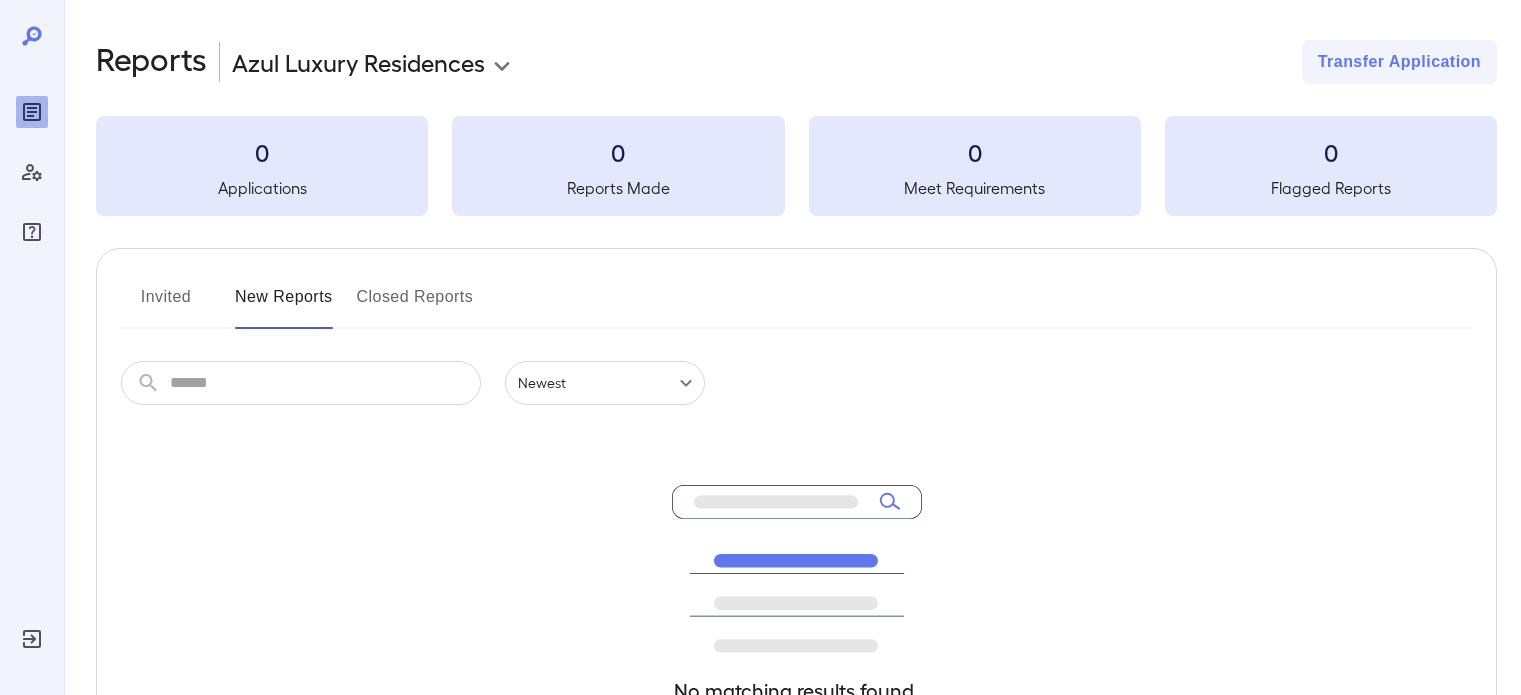 scroll, scrollTop: 0, scrollLeft: 0, axis: both 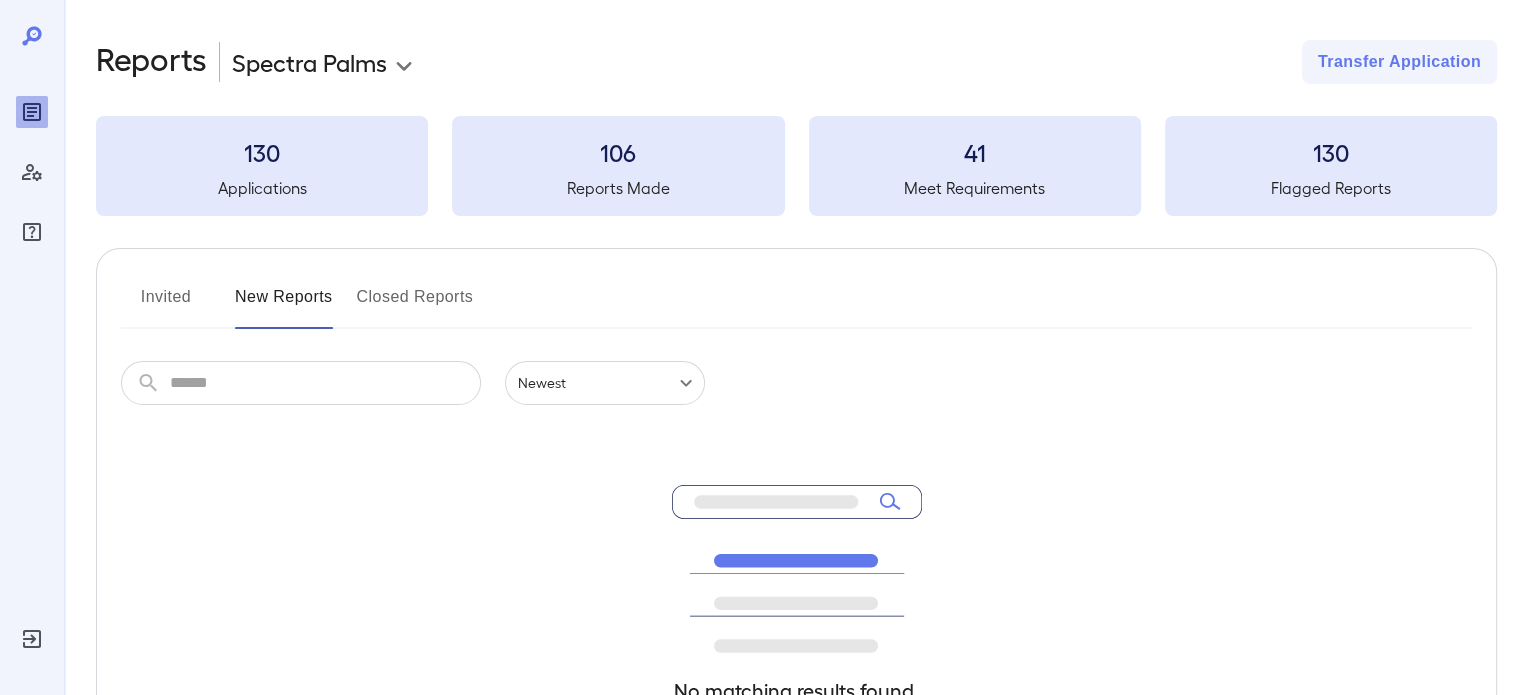 click on "**********" at bounding box center [760, 347] 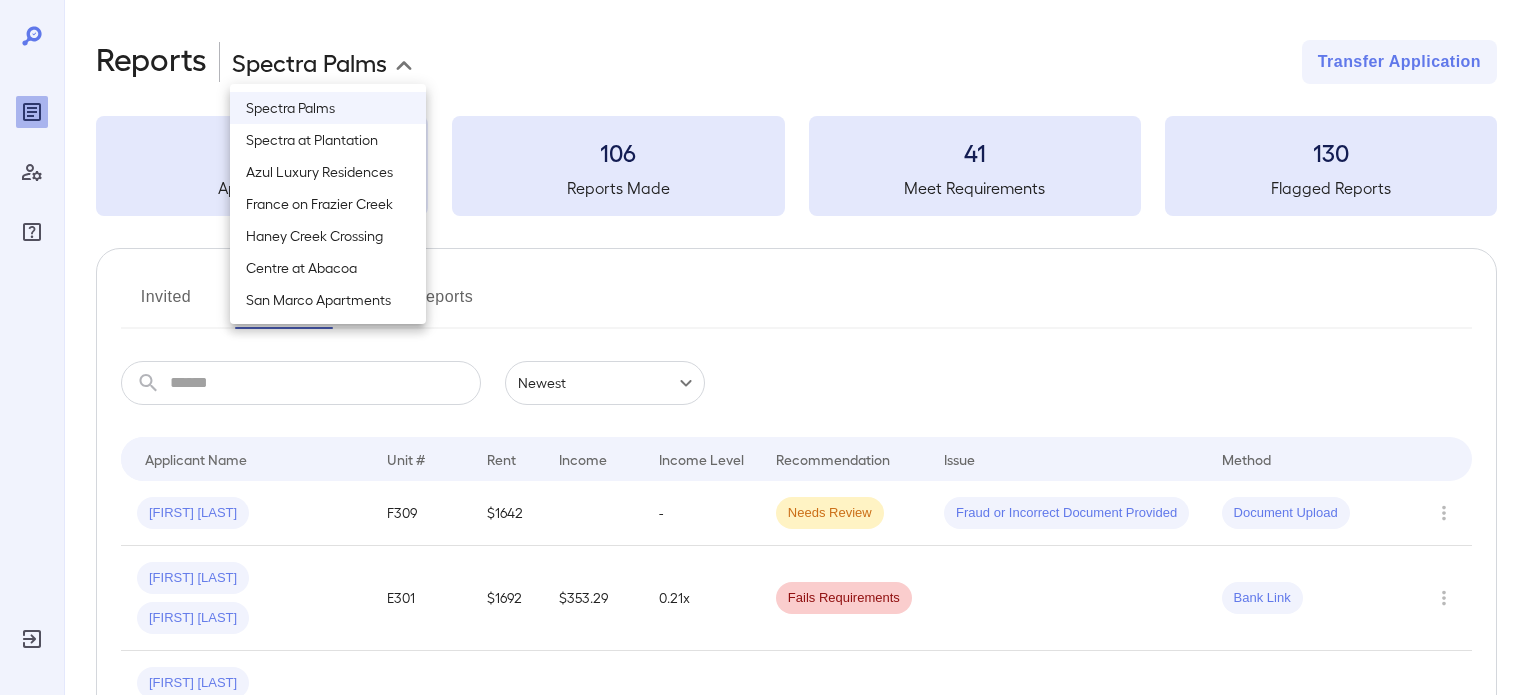 click on "Azul Luxury Residences" at bounding box center (328, 172) 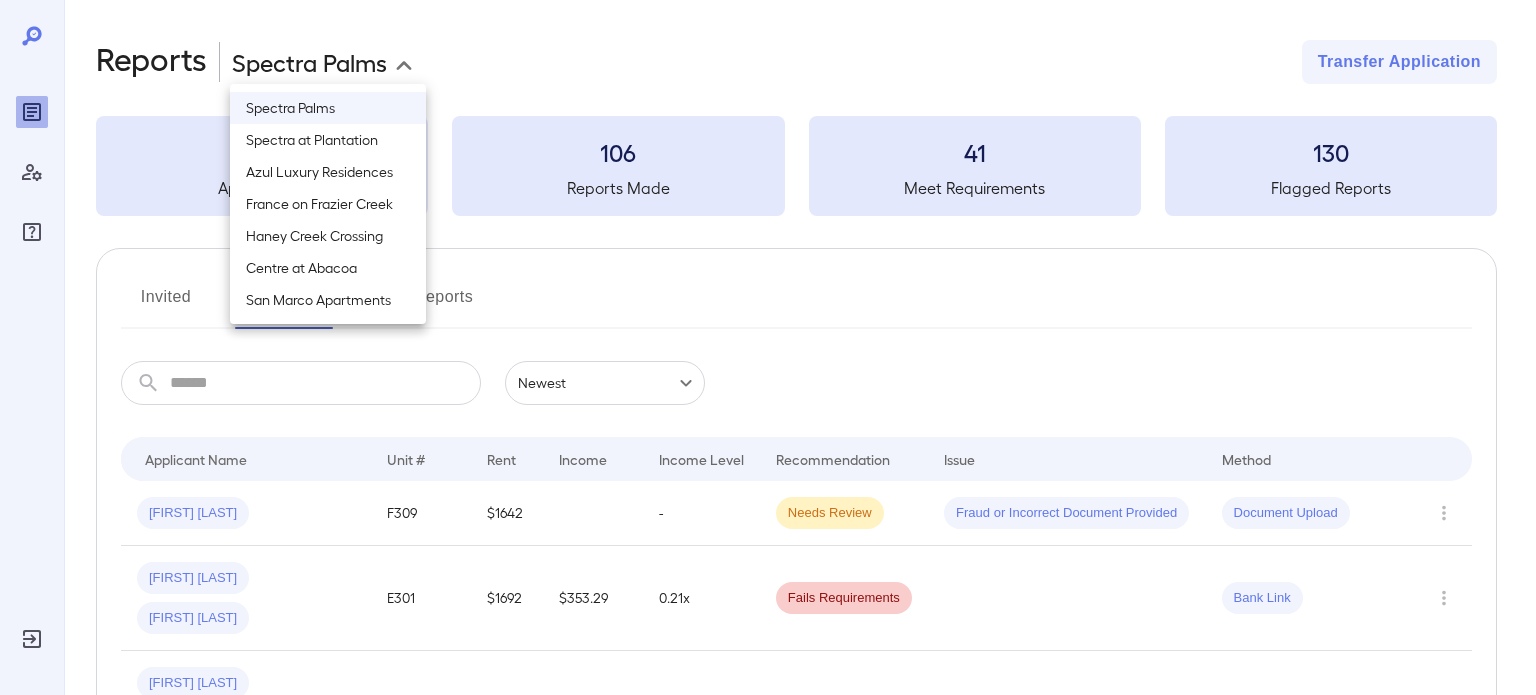 type on "**********" 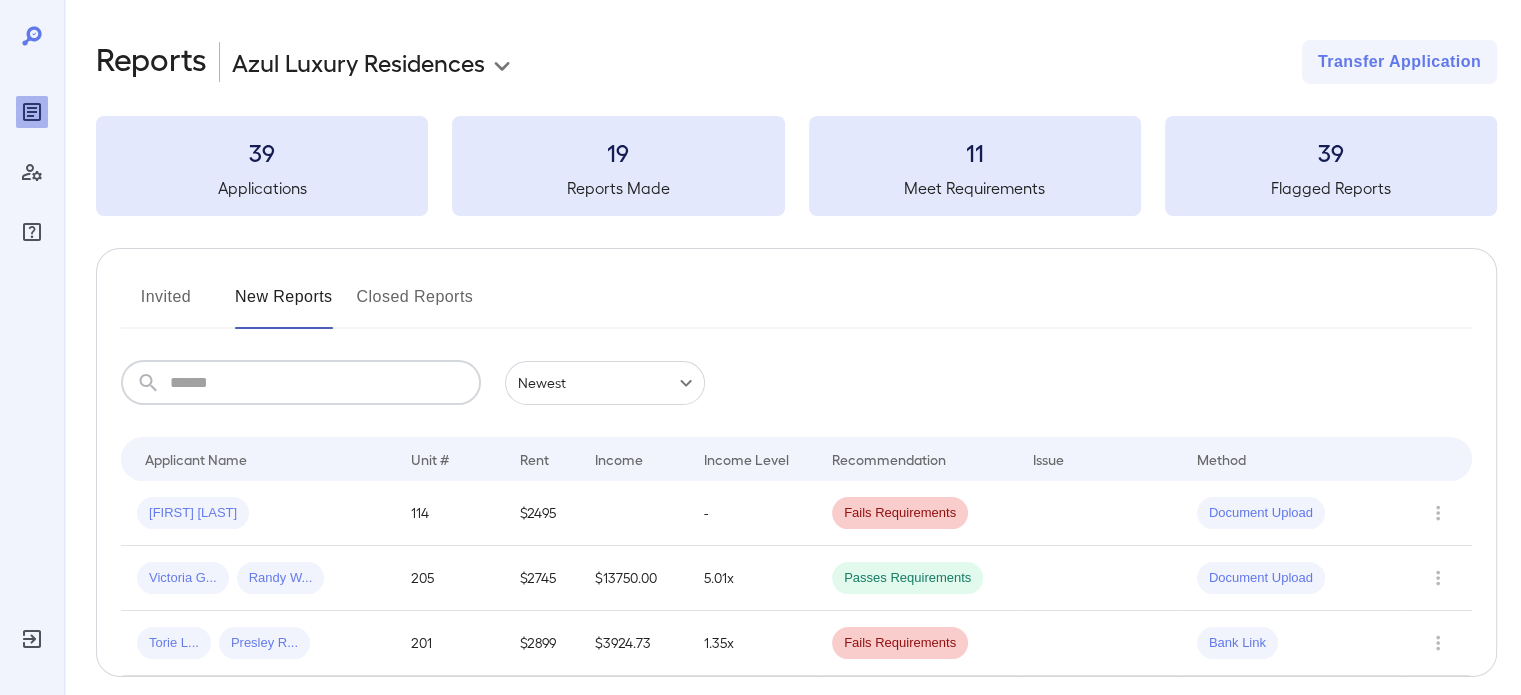 click at bounding box center [325, 383] 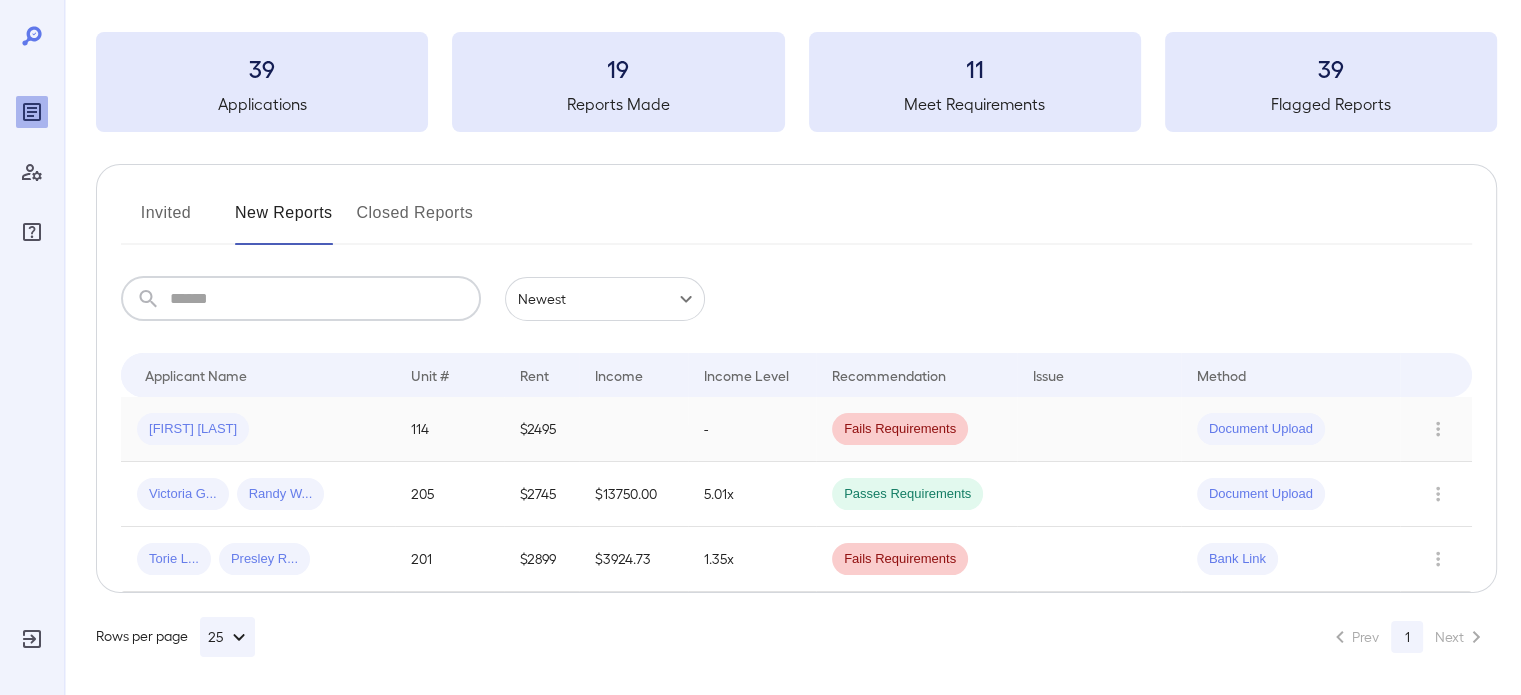 click on "[FIRST] [LAST]" at bounding box center (258, 429) 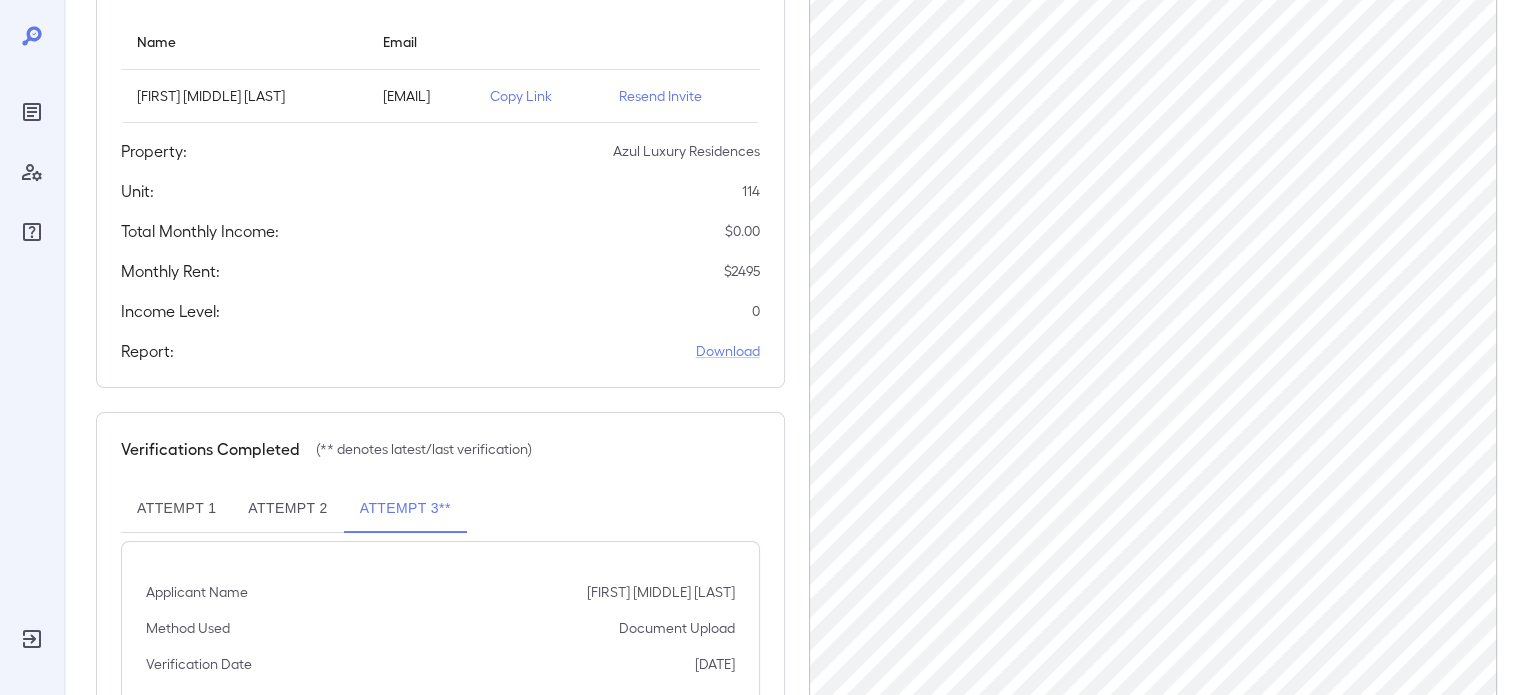 scroll, scrollTop: 366, scrollLeft: 0, axis: vertical 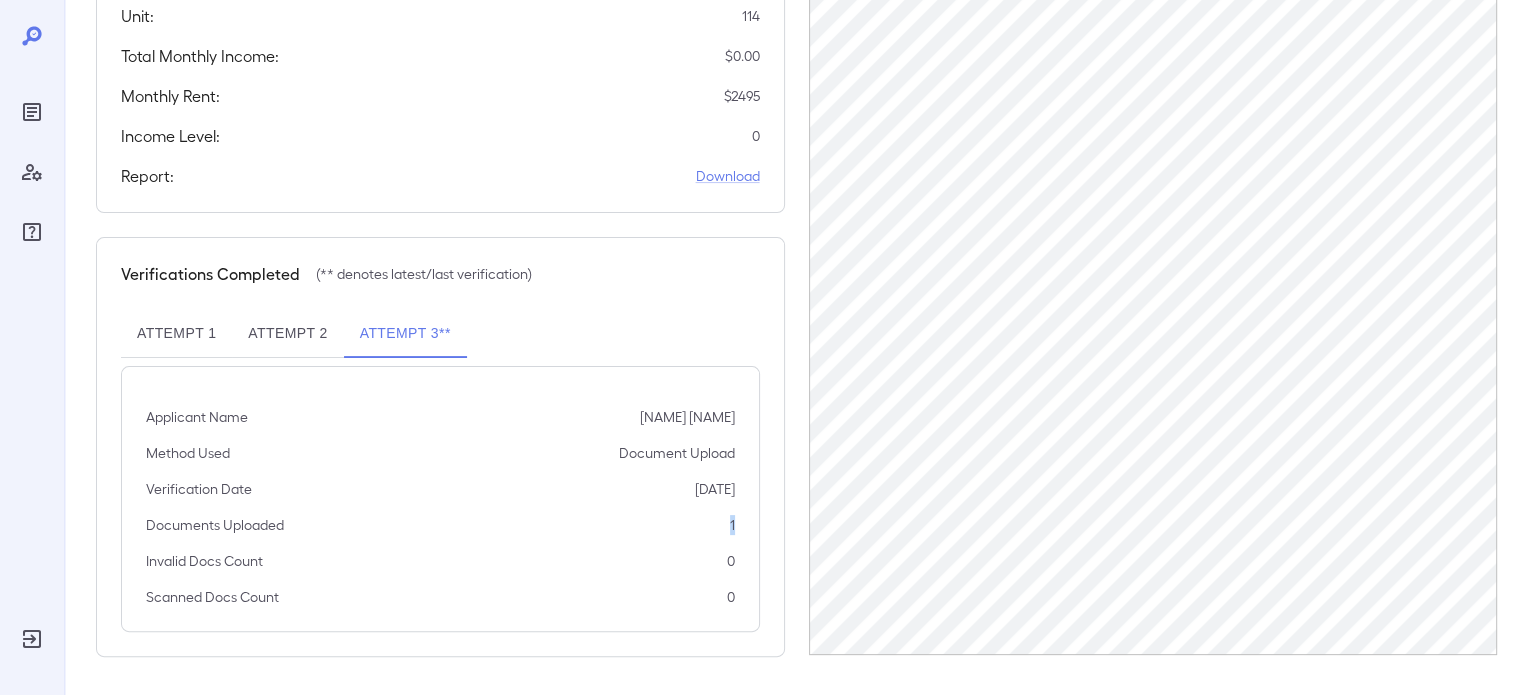 drag, startPoint x: 715, startPoint y: 524, endPoint x: 764, endPoint y: 532, distance: 49.648766 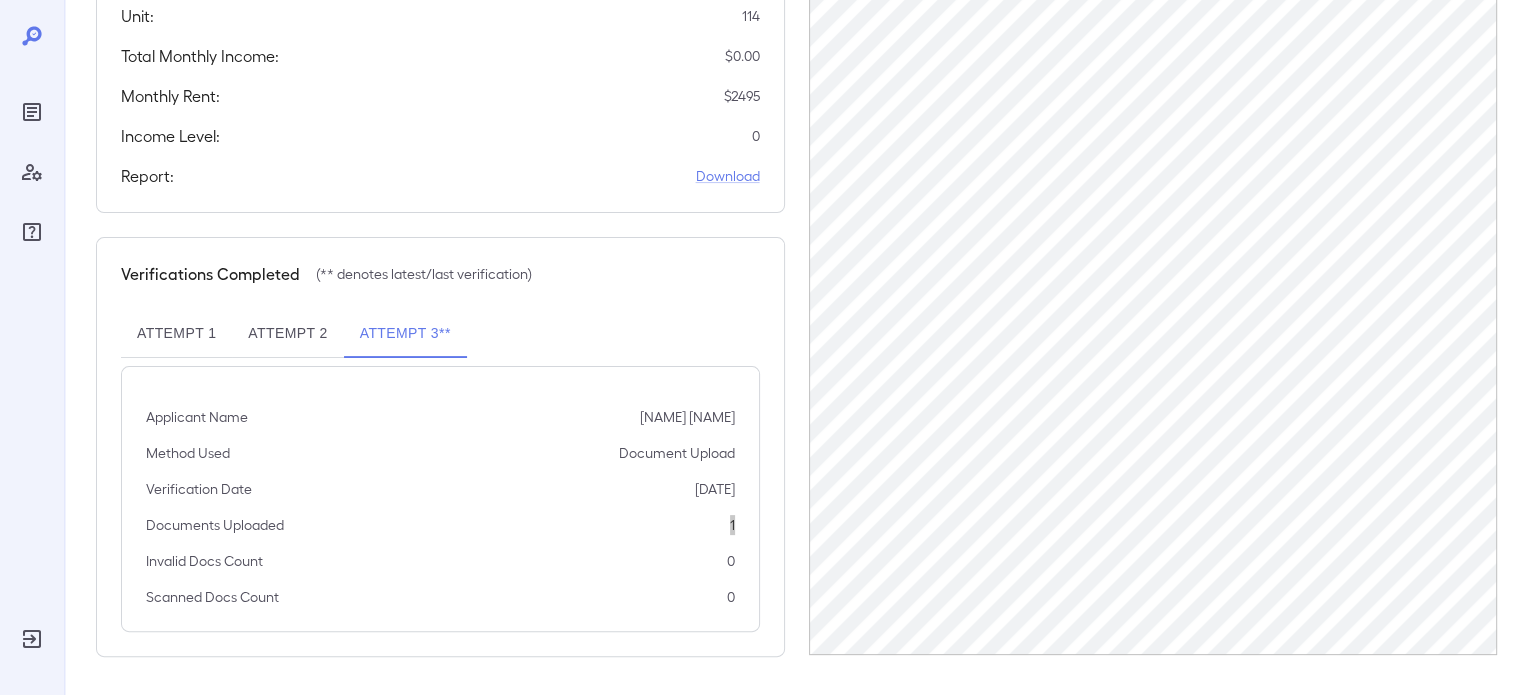 scroll, scrollTop: 414, scrollLeft: 0, axis: vertical 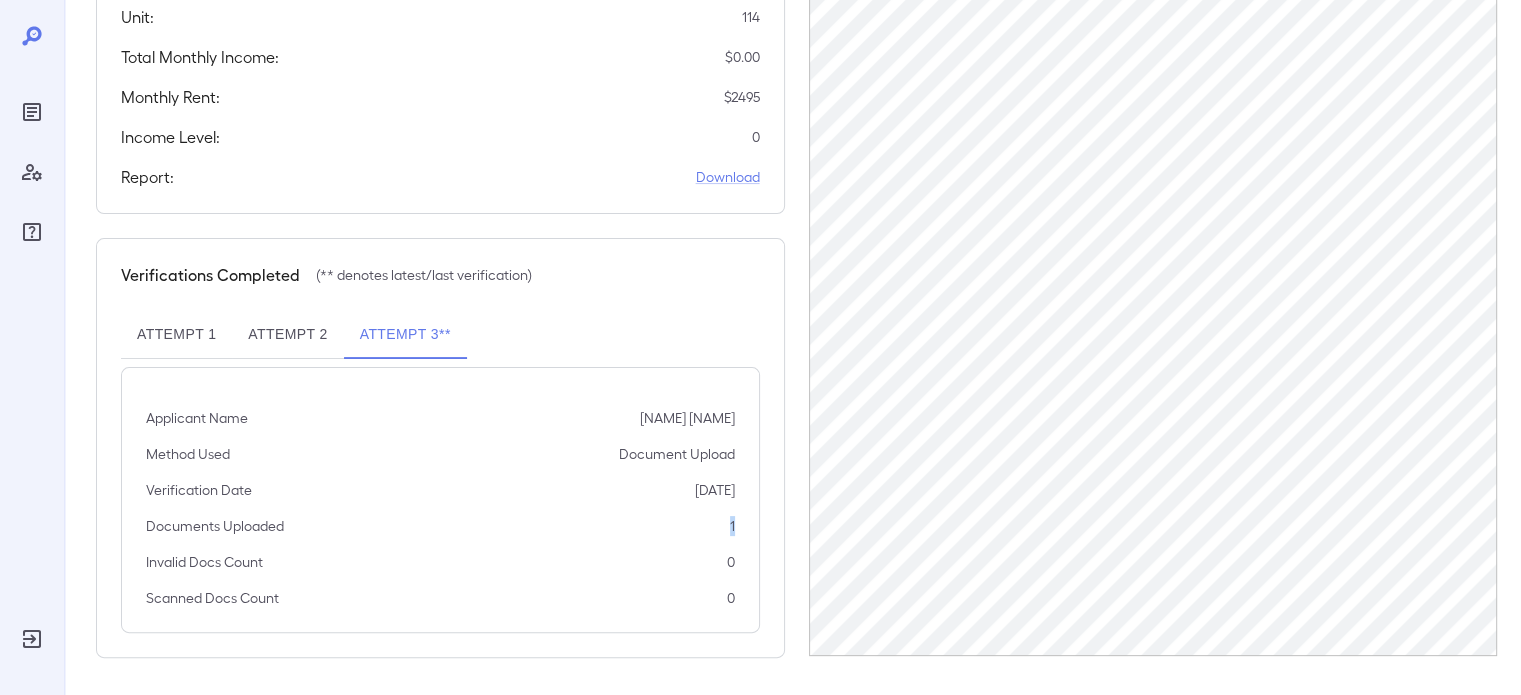 click on "Attempt 2" at bounding box center (287, 335) 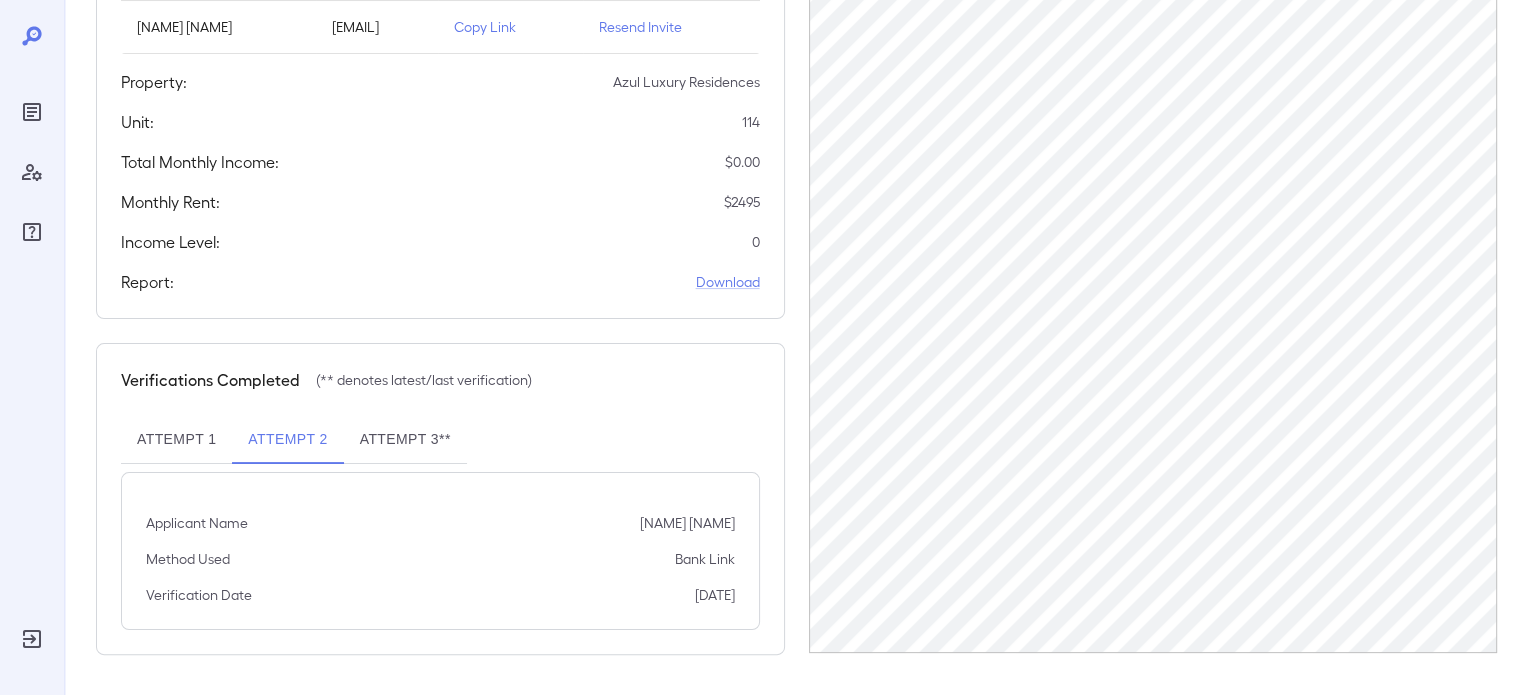 scroll, scrollTop: 307, scrollLeft: 0, axis: vertical 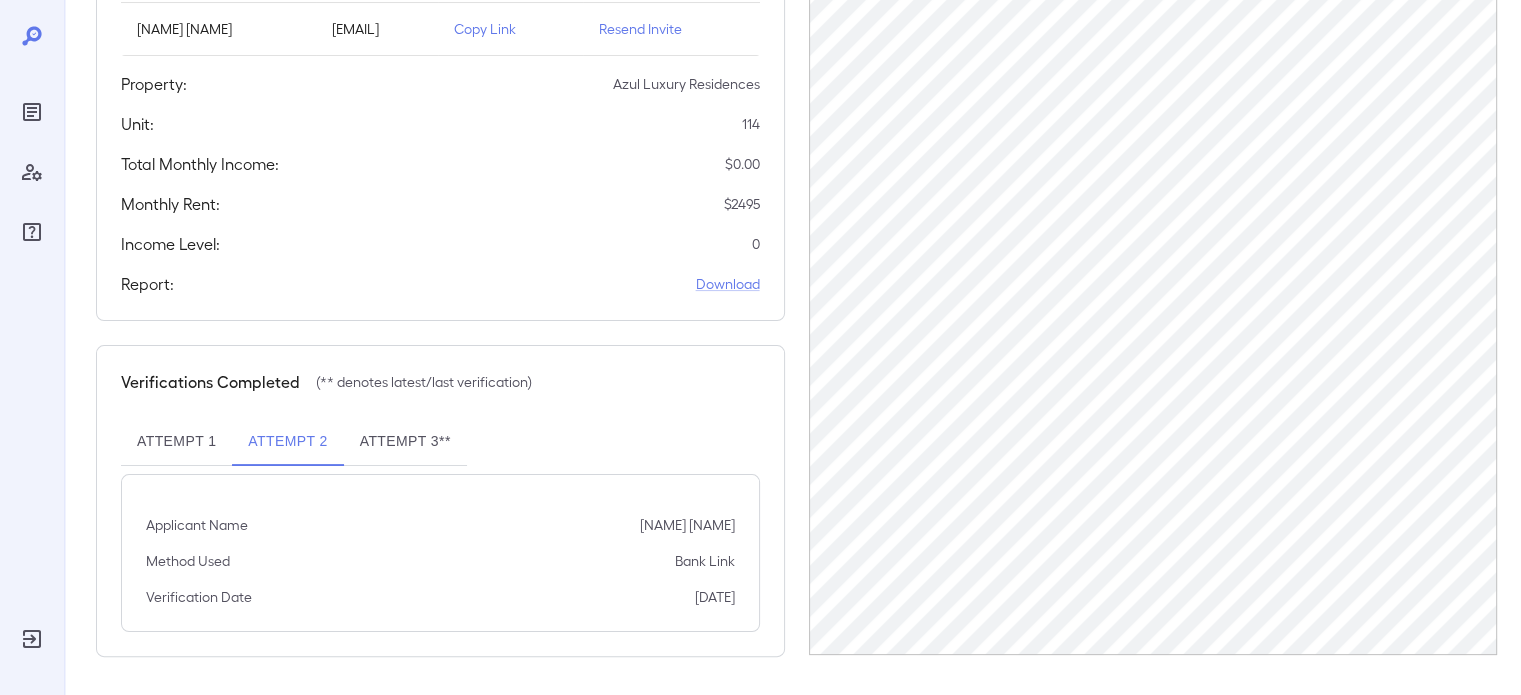 click on "Attempt 1" at bounding box center (176, 442) 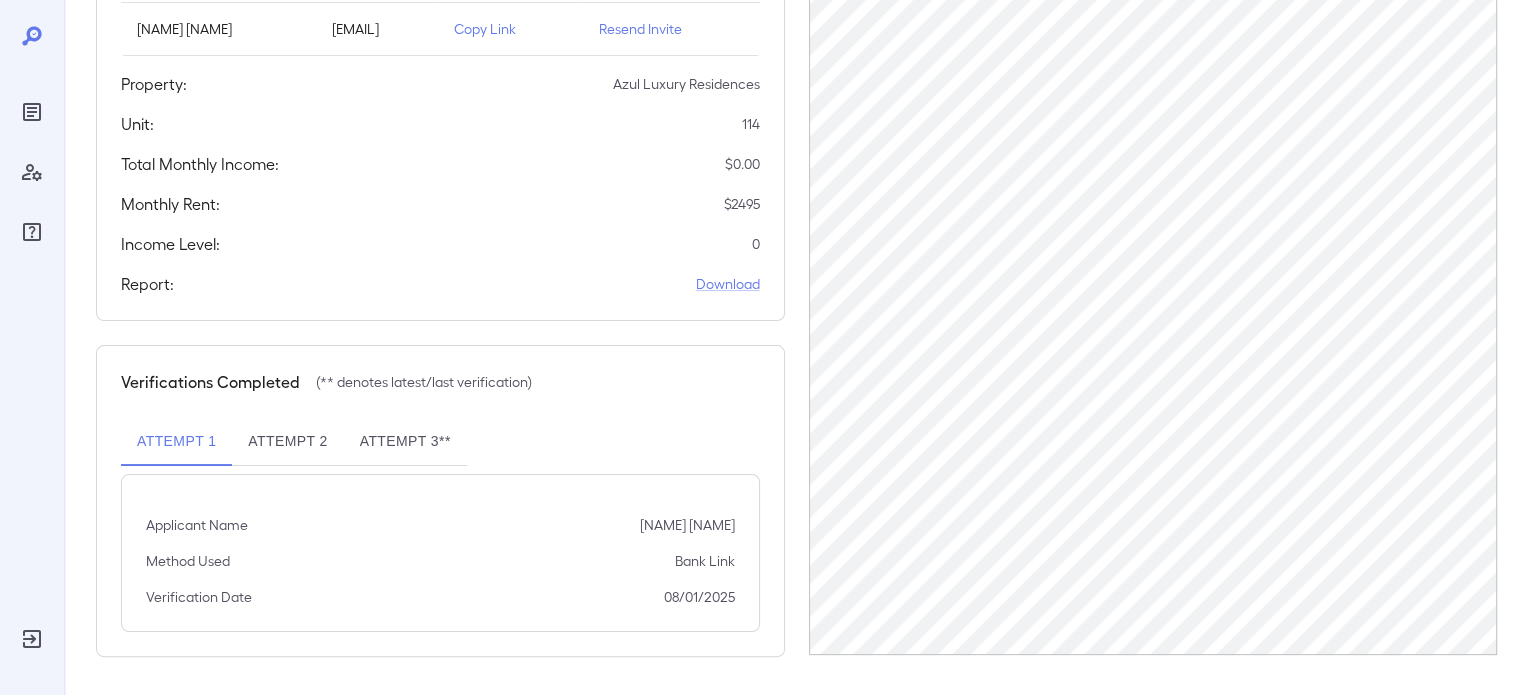 click on "Attempt 2" at bounding box center [287, 442] 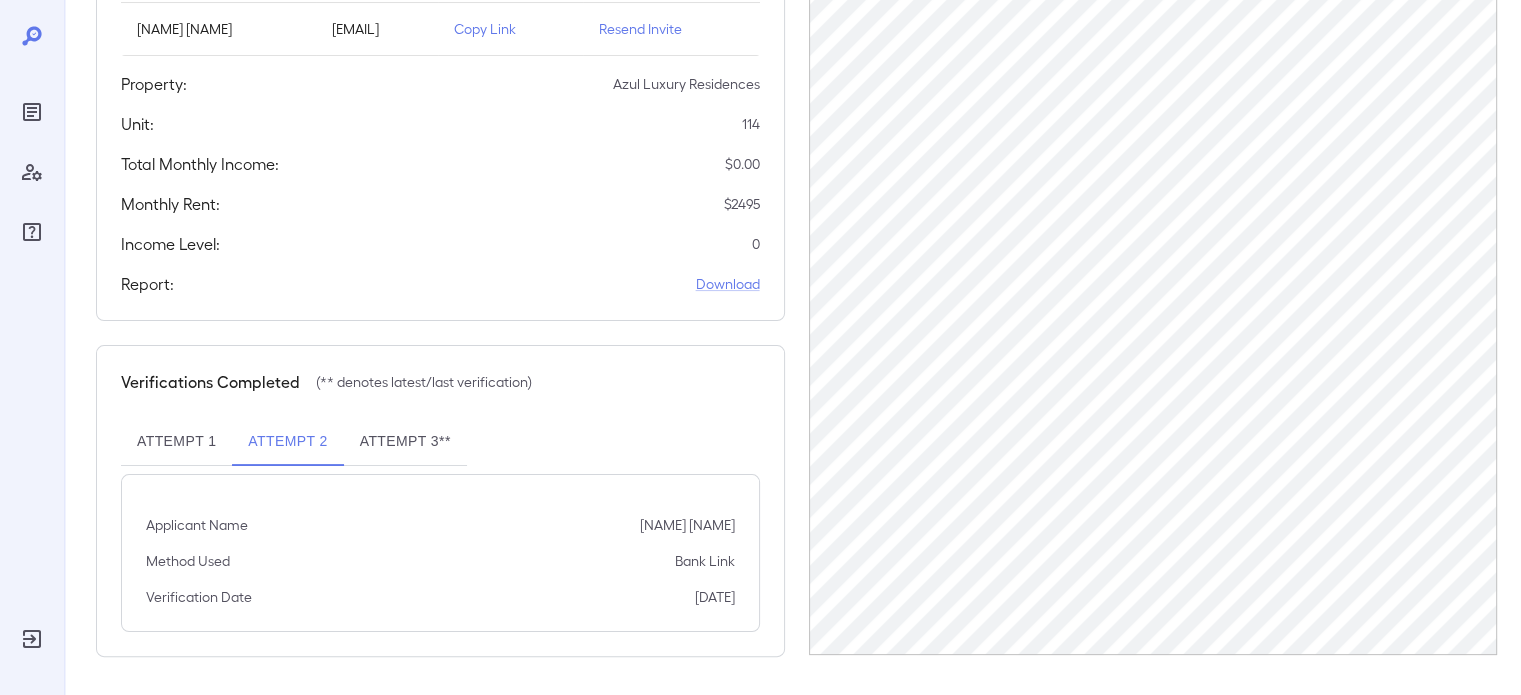 click on "Attempt 3**" at bounding box center [405, 442] 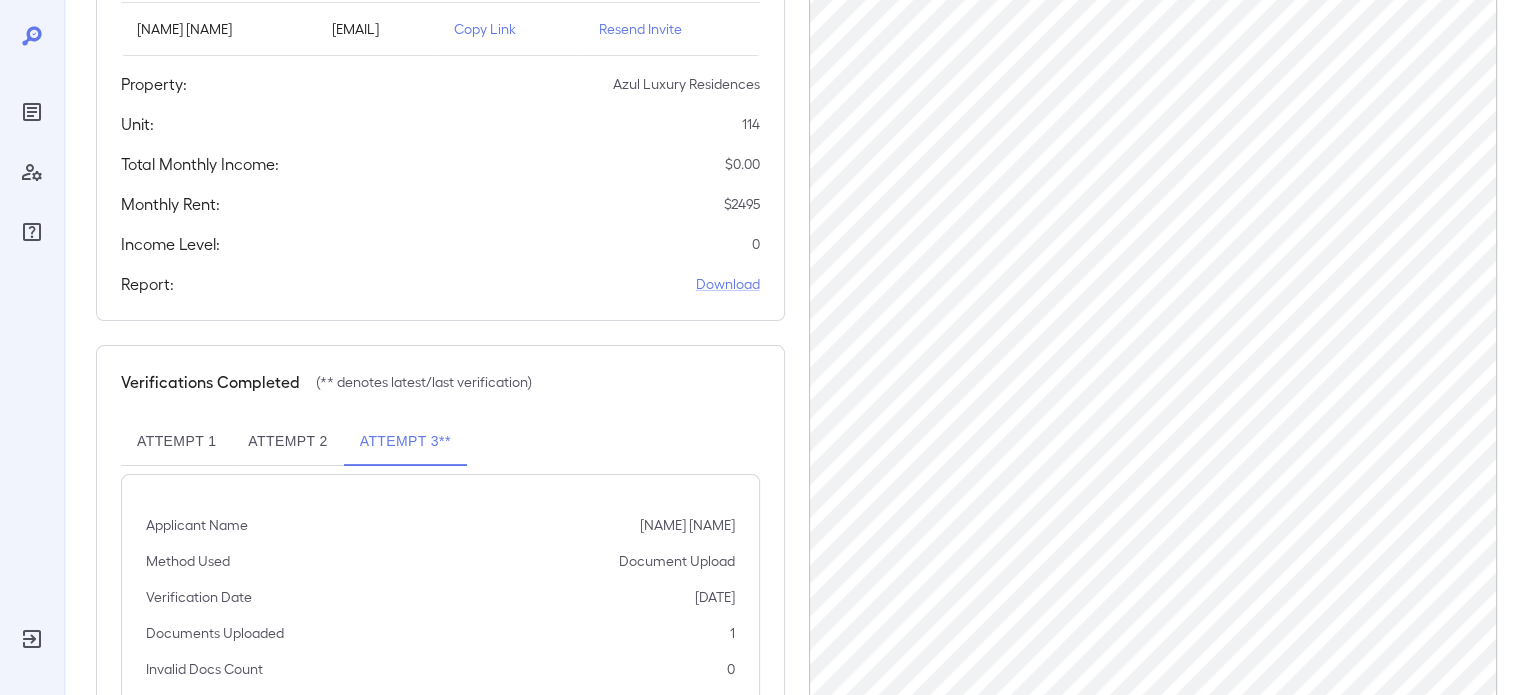 scroll, scrollTop: 415, scrollLeft: 0, axis: vertical 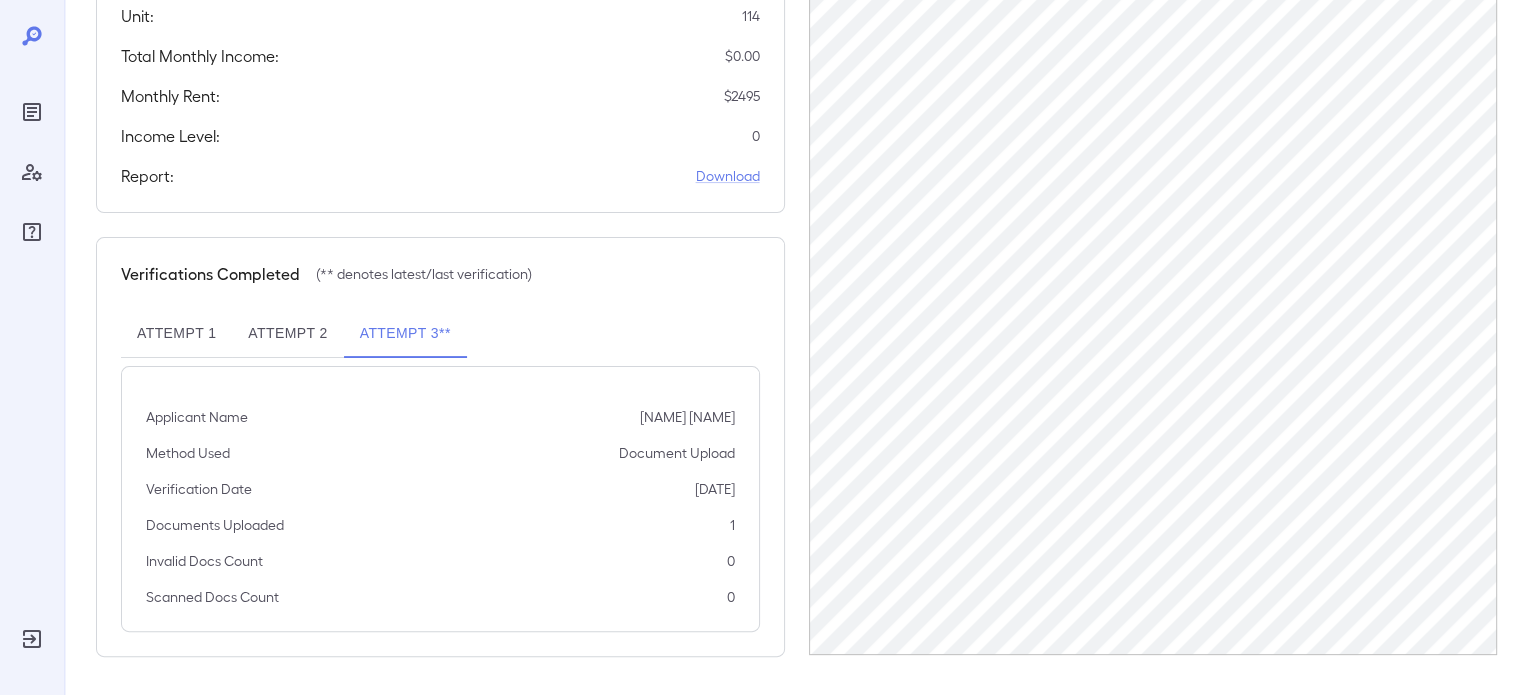 click on "Report:   Download" at bounding box center (440, 176) 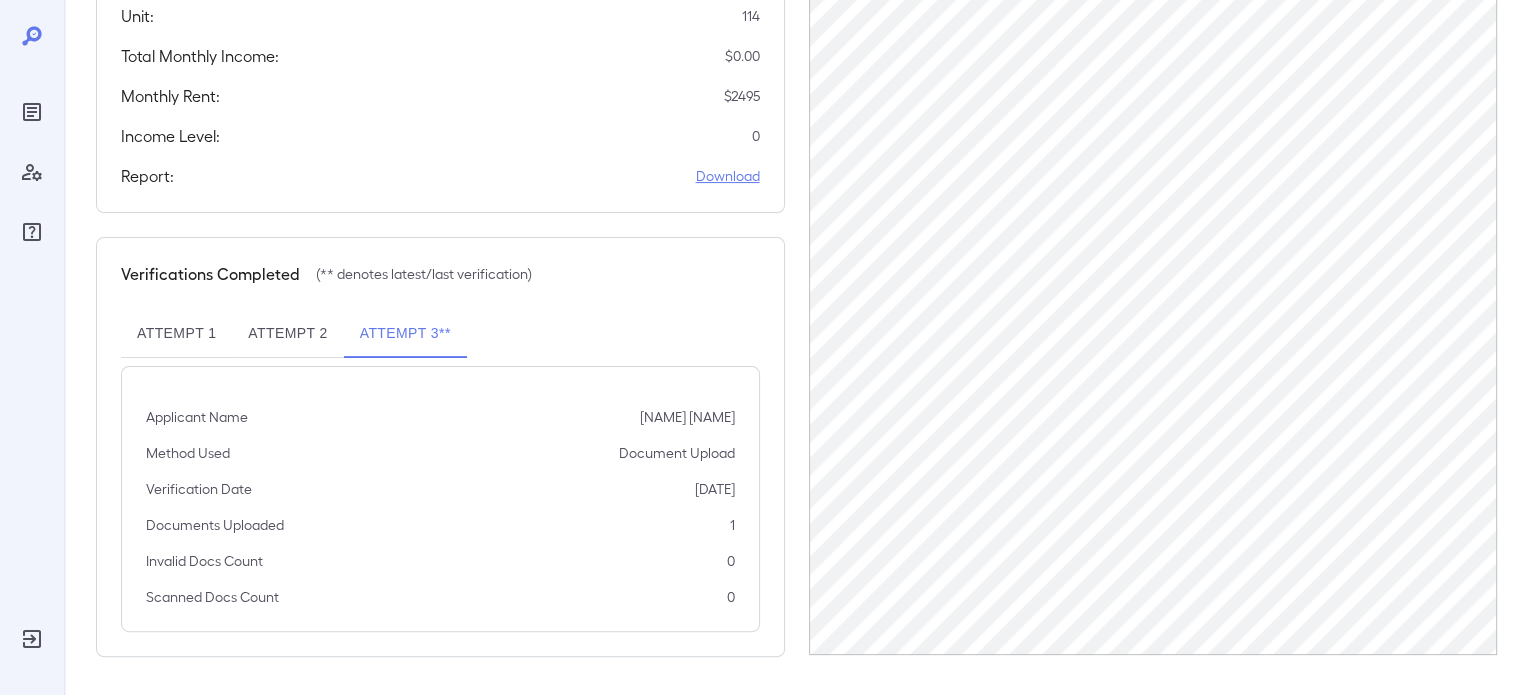 click on "Download" at bounding box center [728, 176] 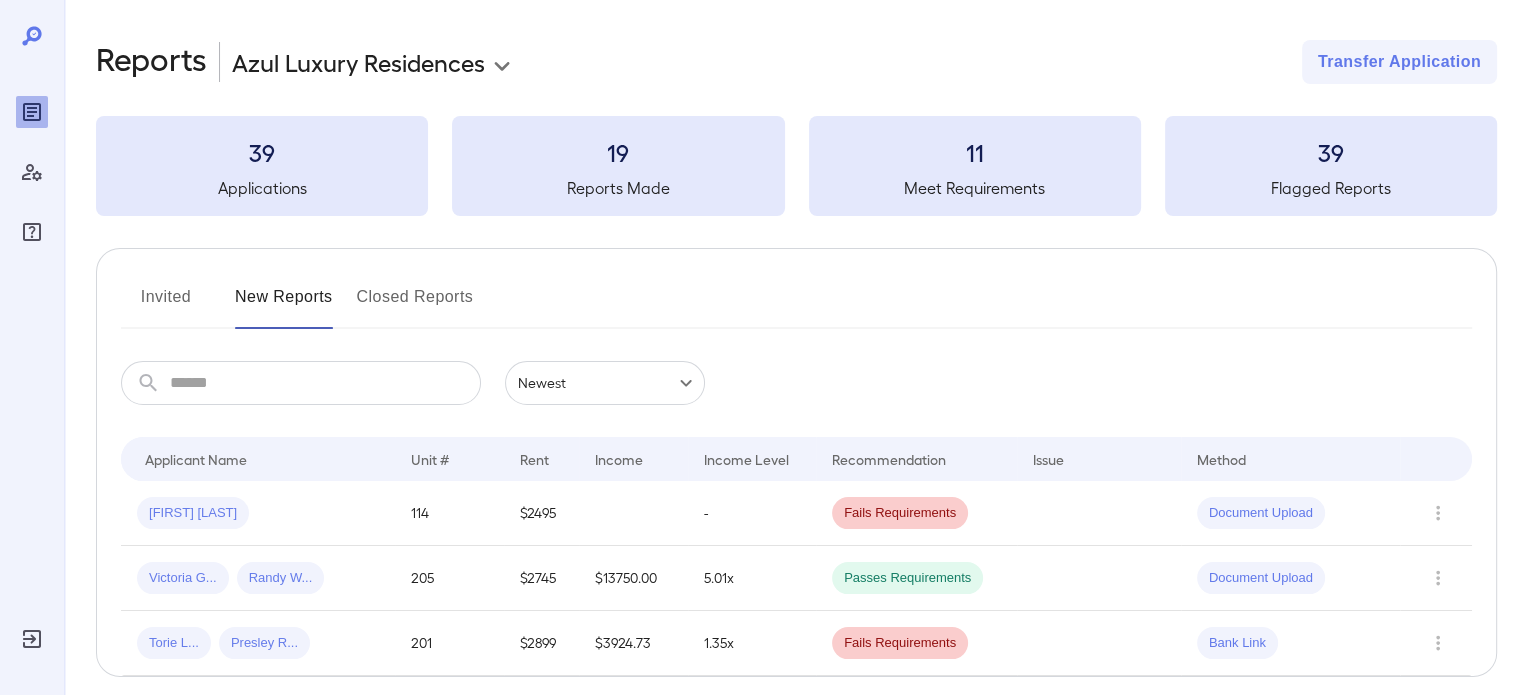 scroll, scrollTop: 84, scrollLeft: 0, axis: vertical 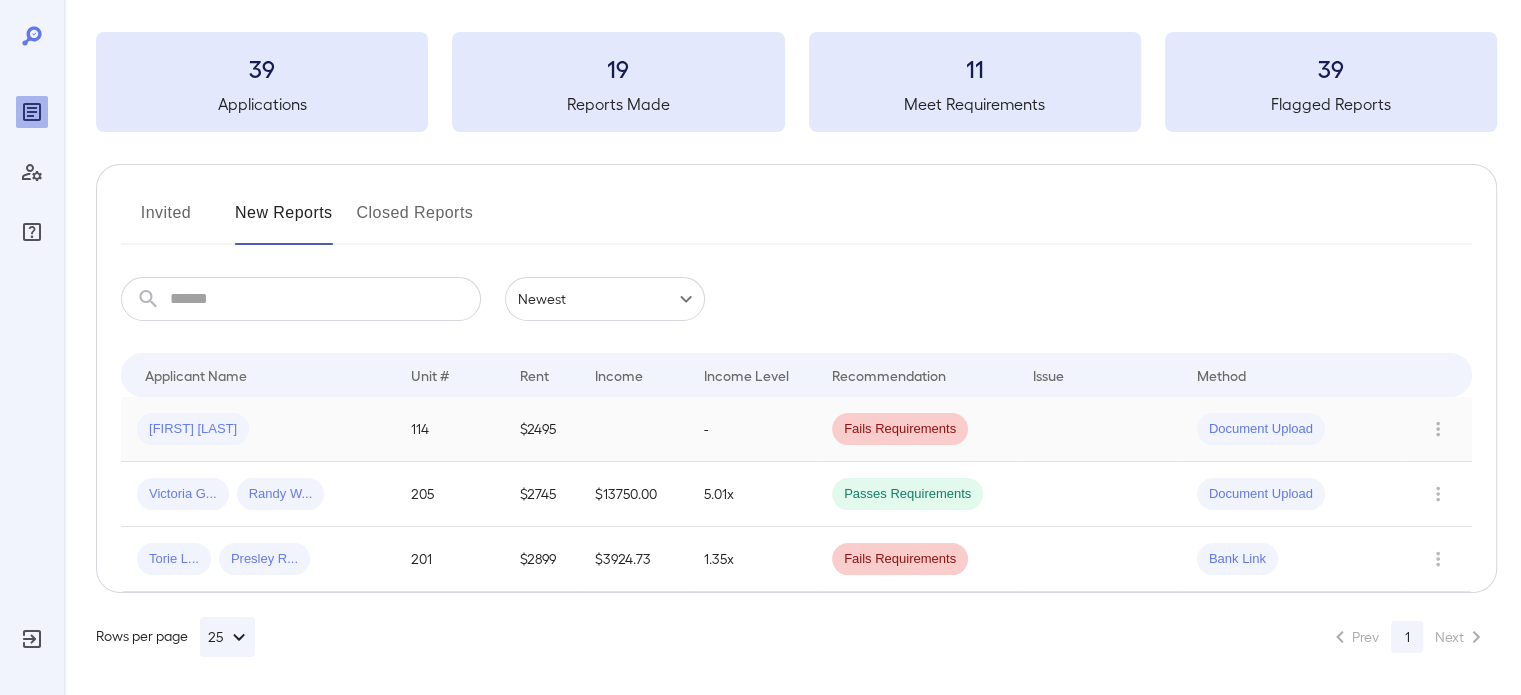 click on "[FIRST] [LAST]" at bounding box center (258, 429) 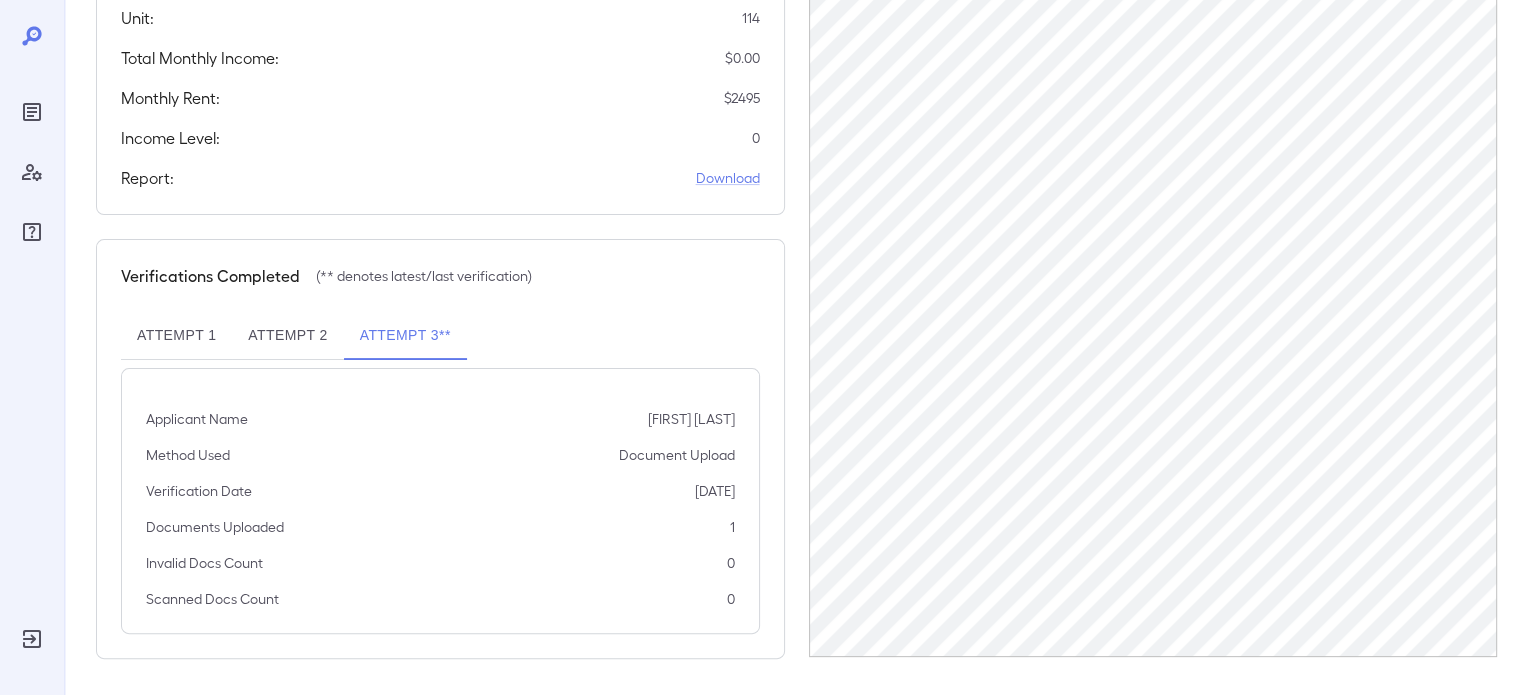 scroll, scrollTop: 415, scrollLeft: 0, axis: vertical 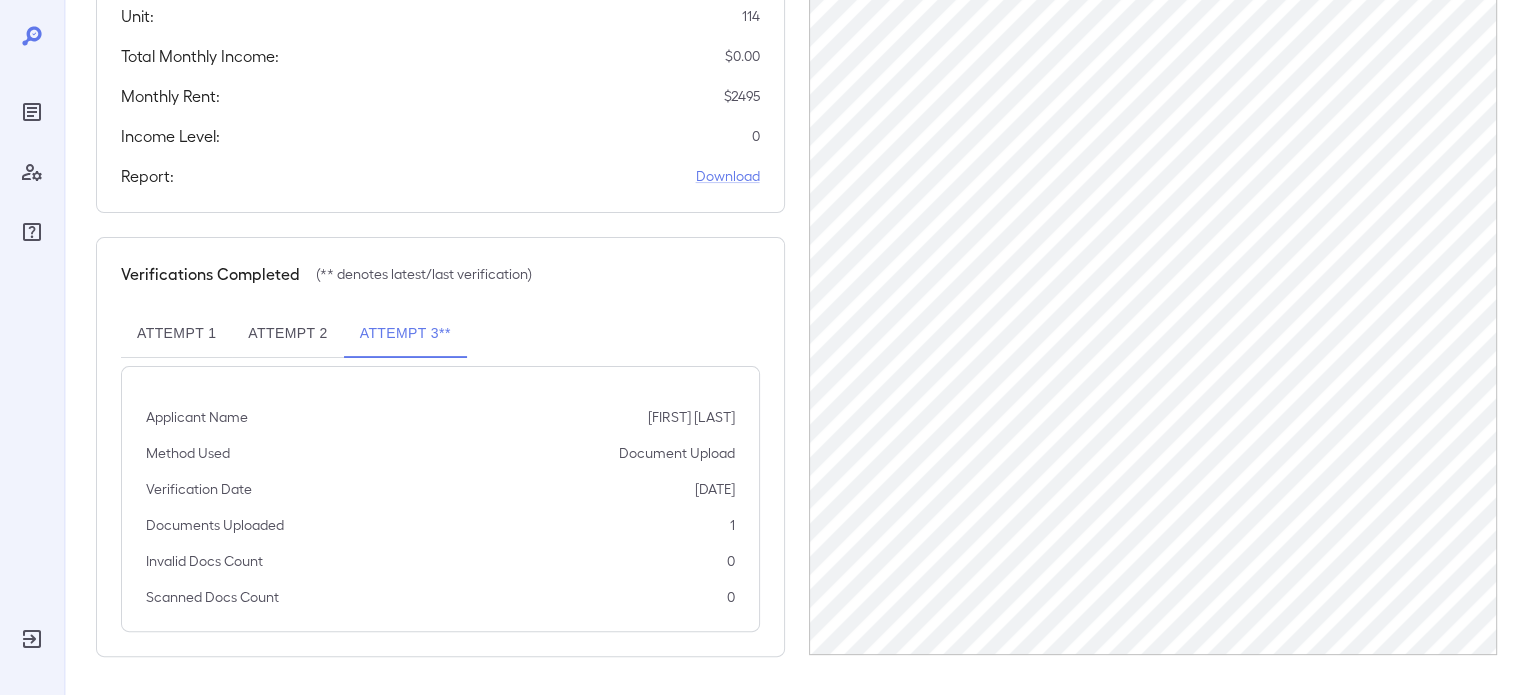 click on "Attempt 2" at bounding box center [287, 334] 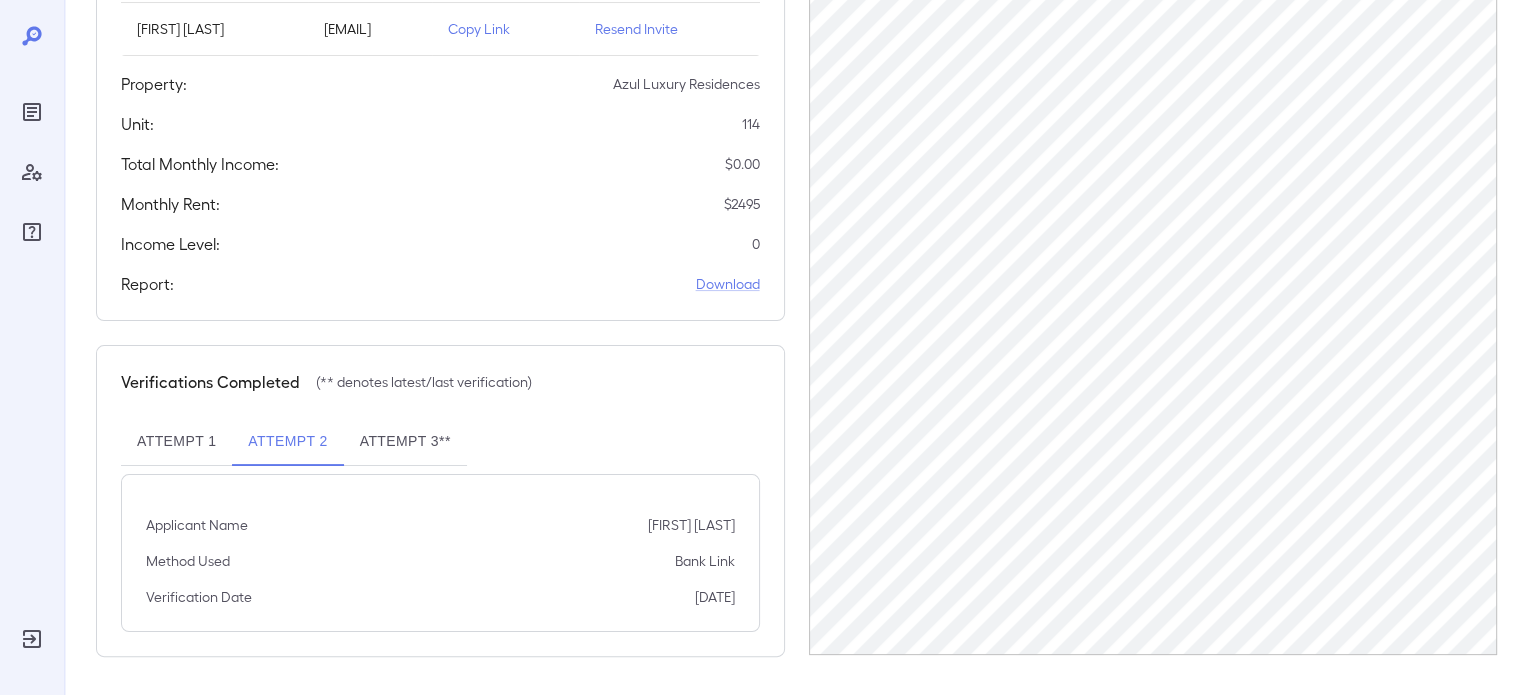 click on "Attempt 1" at bounding box center (176, 442) 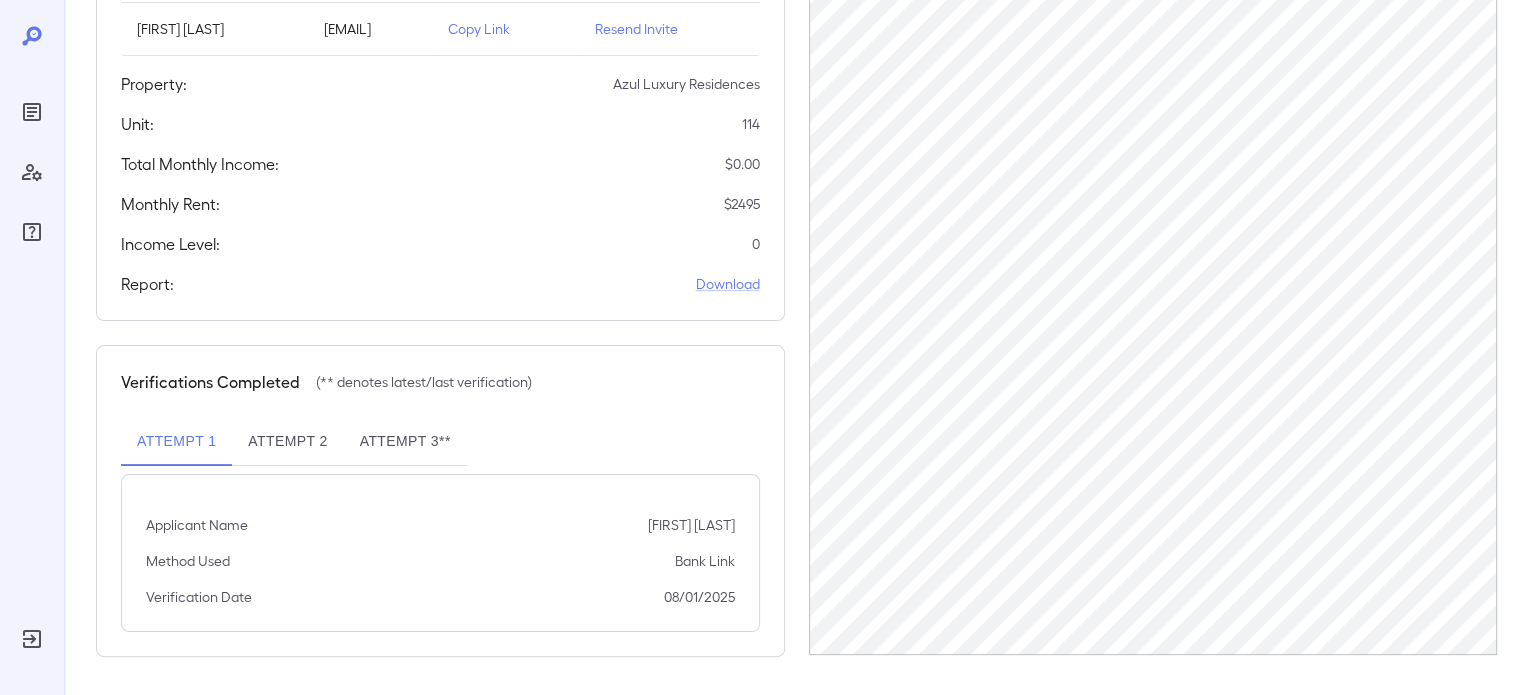 click on "Attempt 3**" at bounding box center (405, 442) 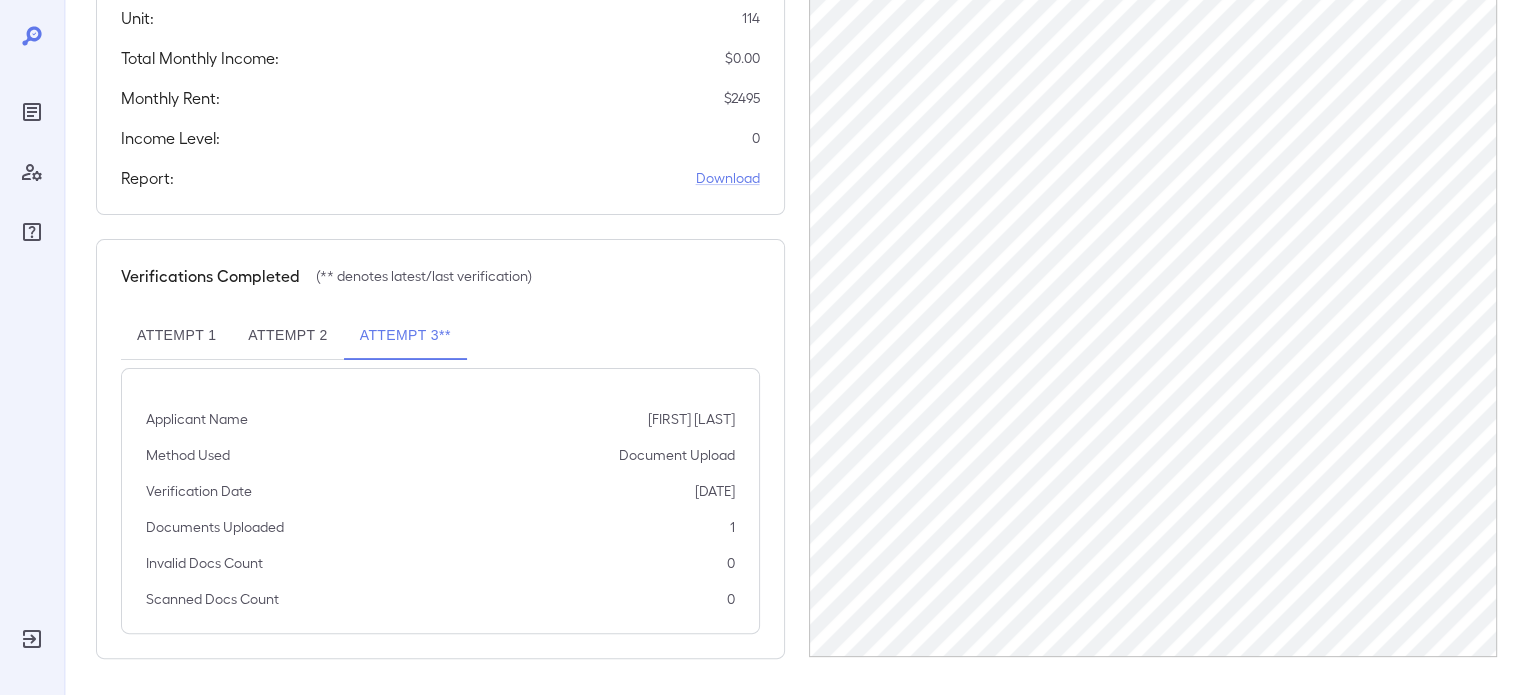 scroll, scrollTop: 0, scrollLeft: 0, axis: both 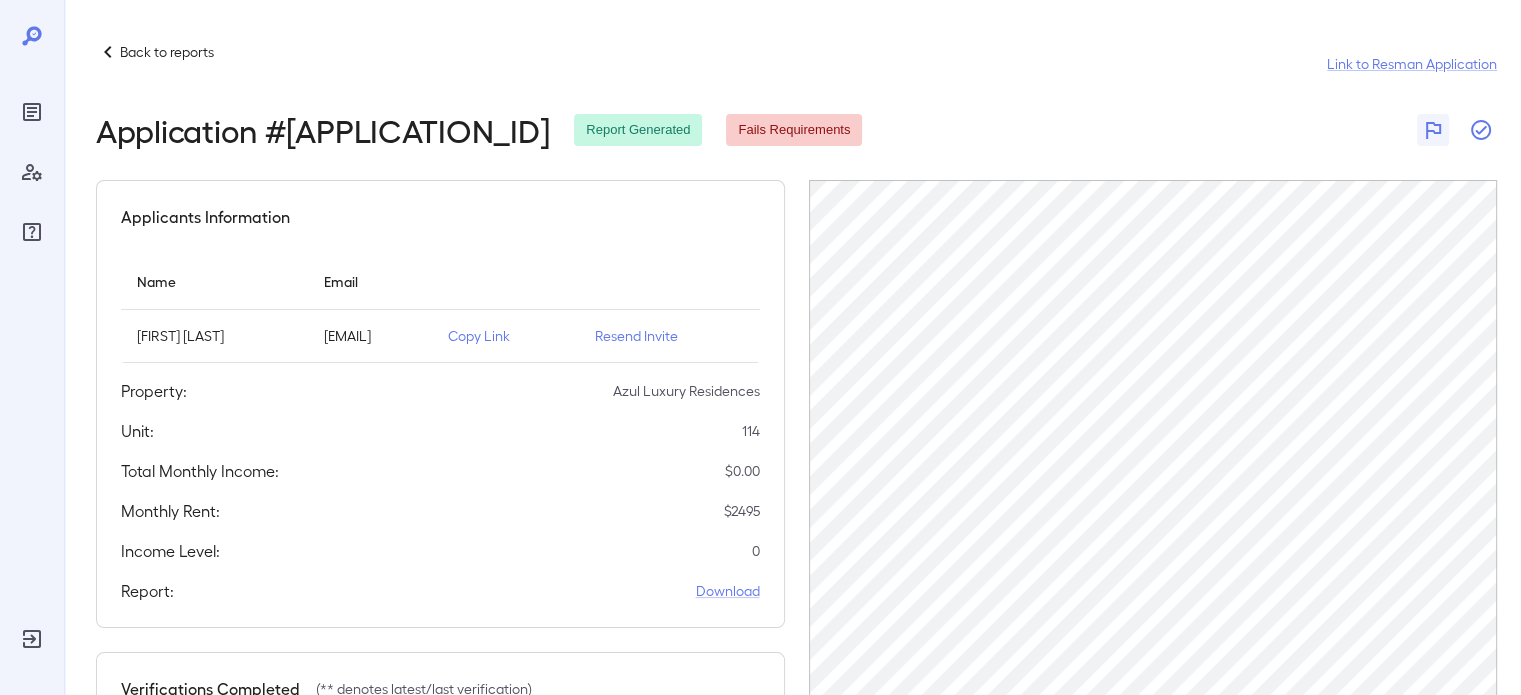 click 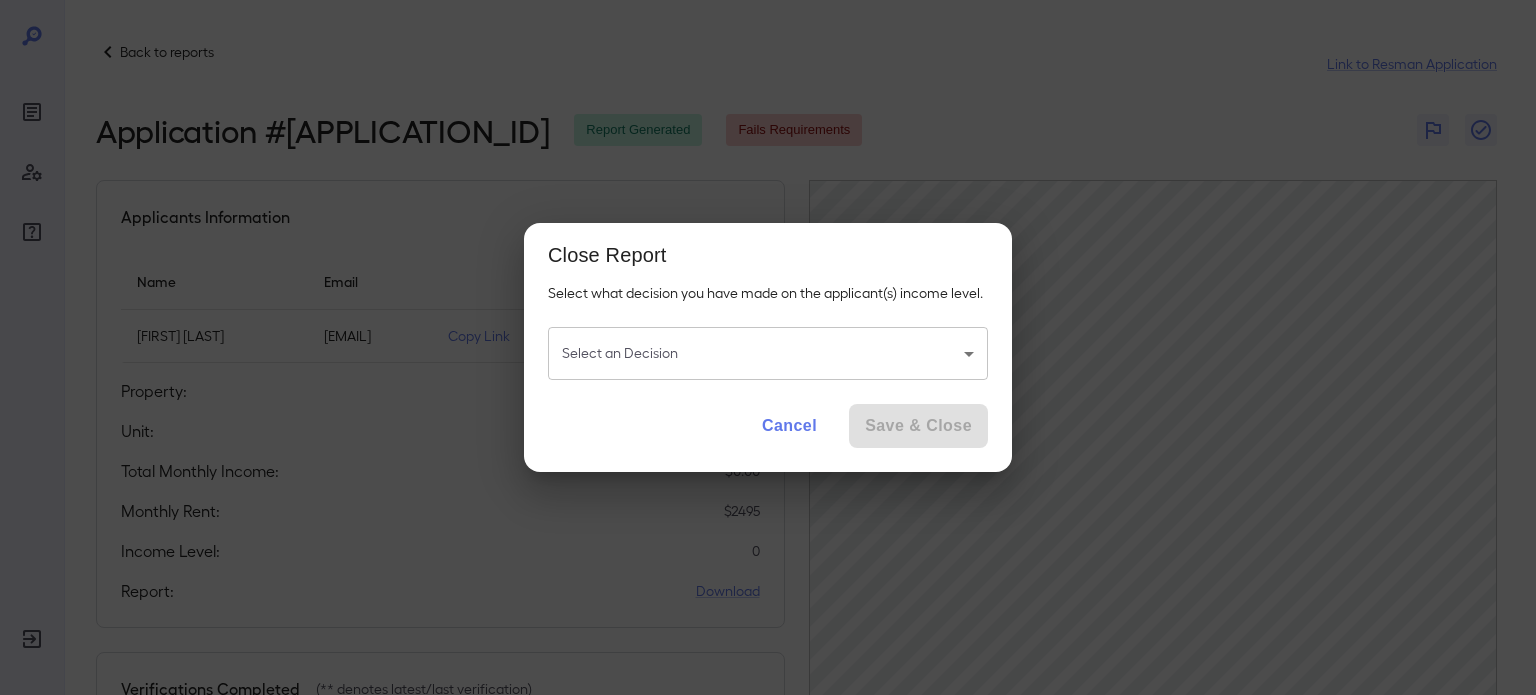 click on "Back to reports Link to Resman Application Application # RPSF19911420250804 Report Generated Fails Requirements Applicants Information Name Email Jess Taylor Crawford jessetaylor2713@gmail.com Copy Link Resend Invite Property:   Azul Luxury Residences Unit:   114 Total Monthly Income:   $ 0.00 Monthly Rent:   $ 2495 Income Level:   0 Report:   Download Verifications Completed (** denotes latest/last verification) Attempt 1 Attempt 2 Attempt 3** Applicant Name Jess Taylor Crawford Method Used Document Upload Verification Date 08/04/2025 Documents Uploaded 1 Invalid Docs Count 0 Scanned Docs Count 0 Close Report Select what decision you have made on the applicant(s) income level. Select an Decision ​ Select an Decision Cancel Save & Close" at bounding box center [768, 347] 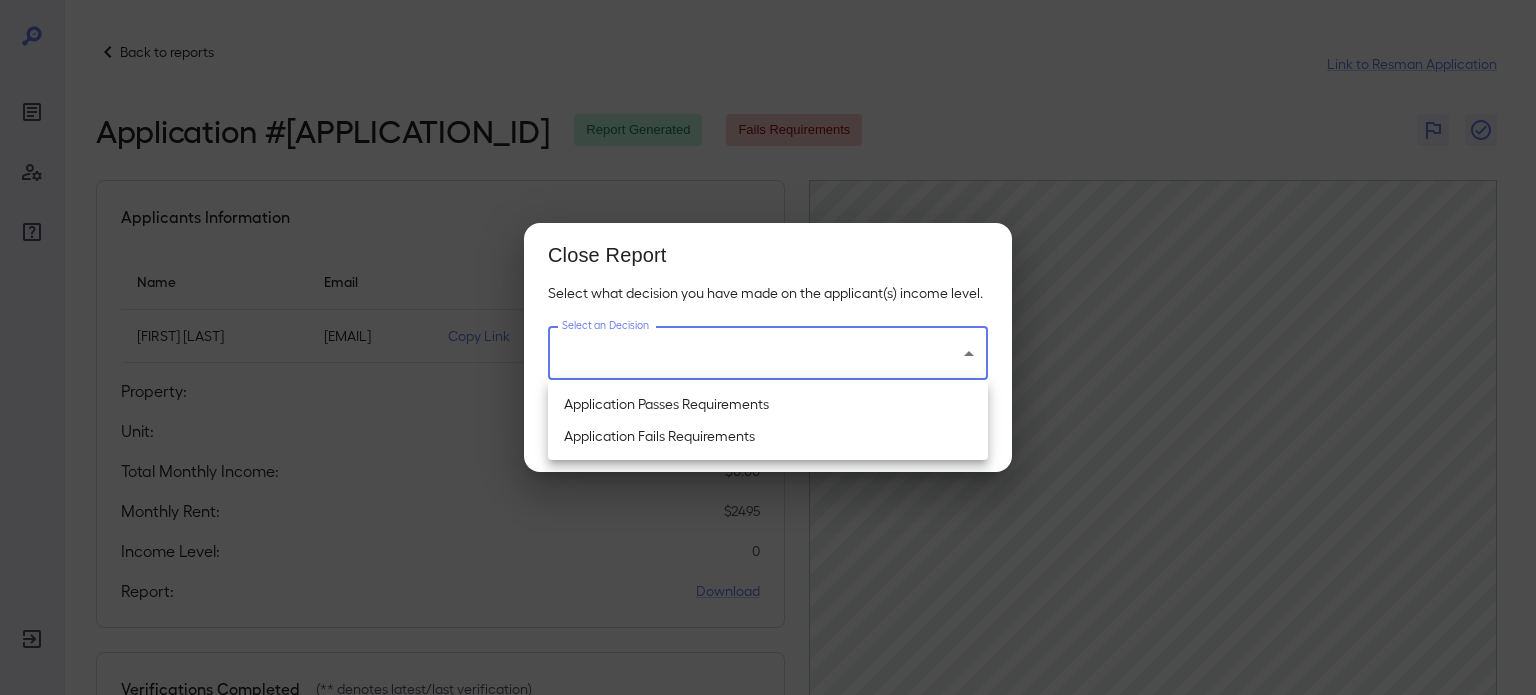 click at bounding box center [768, 347] 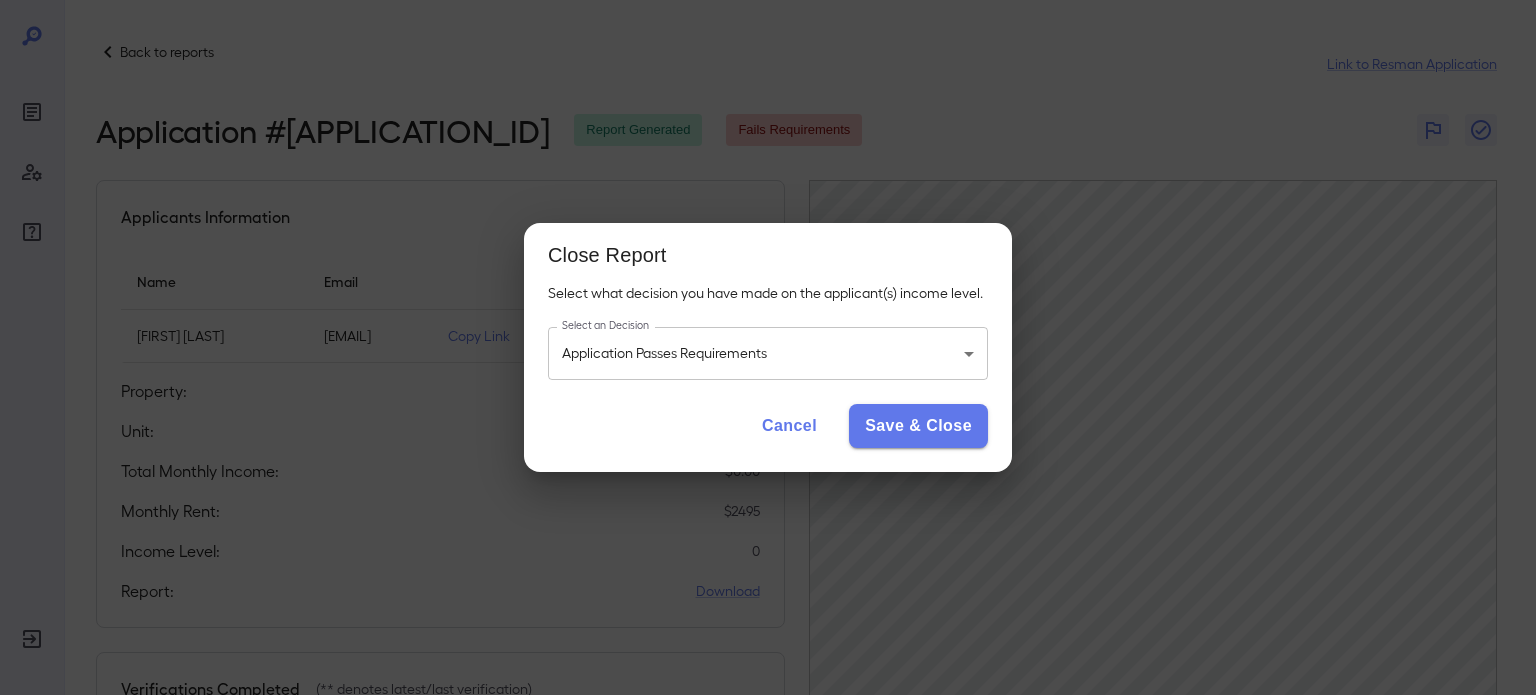 click on "Cancel" at bounding box center [789, 426] 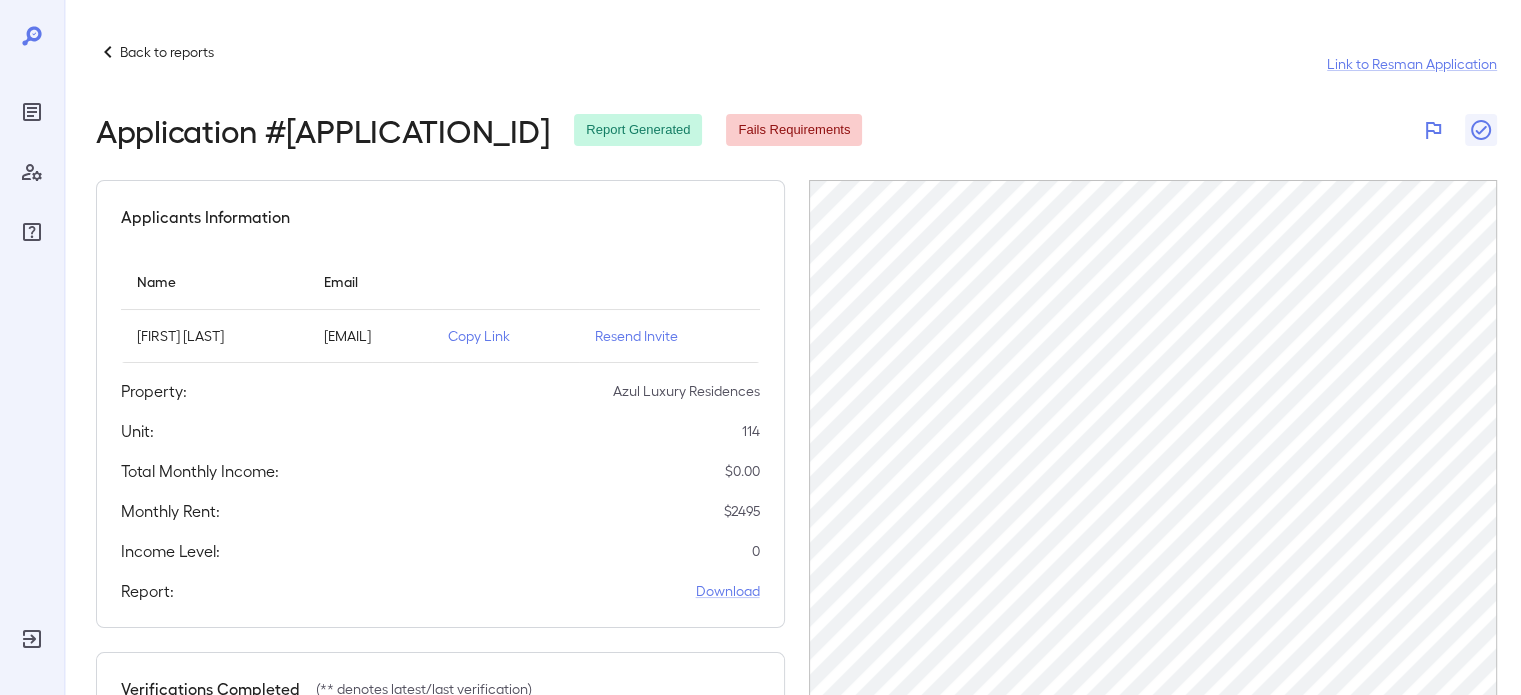 click 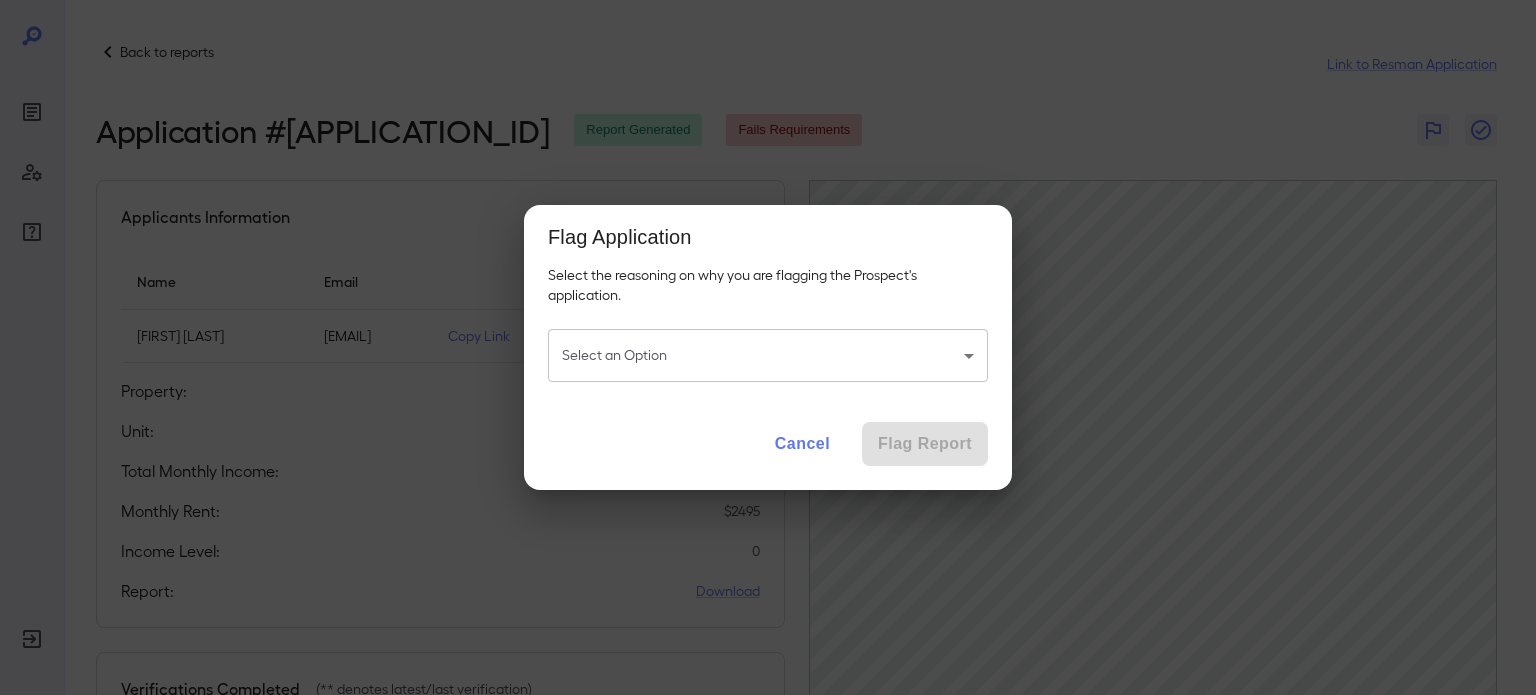 click on "Cancel" at bounding box center [802, 444] 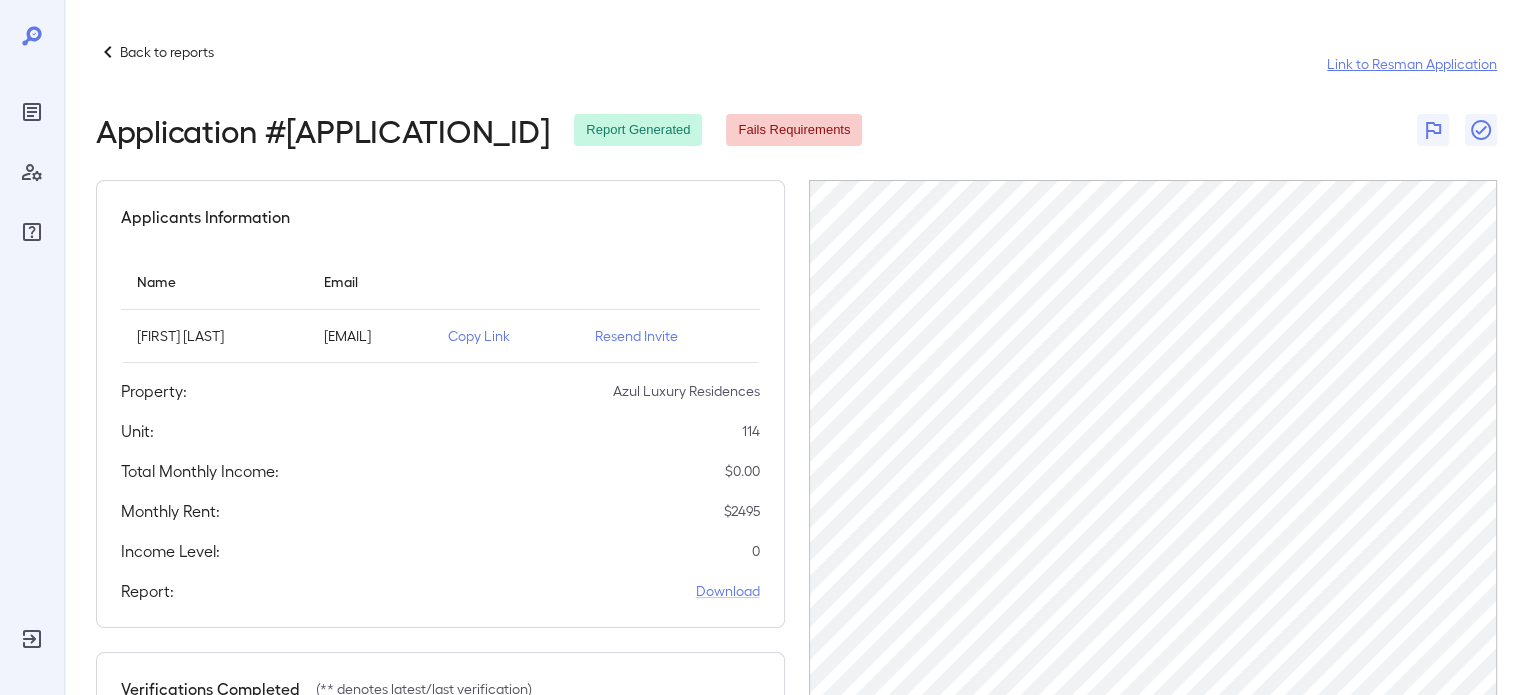 click on "Link to Resman Application" at bounding box center [1412, 64] 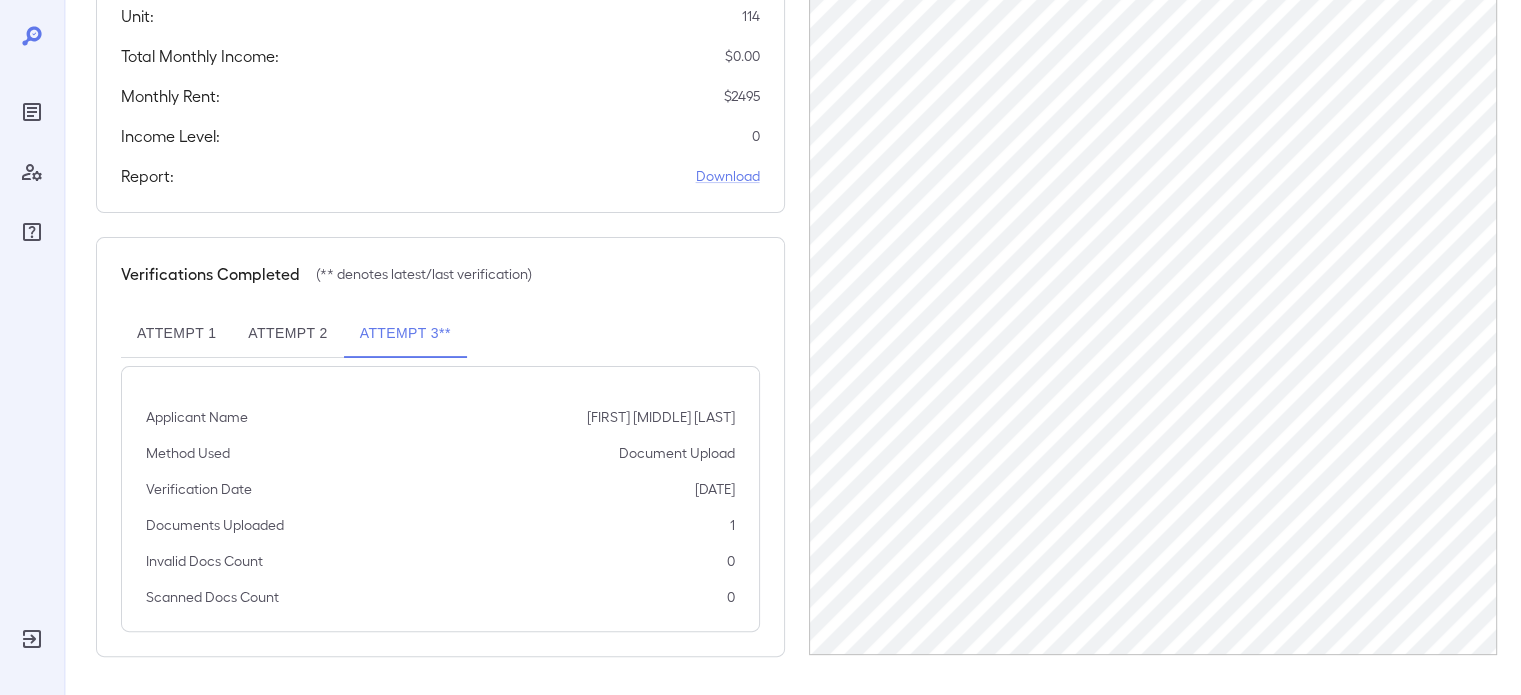 scroll, scrollTop: 415, scrollLeft: 0, axis: vertical 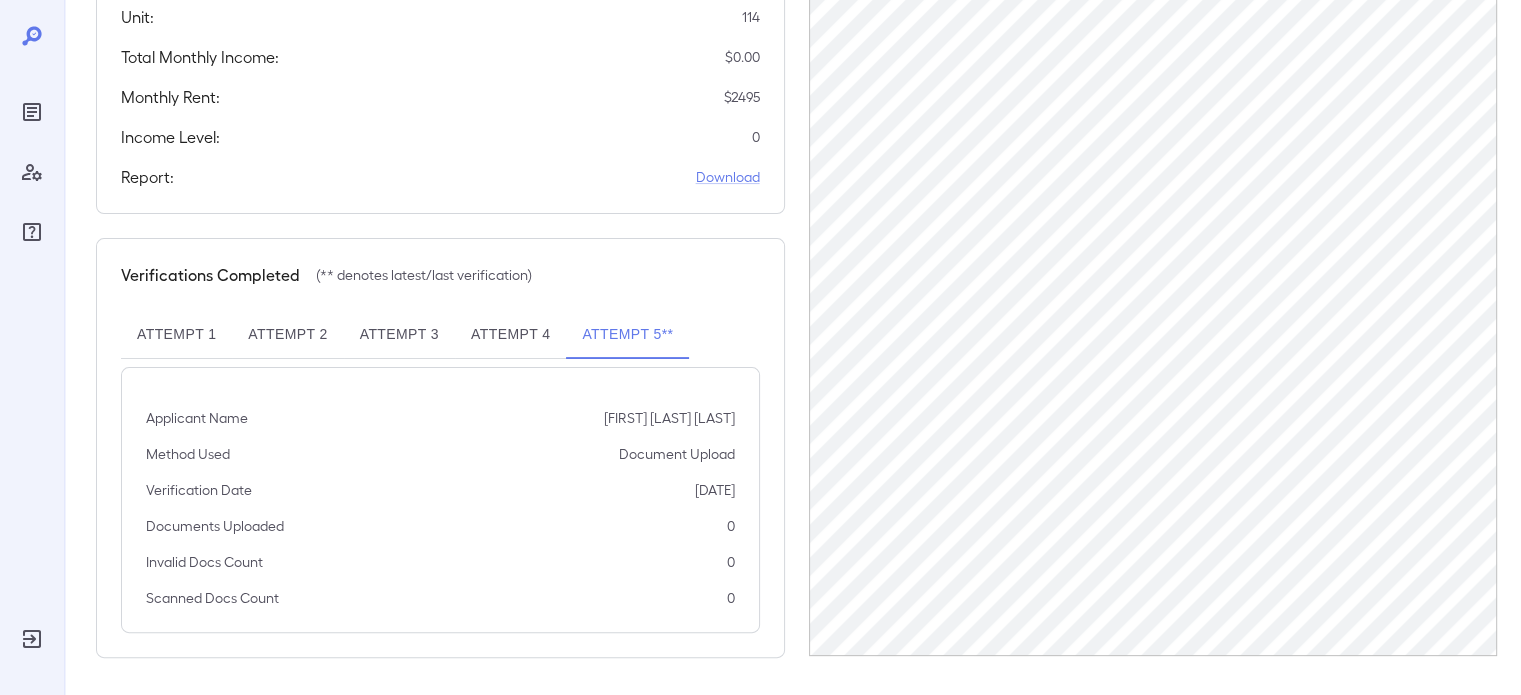 click on "Attempt 4" at bounding box center (510, 335) 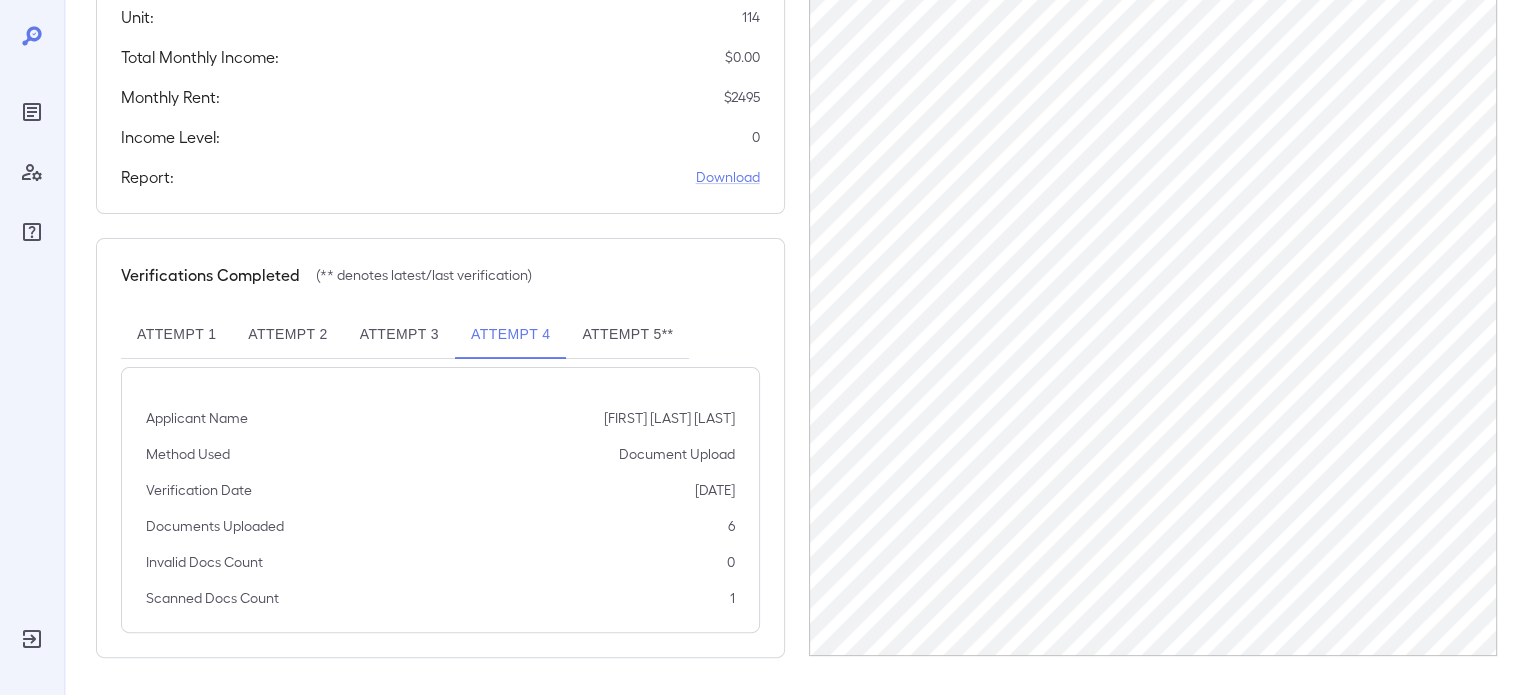 click on "Attempt 3" at bounding box center (399, 335) 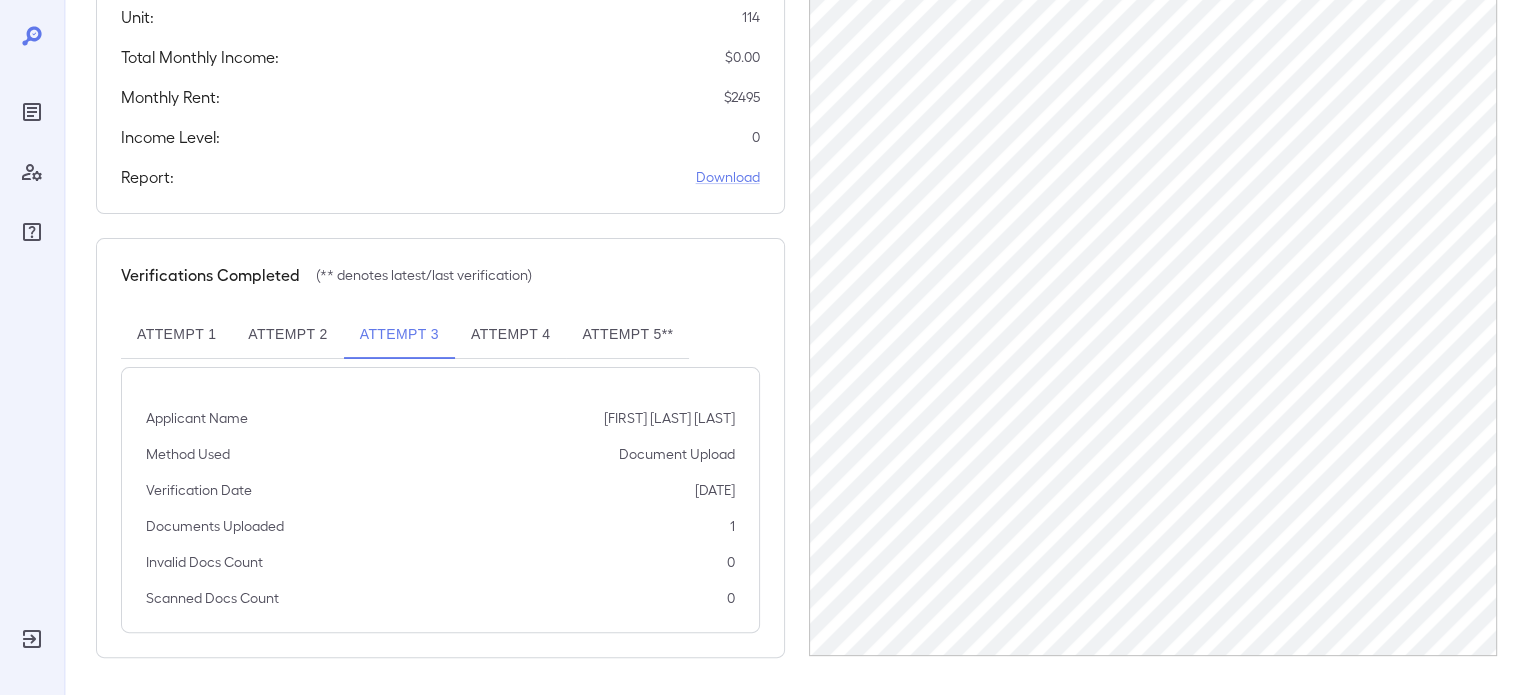 click on "Attempt 4" at bounding box center [510, 335] 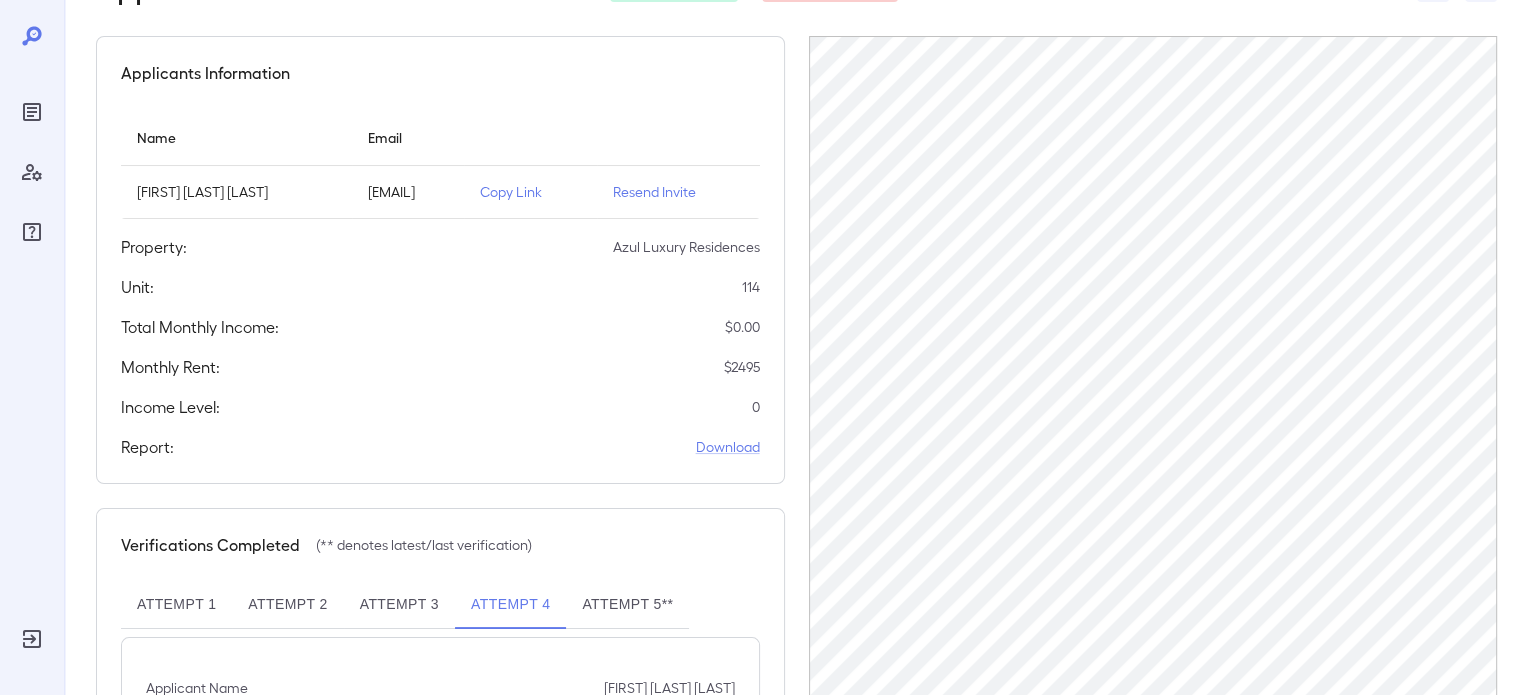 scroll, scrollTop: 344, scrollLeft: 0, axis: vertical 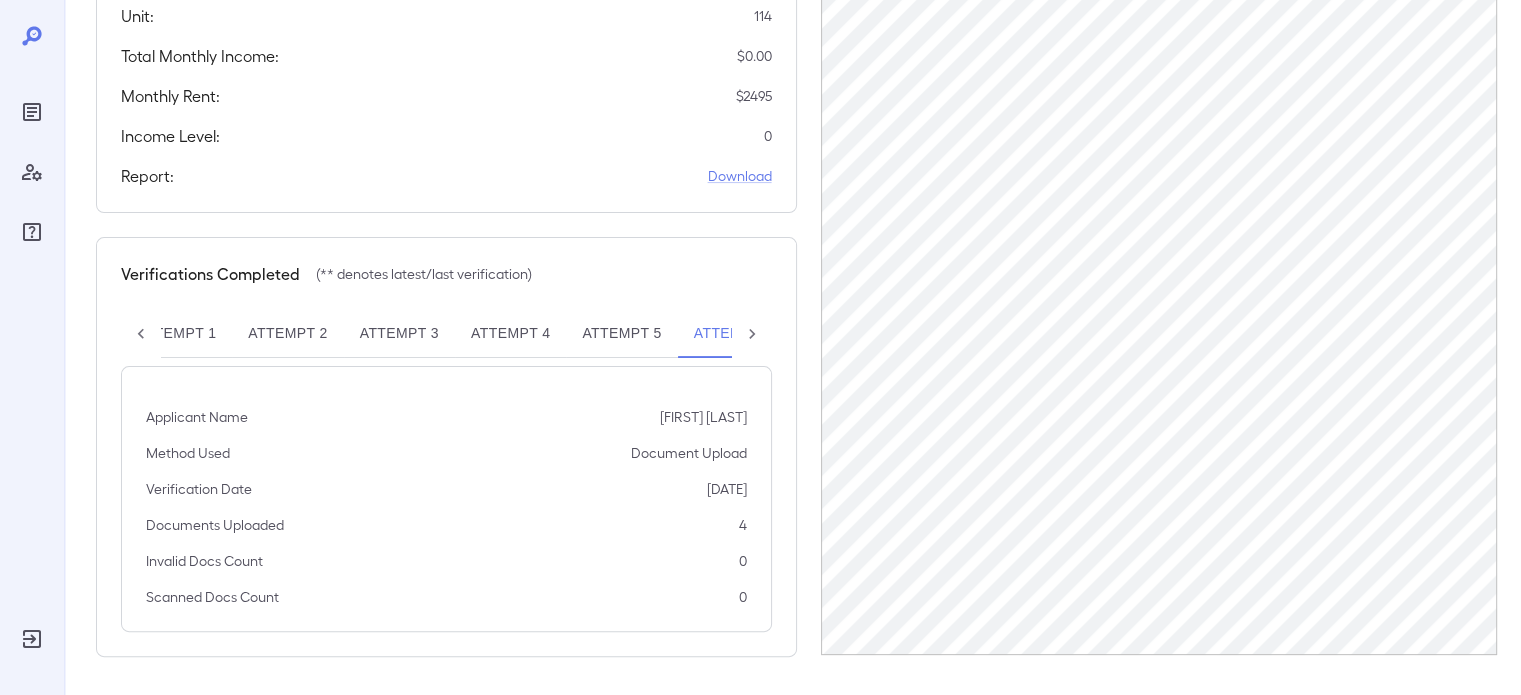 click on "Attempt 5" at bounding box center (621, 334) 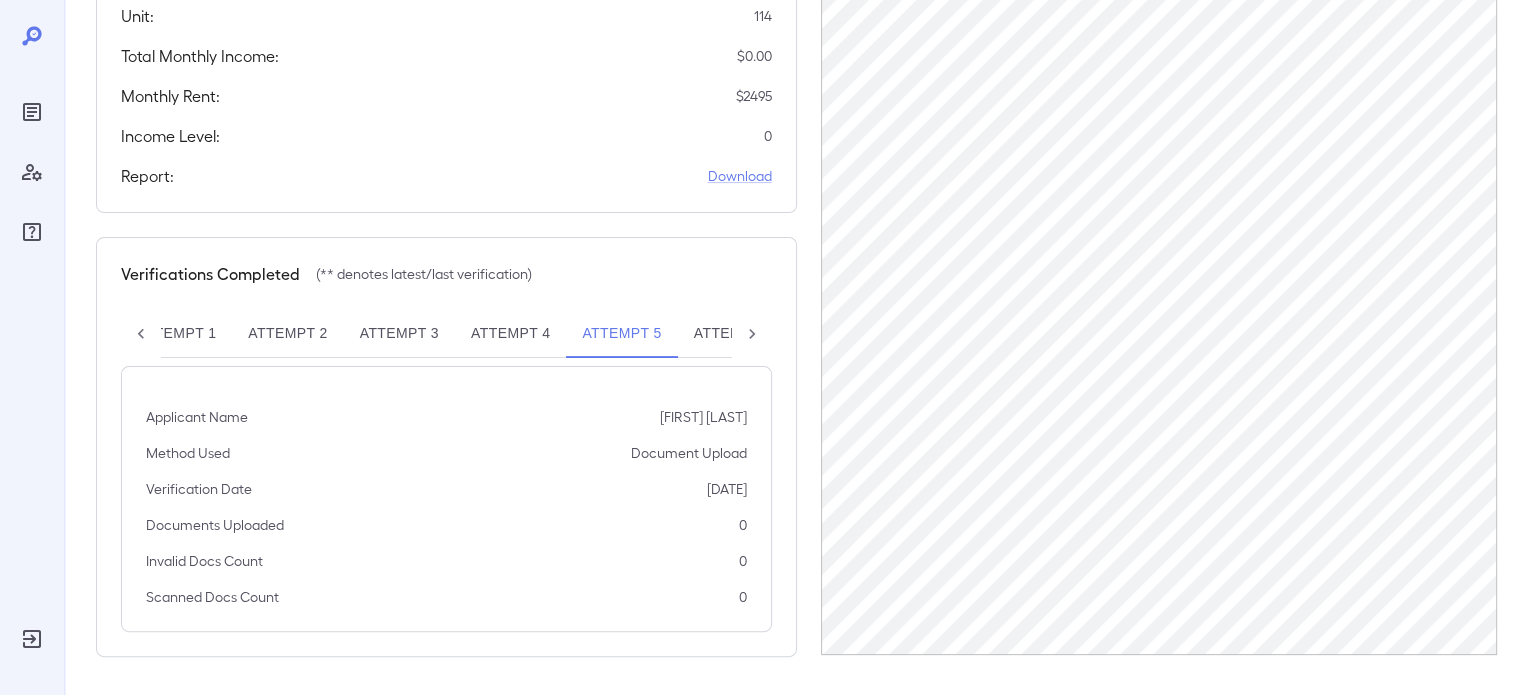 click on "Attempt 4" at bounding box center [510, 334] 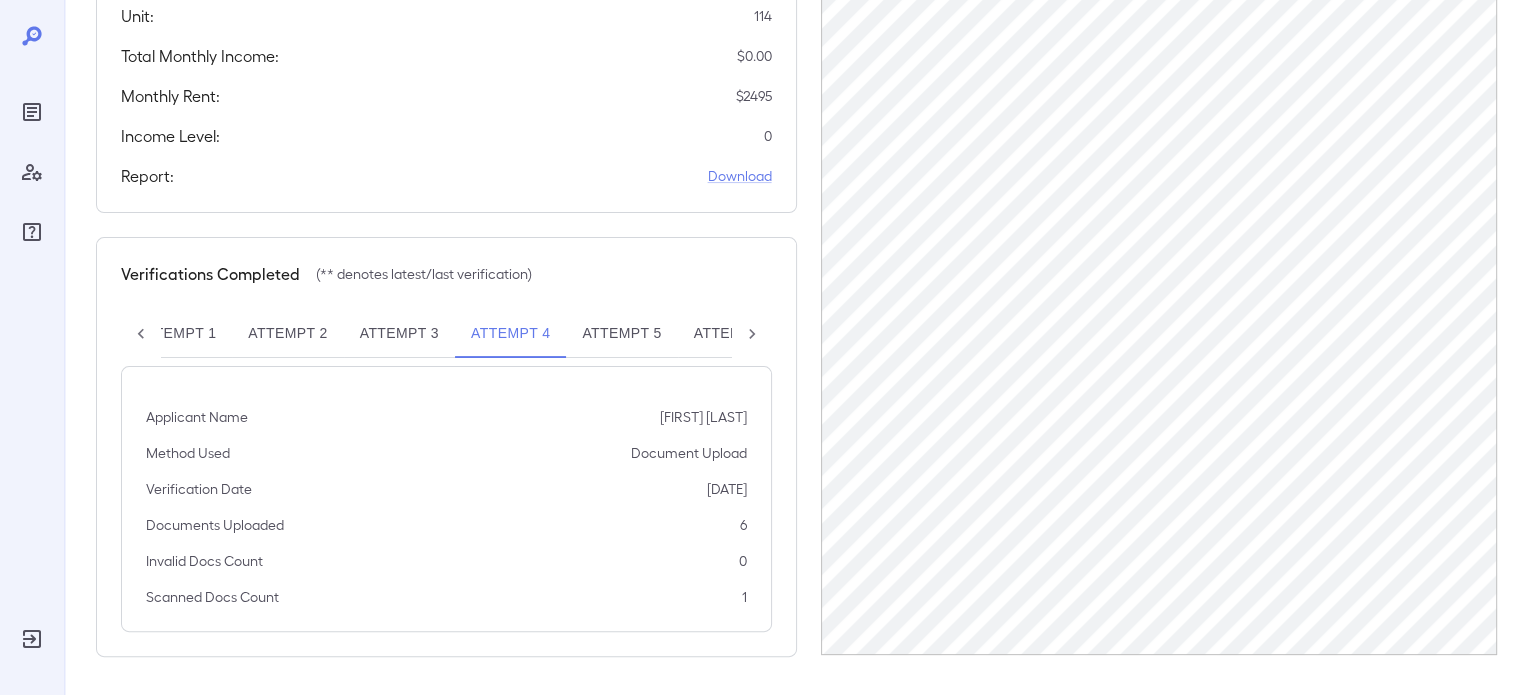 scroll, scrollTop: 0, scrollLeft: 108, axis: horizontal 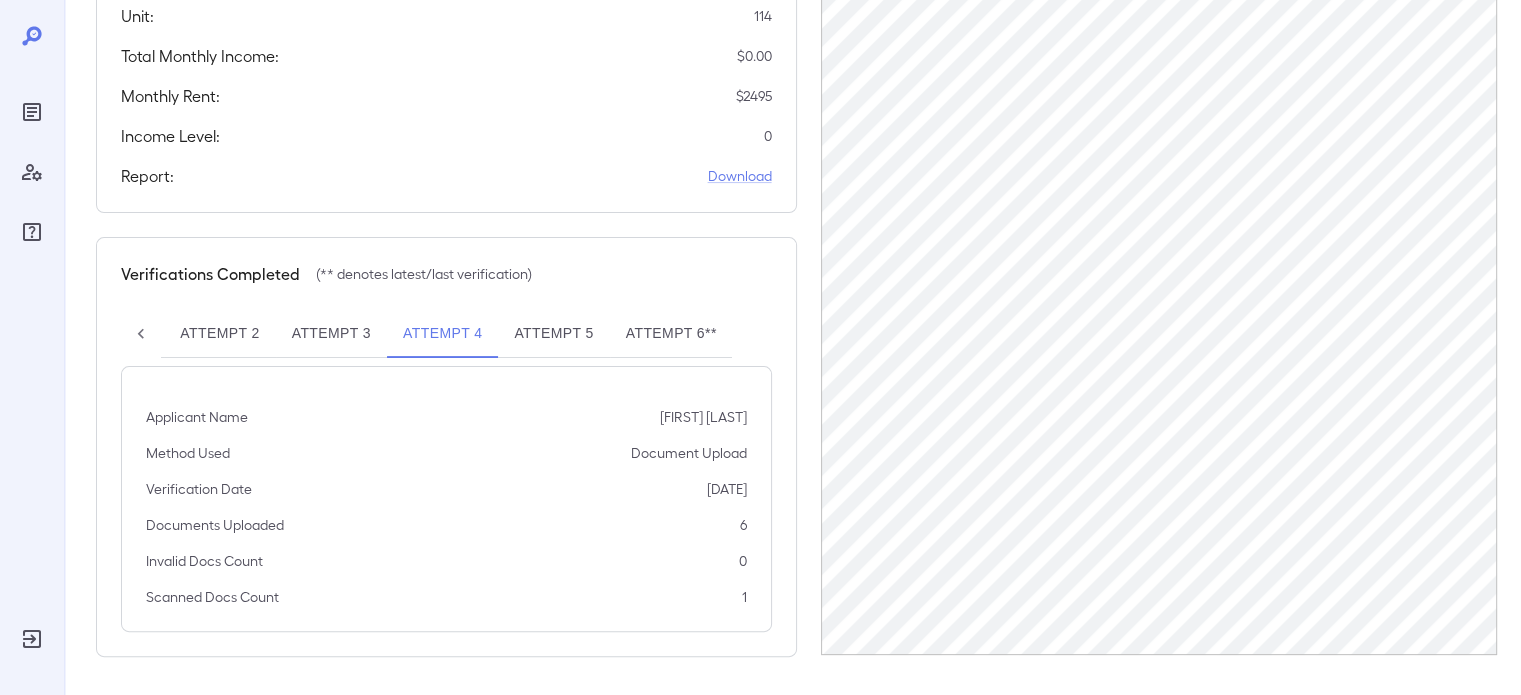 click on "Attempt 6**" at bounding box center [671, 334] 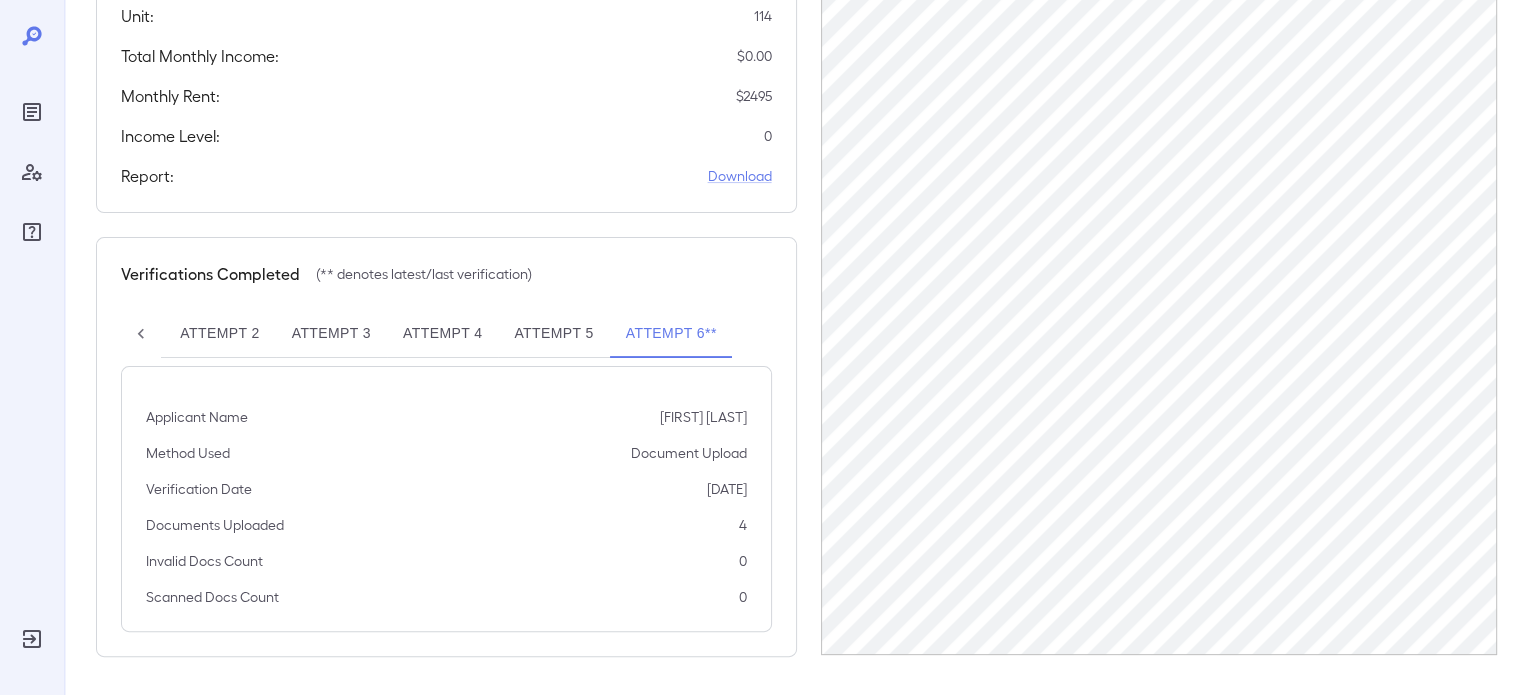 click on "Attempt 5" at bounding box center [553, 334] 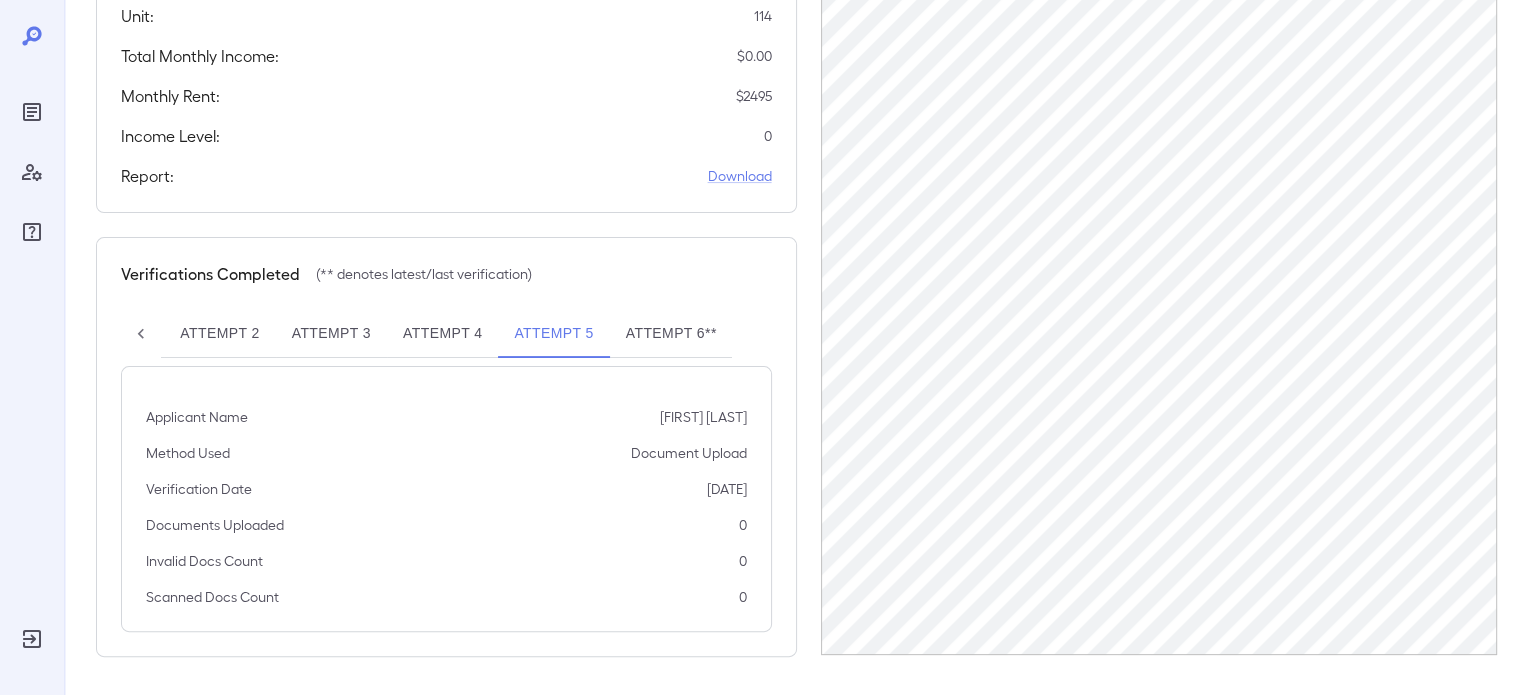 click on "Attempt 6**" at bounding box center [671, 334] 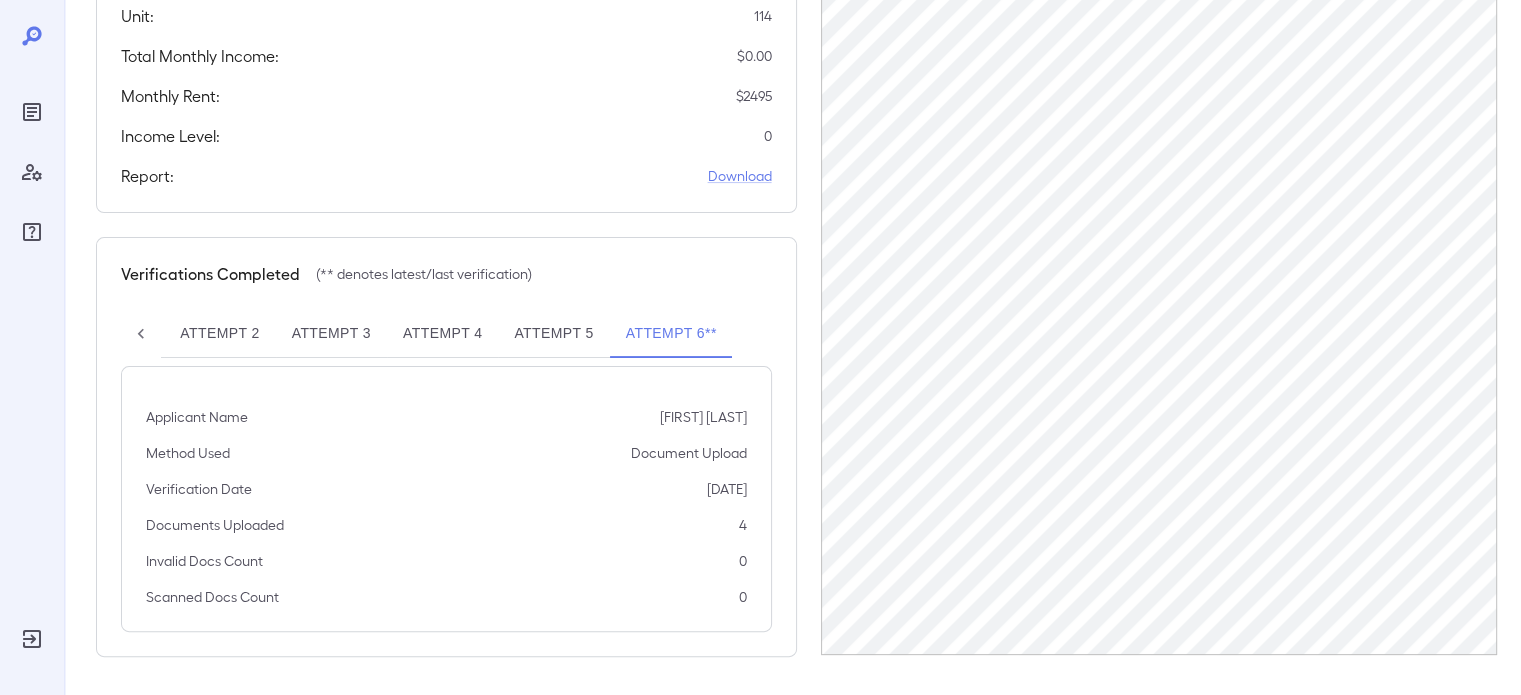 scroll, scrollTop: 0, scrollLeft: 0, axis: both 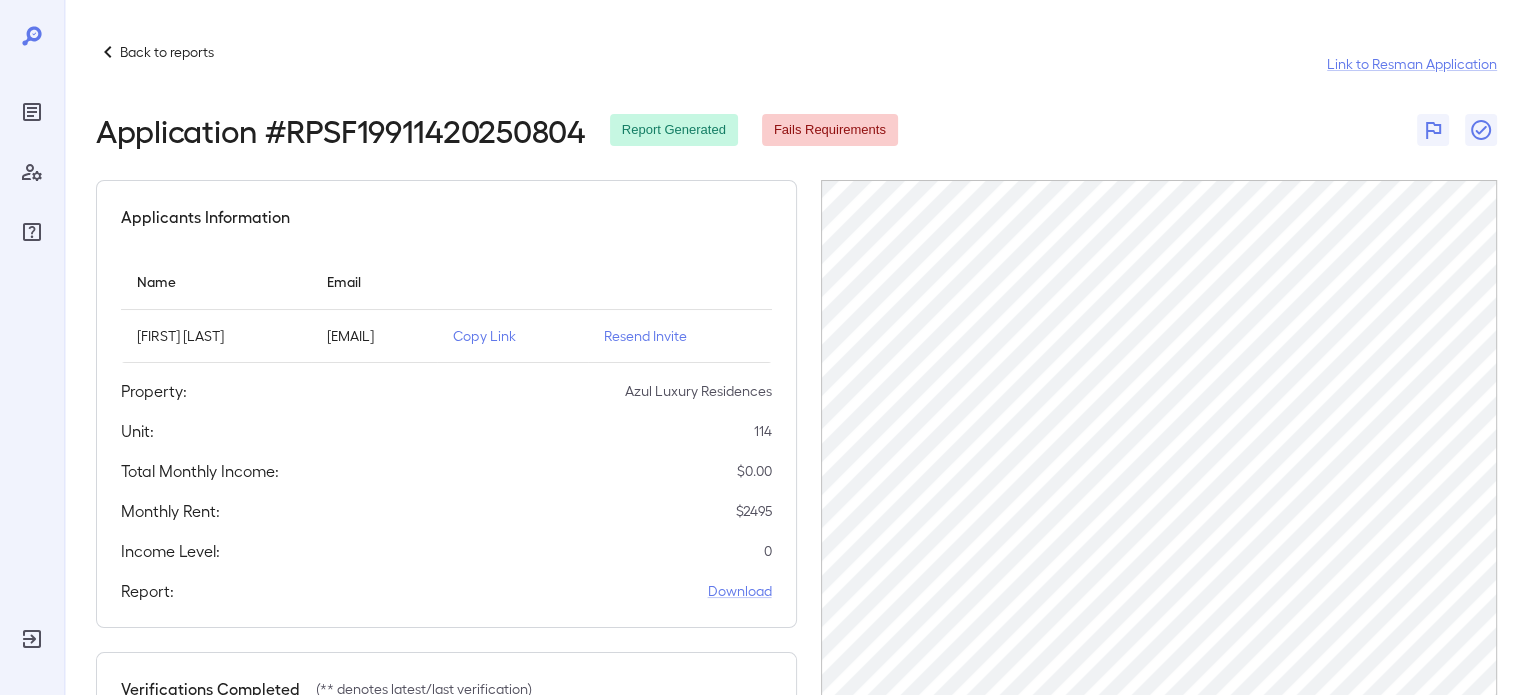 click at bounding box center (1457, 130) 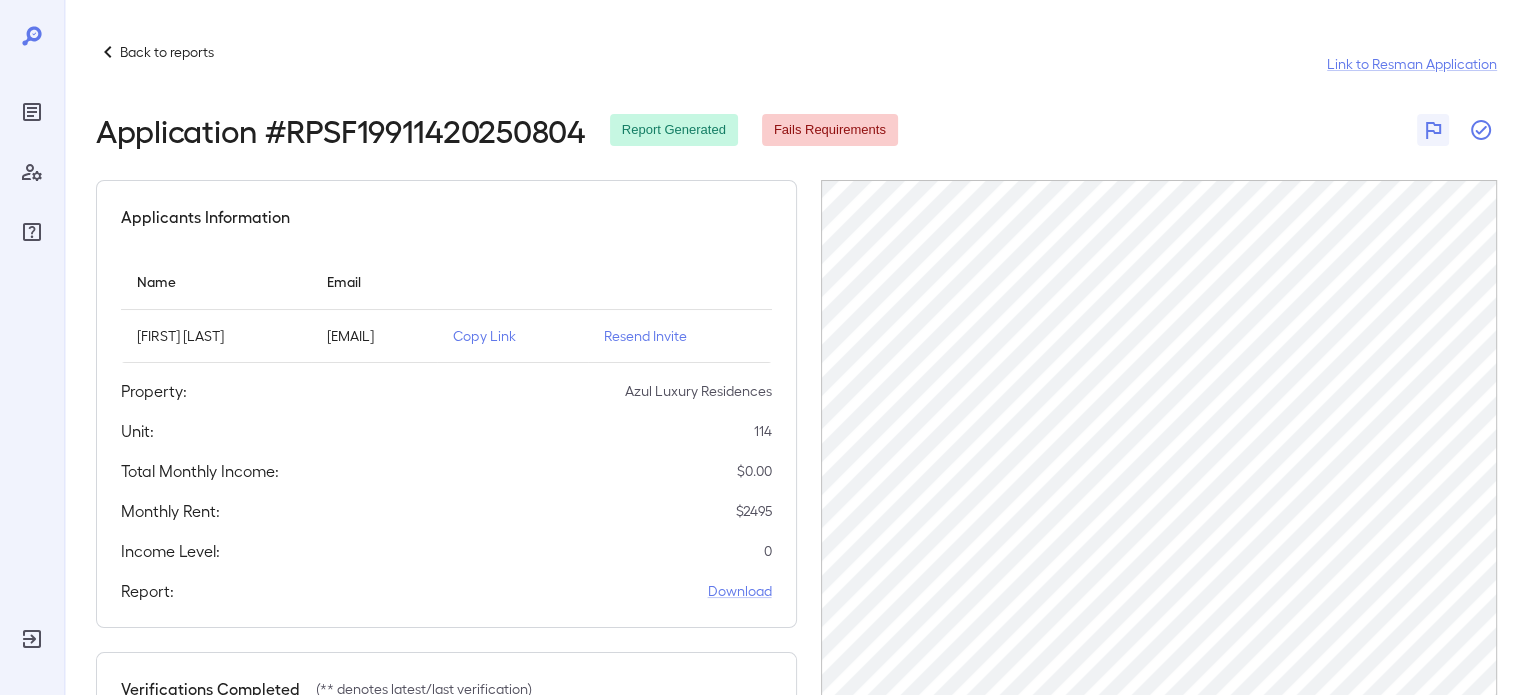 click at bounding box center (1481, 130) 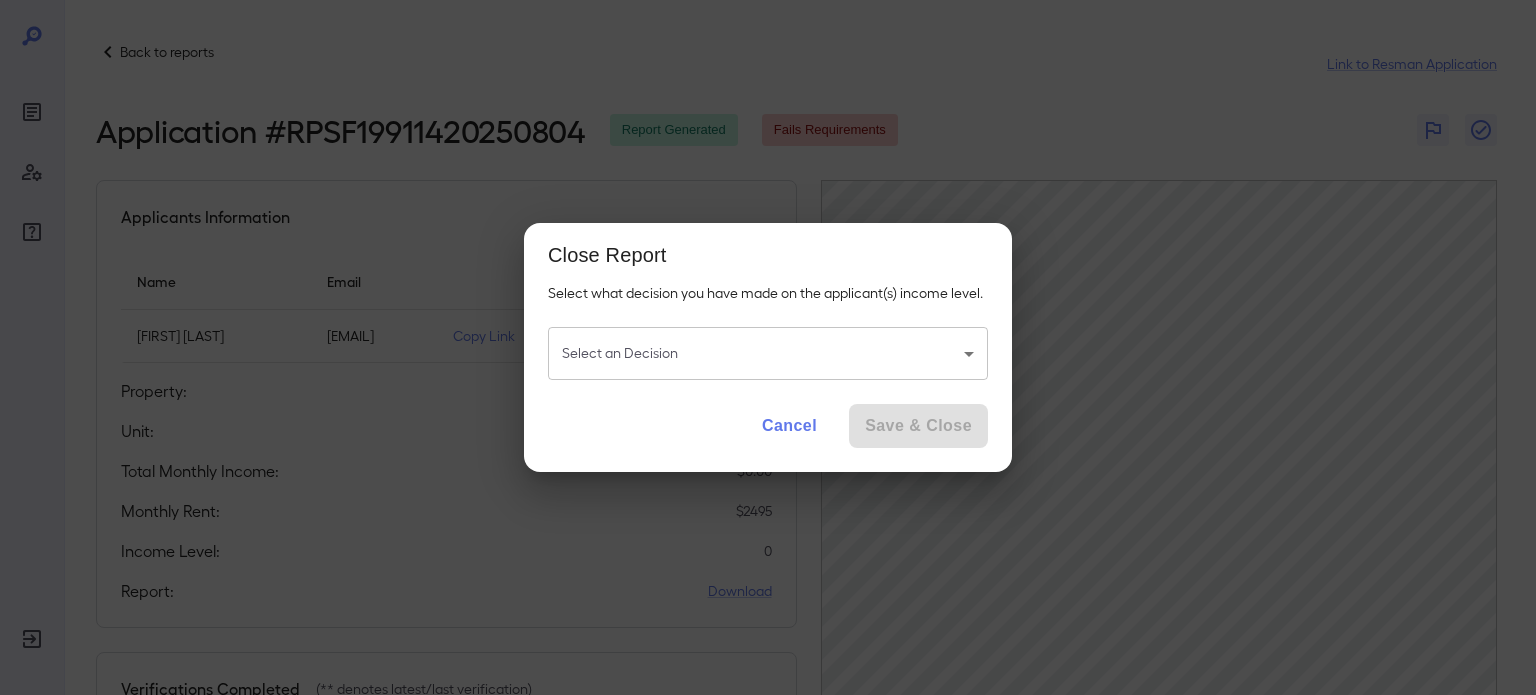 click on "Back to reports Link to Resman Application Application # RPSF19911420250804 Report Generated Fails Requirements Applicants Information Name Email Jess Taylor Crawford jessetaylor2713@gmail.com Copy Link Resend Invite Property:   Azul Luxury Residences Unit:   114 Total Monthly Income:   $ 0.00 Monthly Rent:   $ 2495 Income Level:   0 Report:   Download Verifications Completed (** denotes latest/last verification) Attempt 1 Attempt 2 Attempt 3 Attempt 4 Attempt 5 Attempt 6** Applicant Name Jess Taylor Crawford Method Used Document Upload Verification Date 08/04/2025 Documents Uploaded 4 Invalid Docs Count 0 Scanned Docs Count 0 Close Report Select what decision you have made on the applicant(s) income level. Select an Decision ​ Select an Decision Cancel Save & Close" at bounding box center [768, 347] 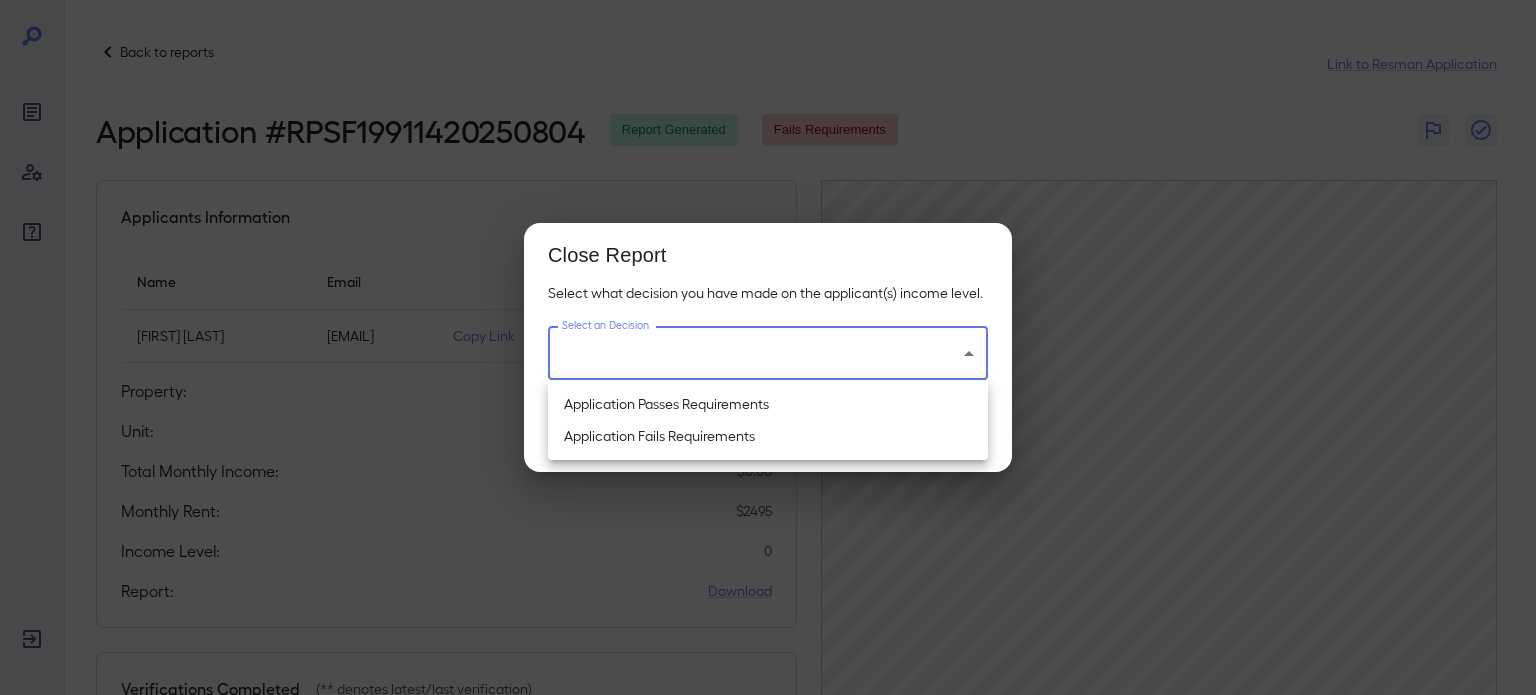 click on "Application Passes Requirements" at bounding box center [768, 404] 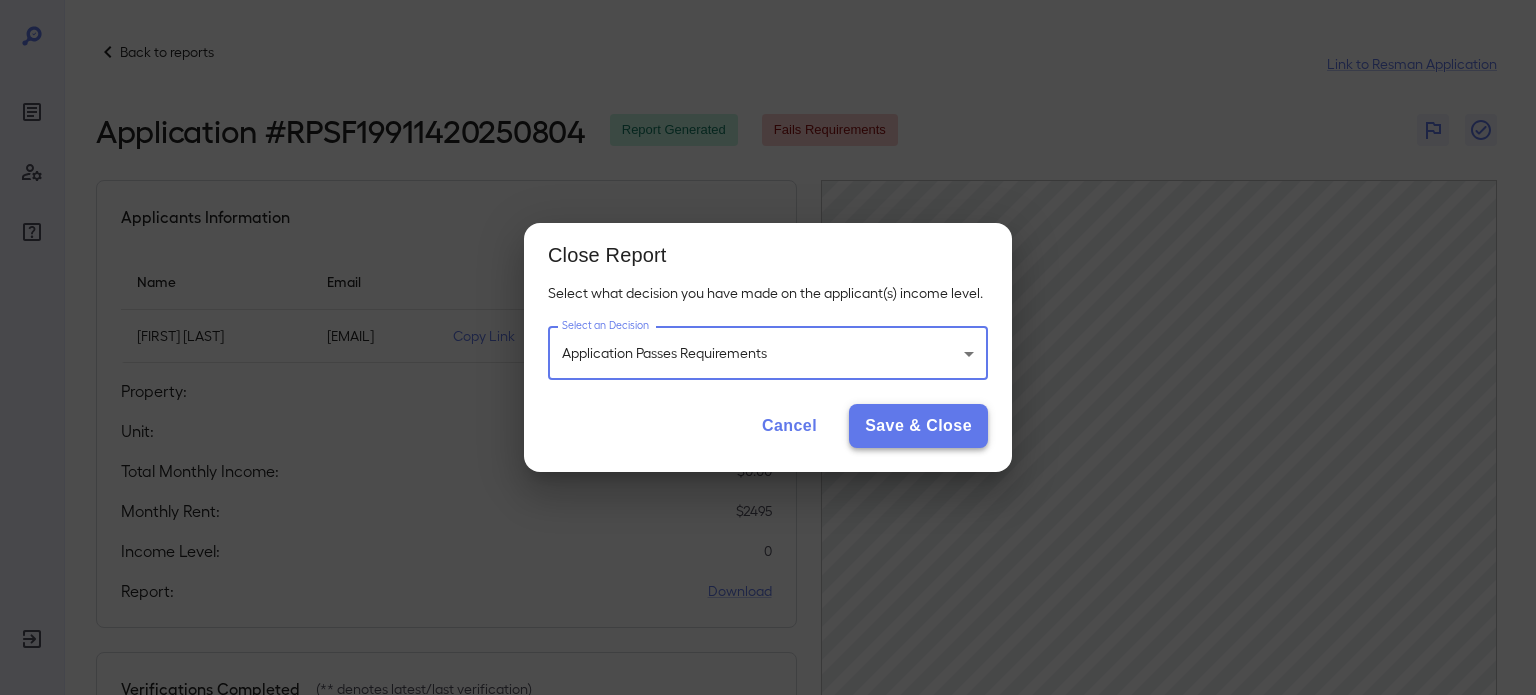 click on "Save & Close" at bounding box center [918, 426] 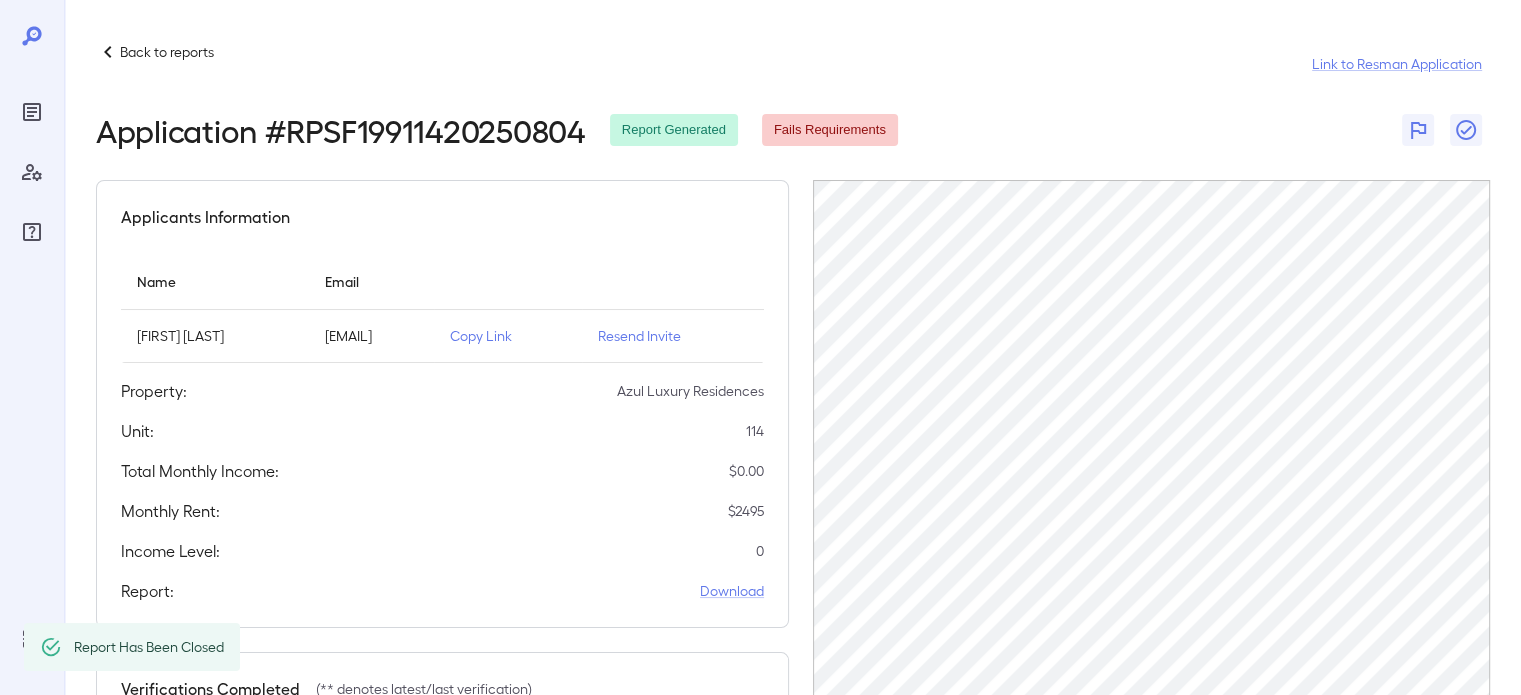 scroll, scrollTop: 0, scrollLeft: 101, axis: horizontal 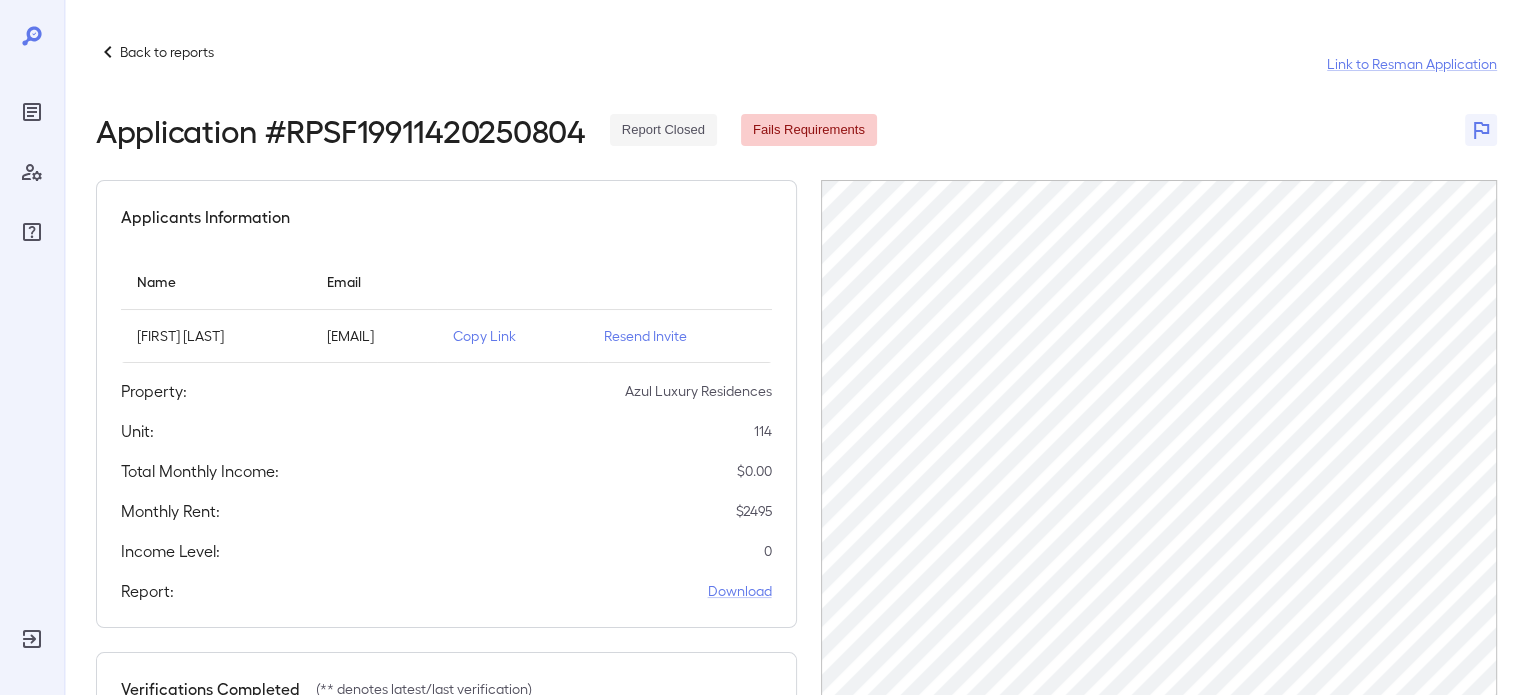 click on "Back to reports Link to Resman Application Application # RPSF19911420250804 Report Closed Fails Requirements Applicants Information Name Email Jess Taylor Crawford jessetaylor2713@gmail.com Copy Link Resend Invite Property:   Azul Luxury Residences Unit:   114 Total Monthly Income:   $ 0.00 Monthly Rent:   $ 2495 Income Level:   0 Report:   Download Verifications Completed (** denotes latest/last verification) Attempt 1 Attempt 2 Attempt 3 Attempt 4 Attempt 5 Attempt 6** Applicant Name Jess Taylor Crawford Method Used Document Upload Verification Date 08/04/2025 Documents Uploaded 4 Invalid Docs Count 0 Scanned Docs Count 0" at bounding box center (796, 556) 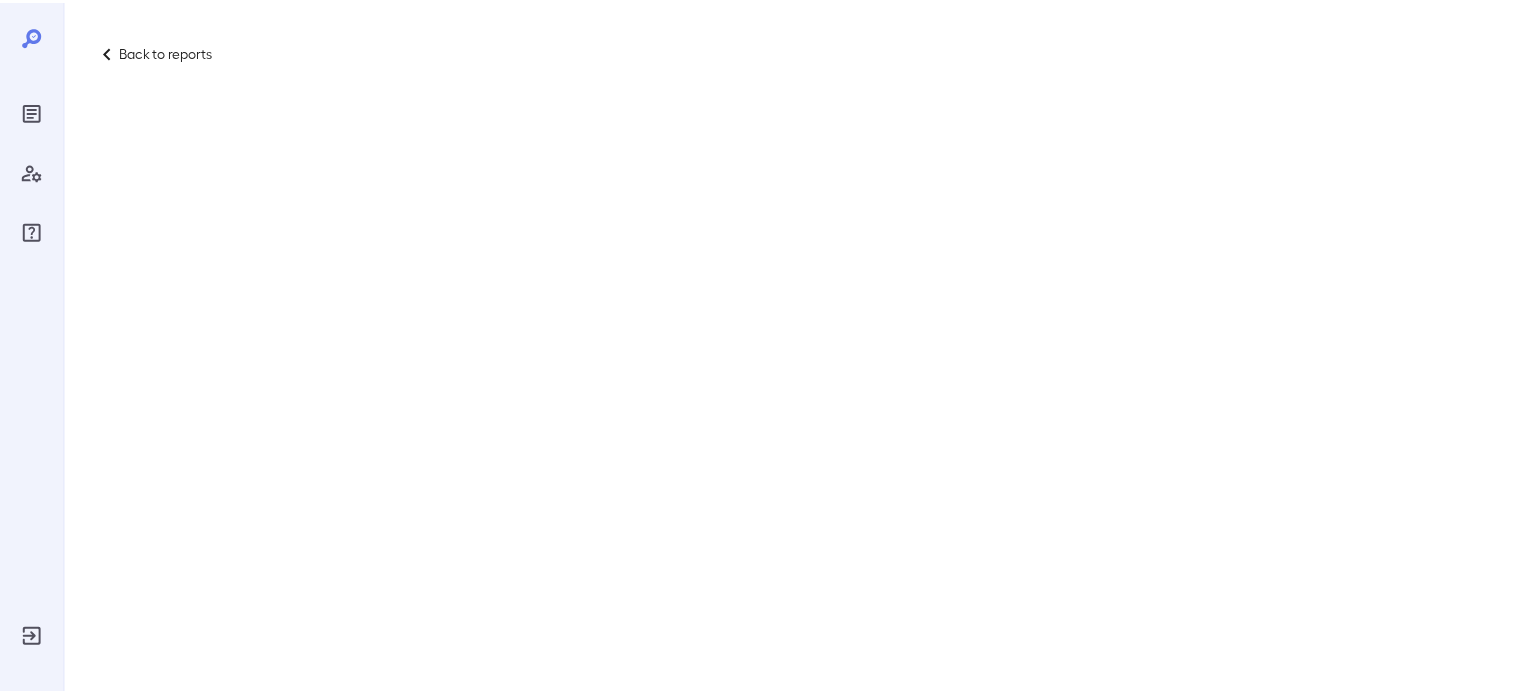 scroll, scrollTop: 0, scrollLeft: 0, axis: both 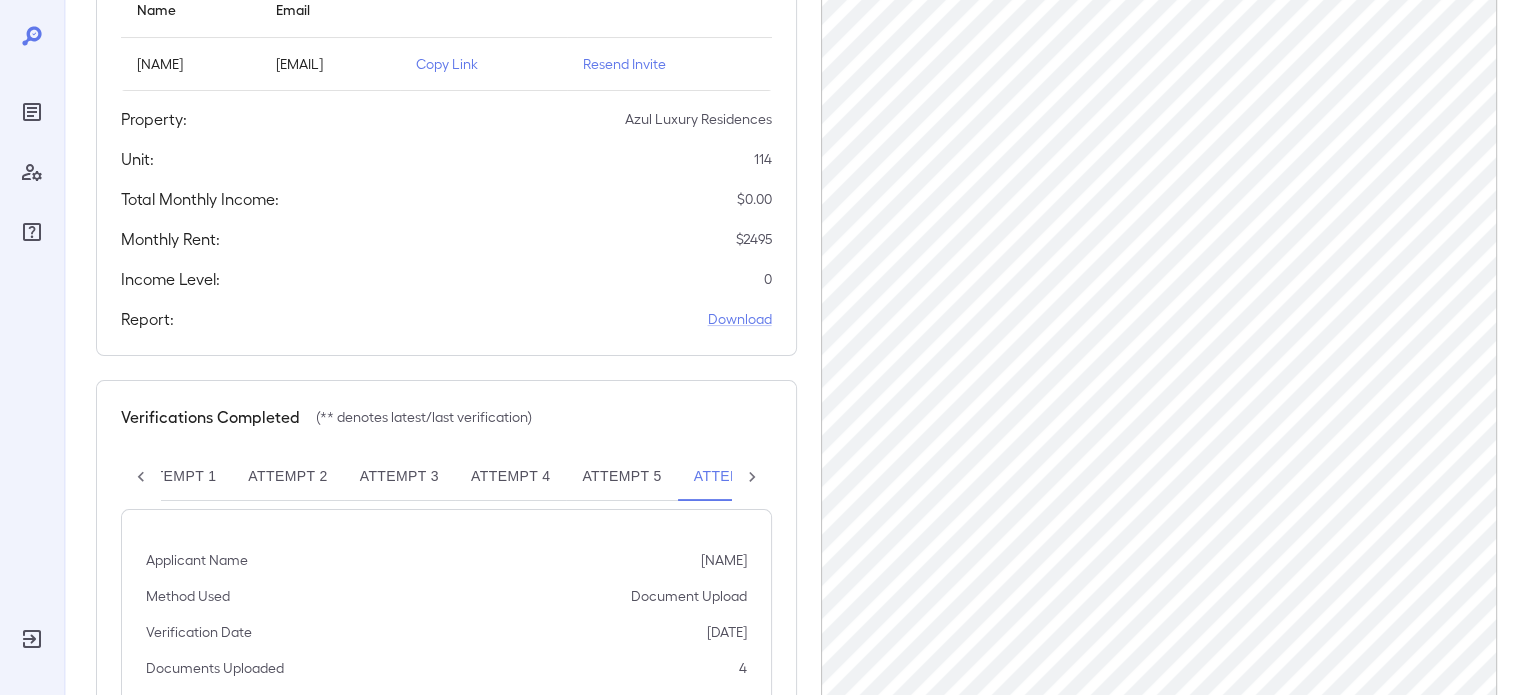 click on "Attempt 4" at bounding box center (510, 477) 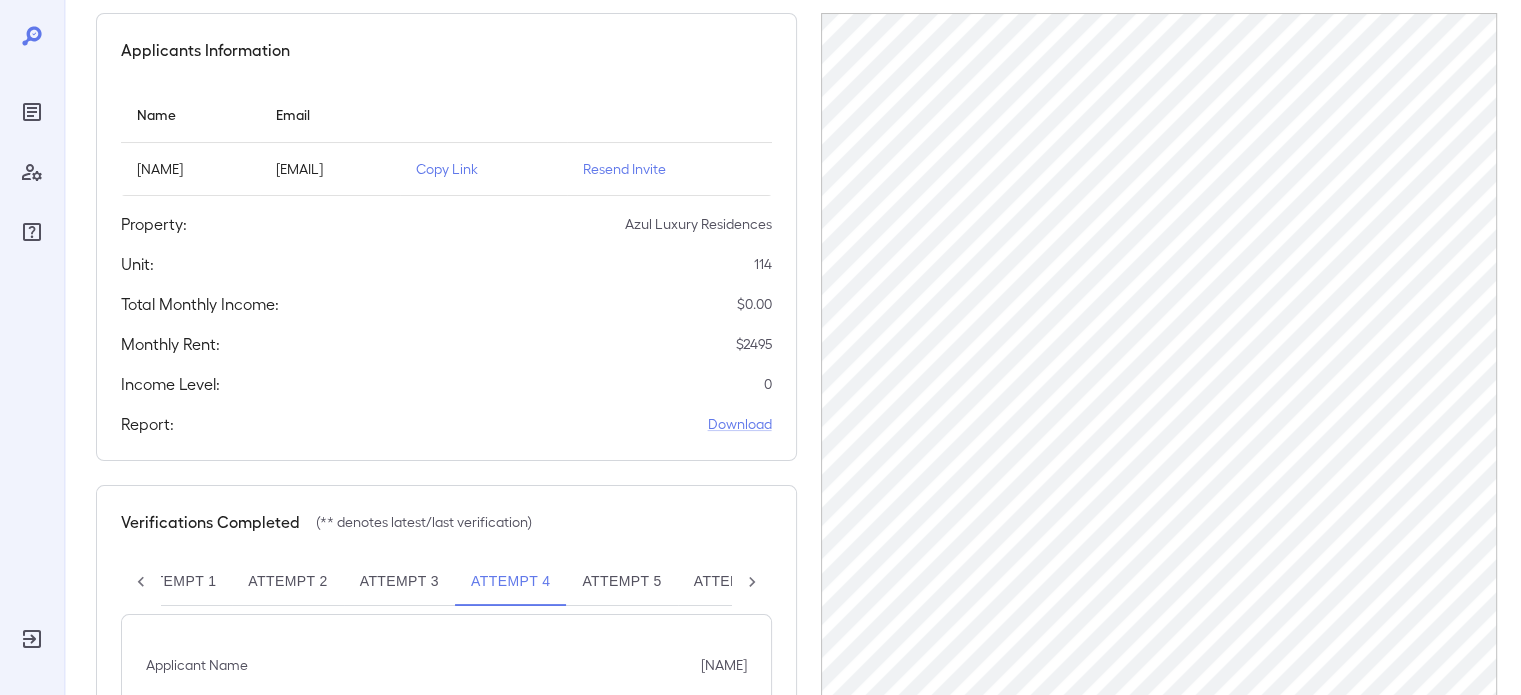 scroll, scrollTop: 0, scrollLeft: 0, axis: both 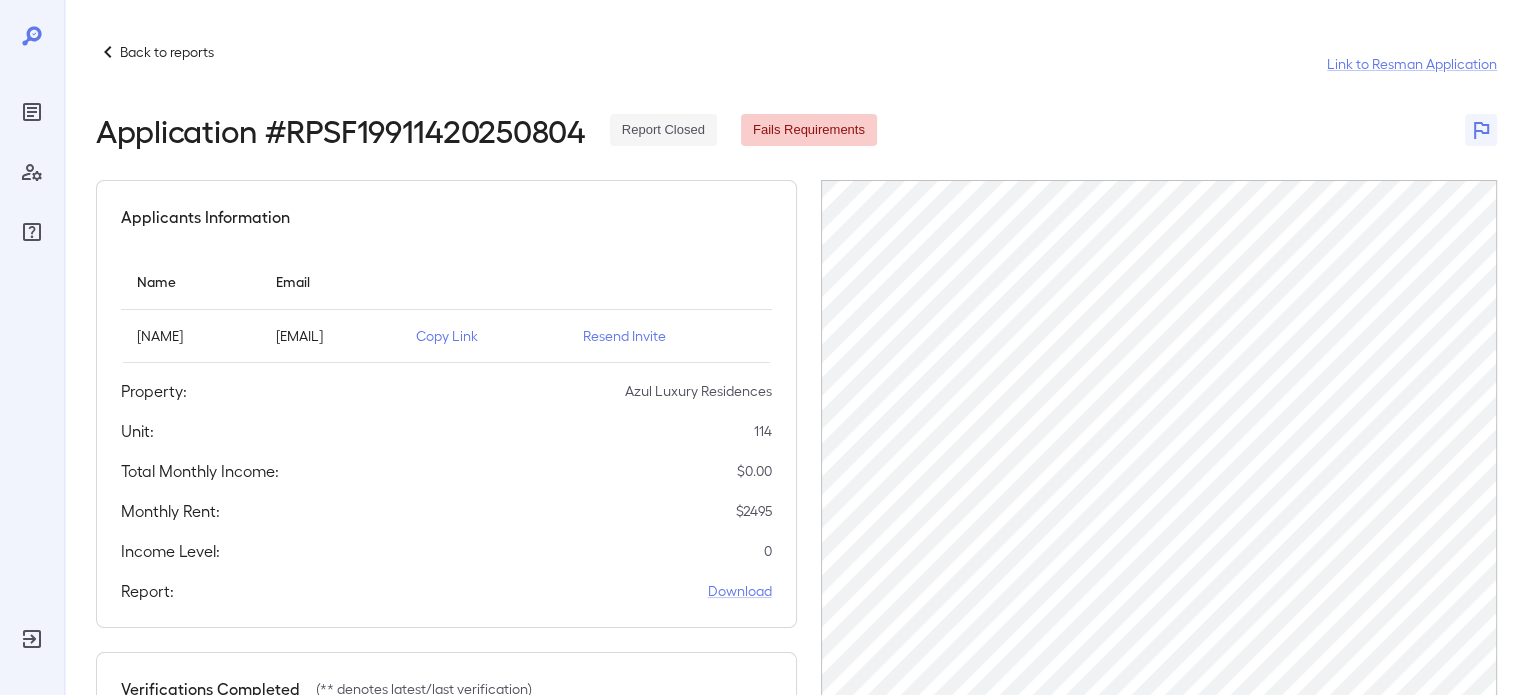 click on "[NAME]" at bounding box center [190, 336] 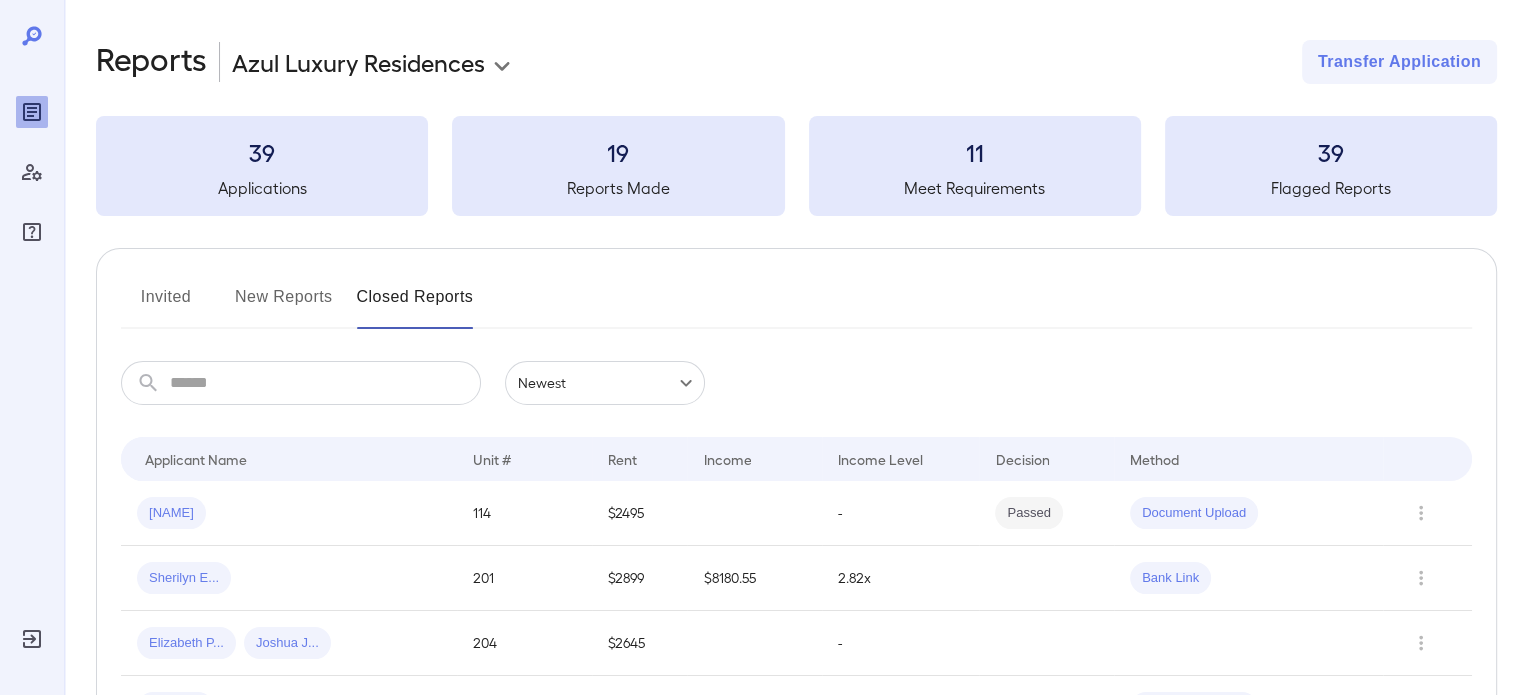 click on "New Reports" at bounding box center [284, 305] 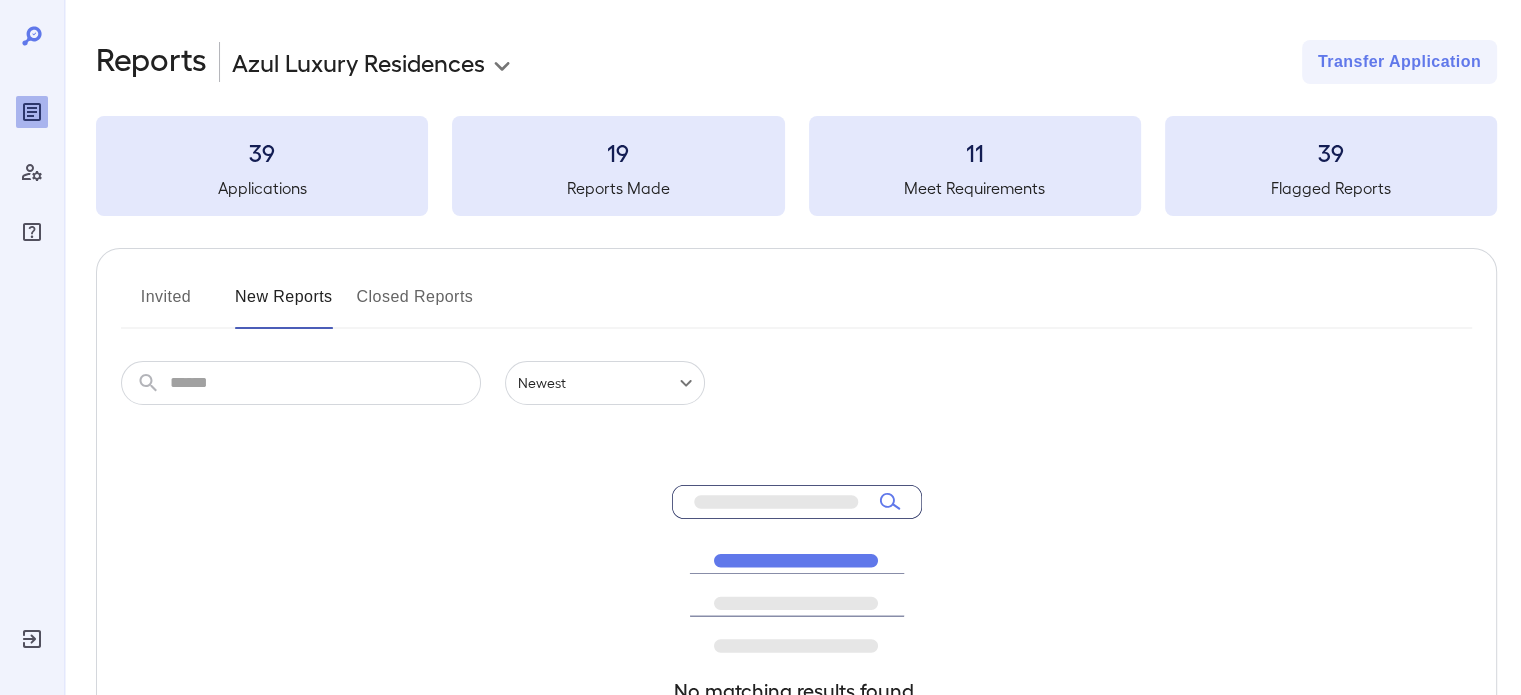 click on "Closed Reports" at bounding box center (415, 305) 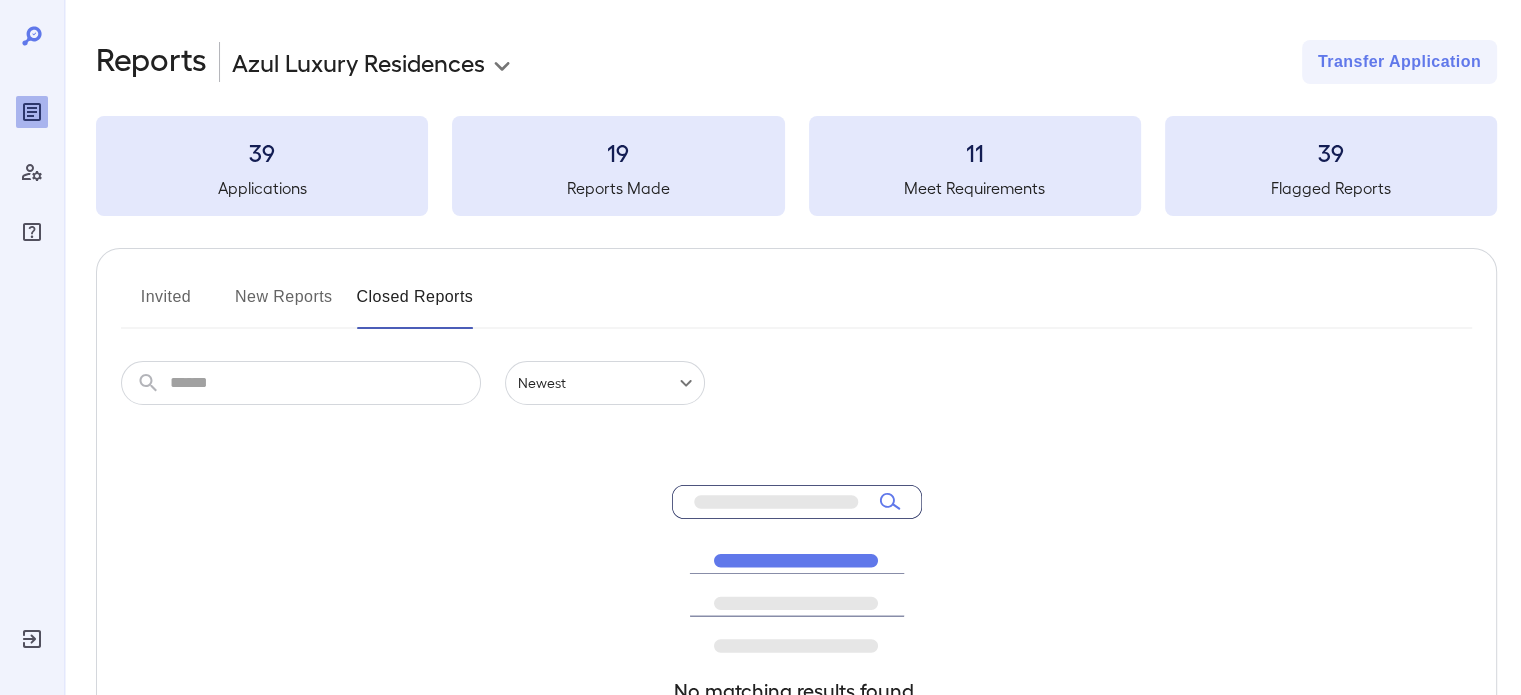 click on "New Reports" at bounding box center [284, 305] 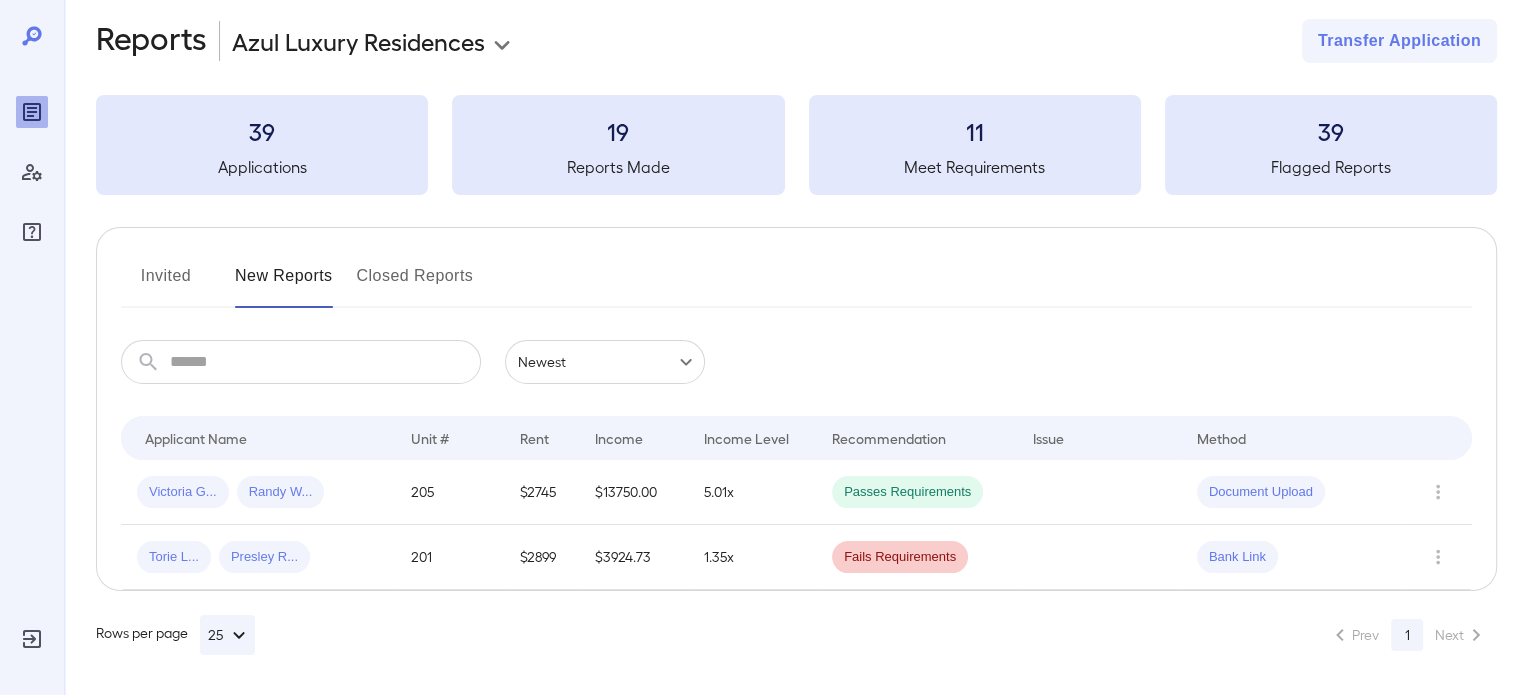 scroll, scrollTop: 20, scrollLeft: 0, axis: vertical 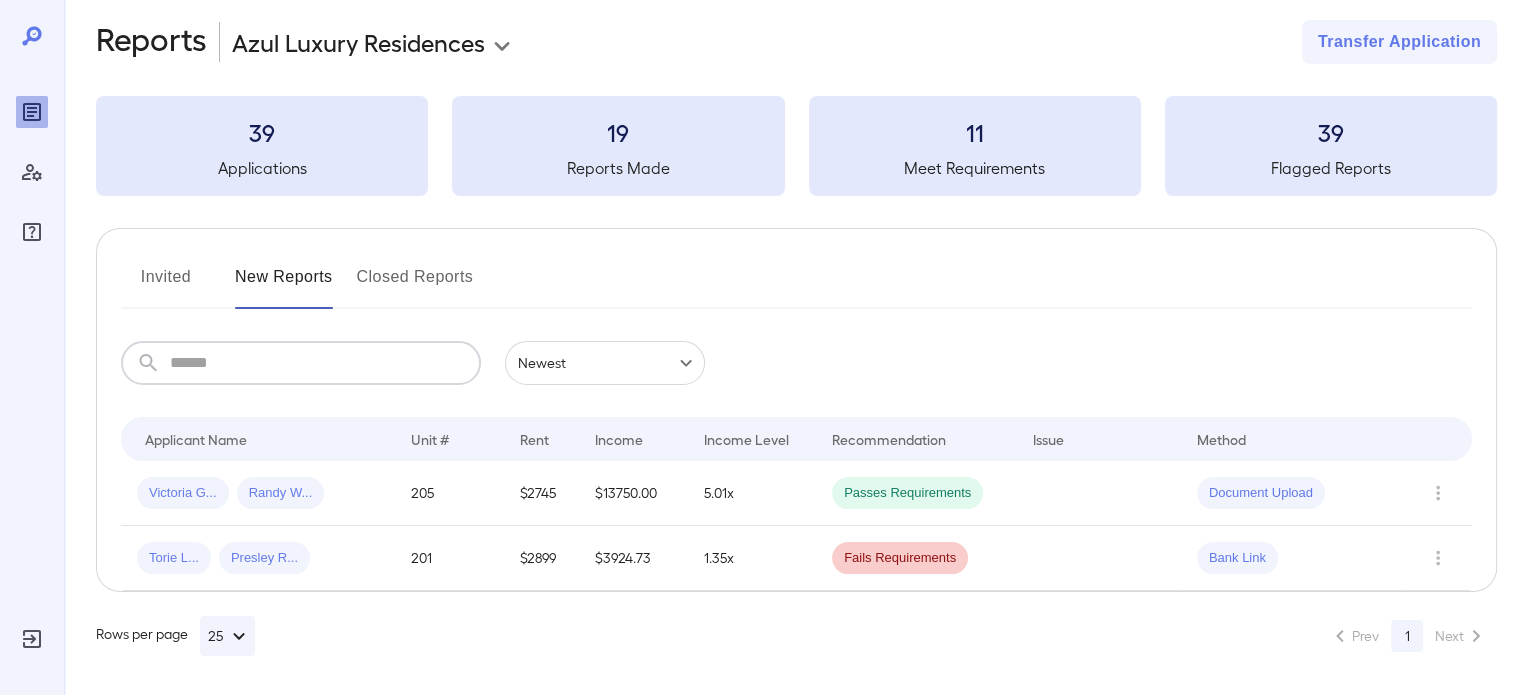 click at bounding box center [325, 363] 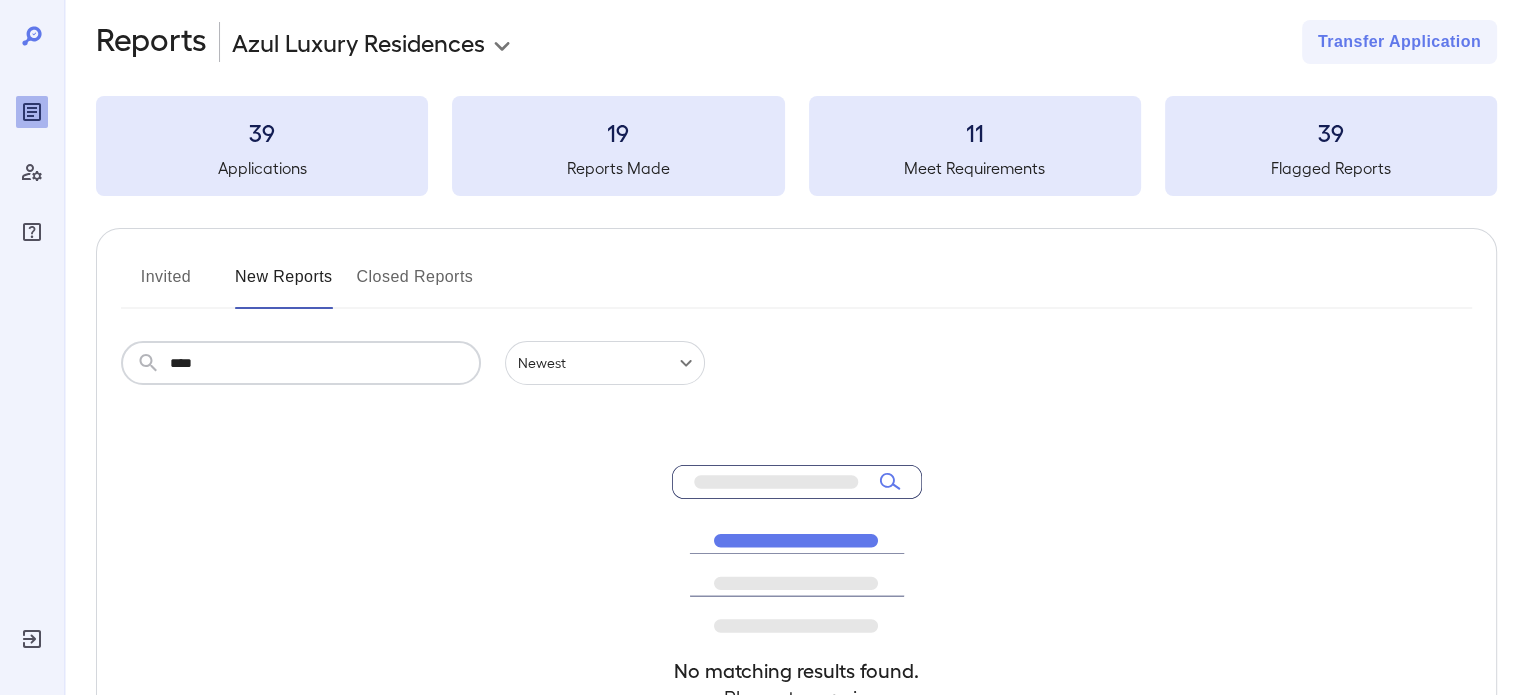 type on "****" 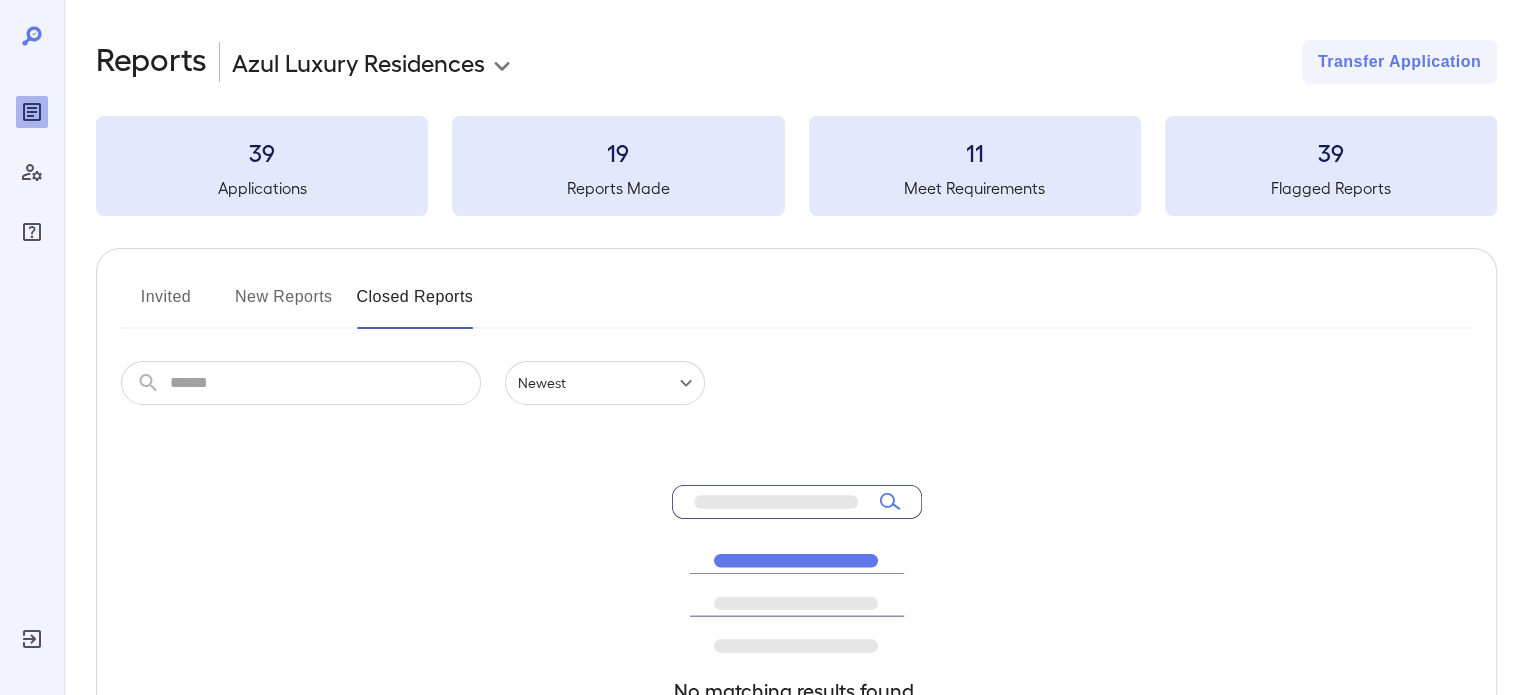 click at bounding box center (325, 383) 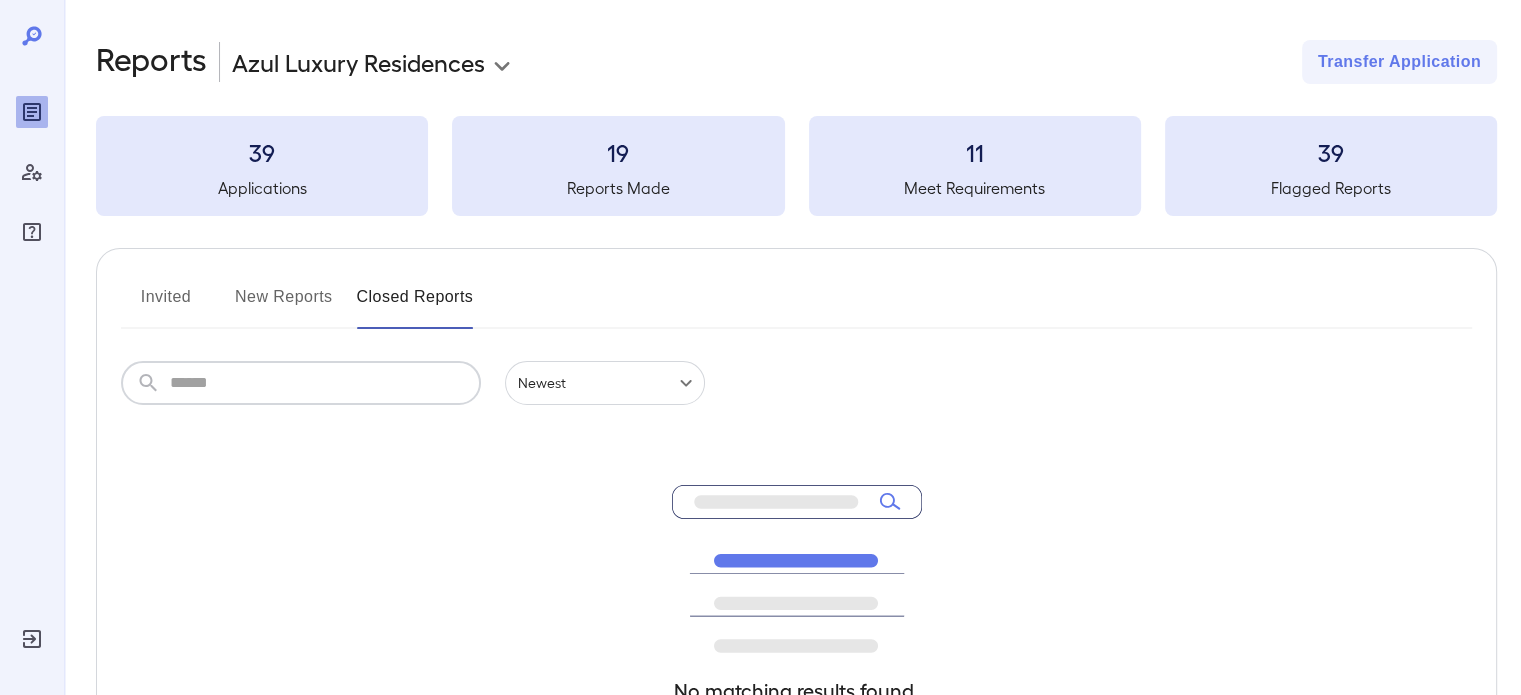 type on "*" 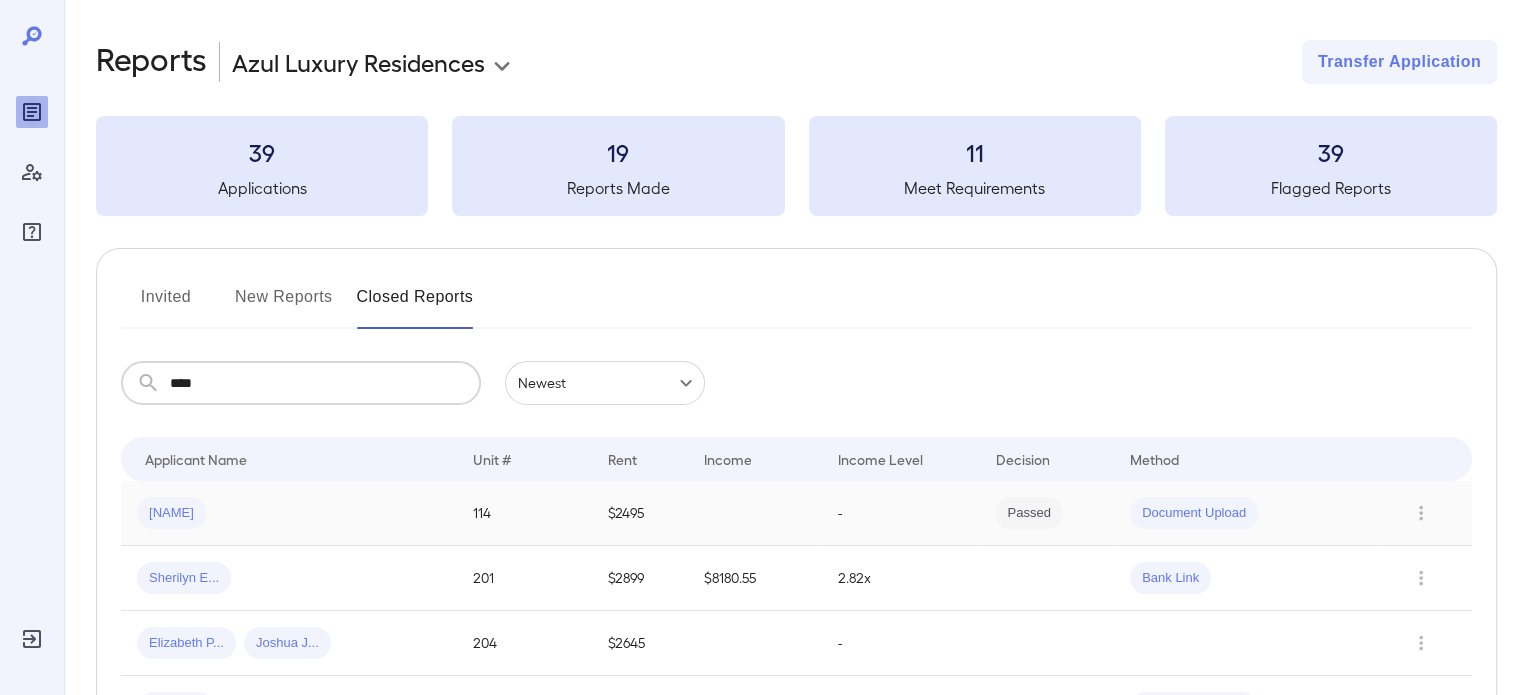 type on "****" 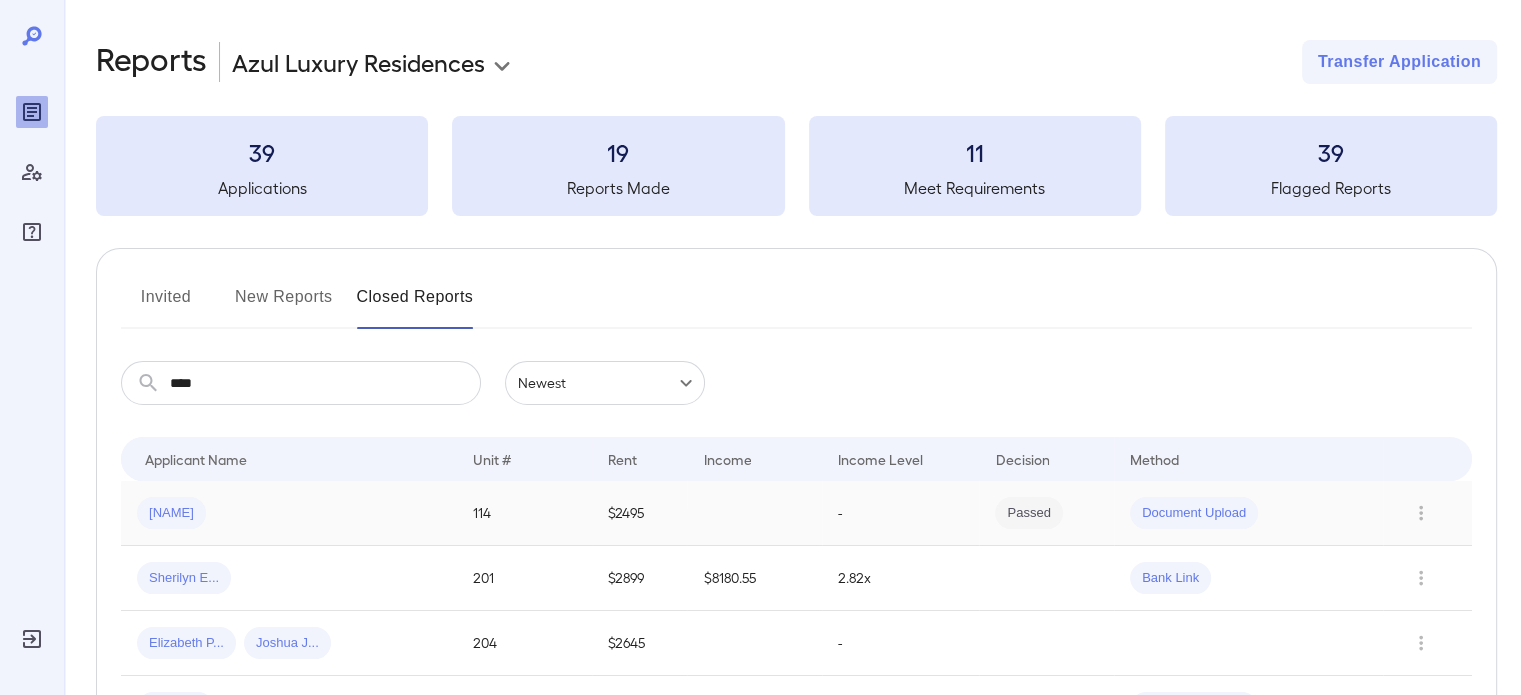 click on "[FIRST] [LAST]" at bounding box center [289, 513] 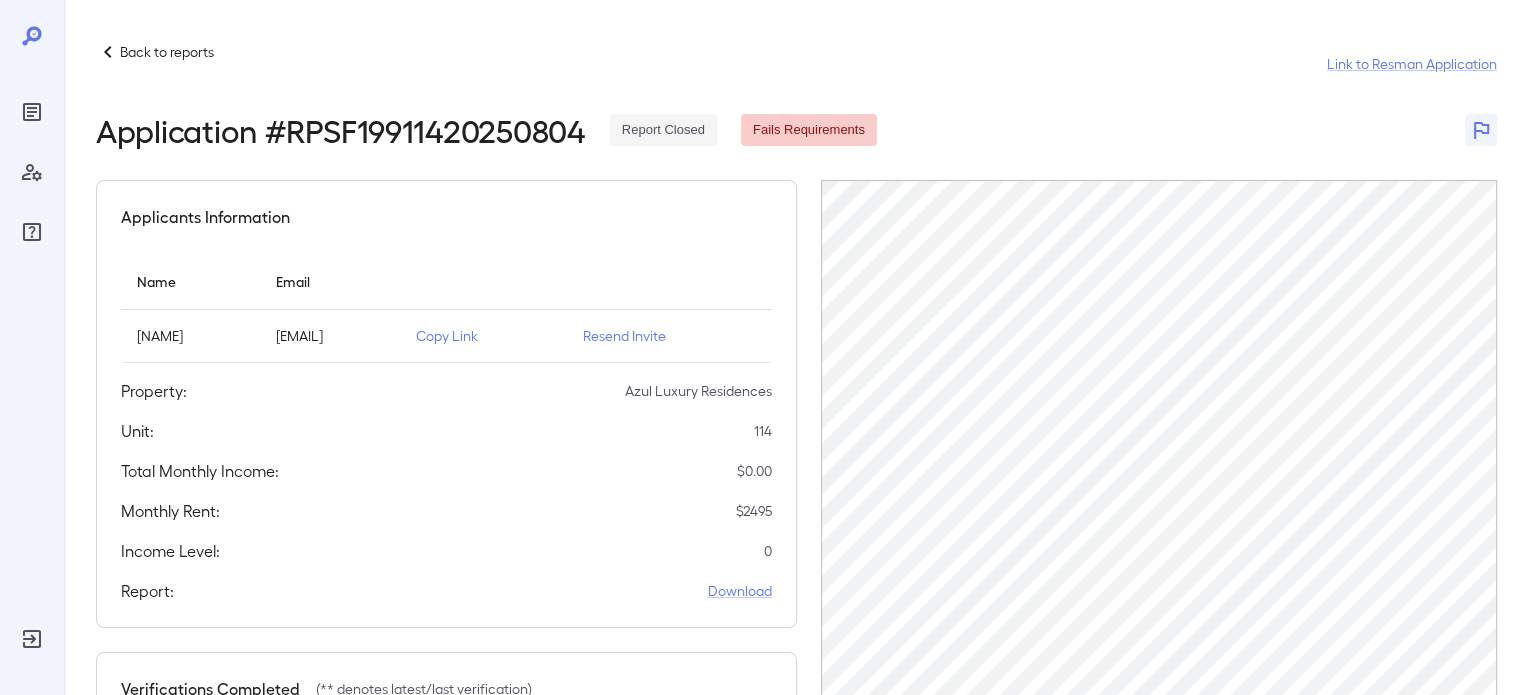 scroll, scrollTop: 0, scrollLeft: 40, axis: horizontal 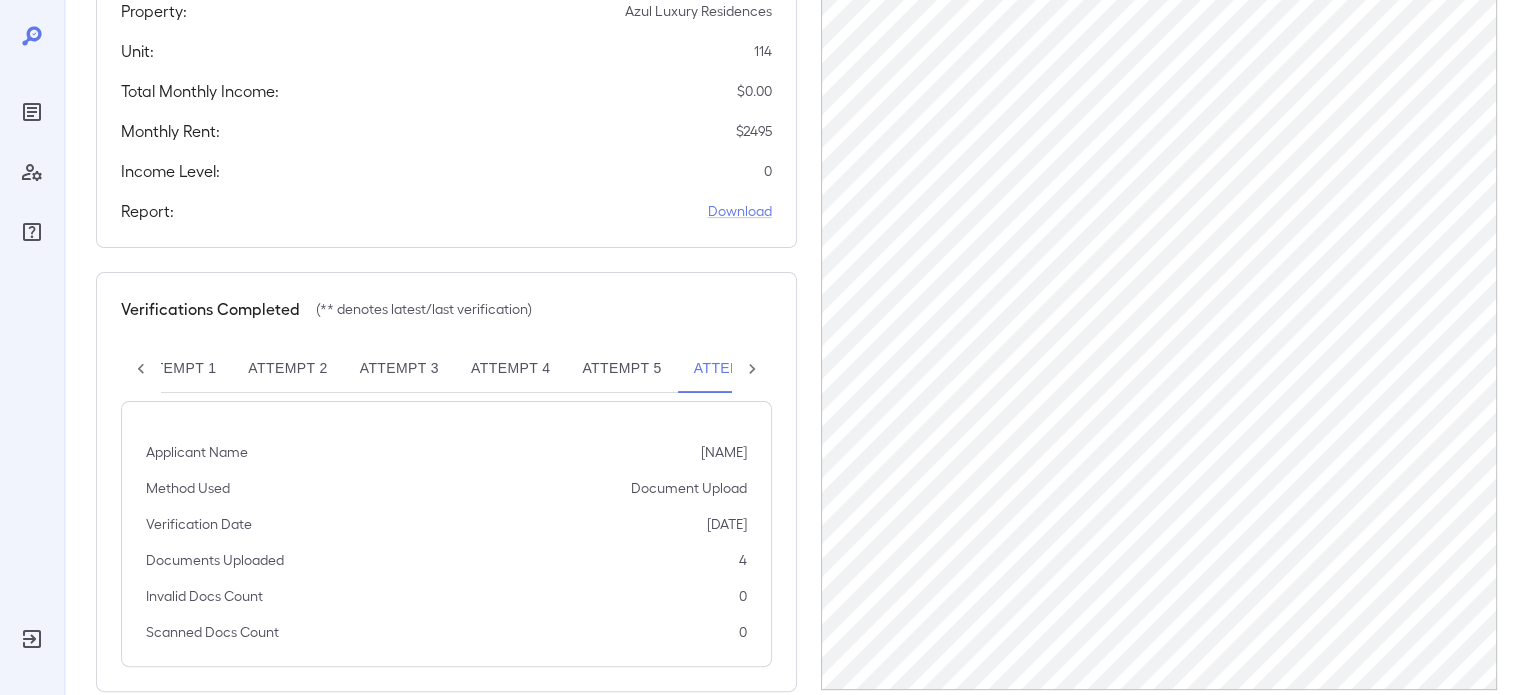click on "Attempt 4" at bounding box center [510, 369] 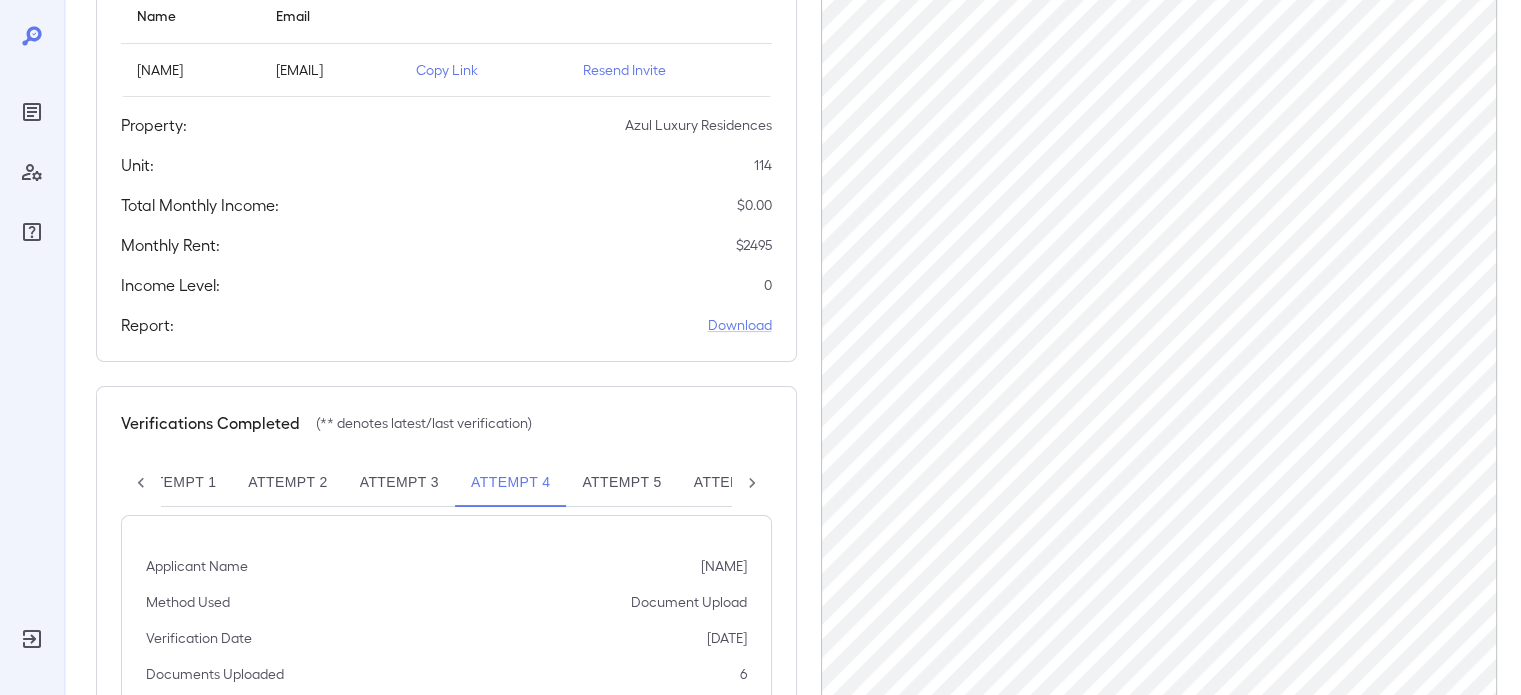 scroll, scrollTop: 236, scrollLeft: 0, axis: vertical 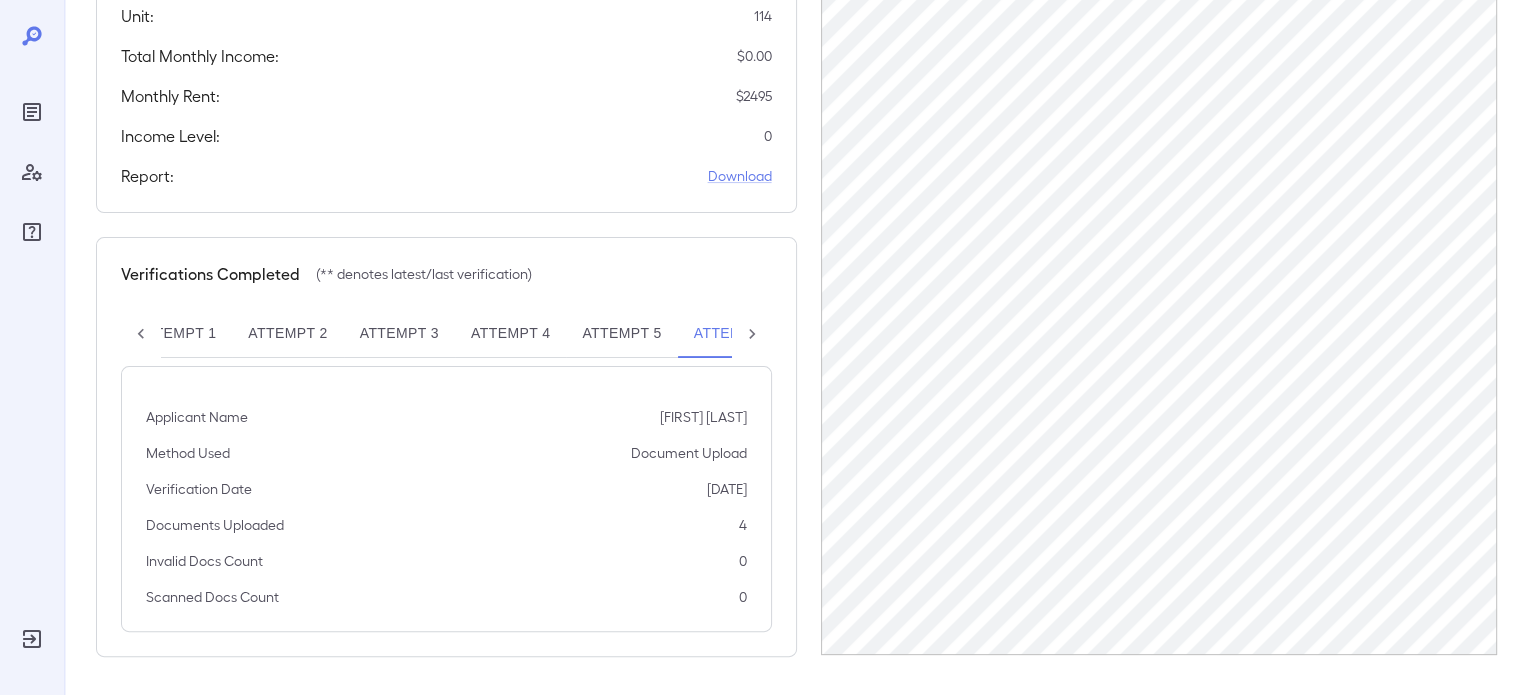 click on "Attempt 4" at bounding box center [510, 334] 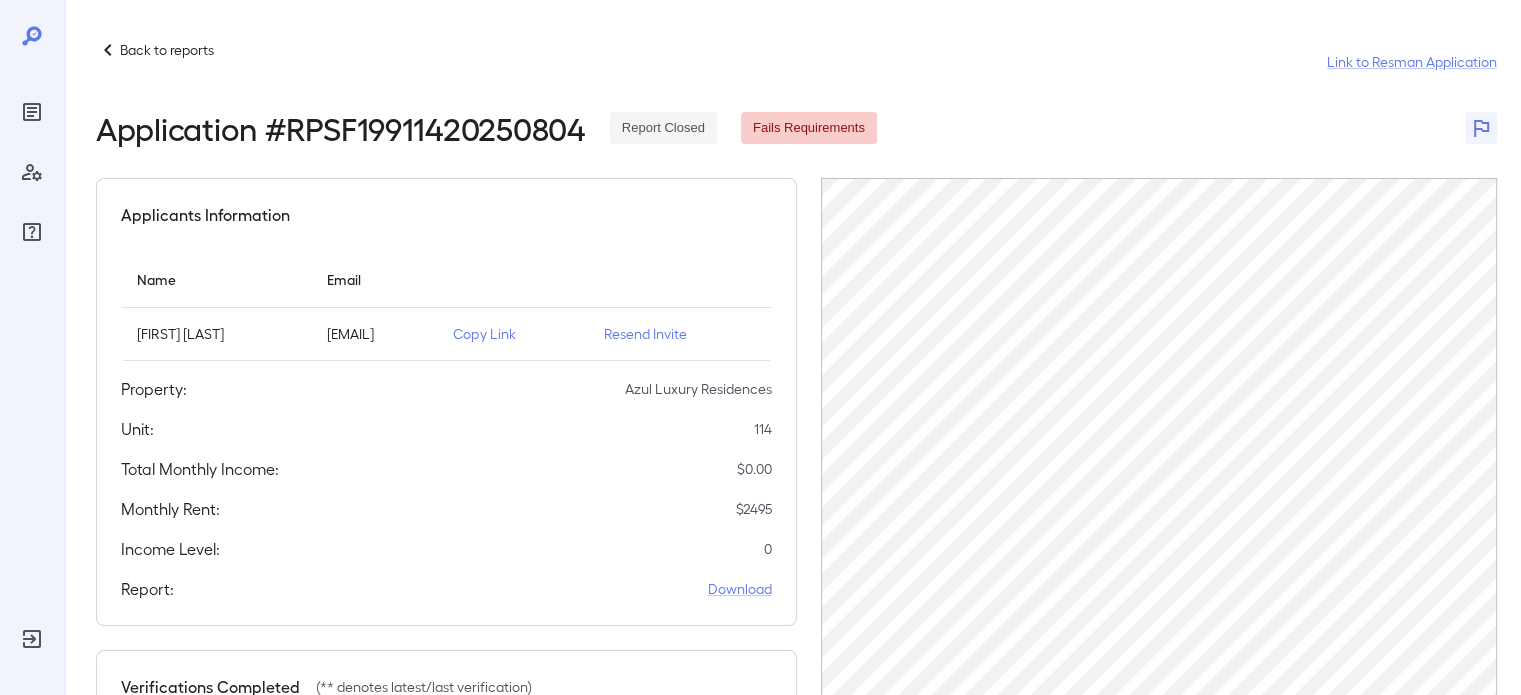 scroll, scrollTop: 0, scrollLeft: 0, axis: both 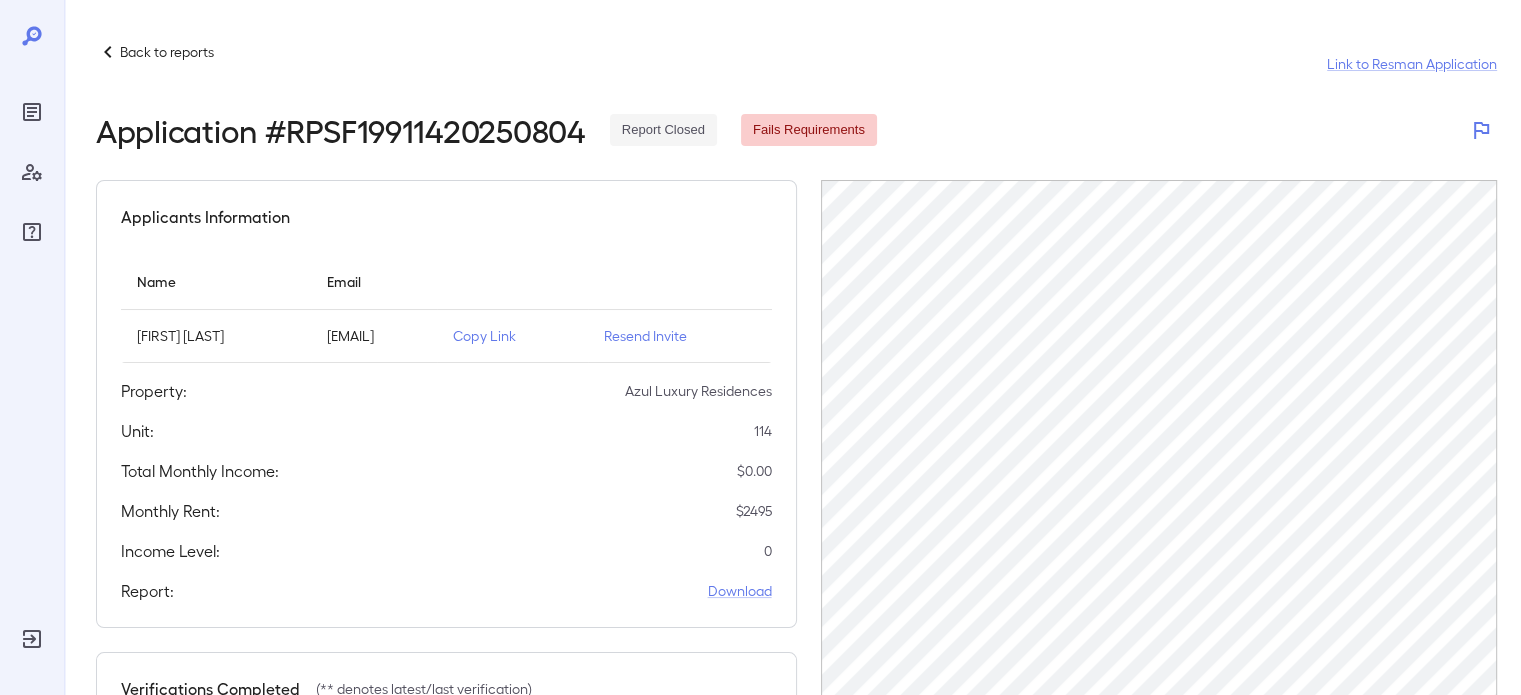 click at bounding box center (1481, 130) 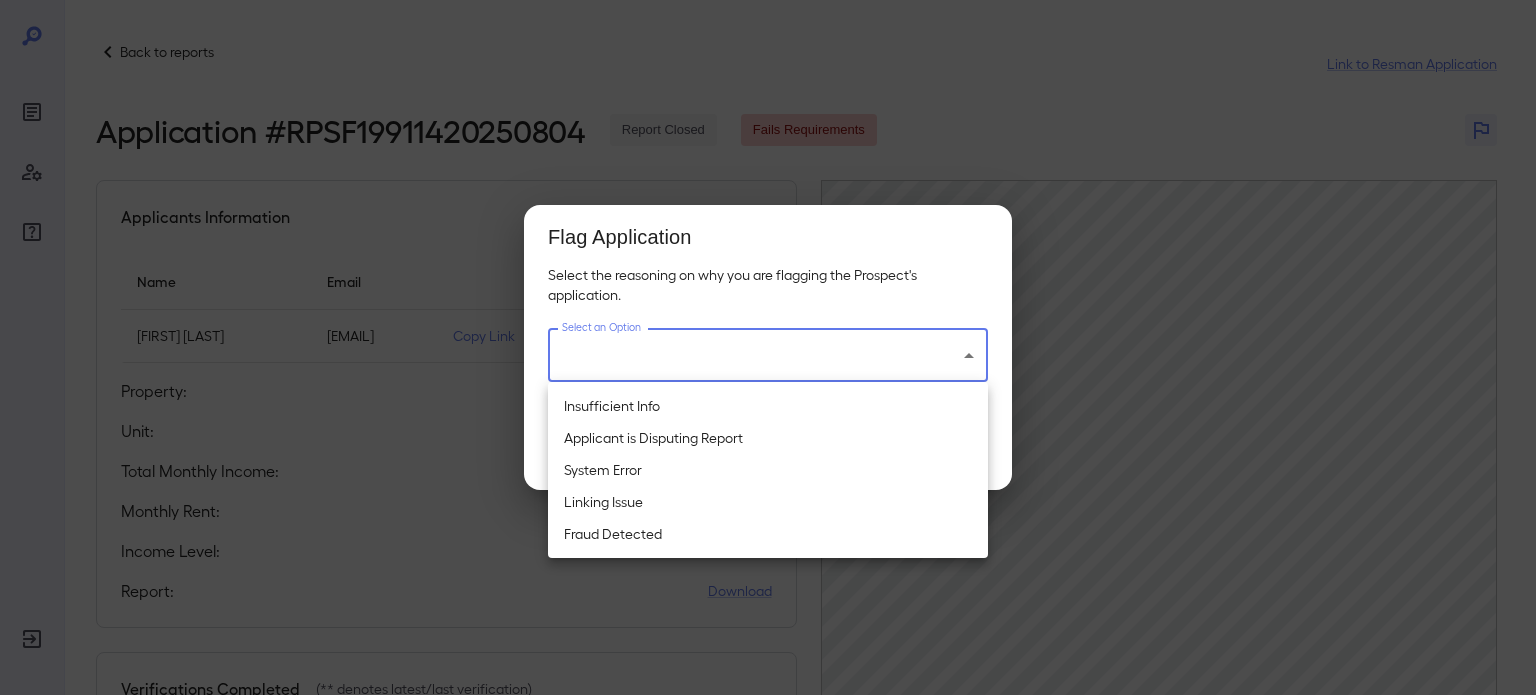 click on "Back to reports Link to Resman Application Application # RPSF19911420250804 Report Closed Fails Requirements Applicants Information Name Email Jess Taylor Crawford jessetaylor2713@gmail.com Copy Link Resend Invite Property:   Azul Luxury Residences Unit:   114 Total Monthly Income:   $ 0.00 Monthly Rent:   $ 2495 Income Level:   0 Report:   Download Verifications Completed (** denotes latest/last verification) Attempt 1 Attempt 2 Attempt 3 Attempt 4 Attempt 5 Attempt 6** Applicant Name Jess Taylor Crawford Method Used Document Upload Verification Date 08/04/2025 Documents Uploaded 6 Invalid Docs Count 0 Scanned Docs Count 1 Flag Application Select the reasoning on why you are flagging the Prospect's application. Select an Option ​ Select an Option Cancel Flag Report Insufficient Info Applicant is Disputing Report System Error Linking Issue Fraud Detected" at bounding box center (768, 347) 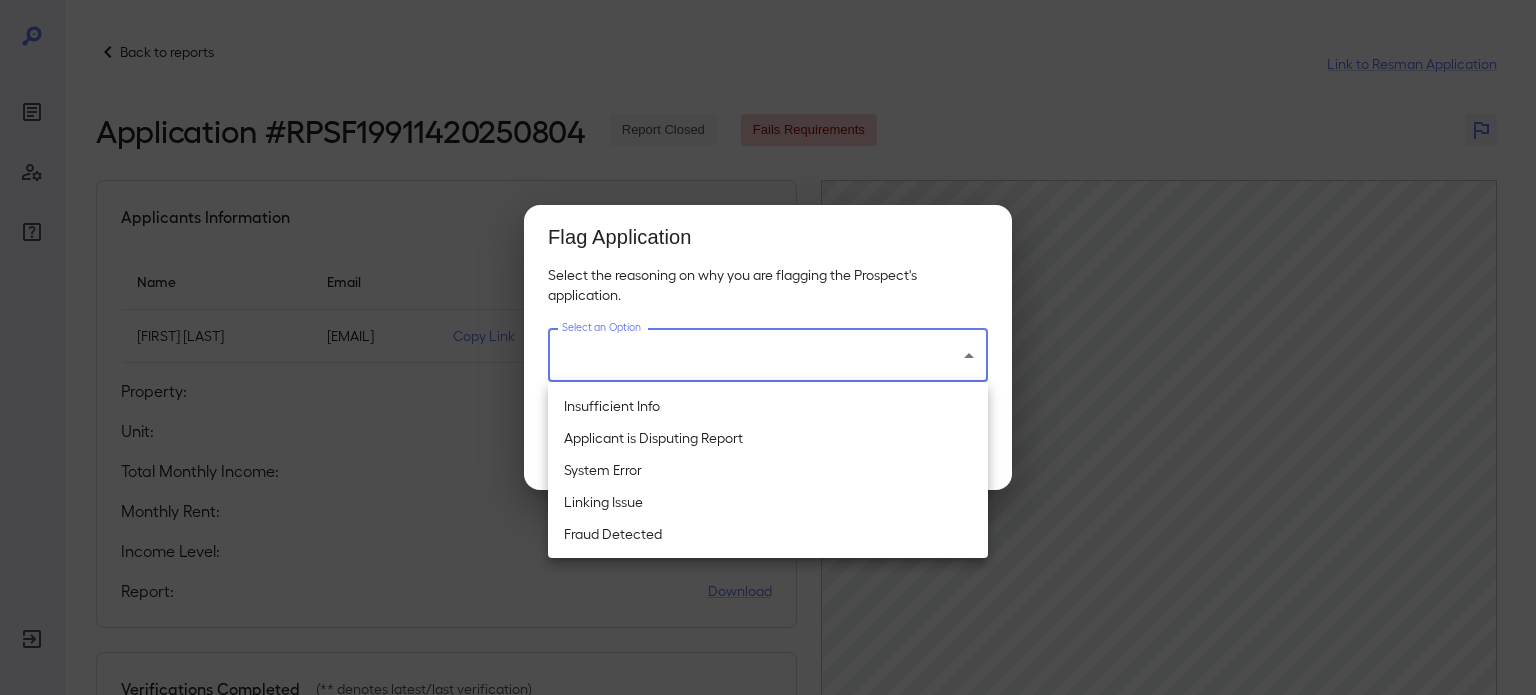 click at bounding box center [768, 347] 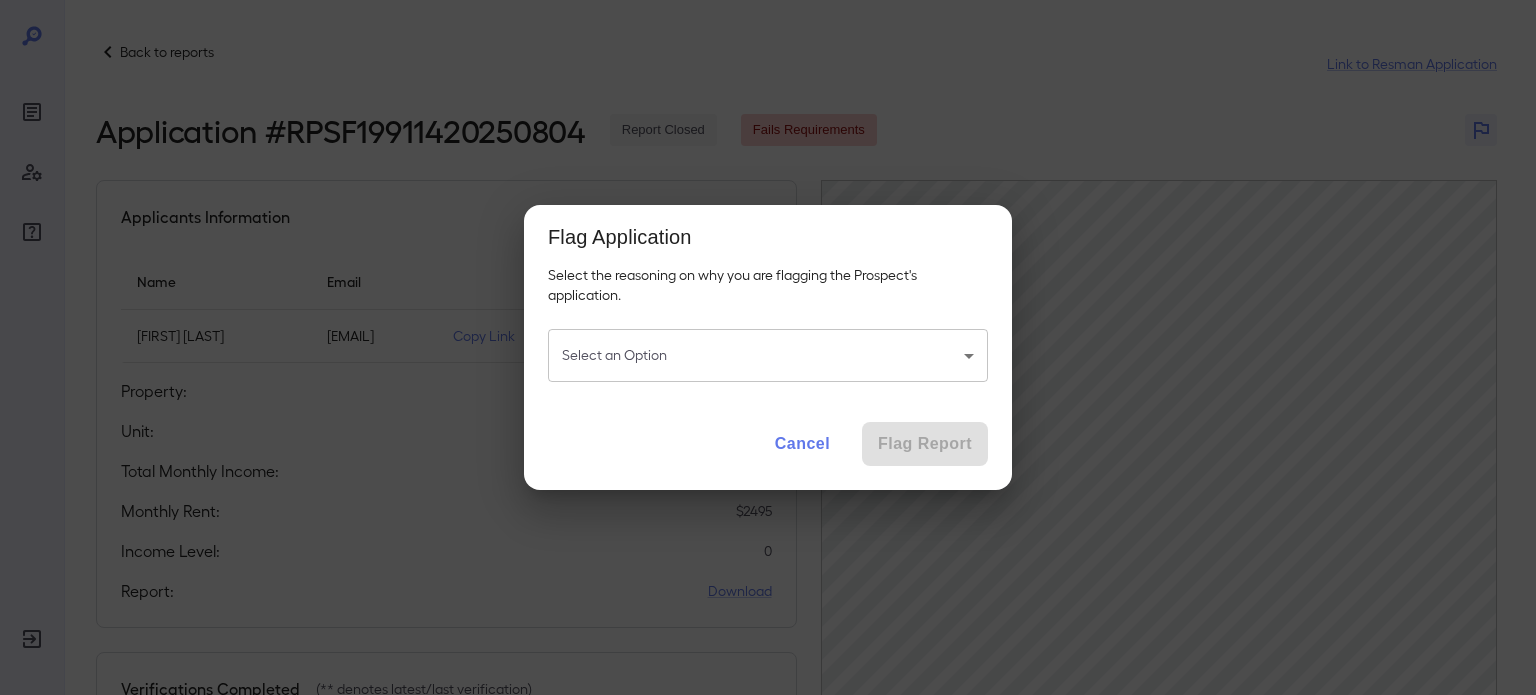 click on "Cancel" at bounding box center (802, 444) 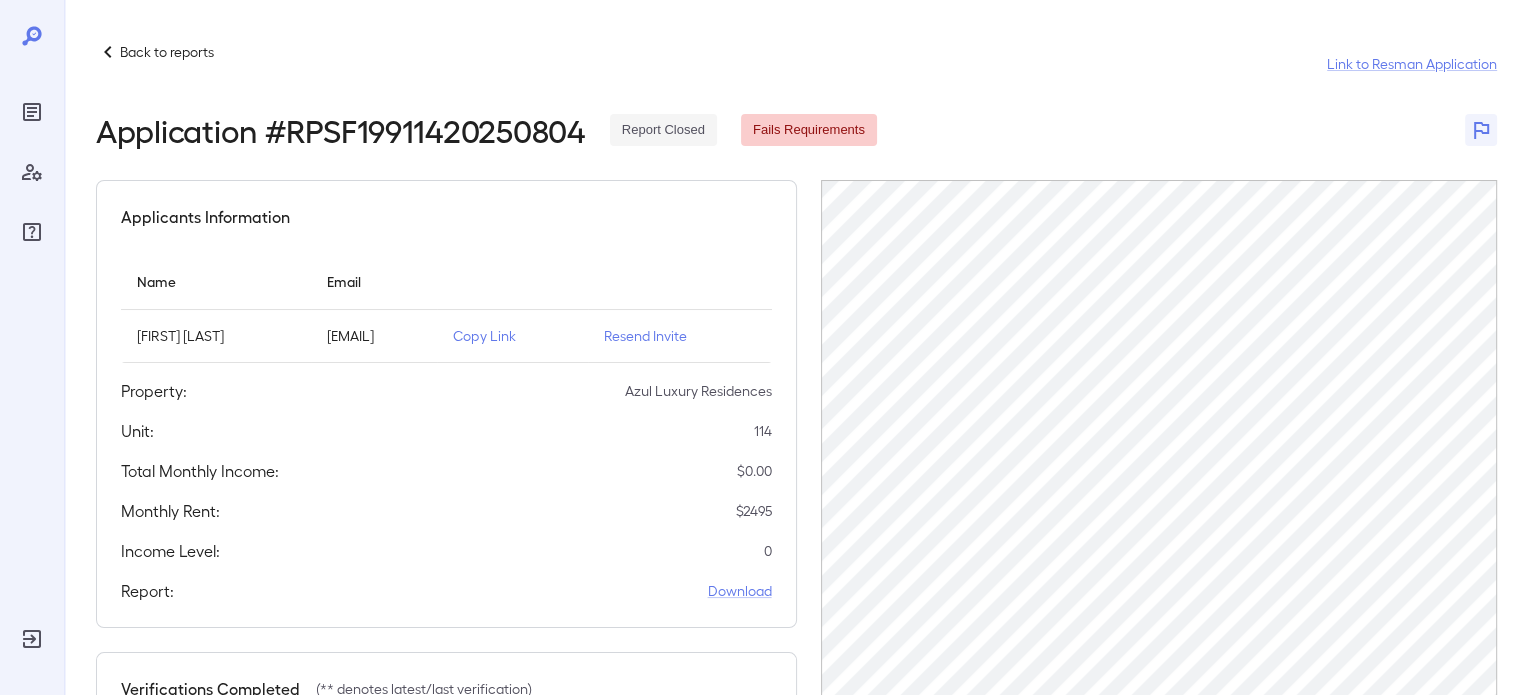 scroll, scrollTop: 0, scrollLeft: 108, axis: horizontal 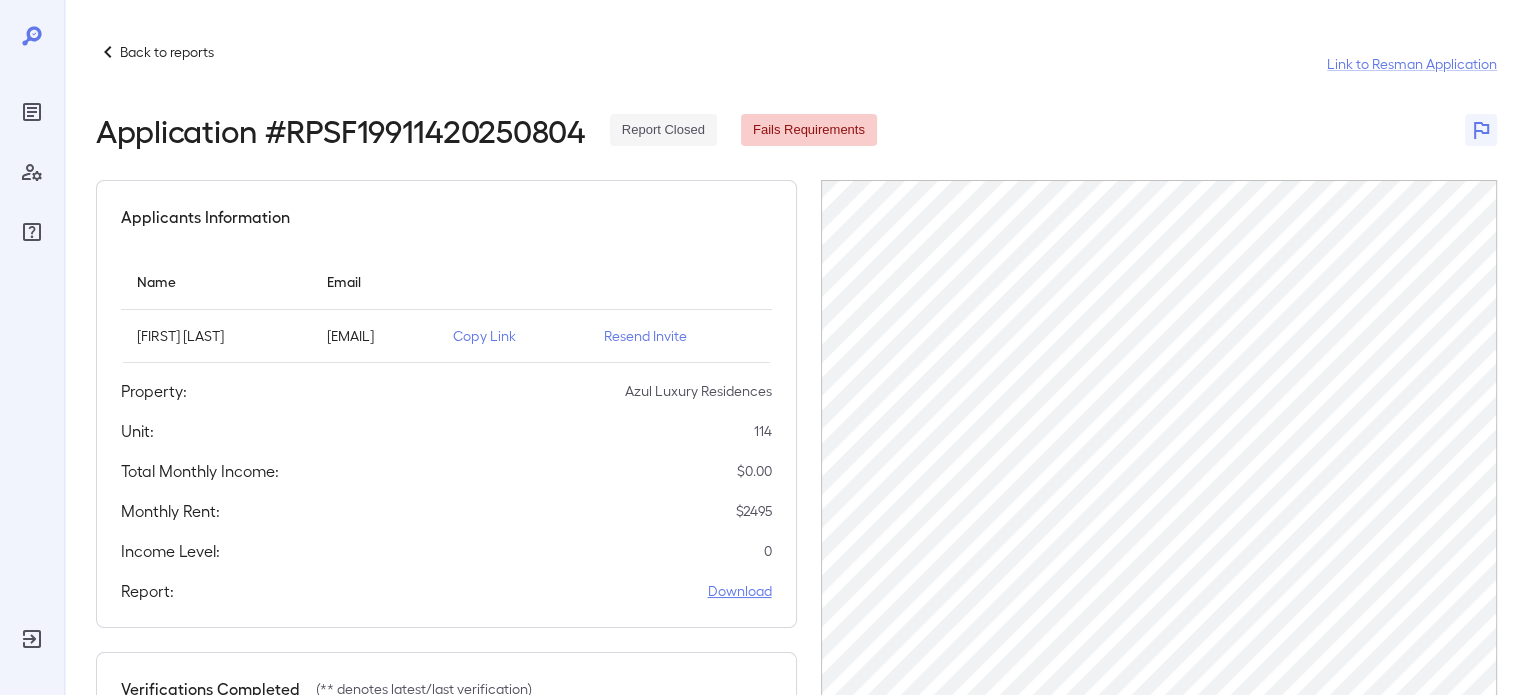 click on "Download" at bounding box center (740, 591) 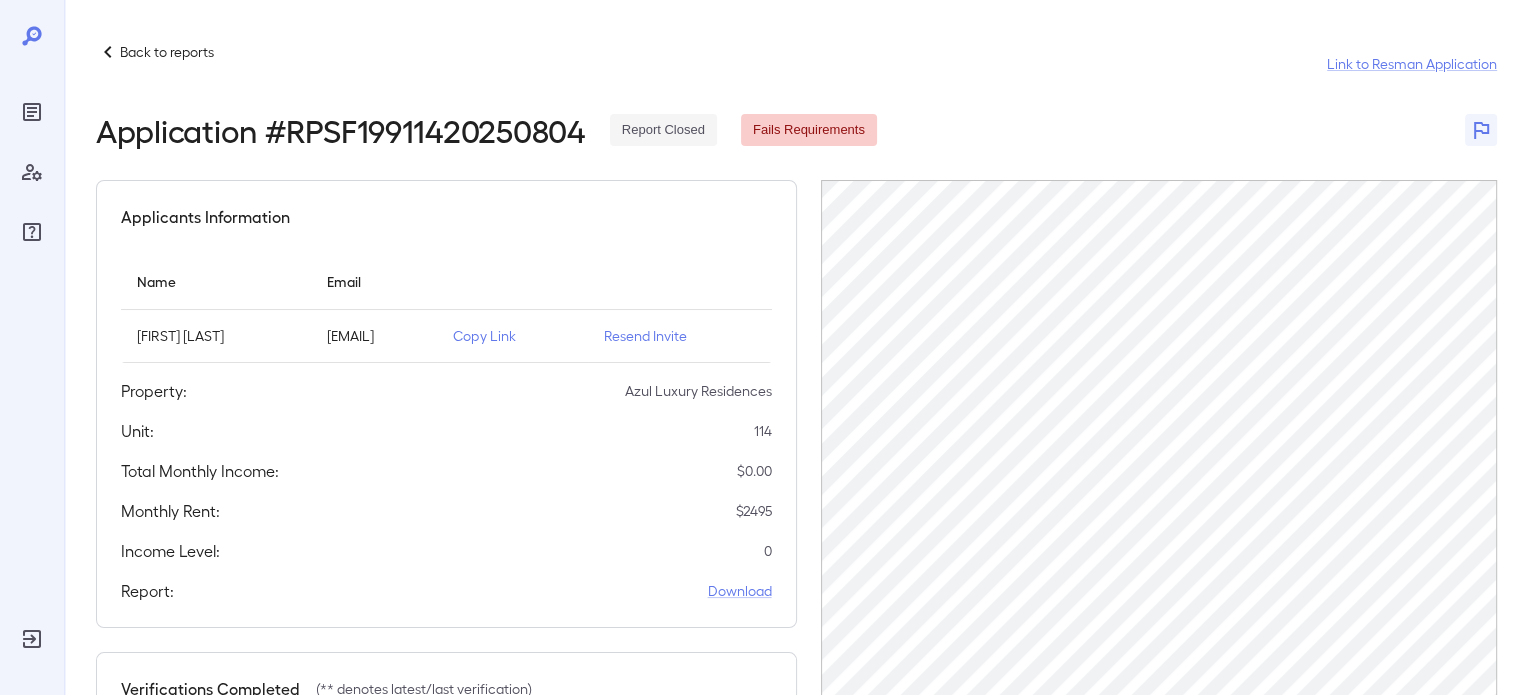 drag, startPoint x: 276, startPoint y: 339, endPoint x: 118, endPoint y: 326, distance: 158.5339 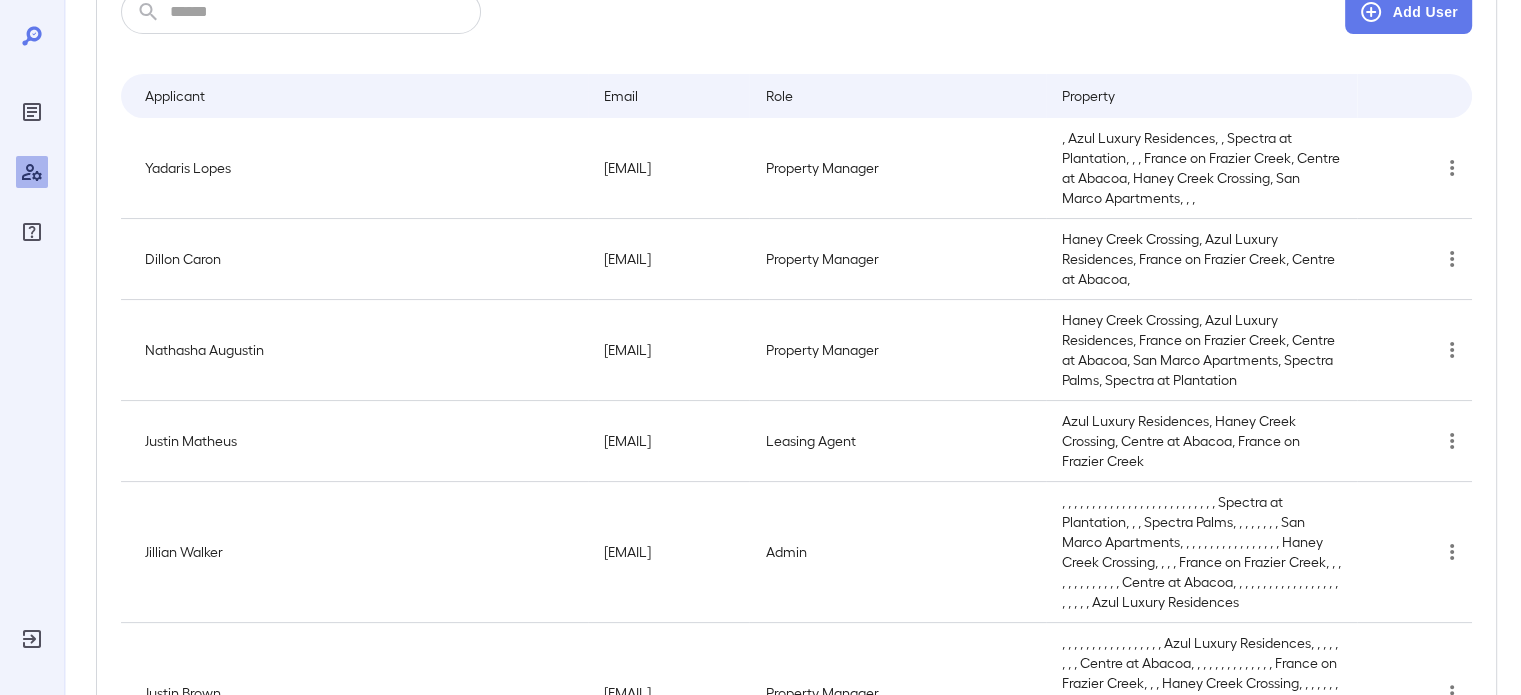 scroll, scrollTop: 0, scrollLeft: 0, axis: both 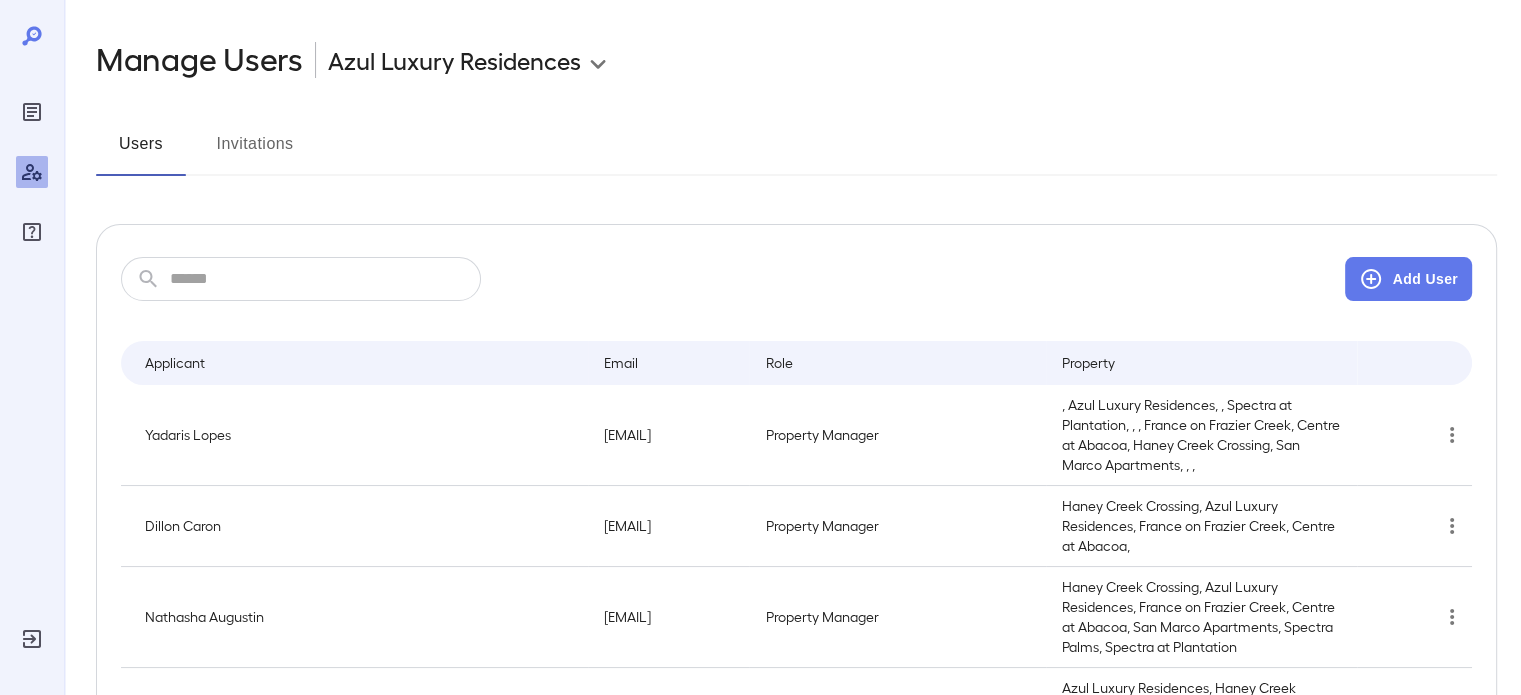 click on "Invitations" at bounding box center [255, 152] 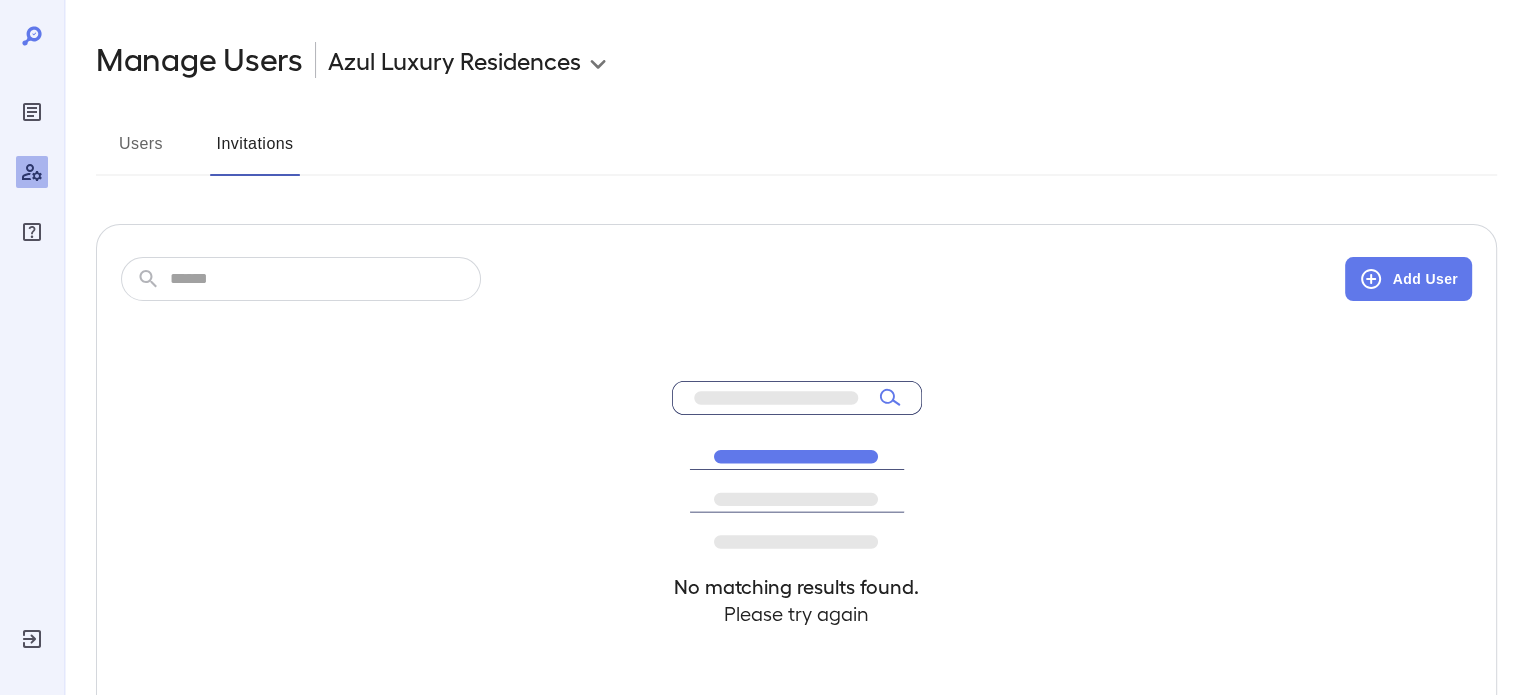 click at bounding box center [325, 279] 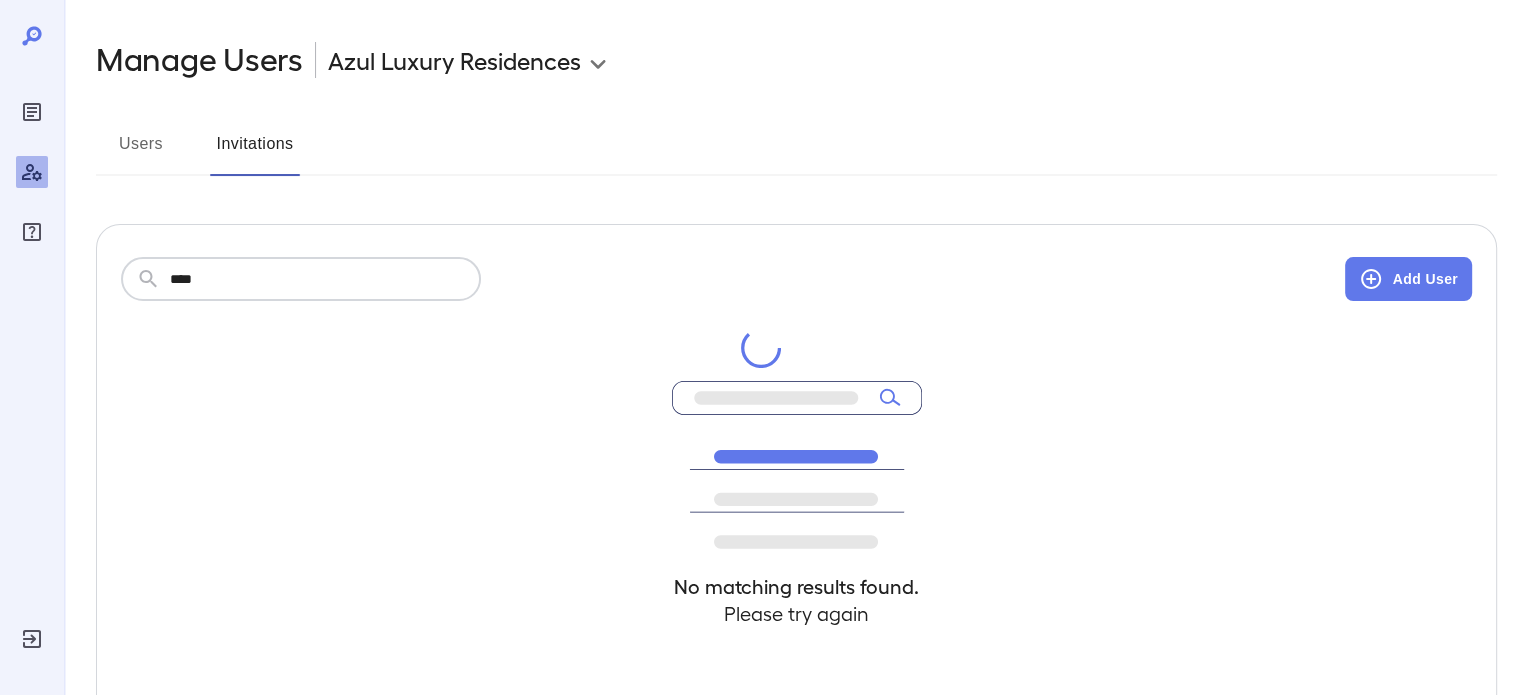 type on "****" 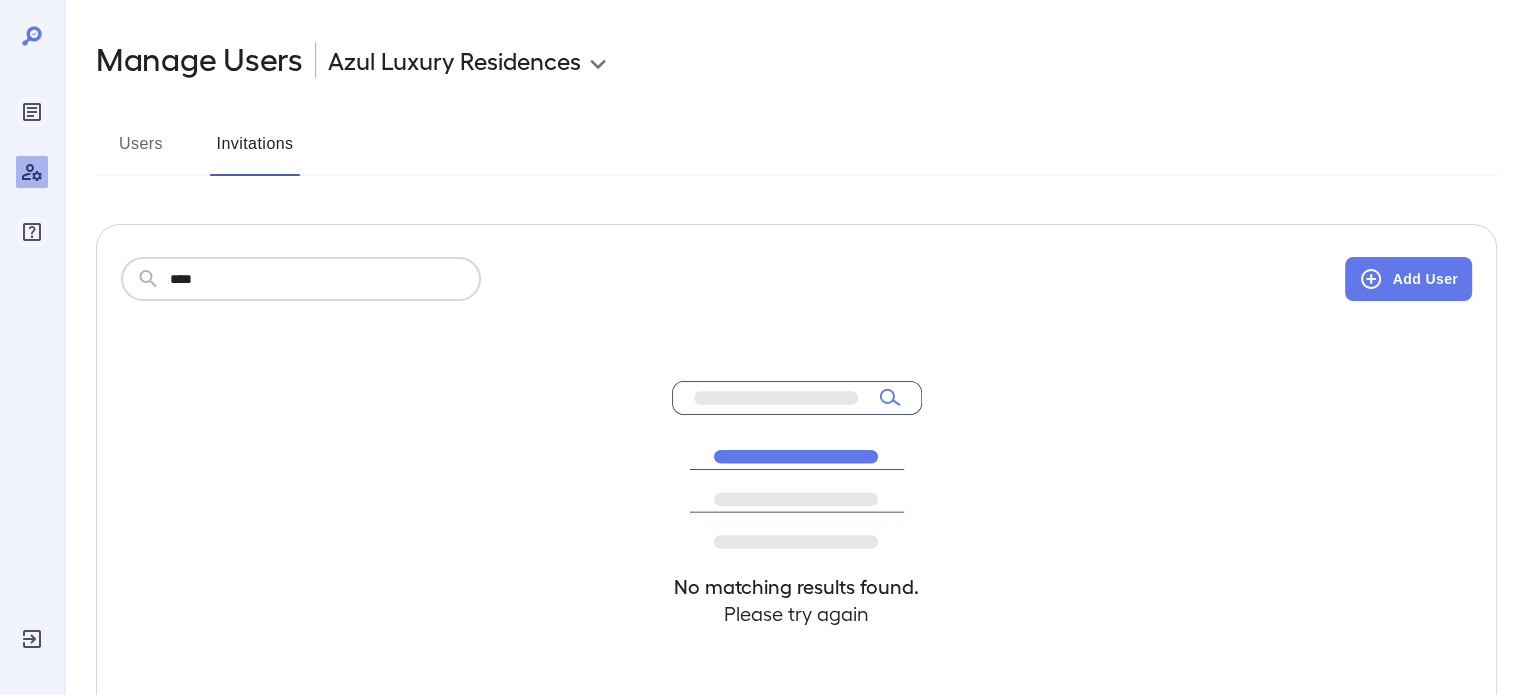 click at bounding box center (32, 112) 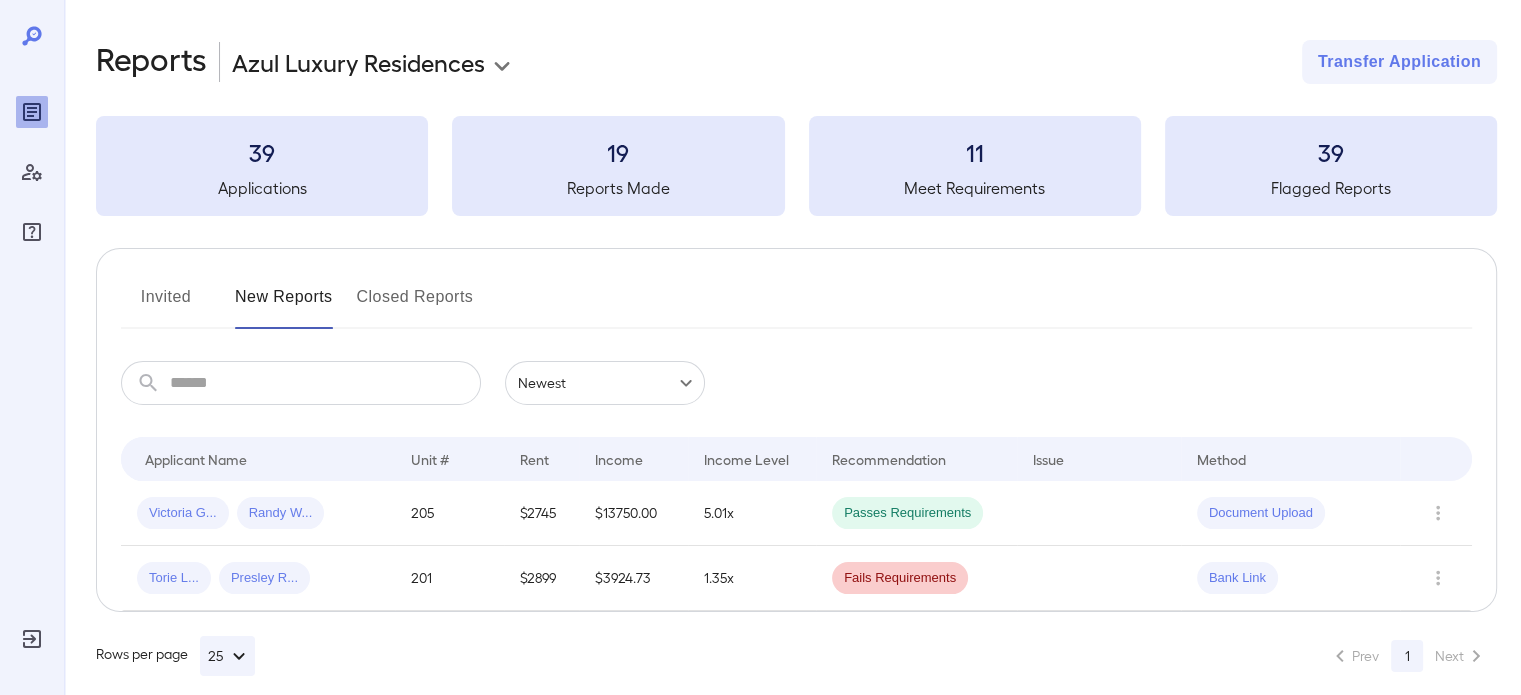 click on "Invited New Reports Closed Reports" at bounding box center (796, 305) 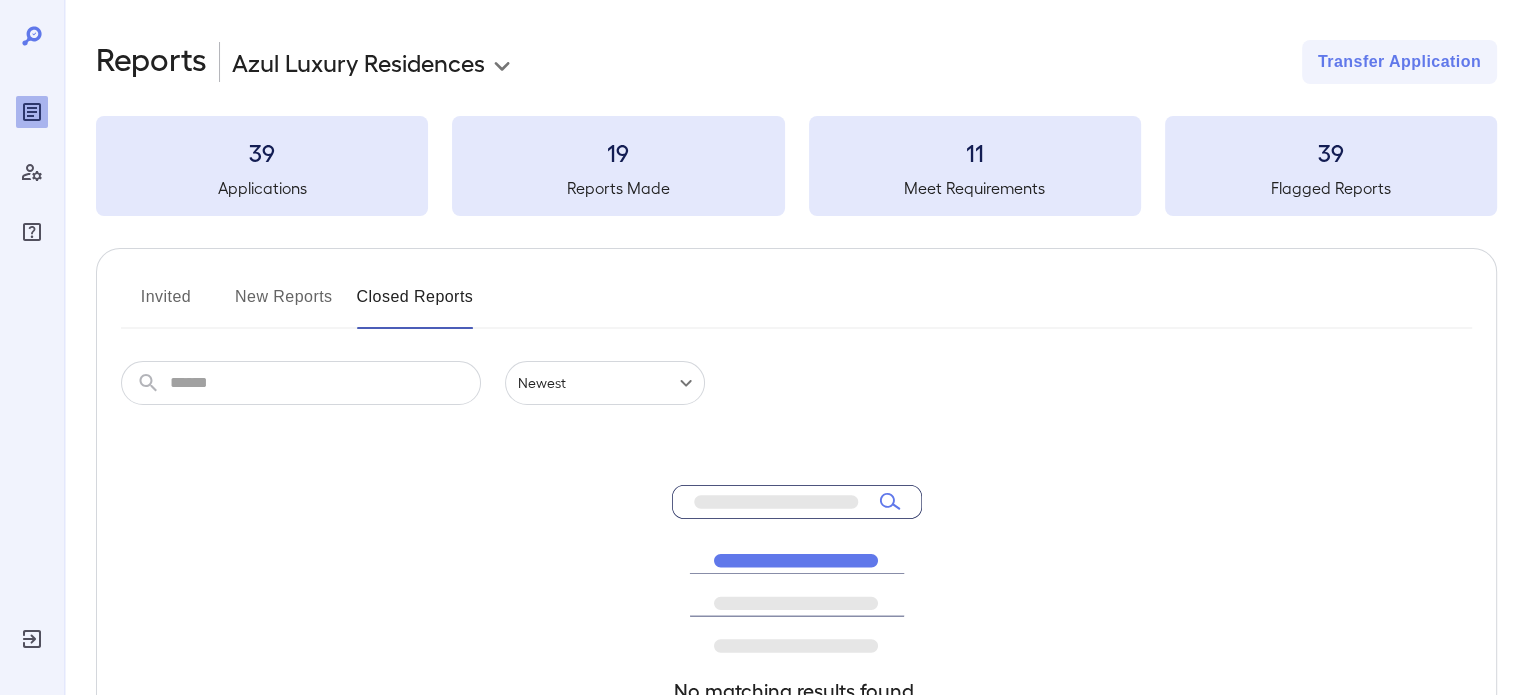 click at bounding box center (325, 383) 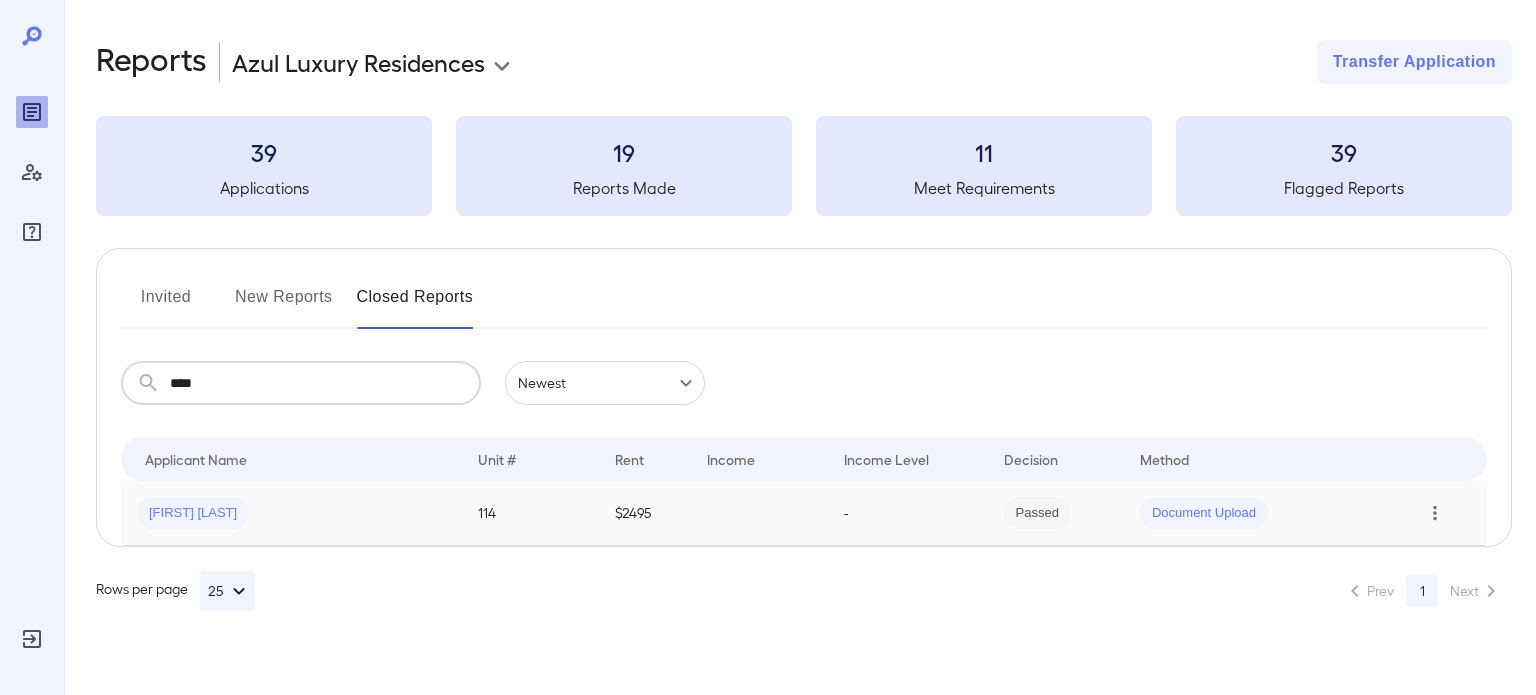 type on "****" 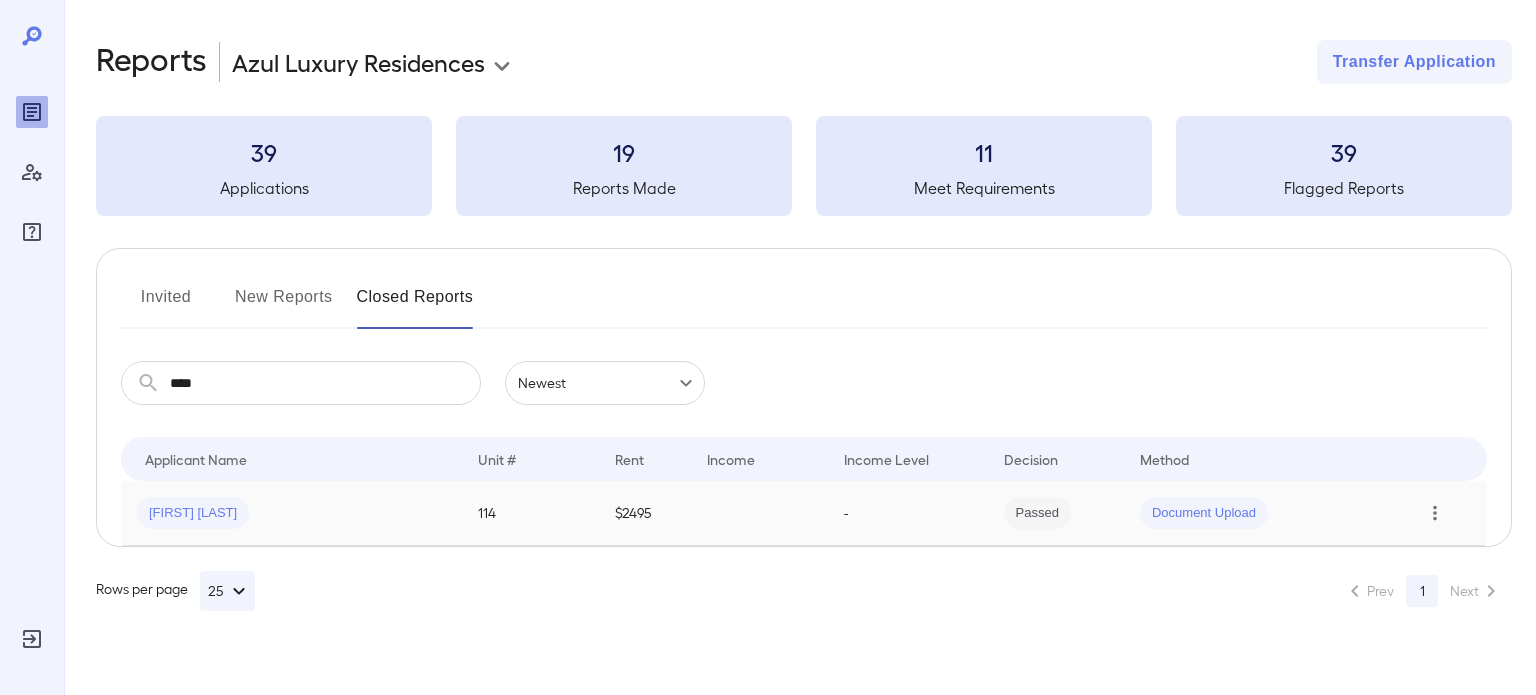 click 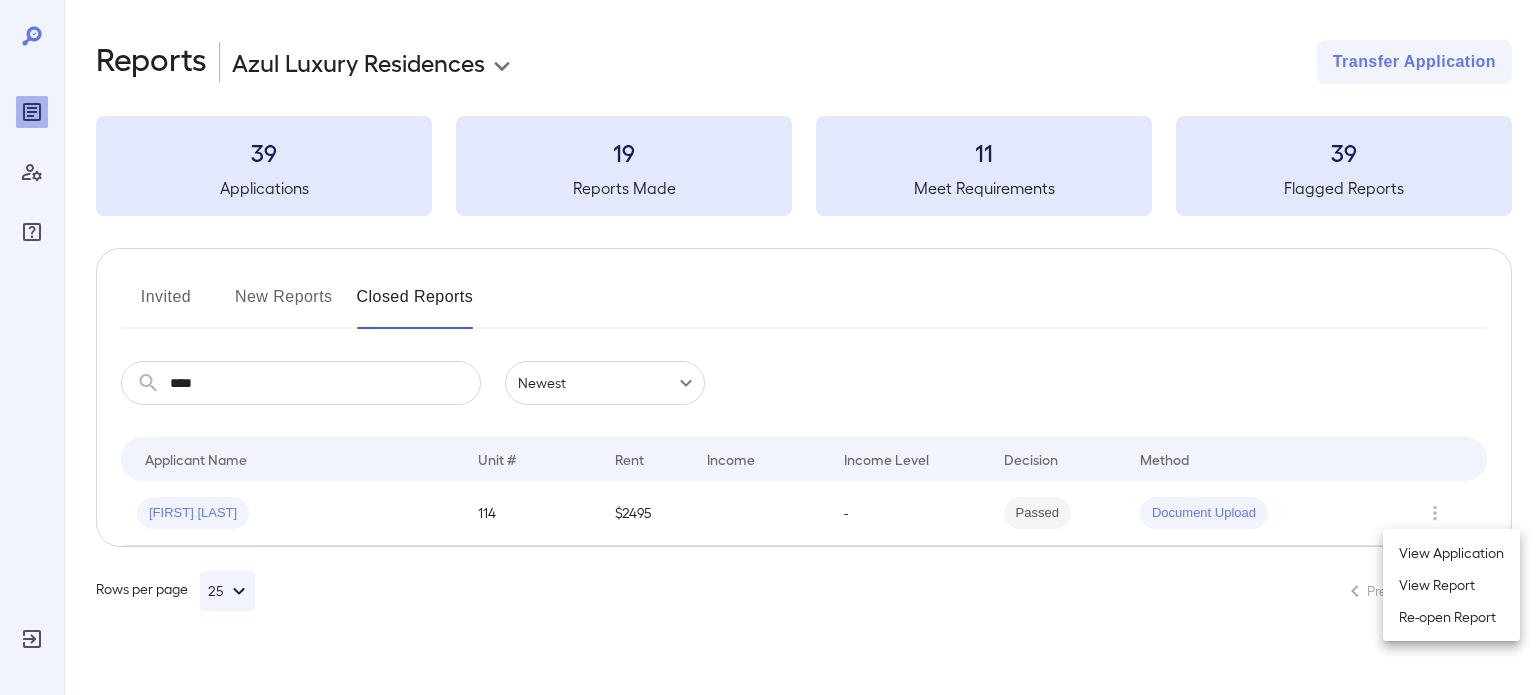 click on "Re-open Report" at bounding box center (1451, 617) 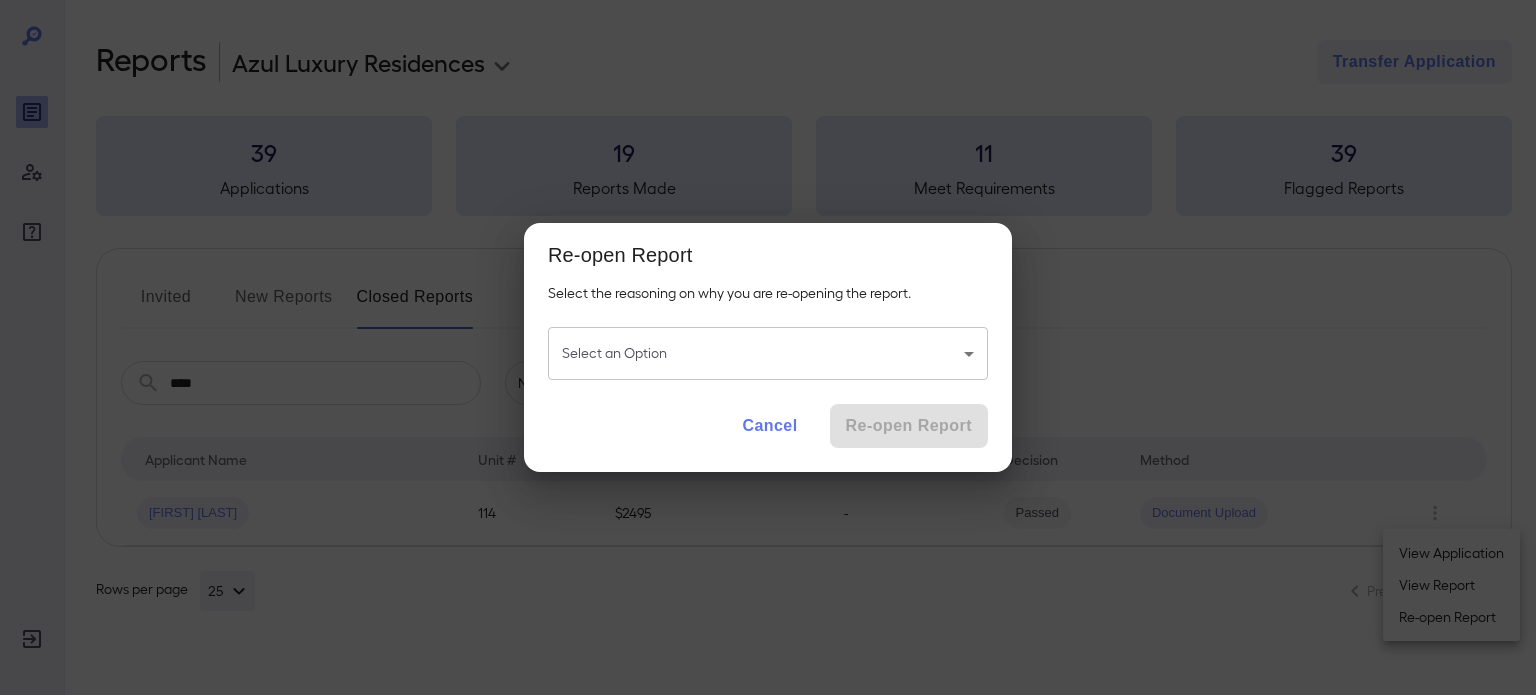 click on "**********" at bounding box center [768, 347] 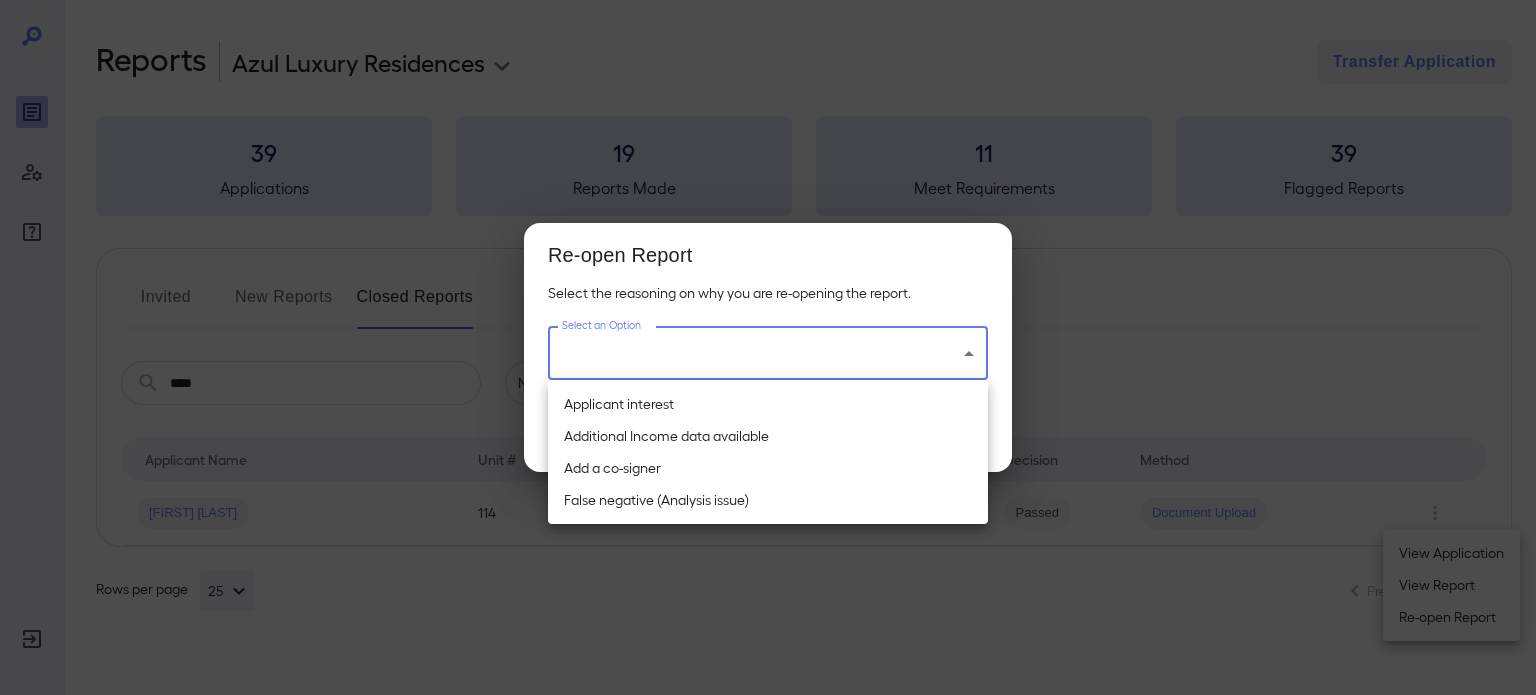 click on "False negative (Analysis issue)" at bounding box center (768, 500) 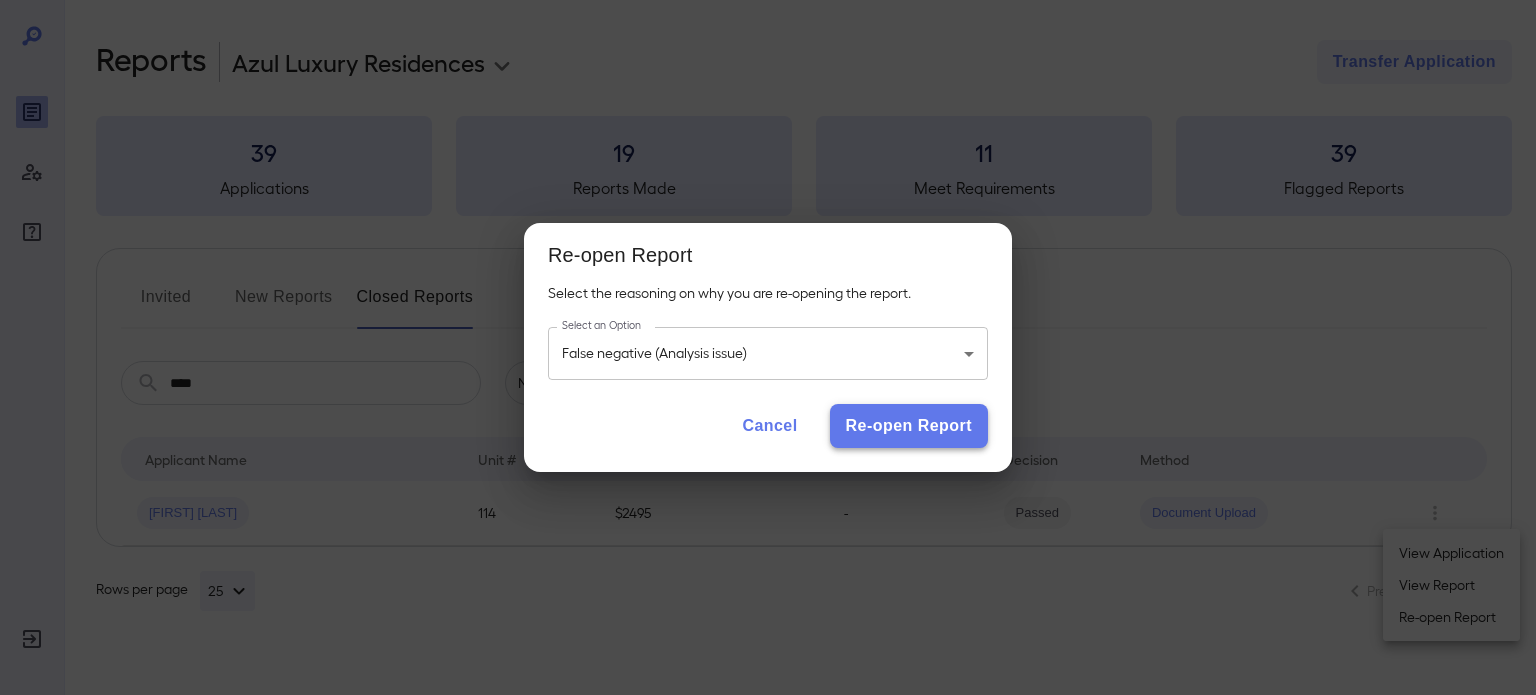 click on "Re-open Report" at bounding box center (909, 426) 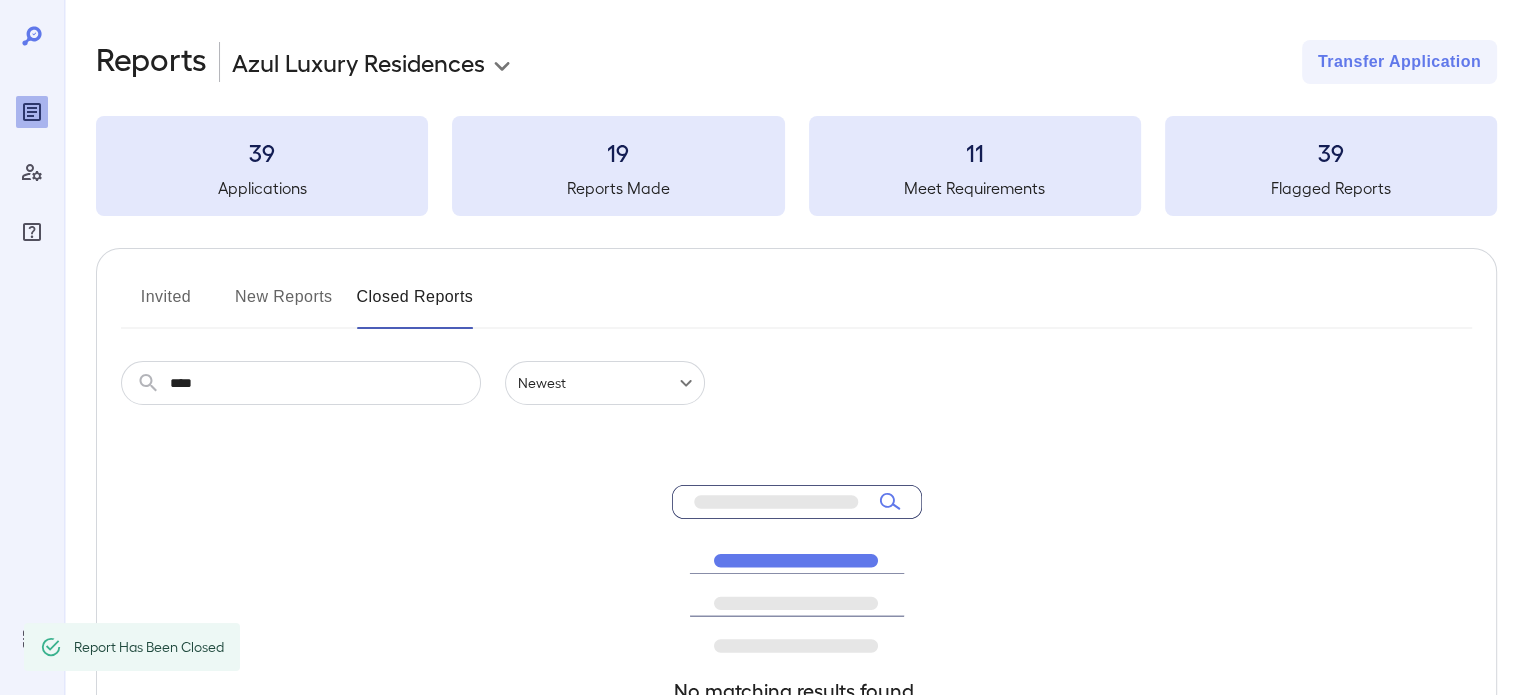 click on "New Reports" at bounding box center (284, 305) 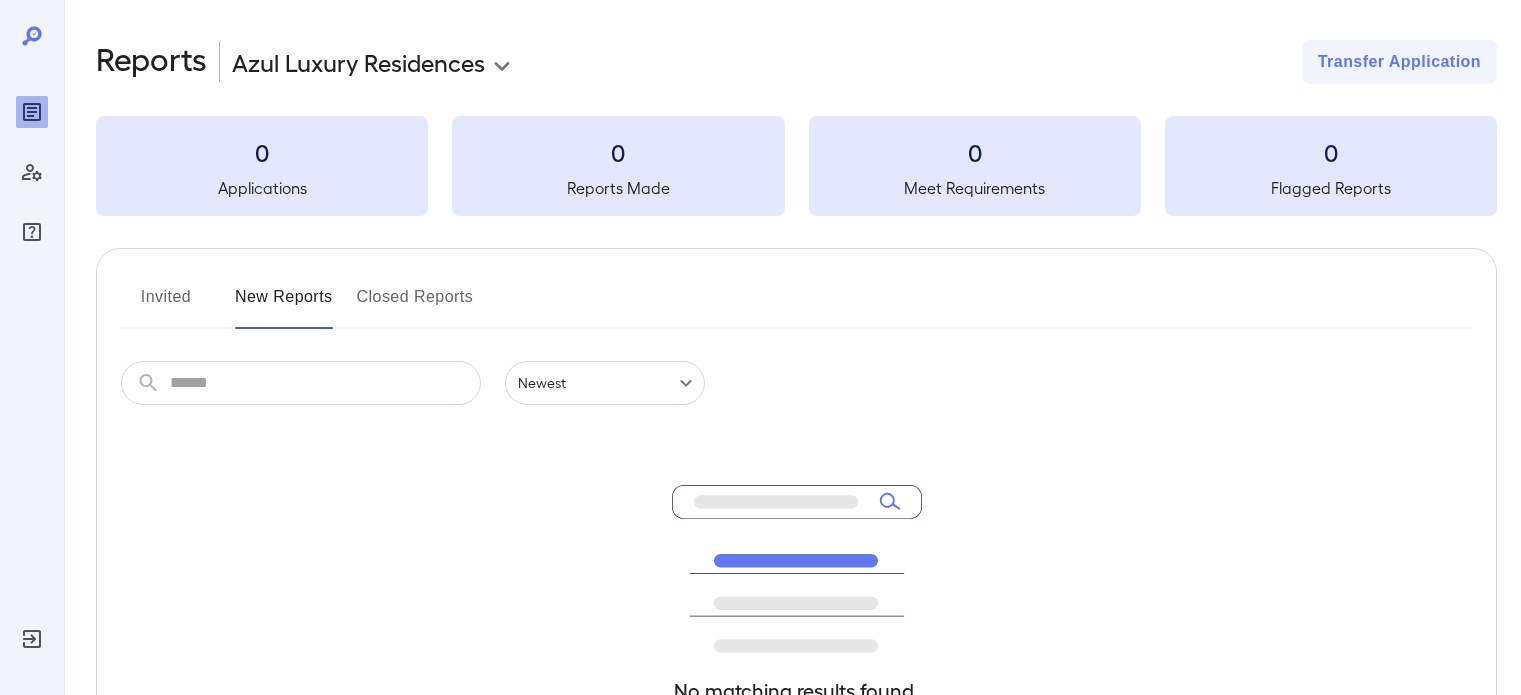 scroll, scrollTop: 0, scrollLeft: 0, axis: both 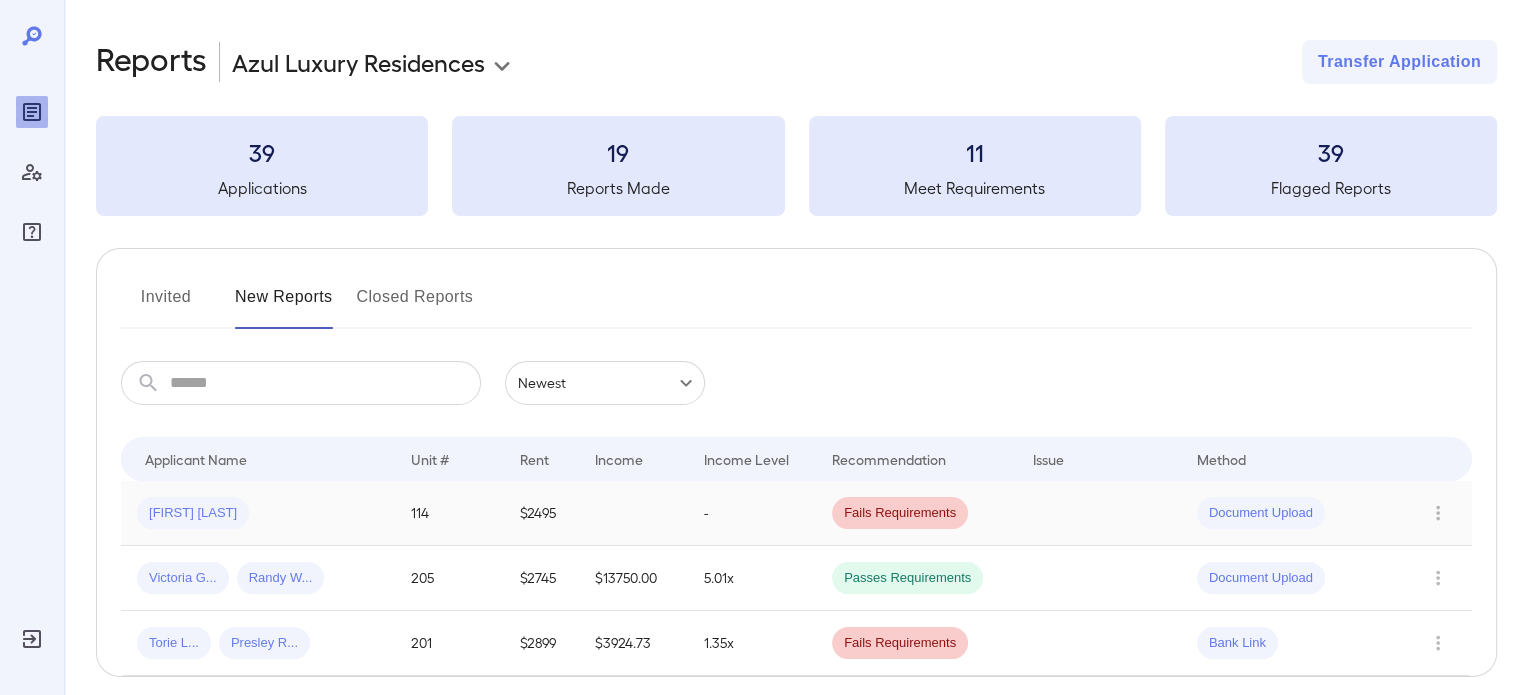 click on "[FIRST] [LAST]" at bounding box center (258, 513) 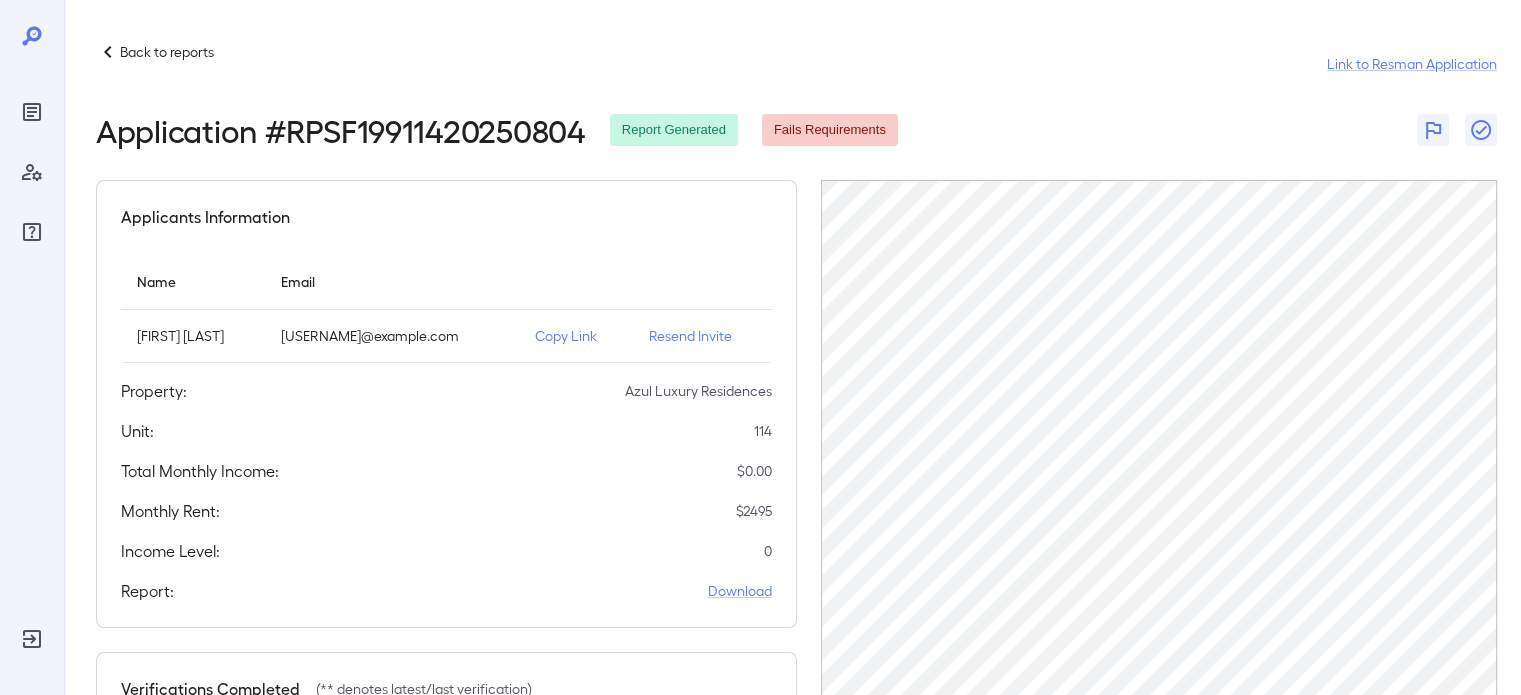 scroll, scrollTop: 0, scrollLeft: 40, axis: horizontal 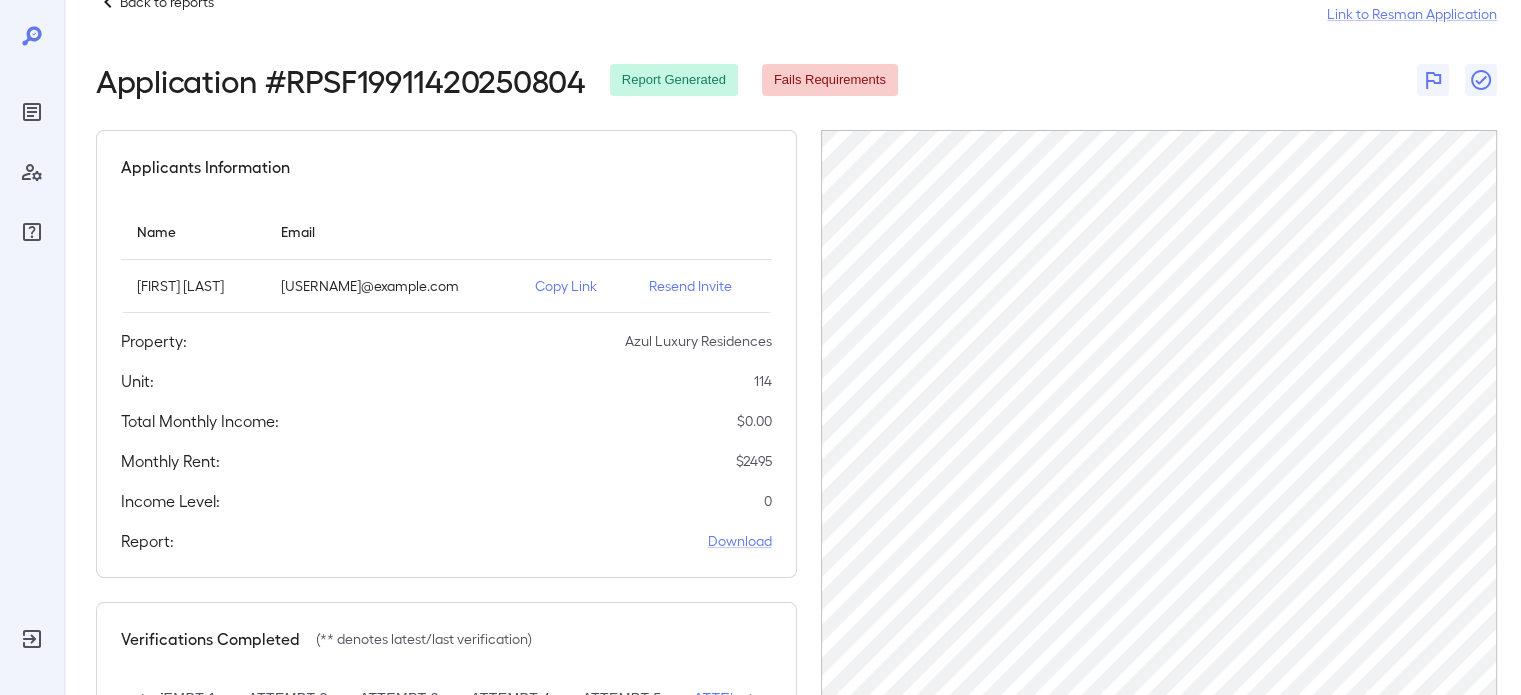click on "Back to reports" at bounding box center (167, 2) 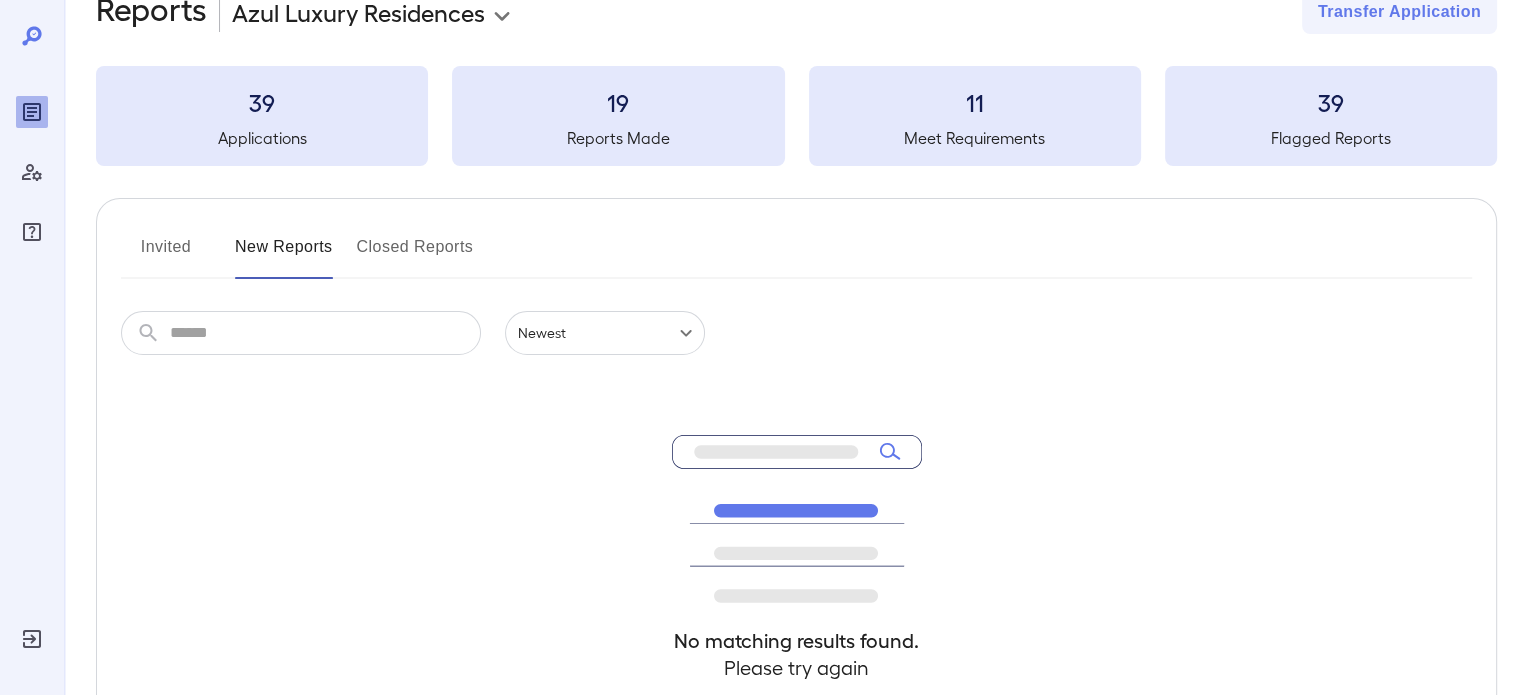 click on "Invited" at bounding box center (166, 255) 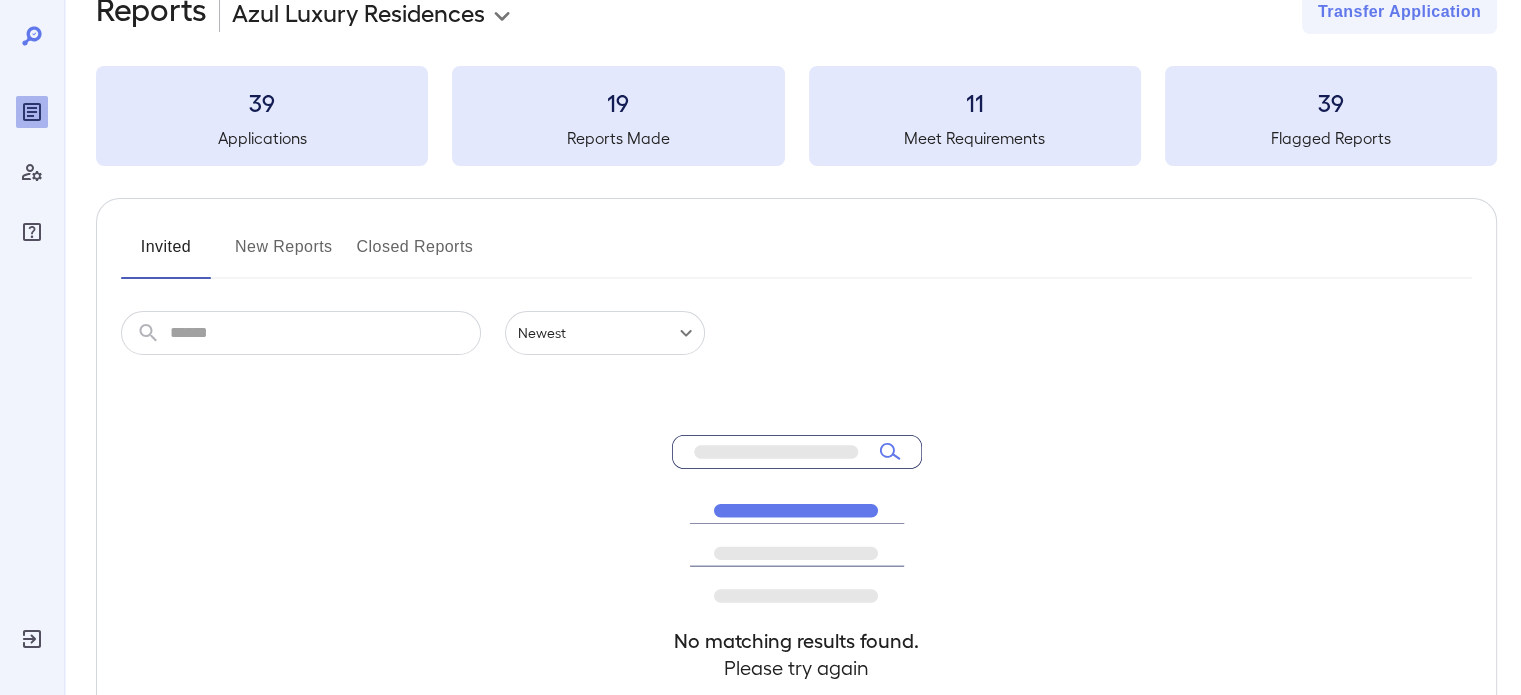 scroll, scrollTop: 0, scrollLeft: 0, axis: both 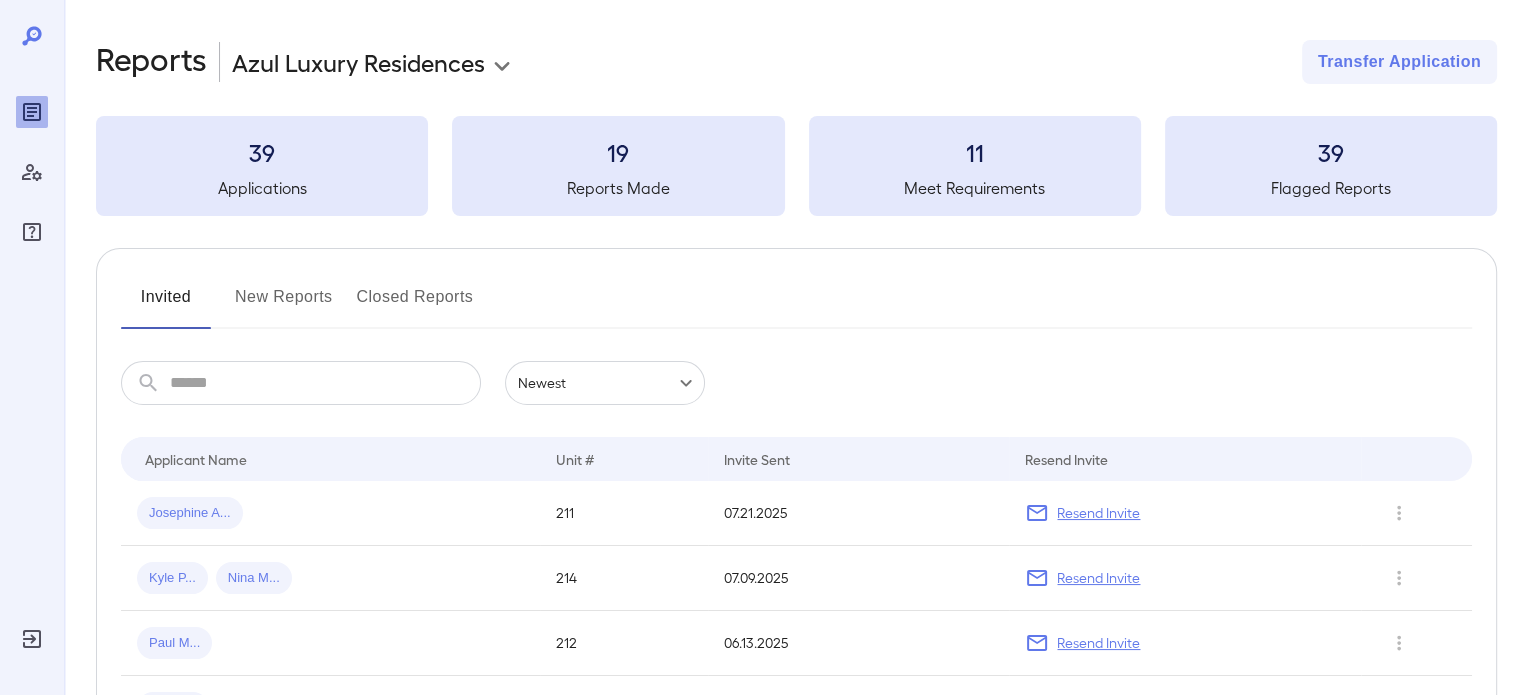 click on "Invited New Reports Closed Reports ​ ​ Newest ******   Drop to group by  Applicant Name Unit # Invite Sent Resend Invite [FIRST]... 211 [DATE] Resend Invite [FIRST] [LAST] [FIRST] [LAST] 214 [DATE] Resend Invite [FIRST] [LAST] [FIRST] [LAST] 212 [DATE] Resend Invite [FIRST] [LAST] Holding Unit [DATE] Resend Invite [FIRST] [LAST] [FIRST] [LAST] 322 [DATE] Resend Invite" at bounding box center (796, 527) 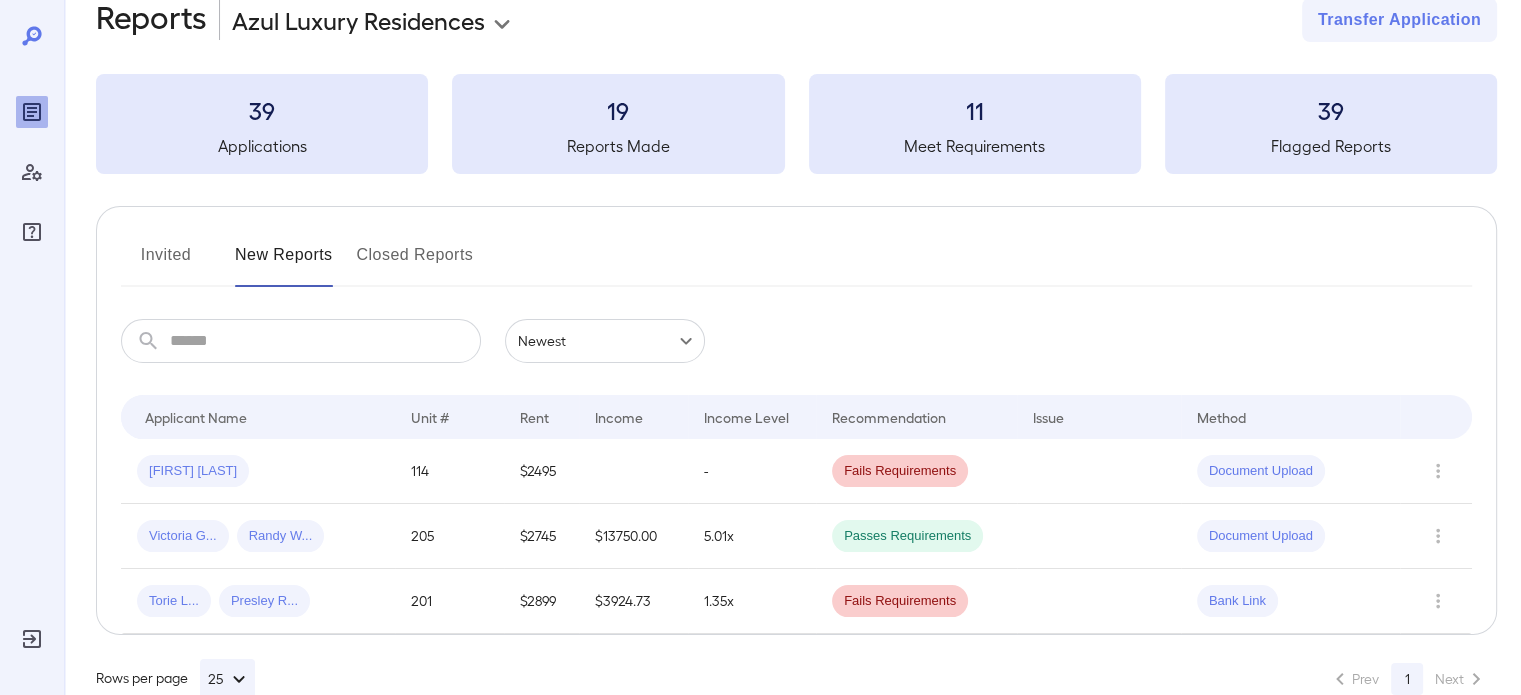 scroll, scrollTop: 51, scrollLeft: 0, axis: vertical 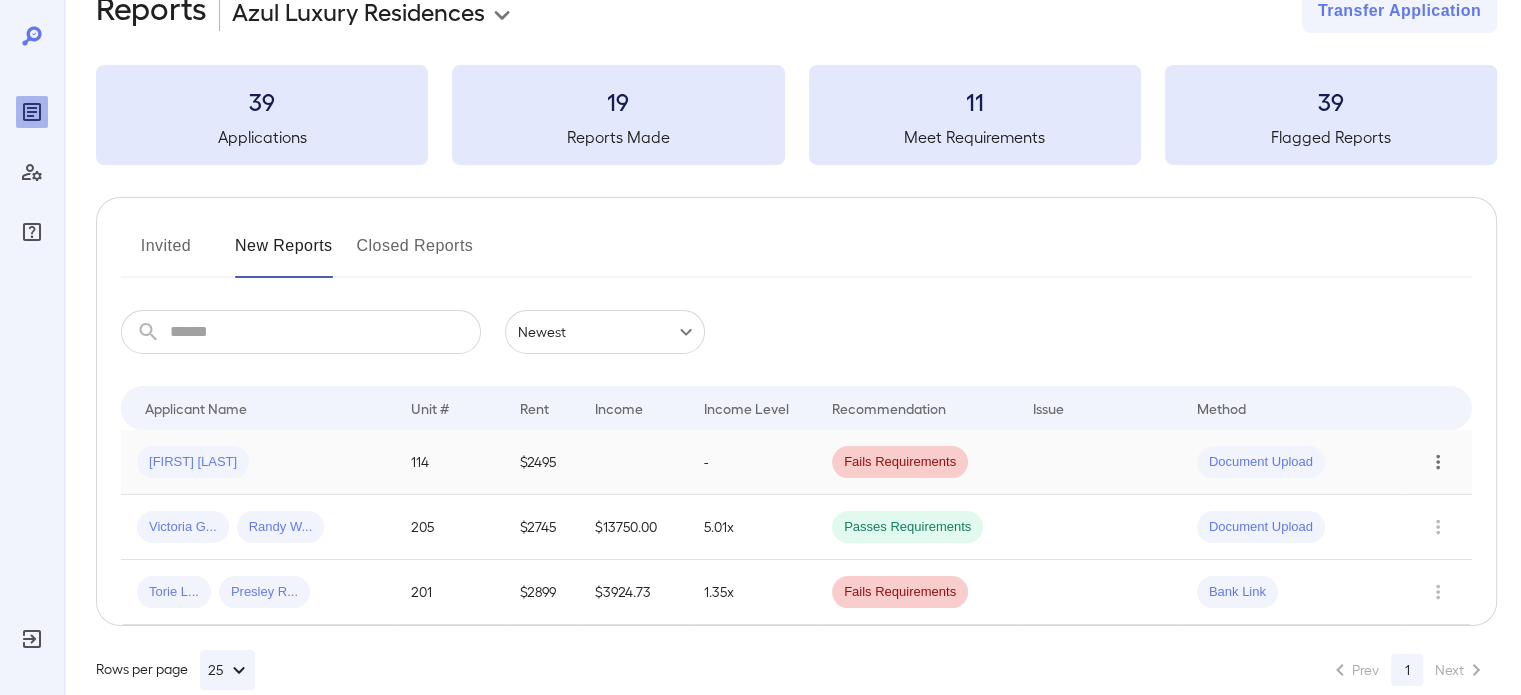click 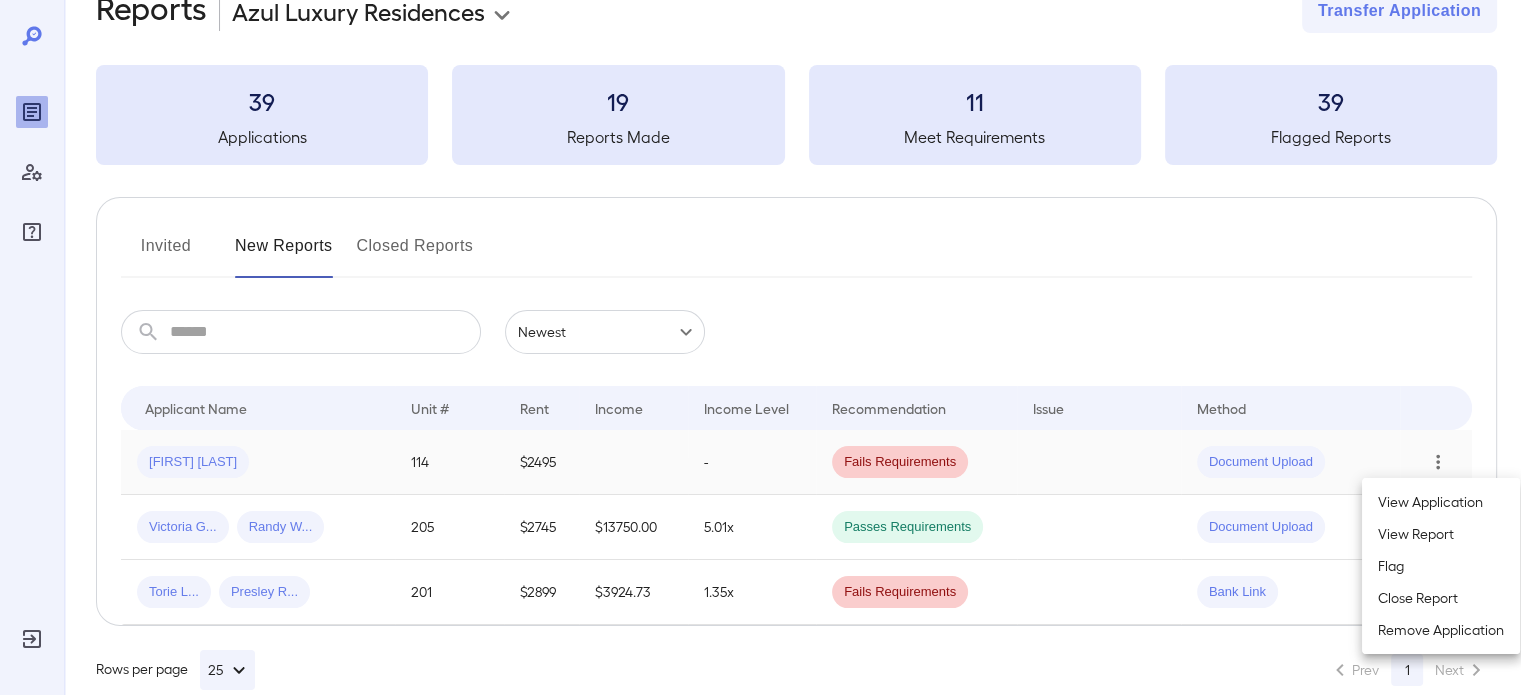click on "View Report" at bounding box center [1441, 534] 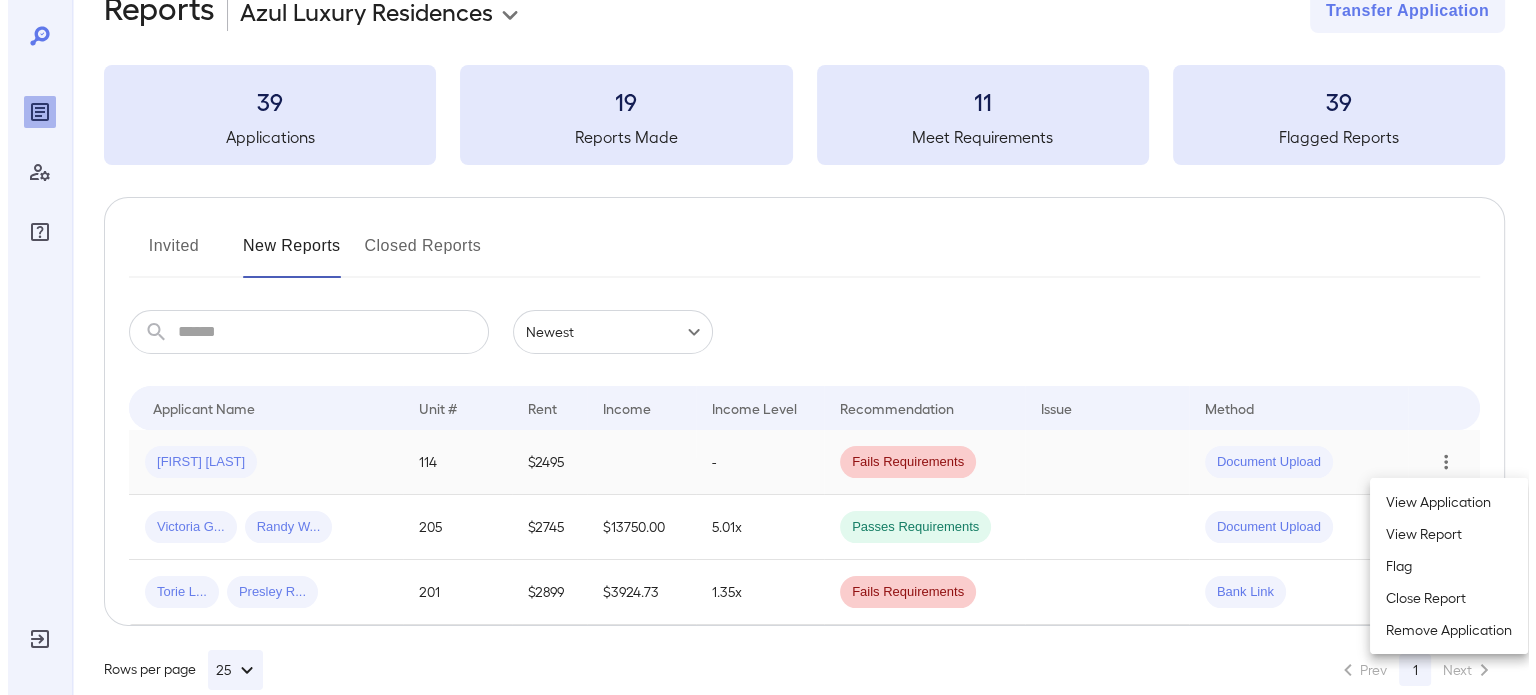 scroll, scrollTop: 0, scrollLeft: 0, axis: both 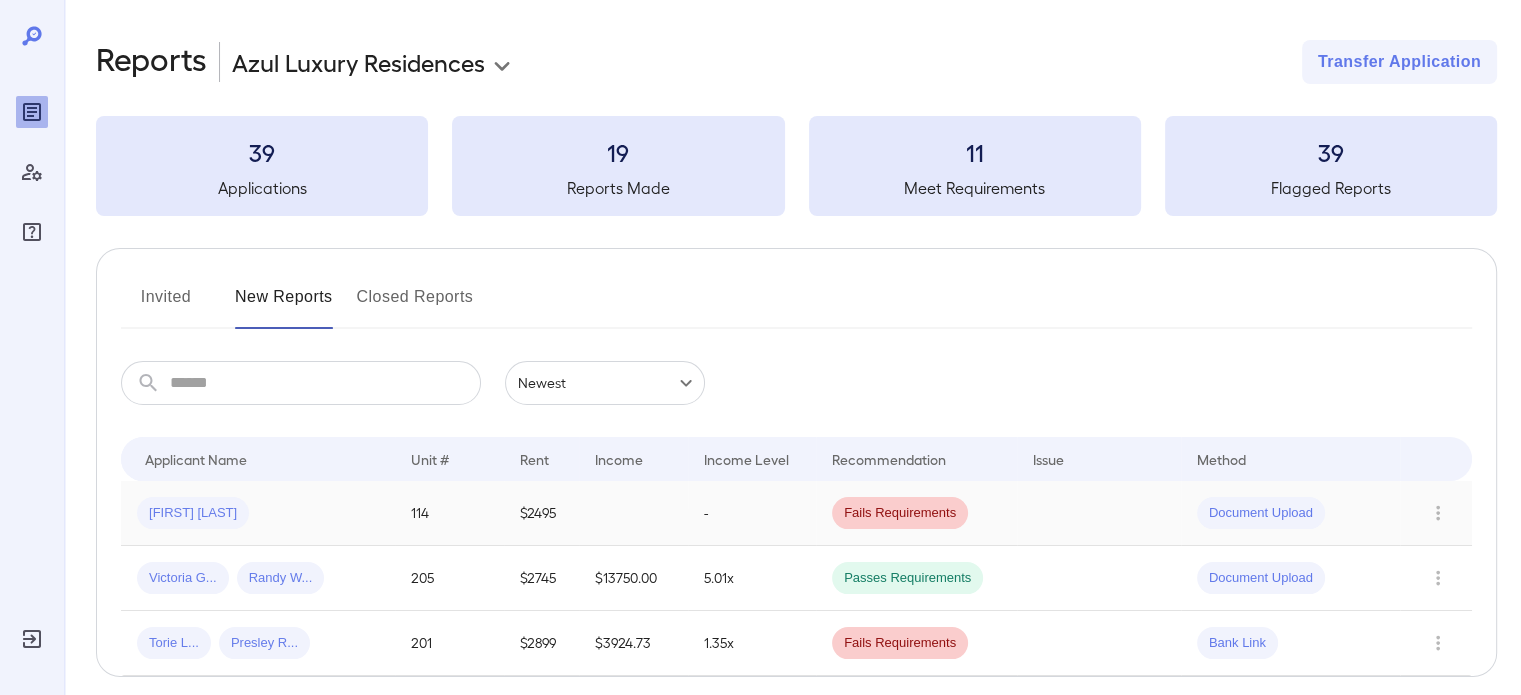 click on "[FIRST] [LAST]" at bounding box center (258, 513) 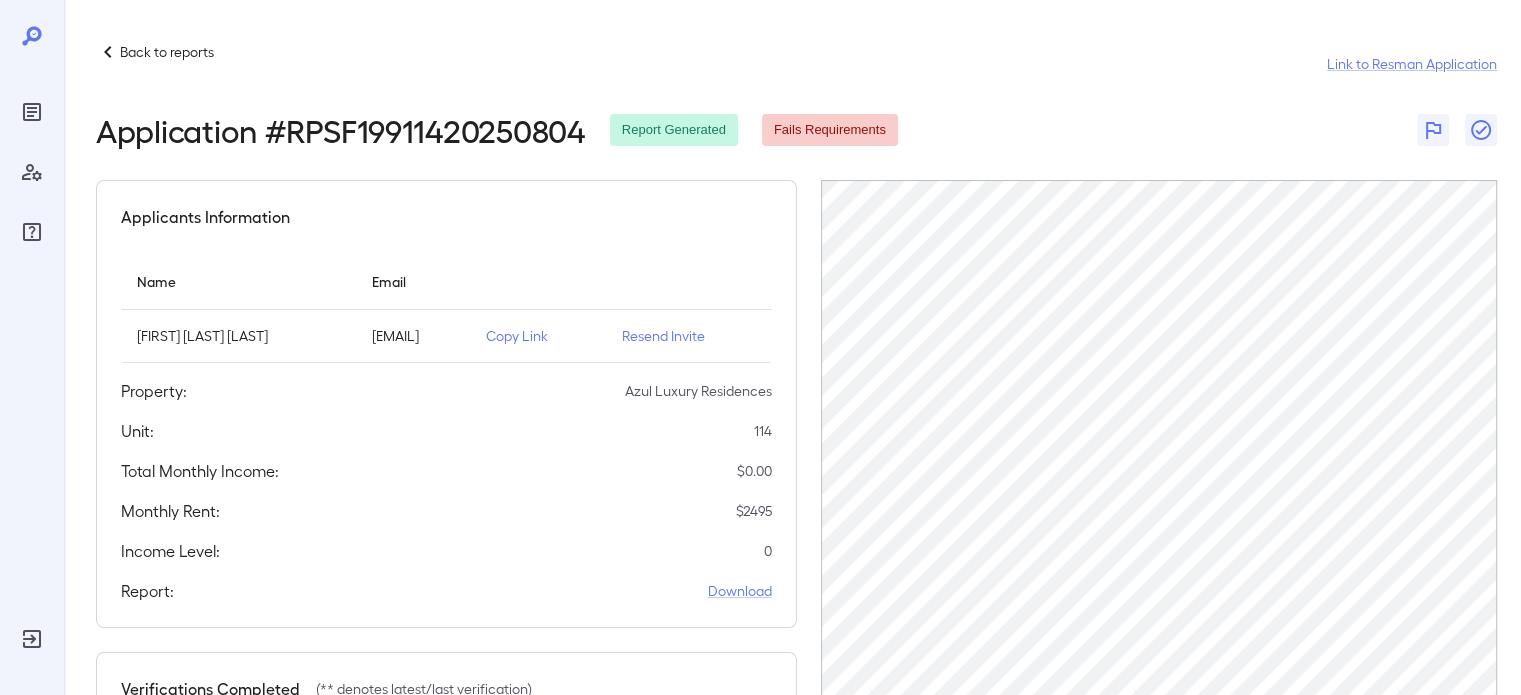 scroll, scrollTop: 0, scrollLeft: 40, axis: horizontal 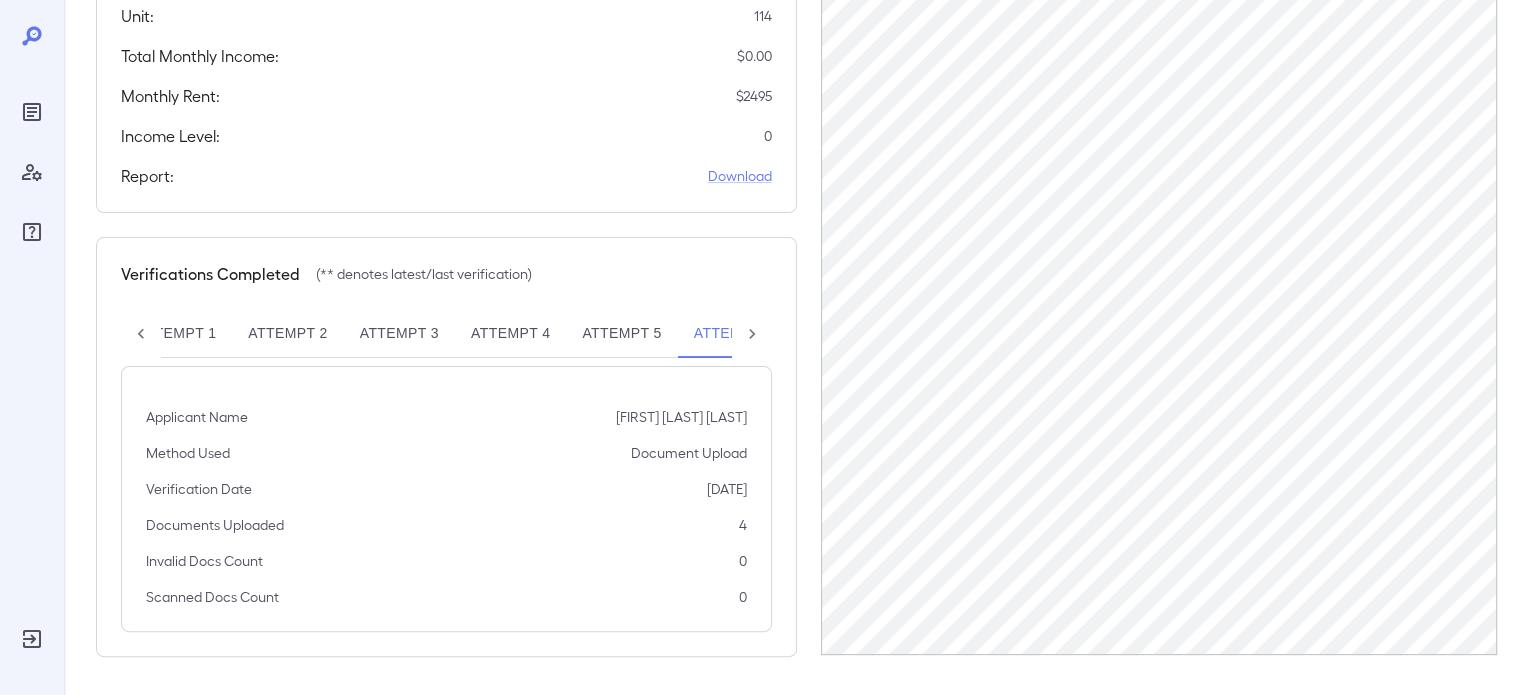 click on "Attempt 4" at bounding box center (510, 334) 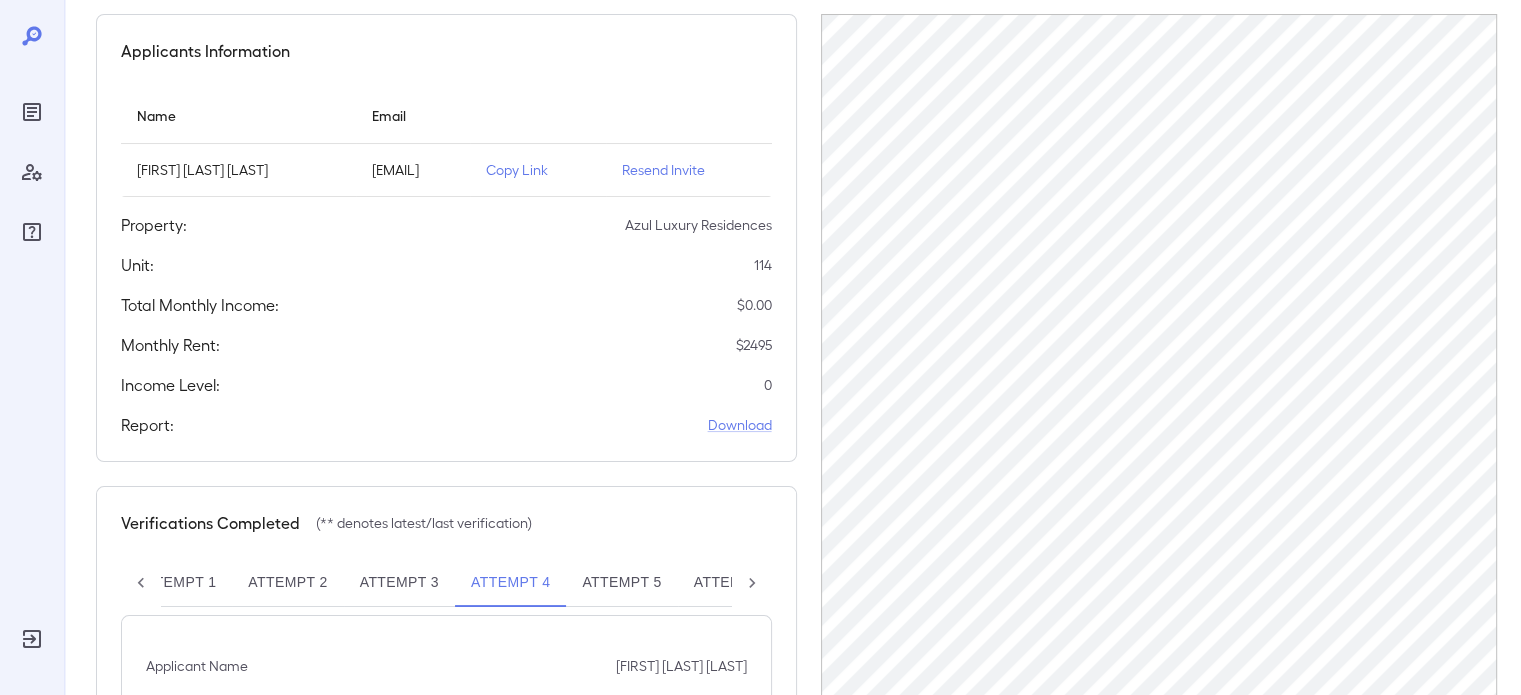 scroll, scrollTop: 129, scrollLeft: 0, axis: vertical 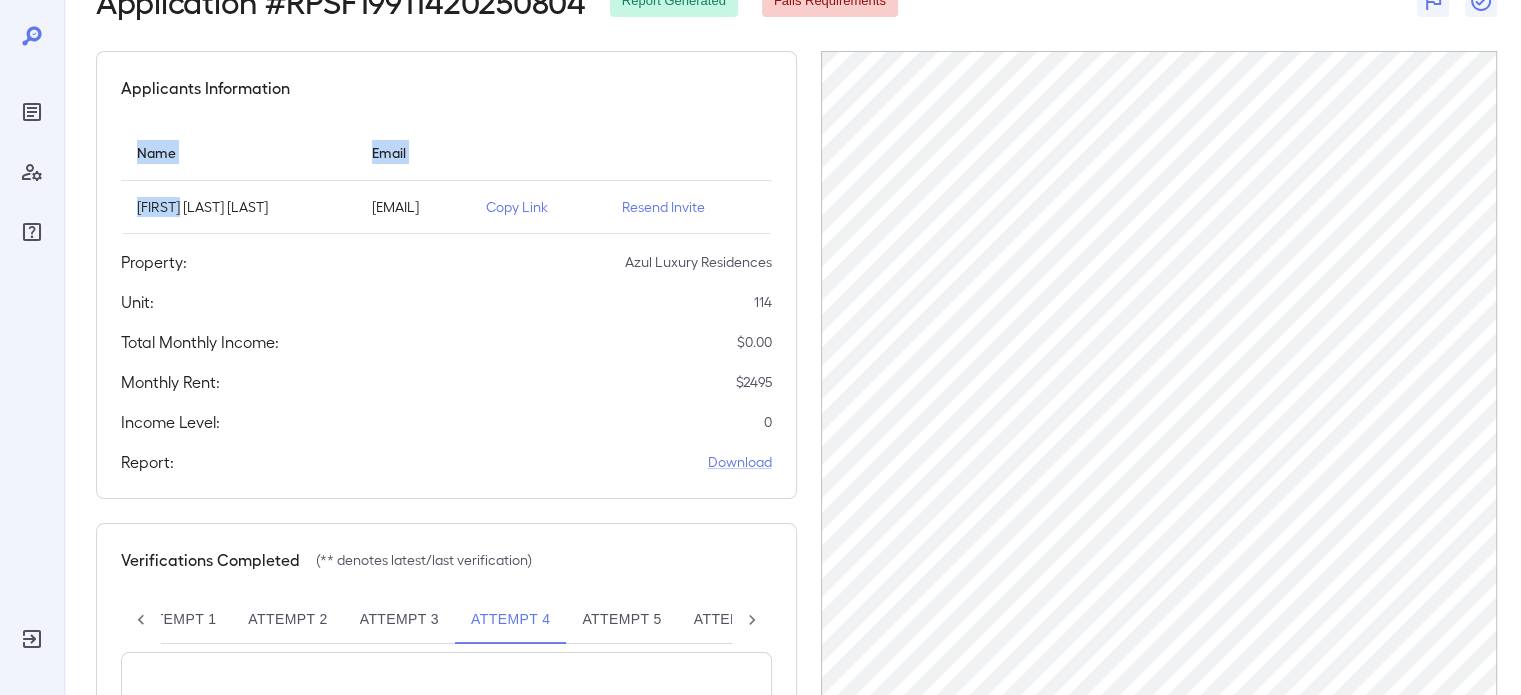 drag, startPoint x: 179, startPoint y: 208, endPoint x: 99, endPoint y: 201, distance: 80.305664 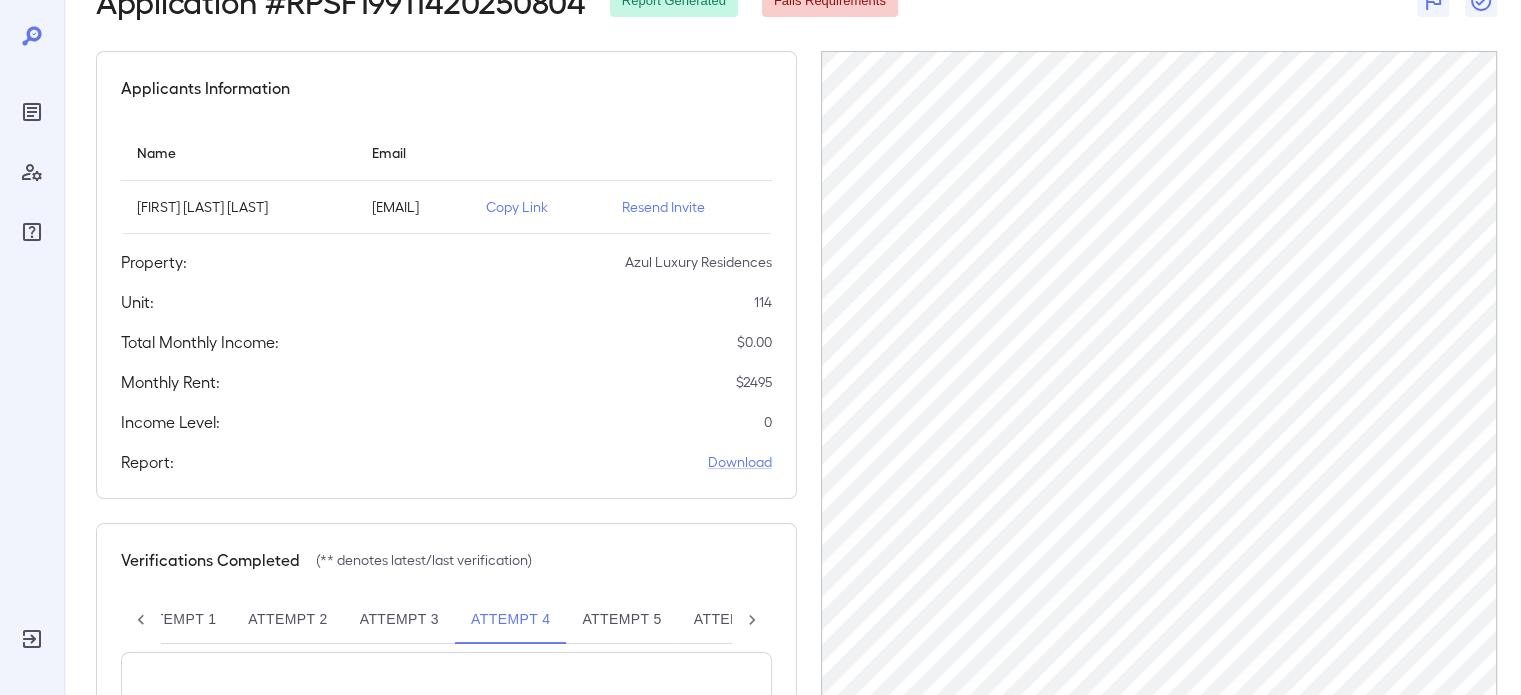 click on "Unit:   114" at bounding box center [446, 302] 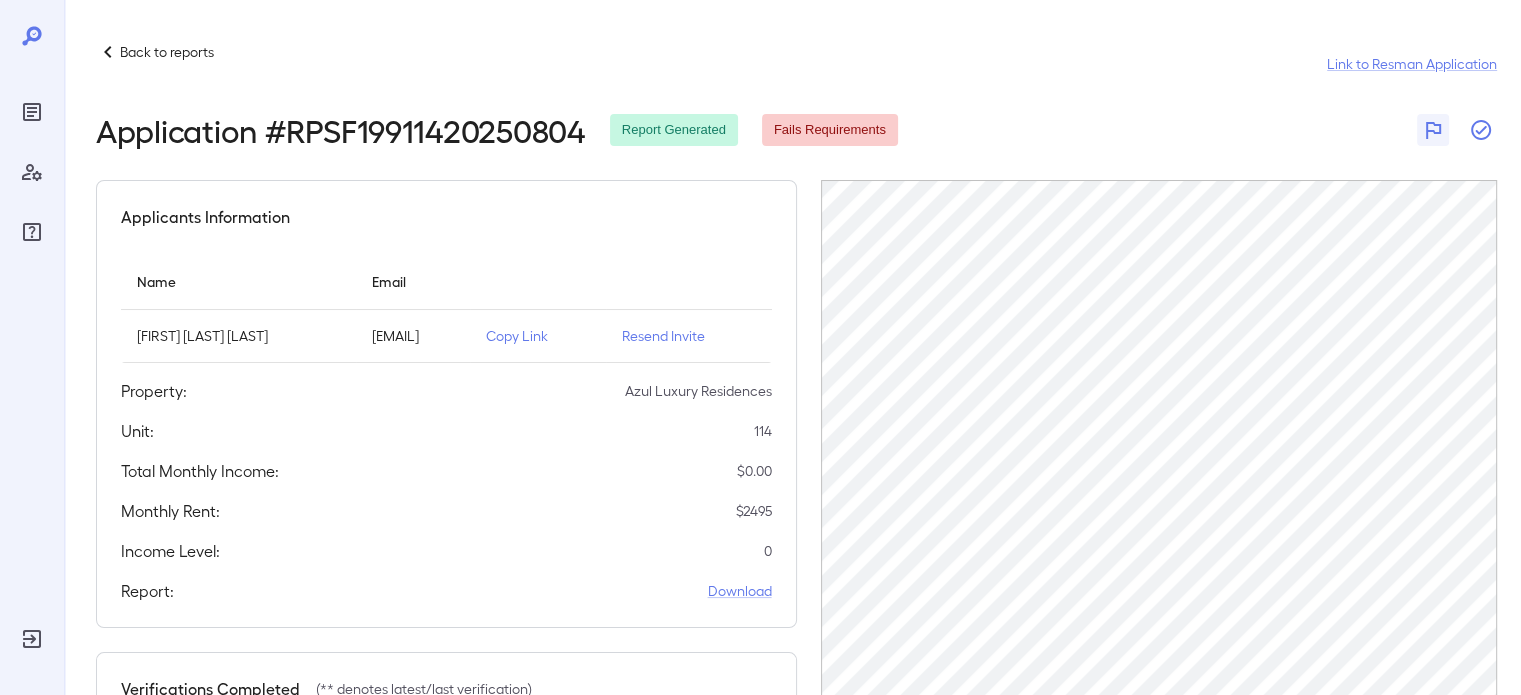 click 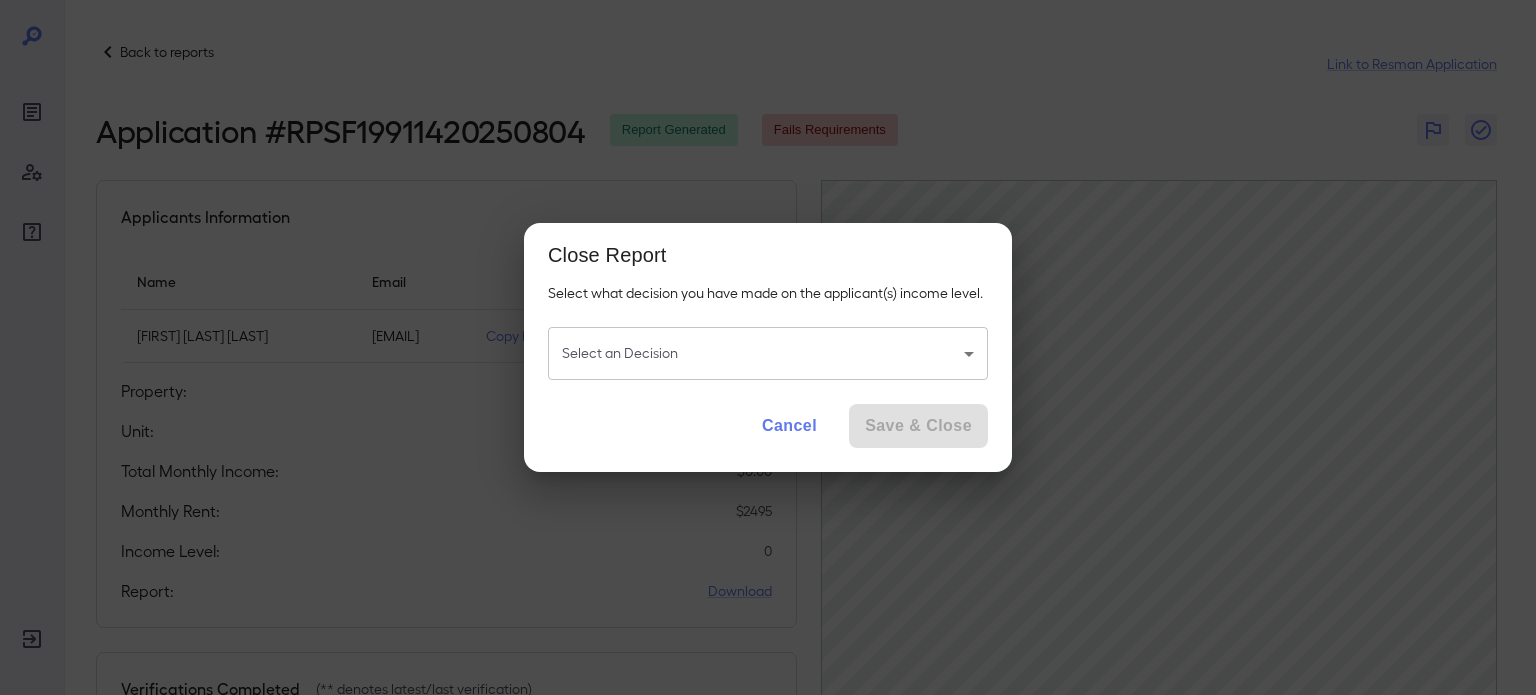 click on "Name Email [FIRST] [LAST] [LAST] [EMAIL] Application # [APPLICATION_ID] Report Generated Fails Requirements Applicants Information Name Email [FIRST] [LAST] [LAST] [EMAIL] Copy Link Resend Invite Property:   Azul Luxury Residences Unit:   114 Total Monthly Income:   $ 0.00 Monthly Rent:   $ 2495 Income Level:   0 Report:   Download Verifications Completed (** denotes latest/last verification) Attempt 1 Attempt 2 Attempt 3 Attempt 4 Attempt 5 Attempt 6** Applicant Name [FIRST] [LAST] [LAST] Method Used Document Upload Verification Date [DATE] Documents Uploaded 6 Invalid Docs Count 0 Scanned Docs Count 1 Close Report Select what decision you have made on the applicant(s) income level. Select an Decision ​ Select an Decision Cancel Save & Close" at bounding box center (768, 347) 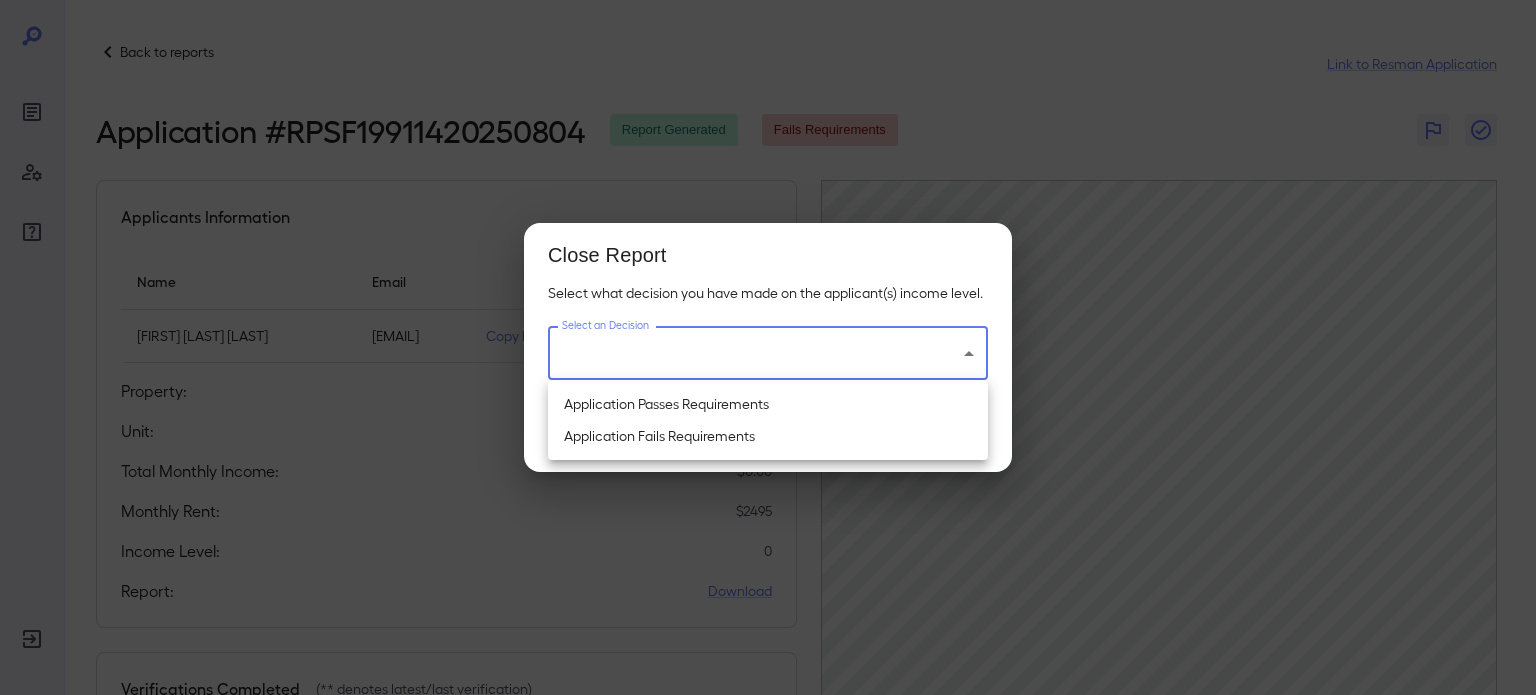 click at bounding box center [768, 347] 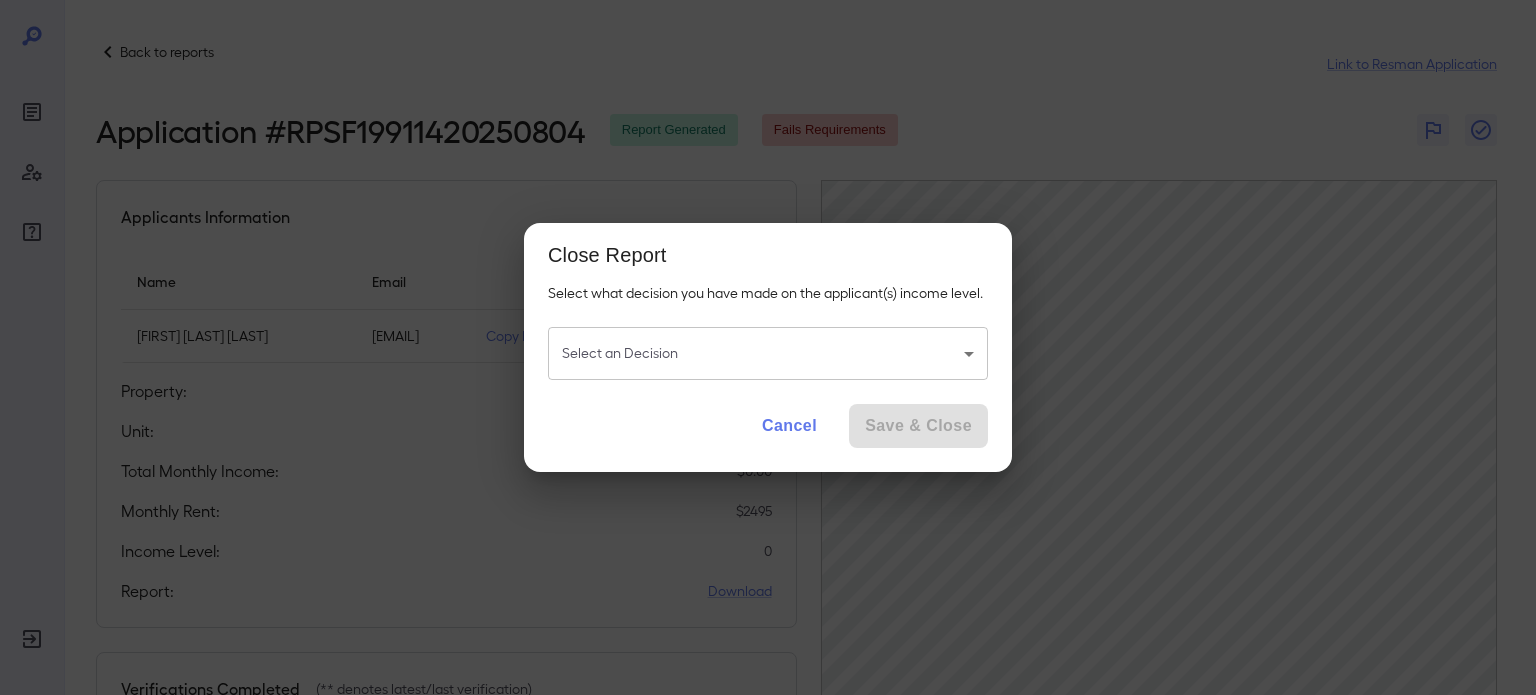 click on "Cancel" at bounding box center [789, 426] 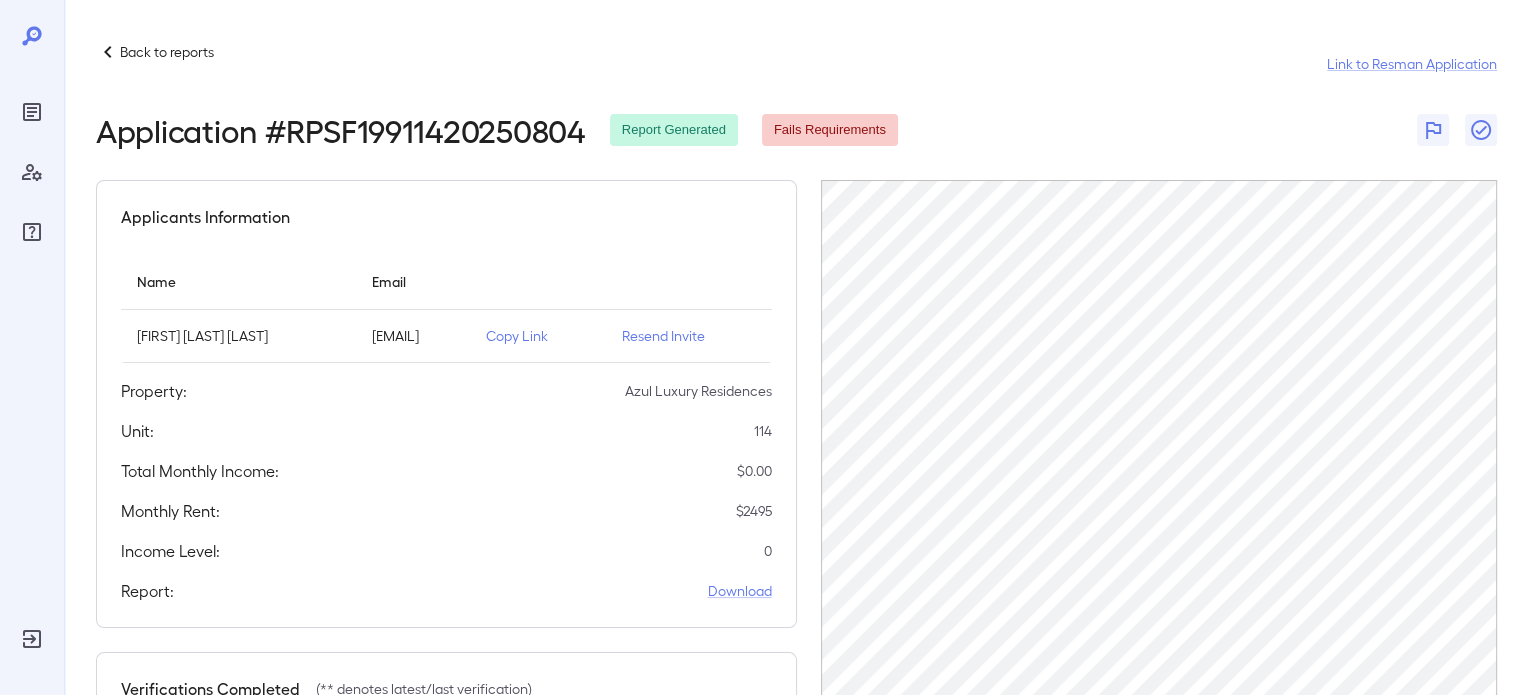 scroll, scrollTop: 0, scrollLeft: 108, axis: horizontal 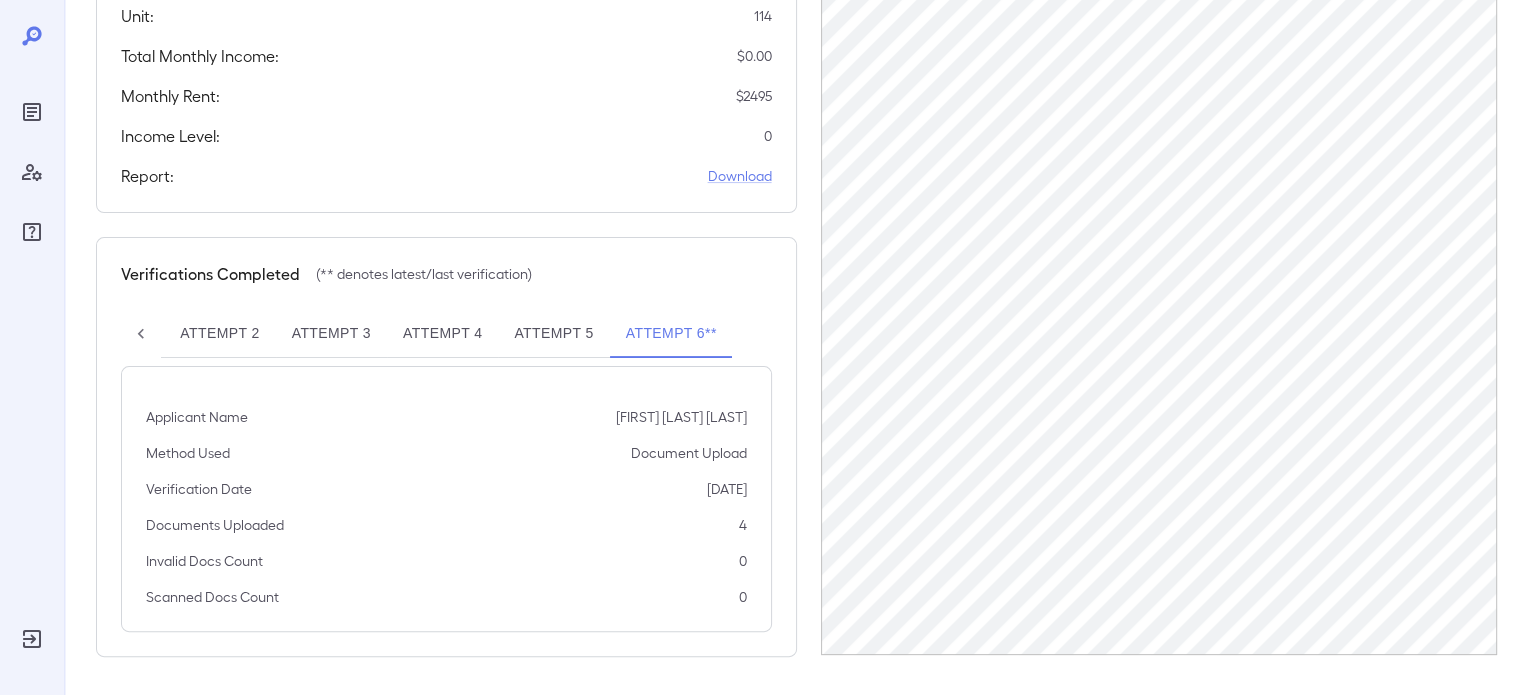 click on "Attempt 5" at bounding box center [553, 334] 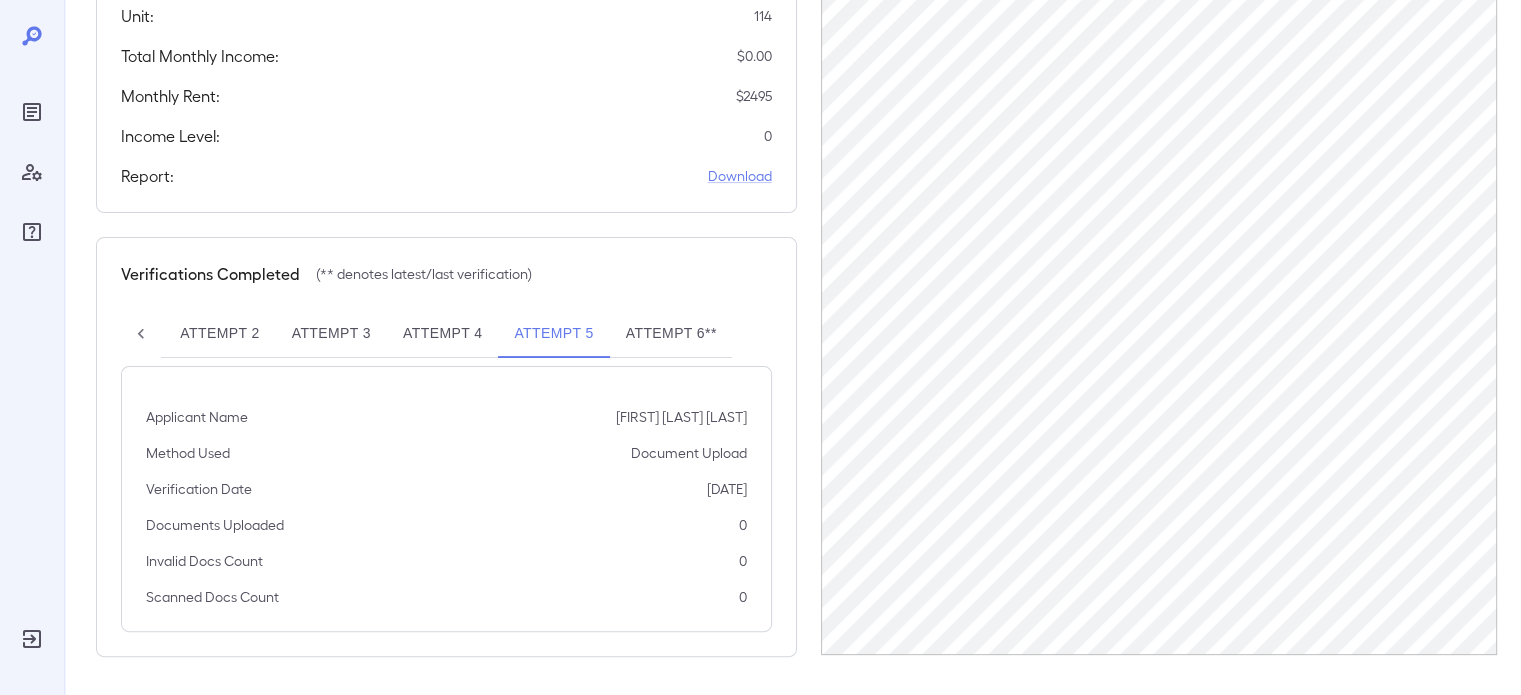 click on "Attempt 4" at bounding box center (442, 334) 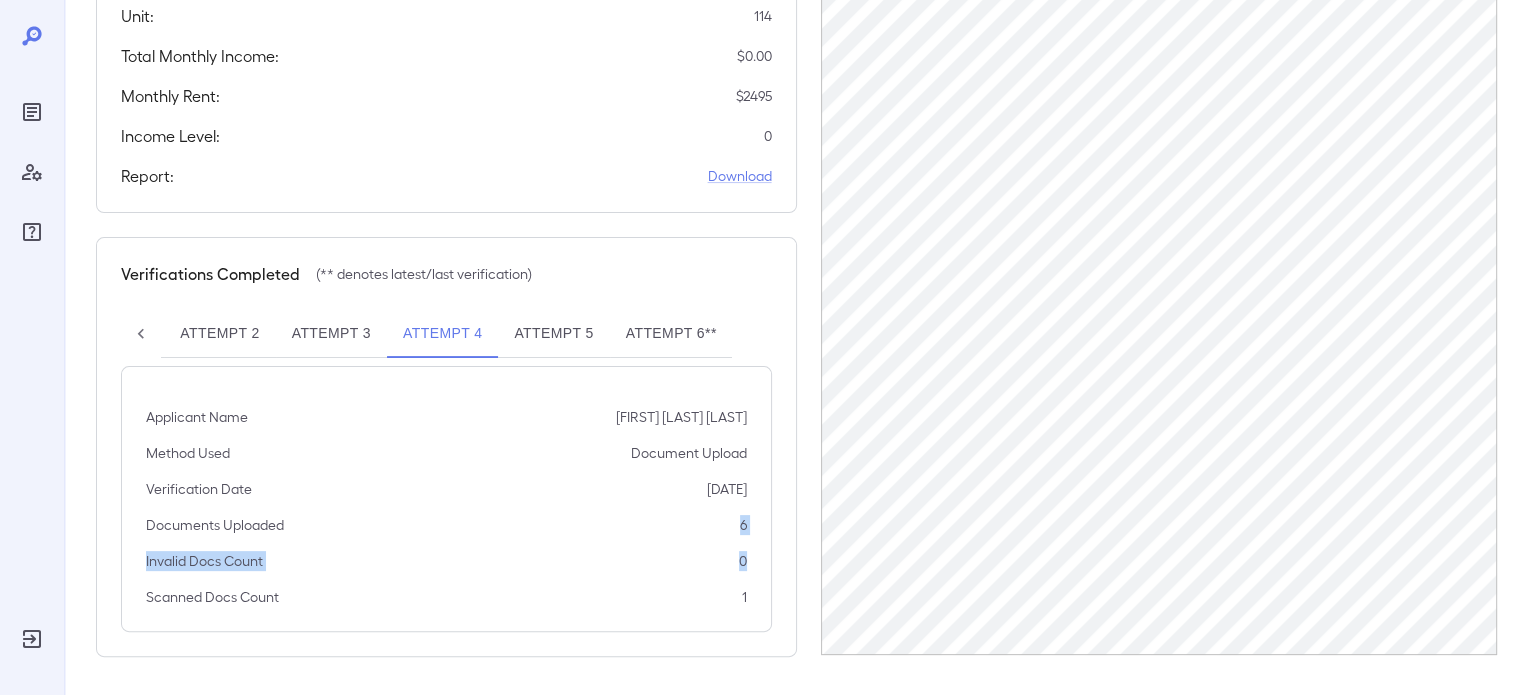 drag, startPoint x: 763, startPoint y: 543, endPoint x: 702, endPoint y: 514, distance: 67.54258 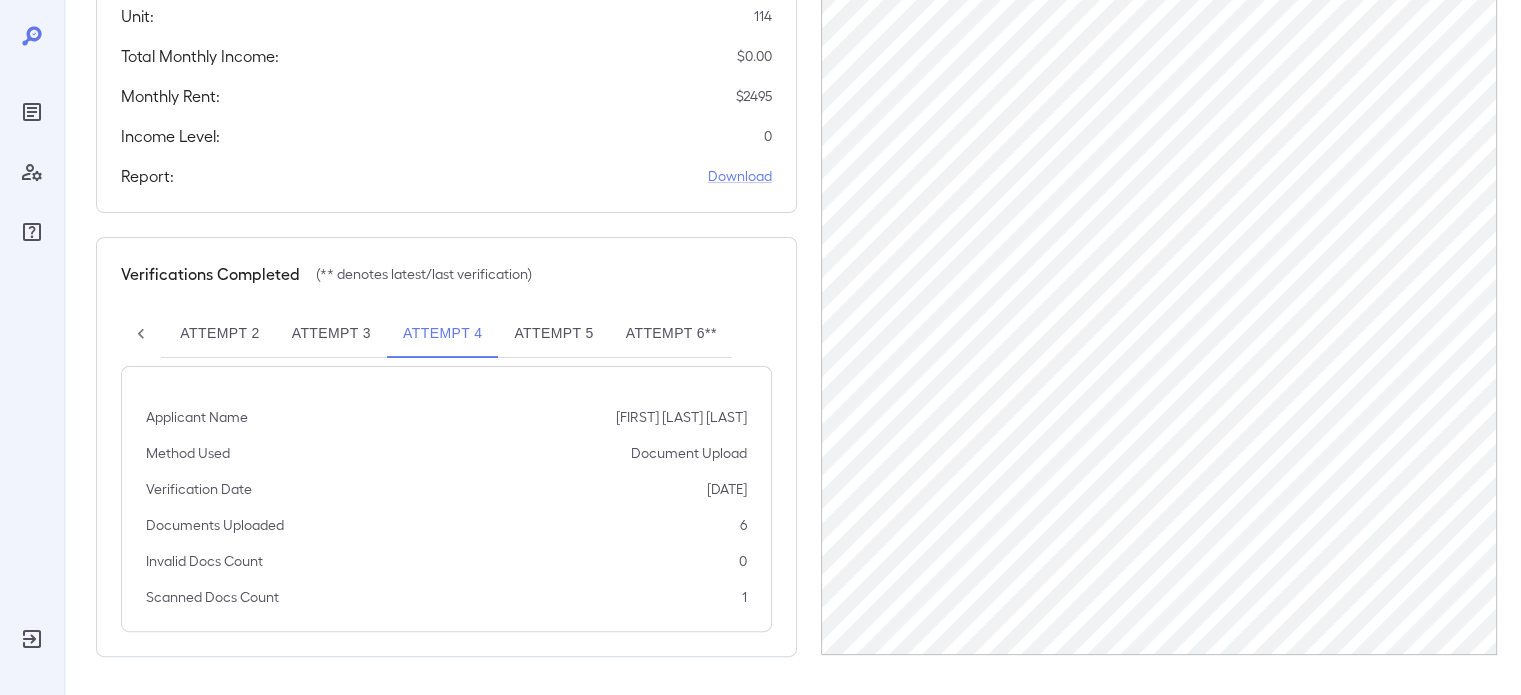 click on "Verifications Completed (** denotes latest/last verification) Attempt 1 Attempt 2 Attempt 3 Attempt 4 Attempt 5 Attempt 6** Applicant Name Jess Taylor Crawford Method Used Document Upload Verification Date 08/04/2025 Documents Uploaded 6 Invalid Docs Count 0 Scanned Docs Count 1" at bounding box center (446, 447) 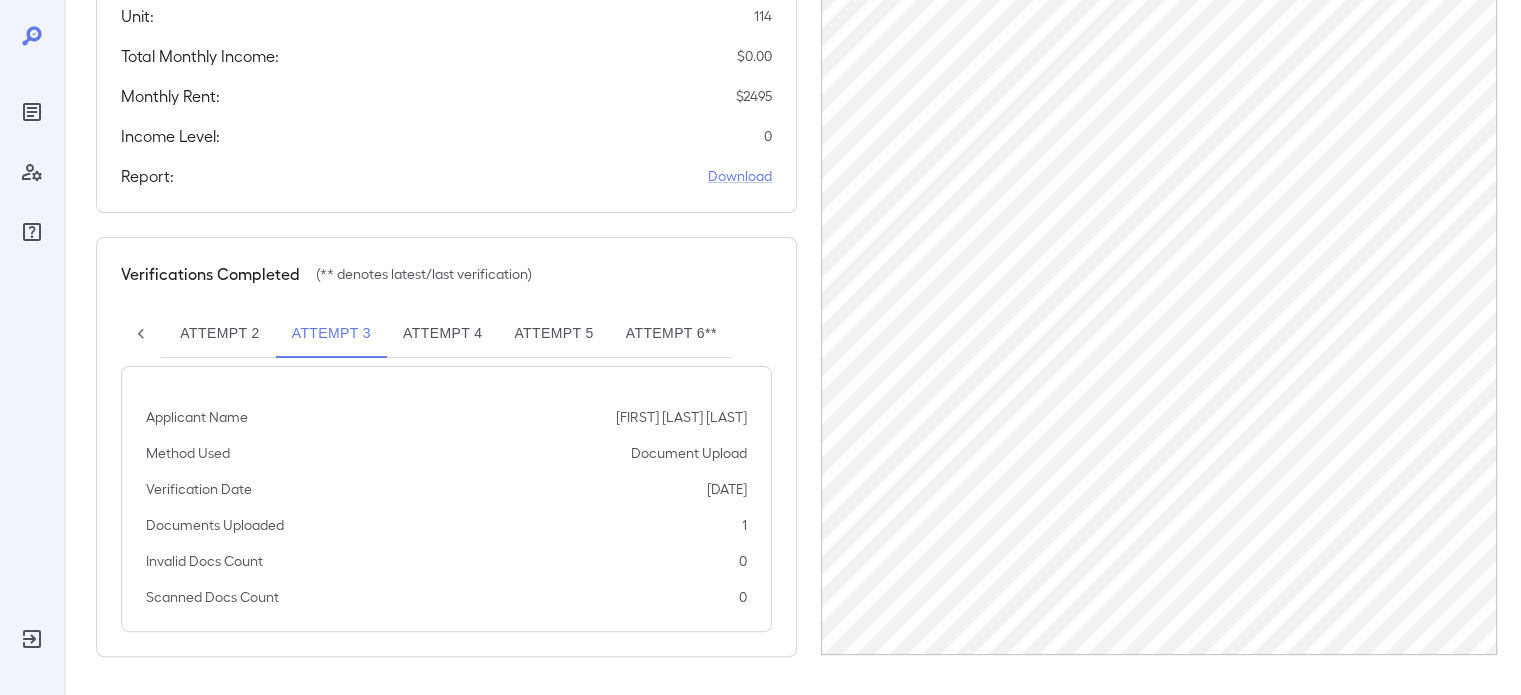 click on "Attempt 6**" at bounding box center [671, 334] 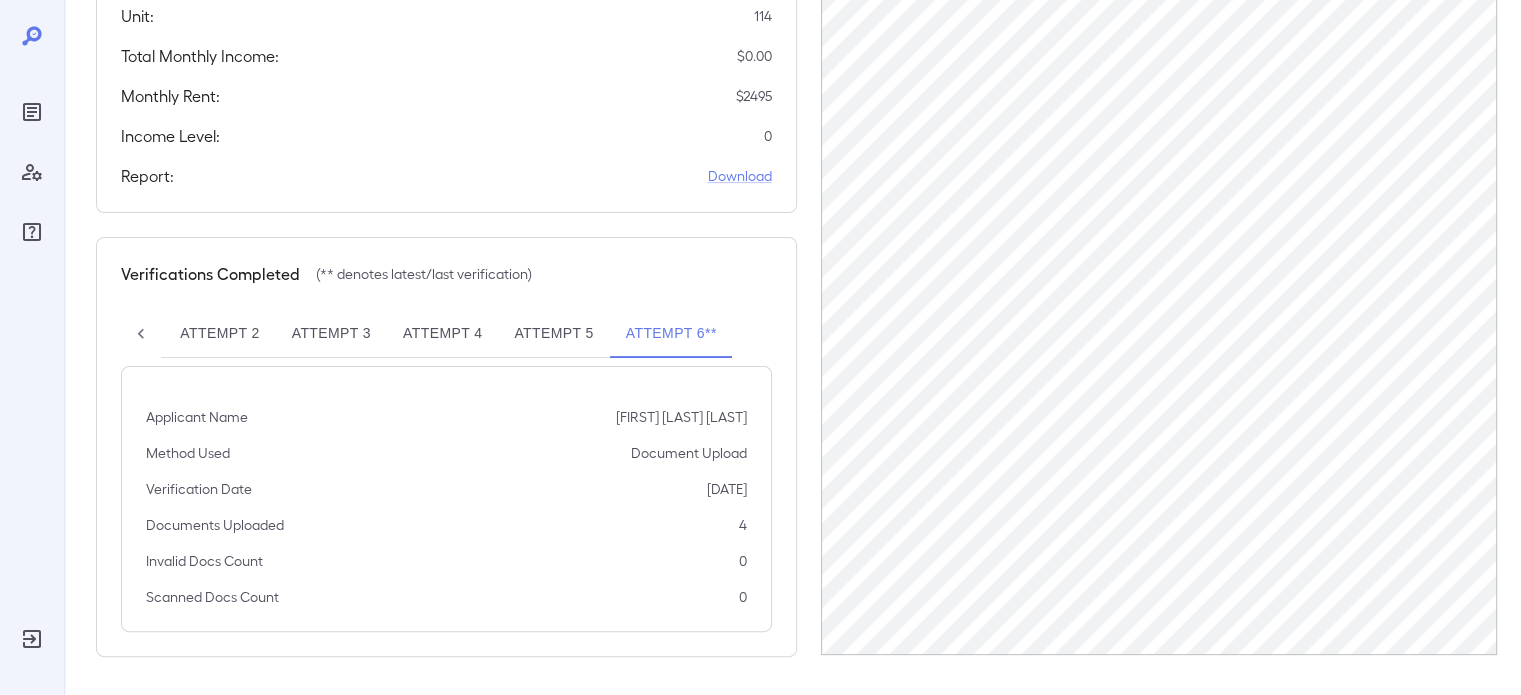 click on "Attempt 4" at bounding box center [442, 334] 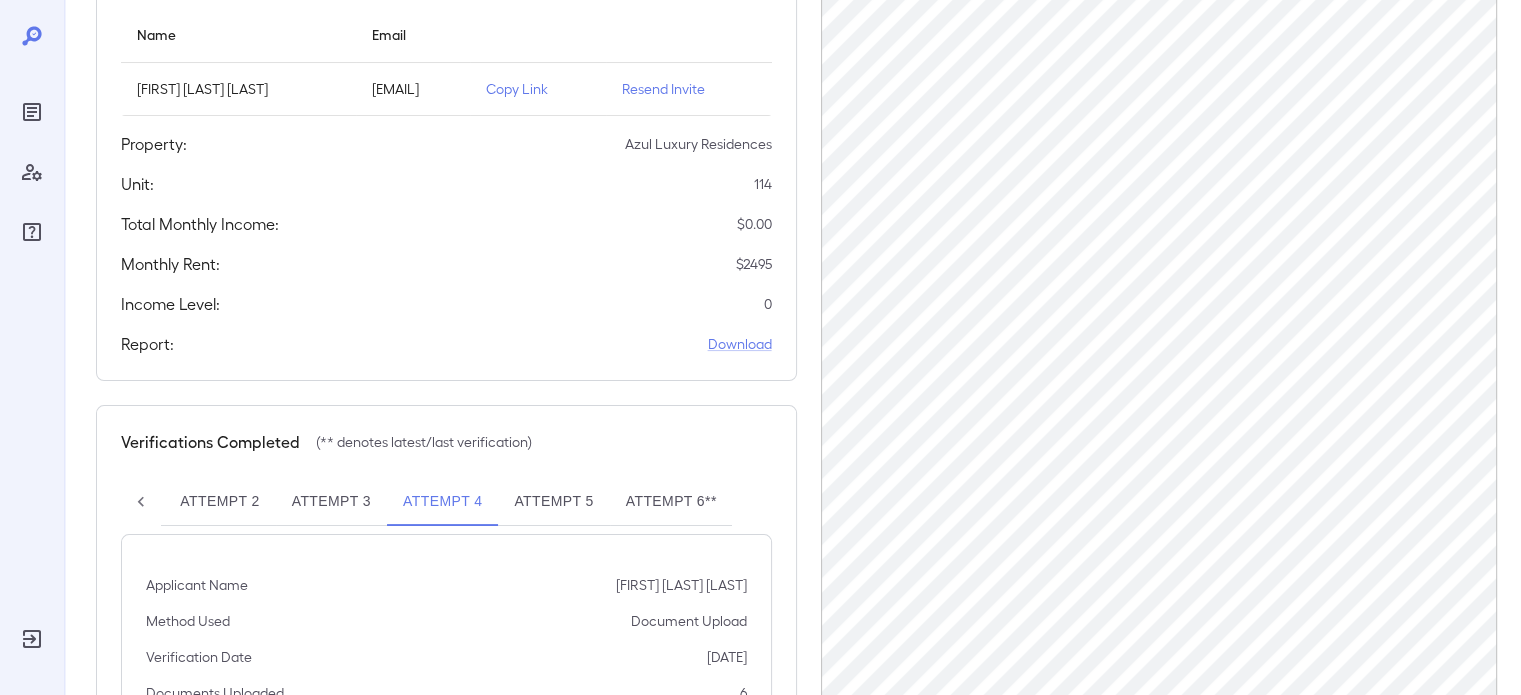 scroll, scrollTop: 344, scrollLeft: 0, axis: vertical 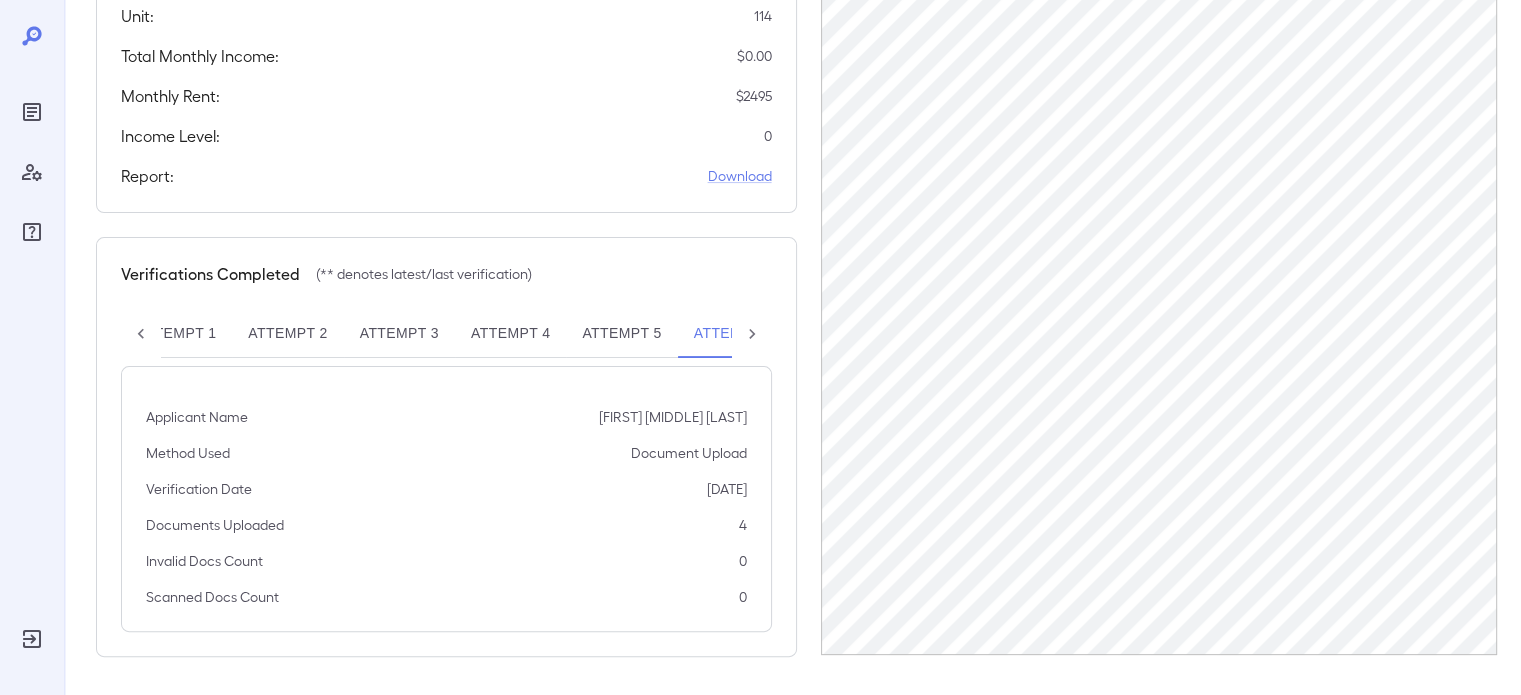 click on "Attempt 4" at bounding box center [510, 334] 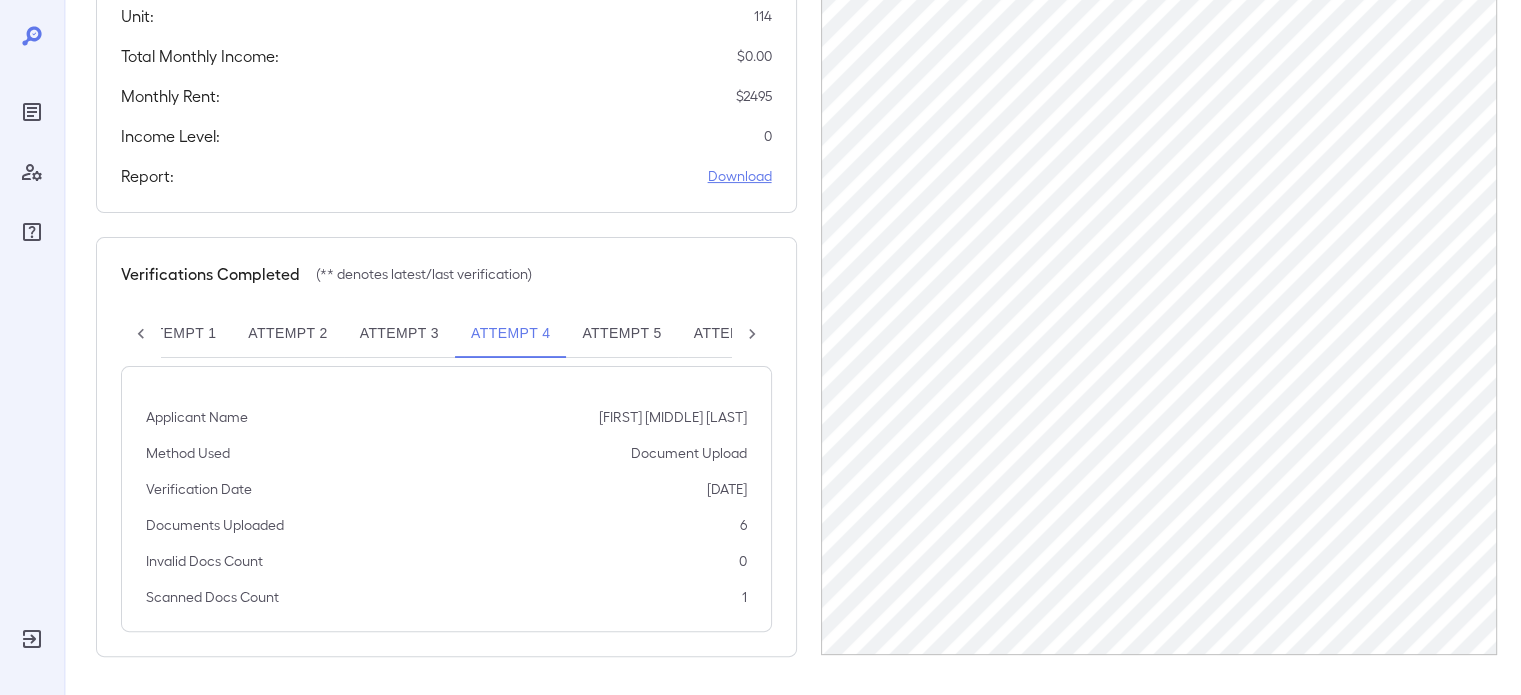 click on "Download" at bounding box center [740, 176] 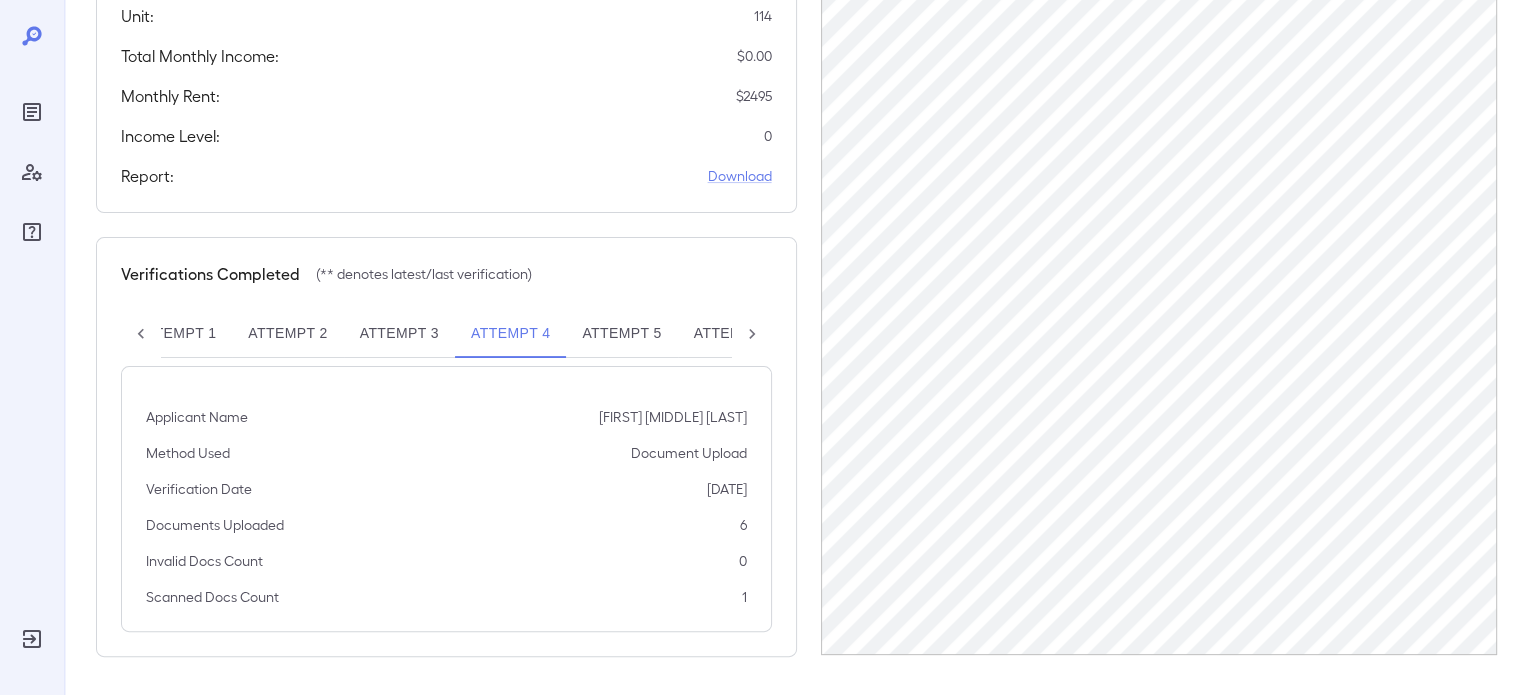 click on "Attempt 5" at bounding box center [621, 334] 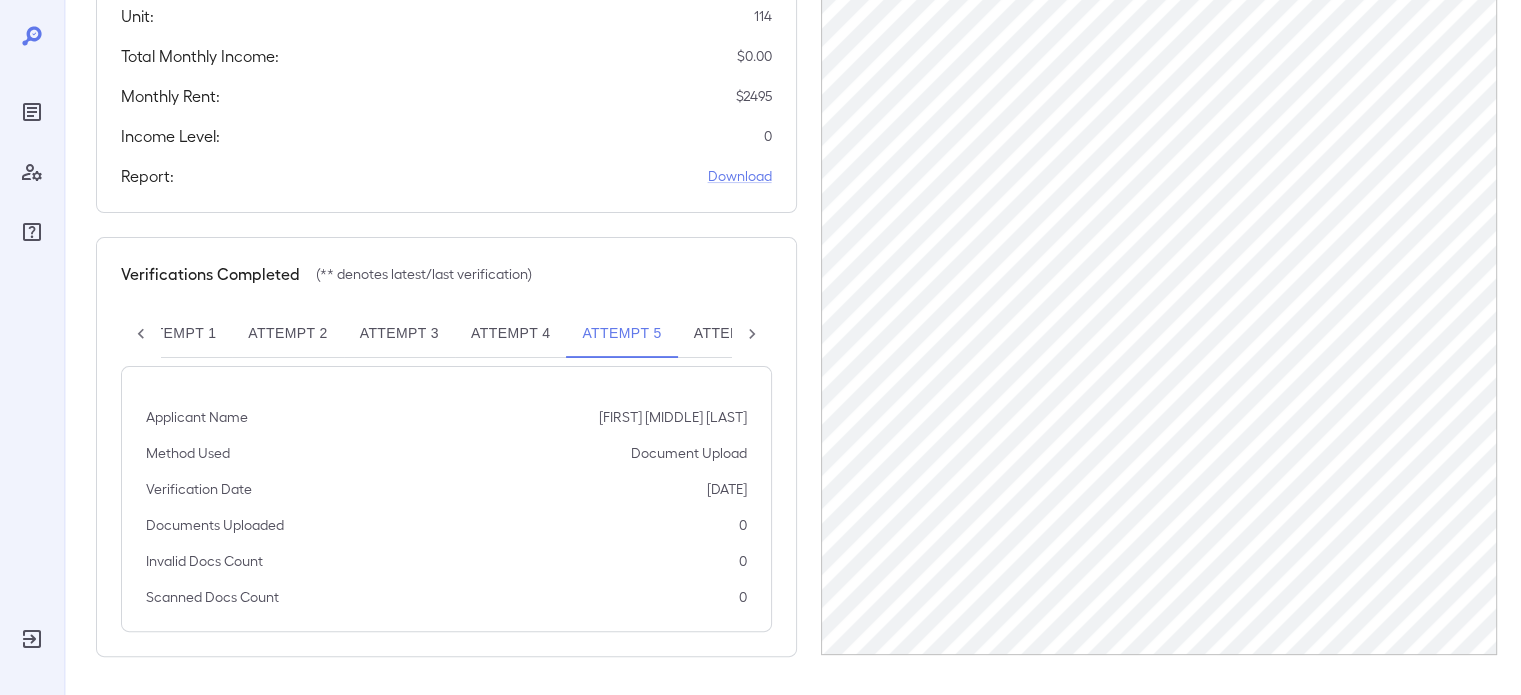 click on "Attempt 6**" at bounding box center [739, 334] 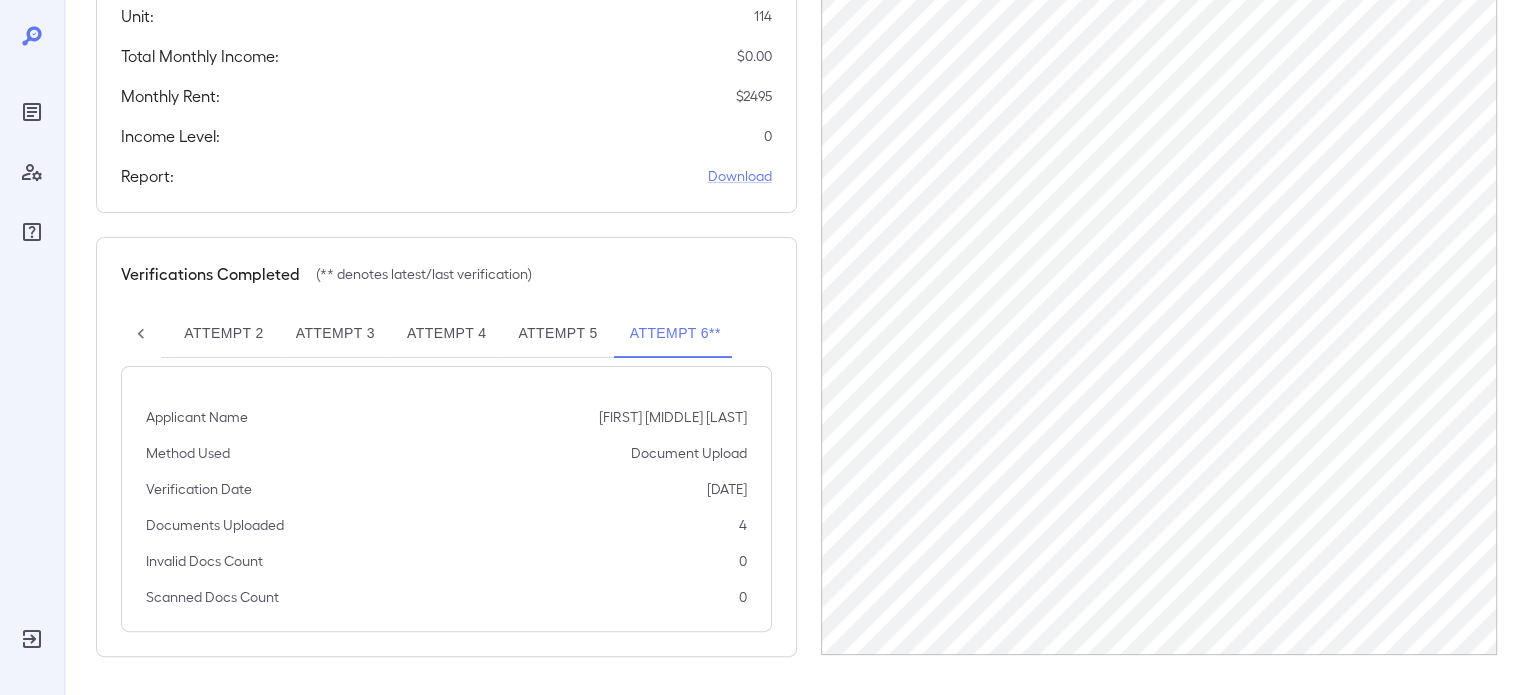scroll, scrollTop: 0, scrollLeft: 108, axis: horizontal 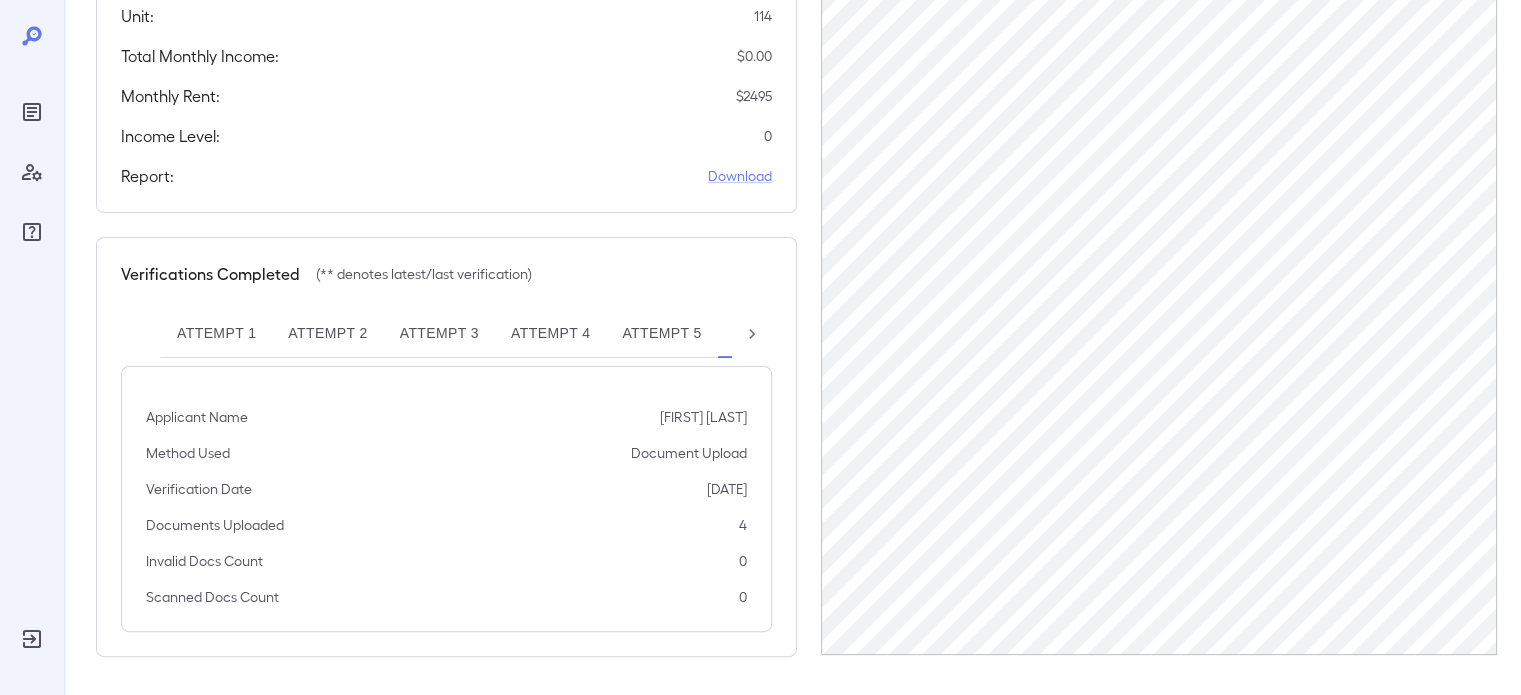 click on "Attempt 2" at bounding box center [327, 334] 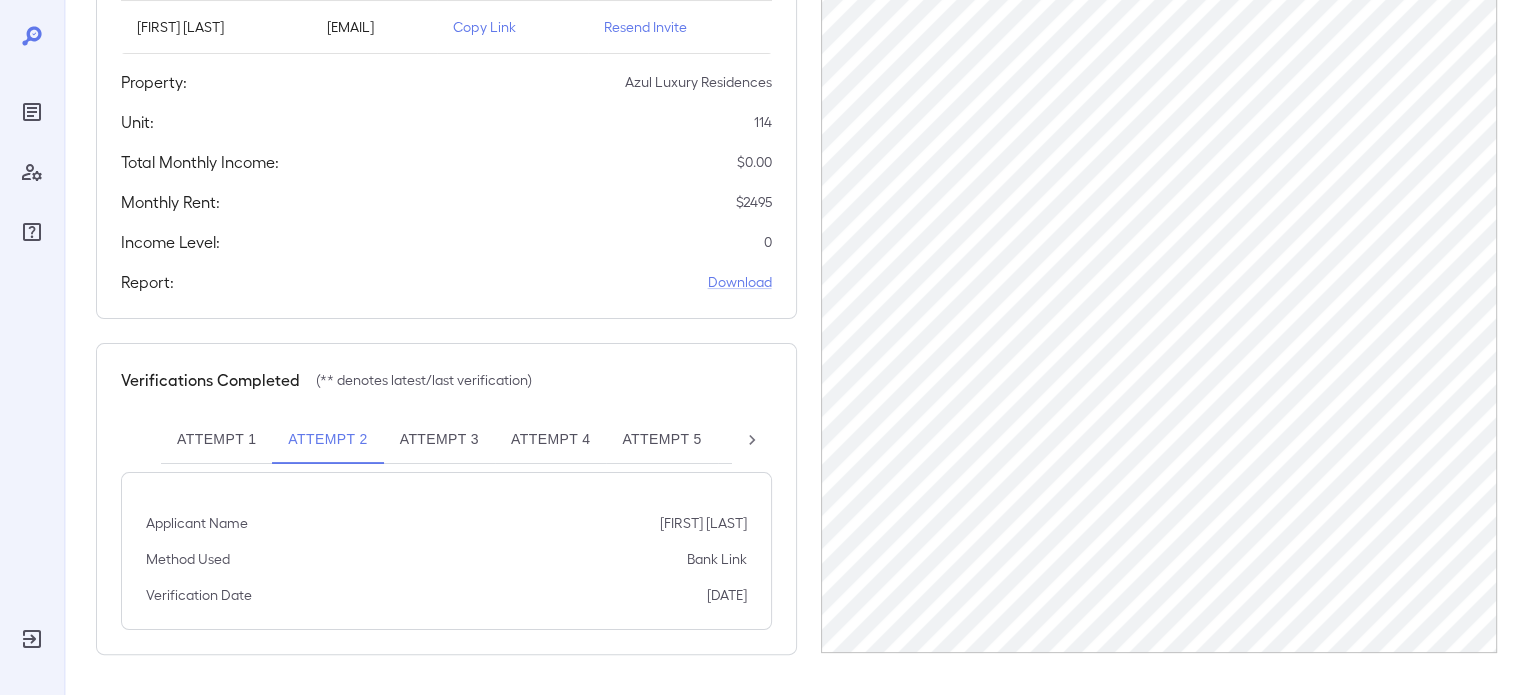 scroll, scrollTop: 307, scrollLeft: 0, axis: vertical 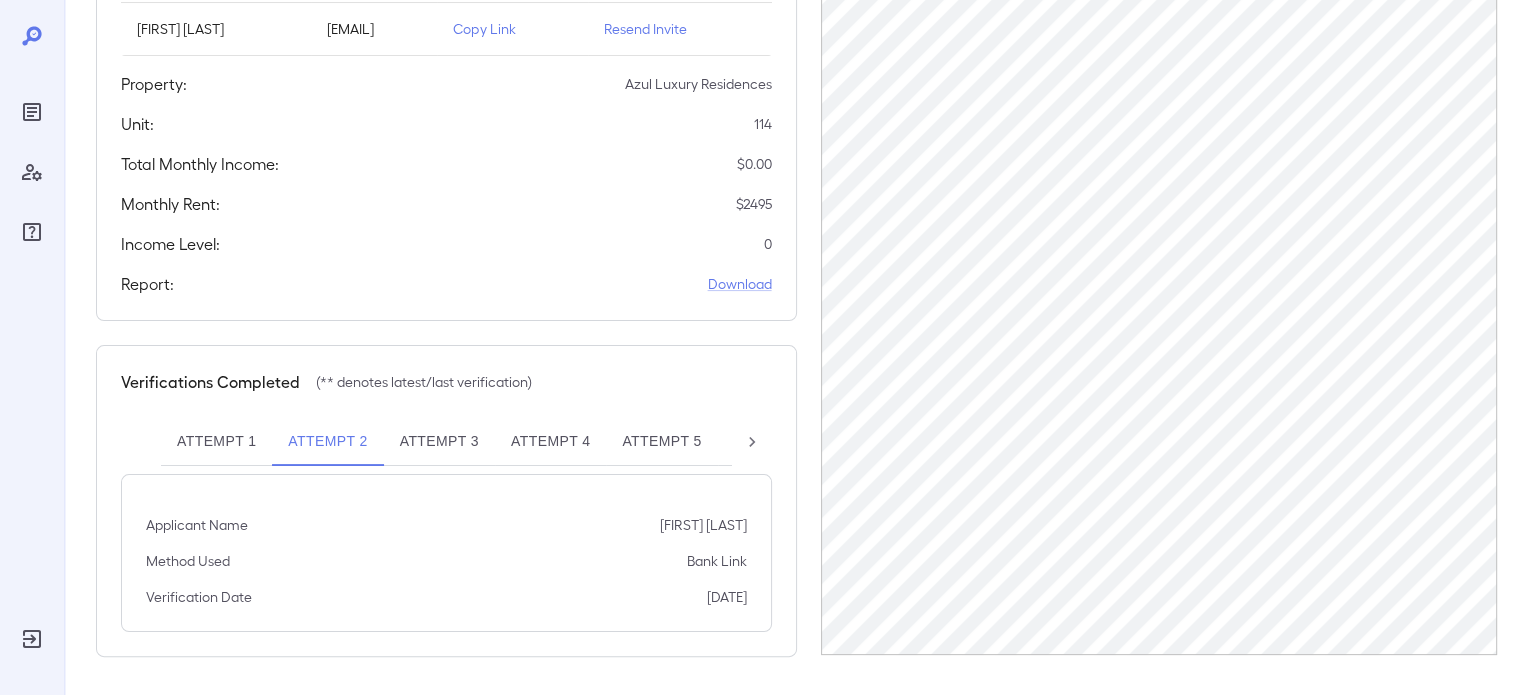 click on "Attempt 3" at bounding box center [439, 442] 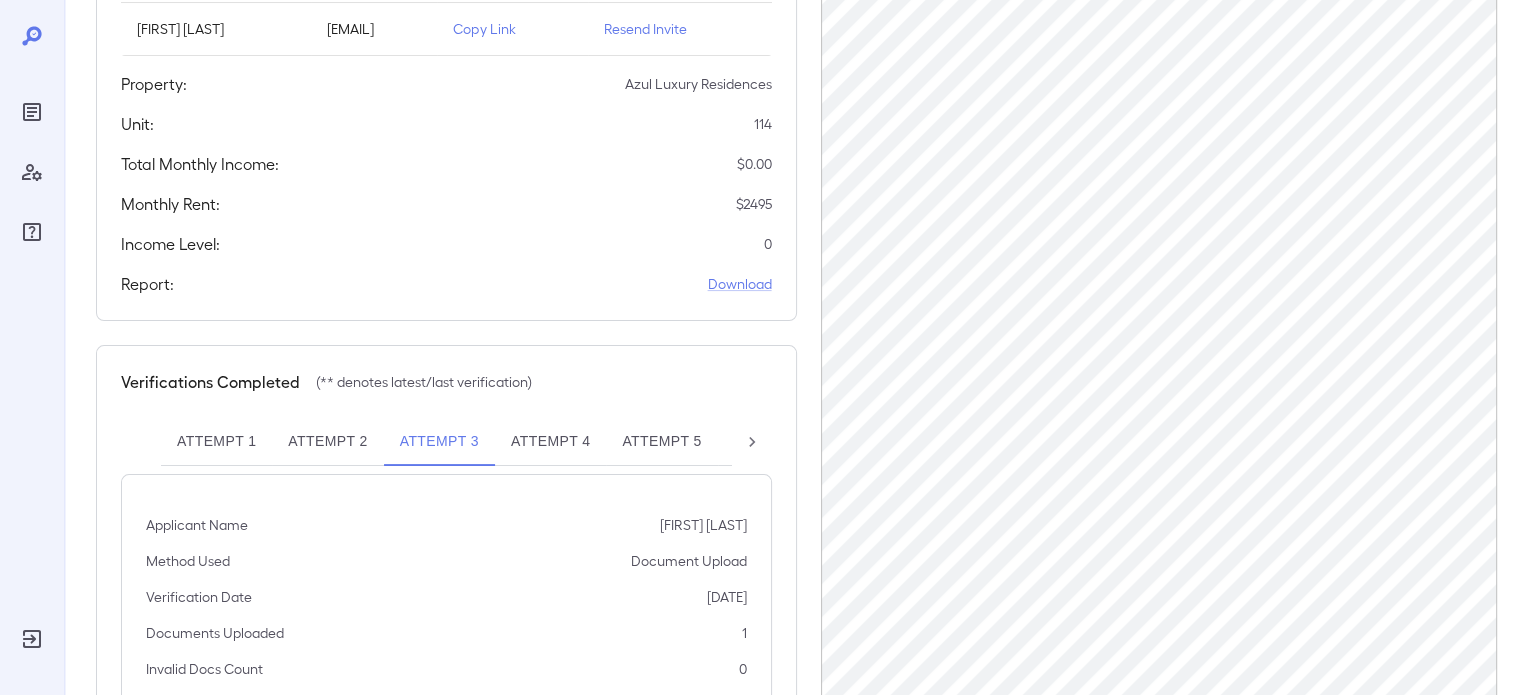 click on "Attempt 4" at bounding box center (550, 442) 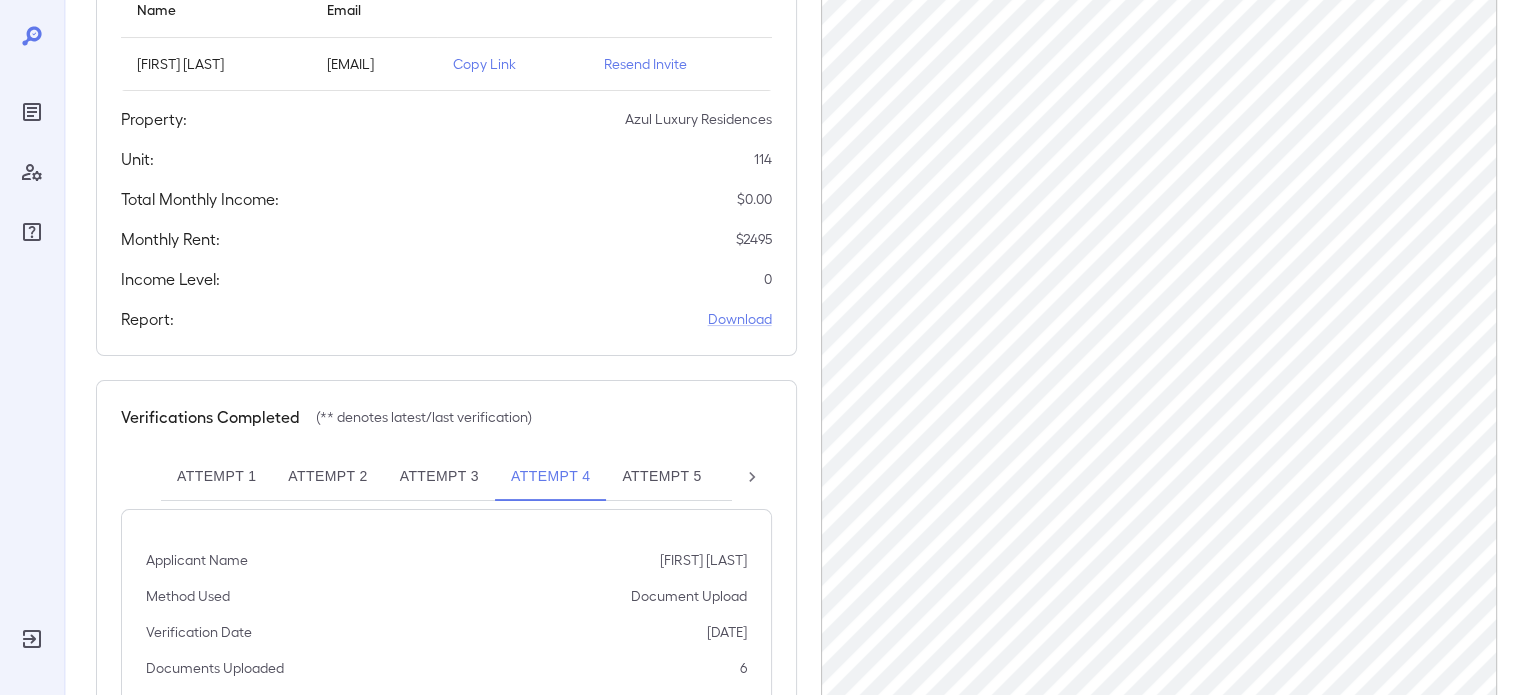 scroll, scrollTop: 268, scrollLeft: 0, axis: vertical 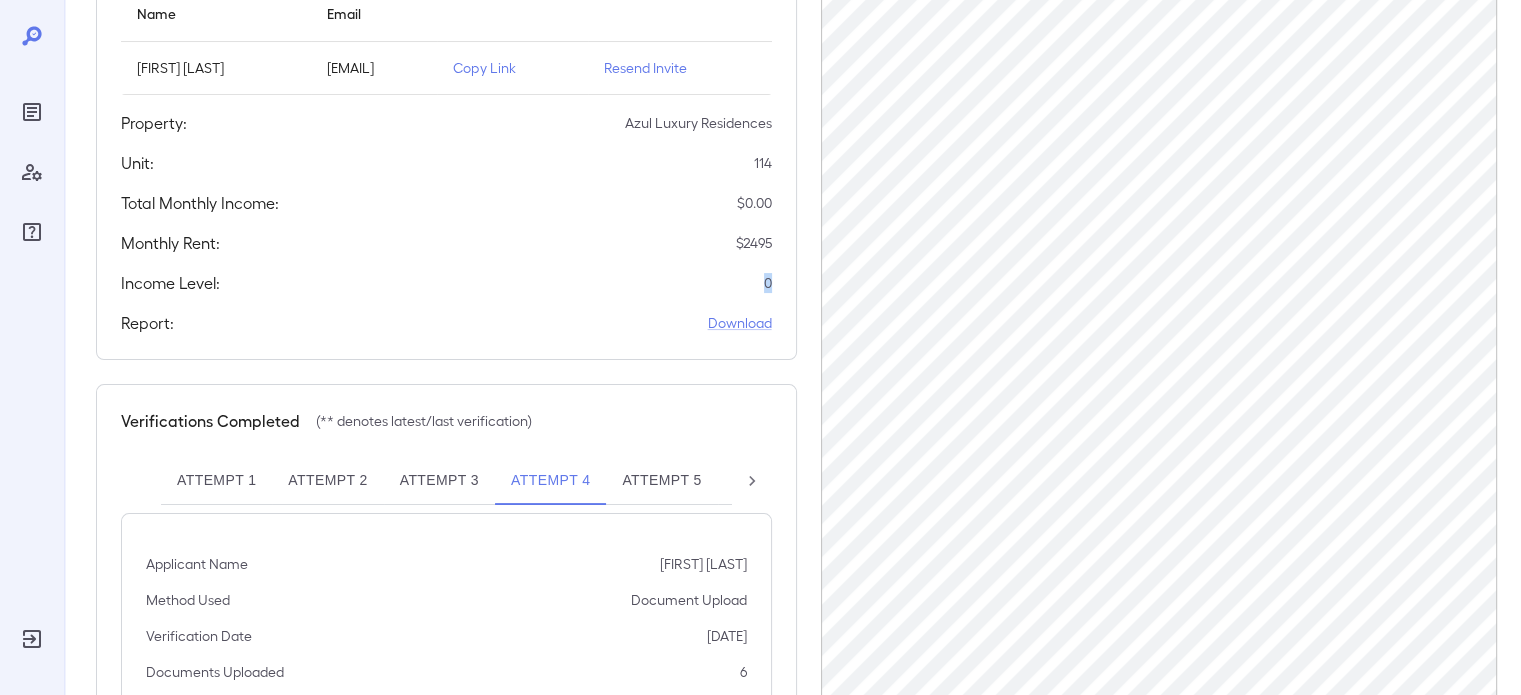 drag, startPoint x: 780, startPoint y: 292, endPoint x: 644, endPoint y: 255, distance: 140.94325 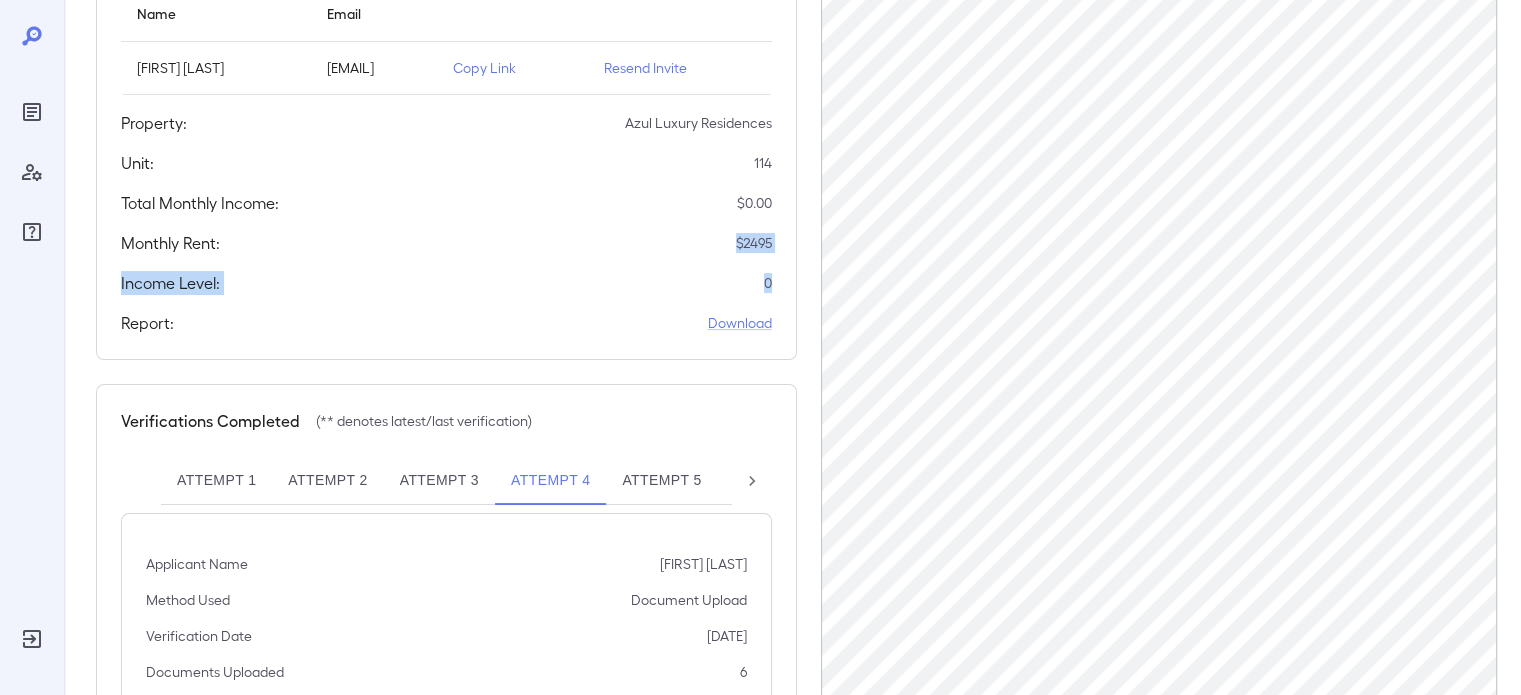 click on "Income Level:   0" at bounding box center (446, 283) 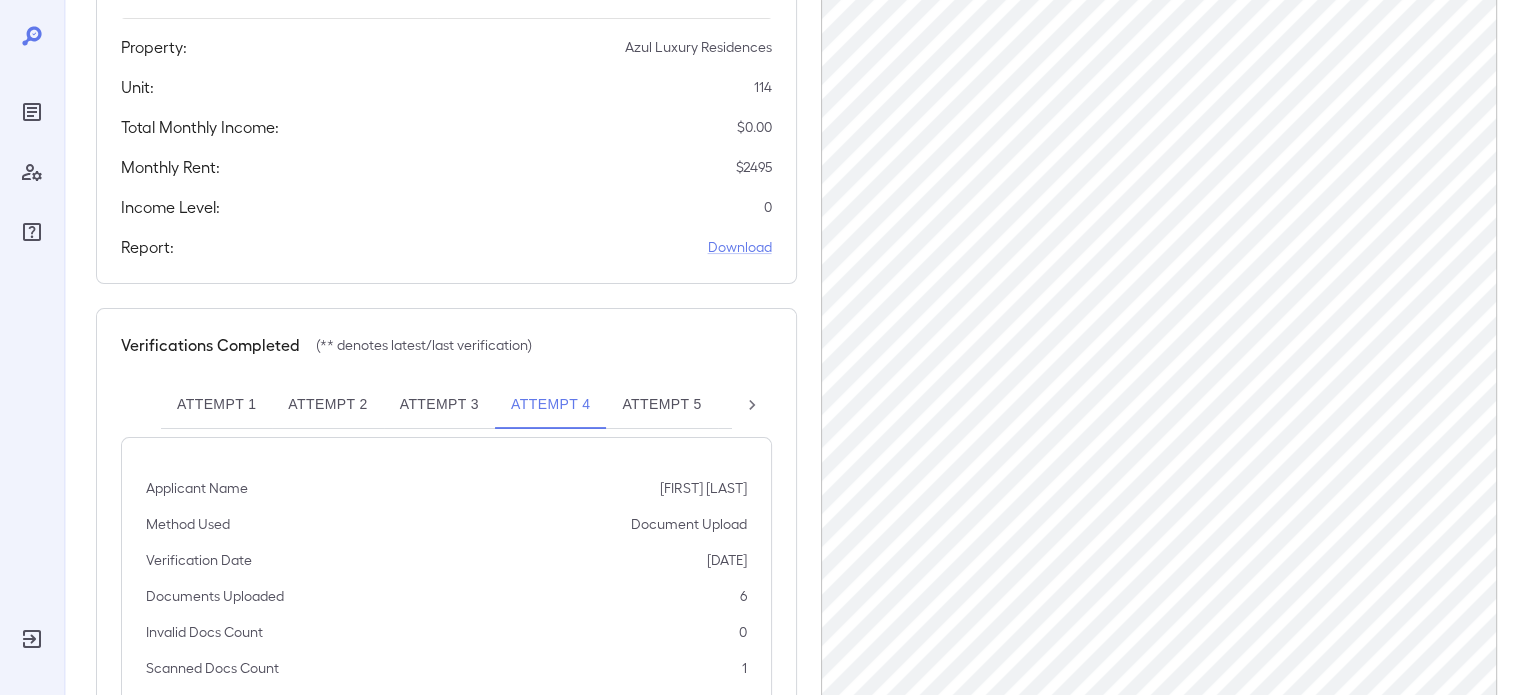 scroll, scrollTop: 375, scrollLeft: 0, axis: vertical 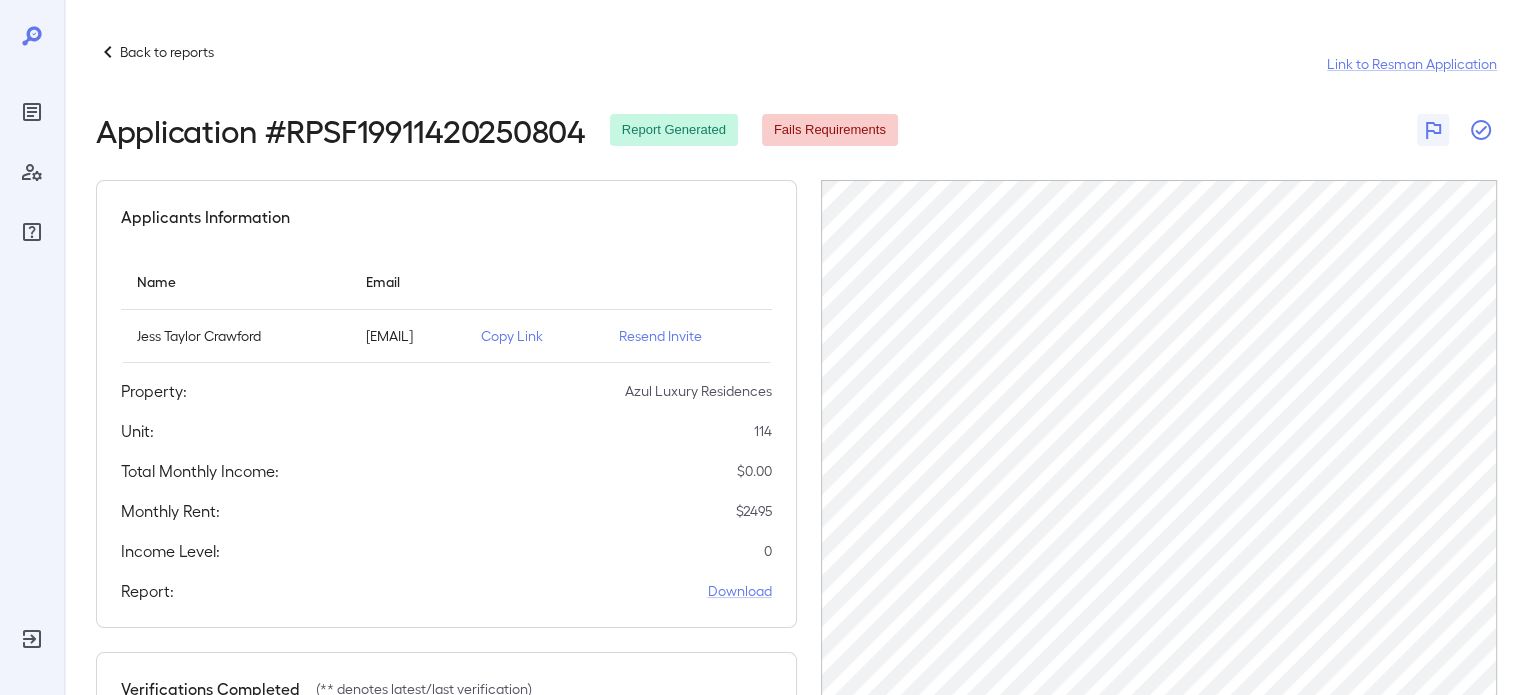 click 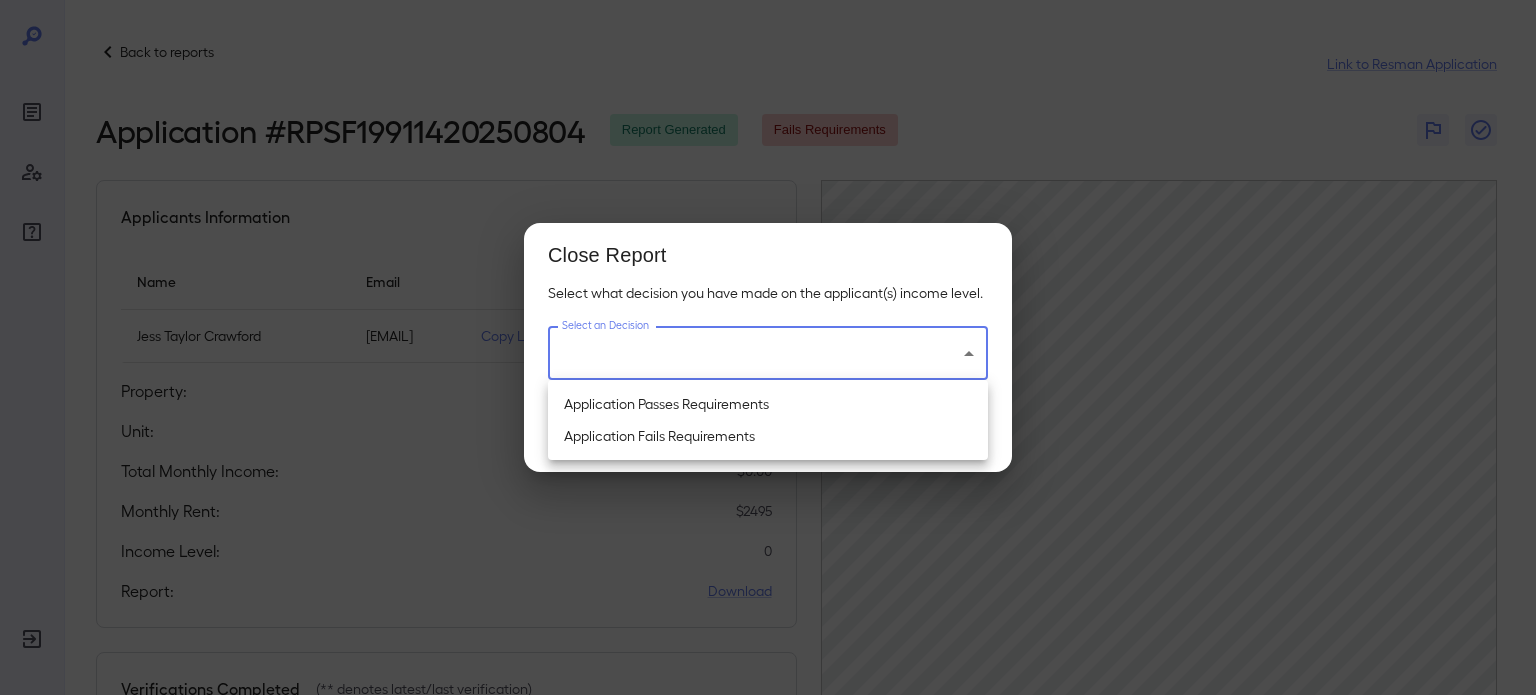 click on "Back to reports Link to Resman Application Application # RPSF19911420250804 Report Generated Fails Requirements Applicants Information Name Email Jess Taylor Crawford jessetaylor2713@example.com Copy Link Resend Invite Property:   Azul Luxury Residences Unit:   114 Total Monthly Income:   $ 0.00 Monthly Rent:   $ 2495 Income Level:   0 Report:   Download Verifications Completed (** denotes latest/last verification) Attempt 1 Attempt 2 Attempt 3 Attempt 4 Attempt 5 Attempt 6** Applicant Name Jess Taylor Crawford Method Used Document Upload Verification Date 08/04/2025 Documents Uploaded 4 Invalid Docs Count 0 Scanned Docs Count 0 Close Report Select what decision you have made on the applicant(s) income level. Select an Decision ​ Select an Decision Cancel Save ​ Close Application Passes Requirements Application Fails Requirements" at bounding box center (768, 347) 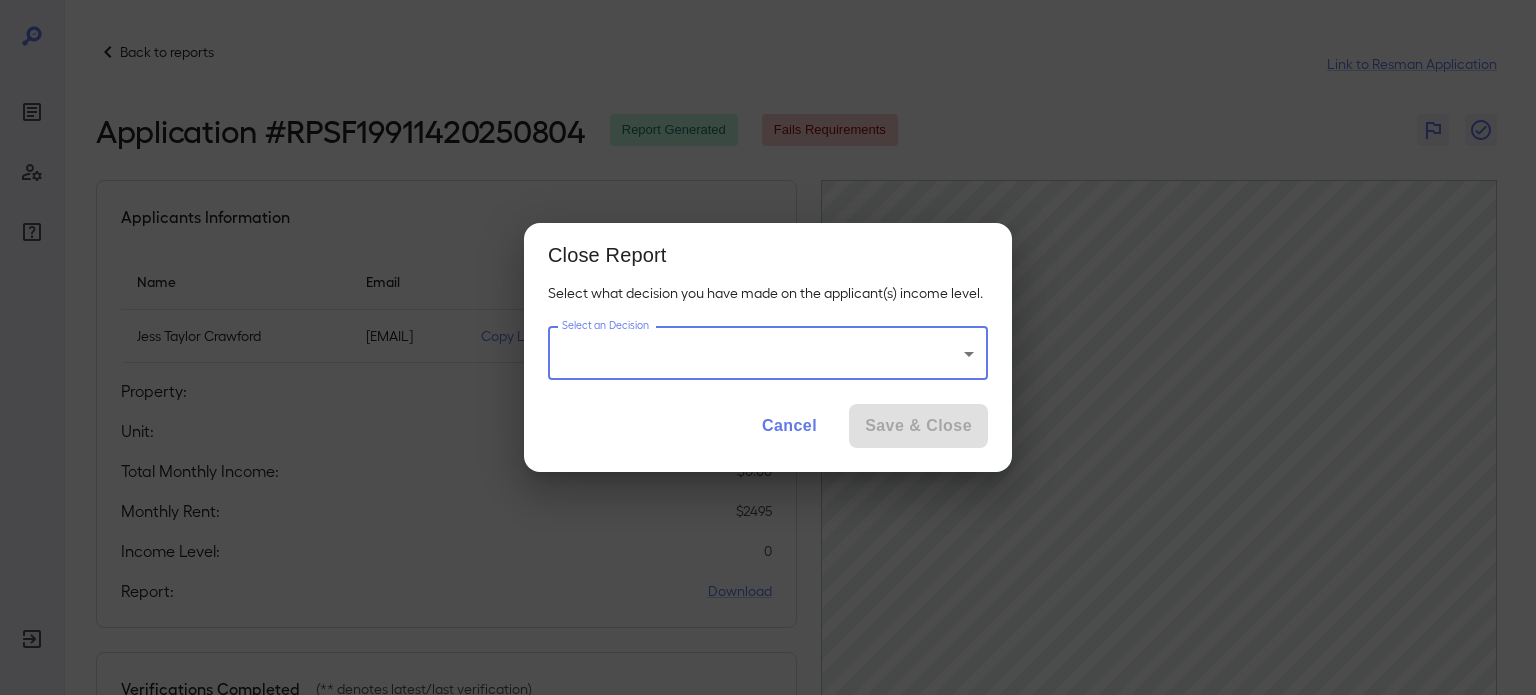 click on "Cancel" at bounding box center (789, 426) 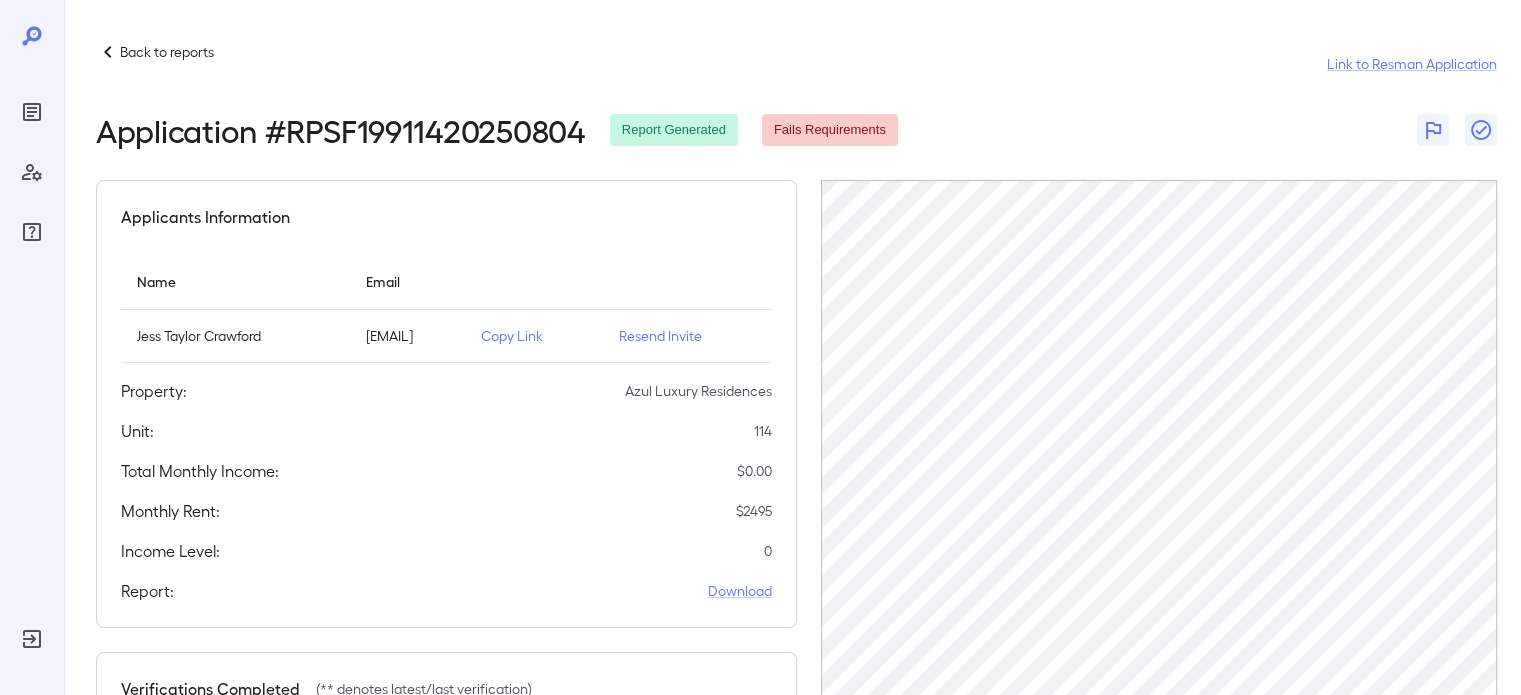 click on "Back to reports" at bounding box center [167, 52] 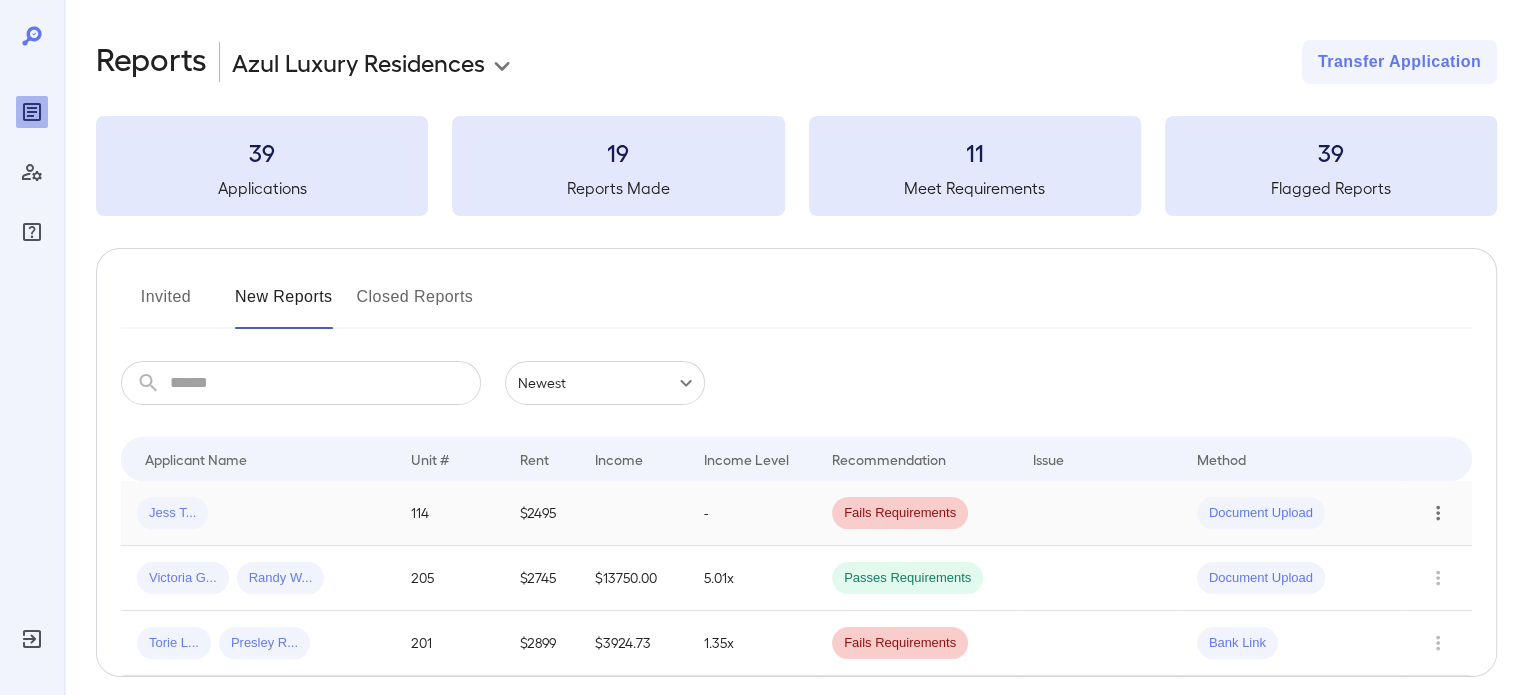 click 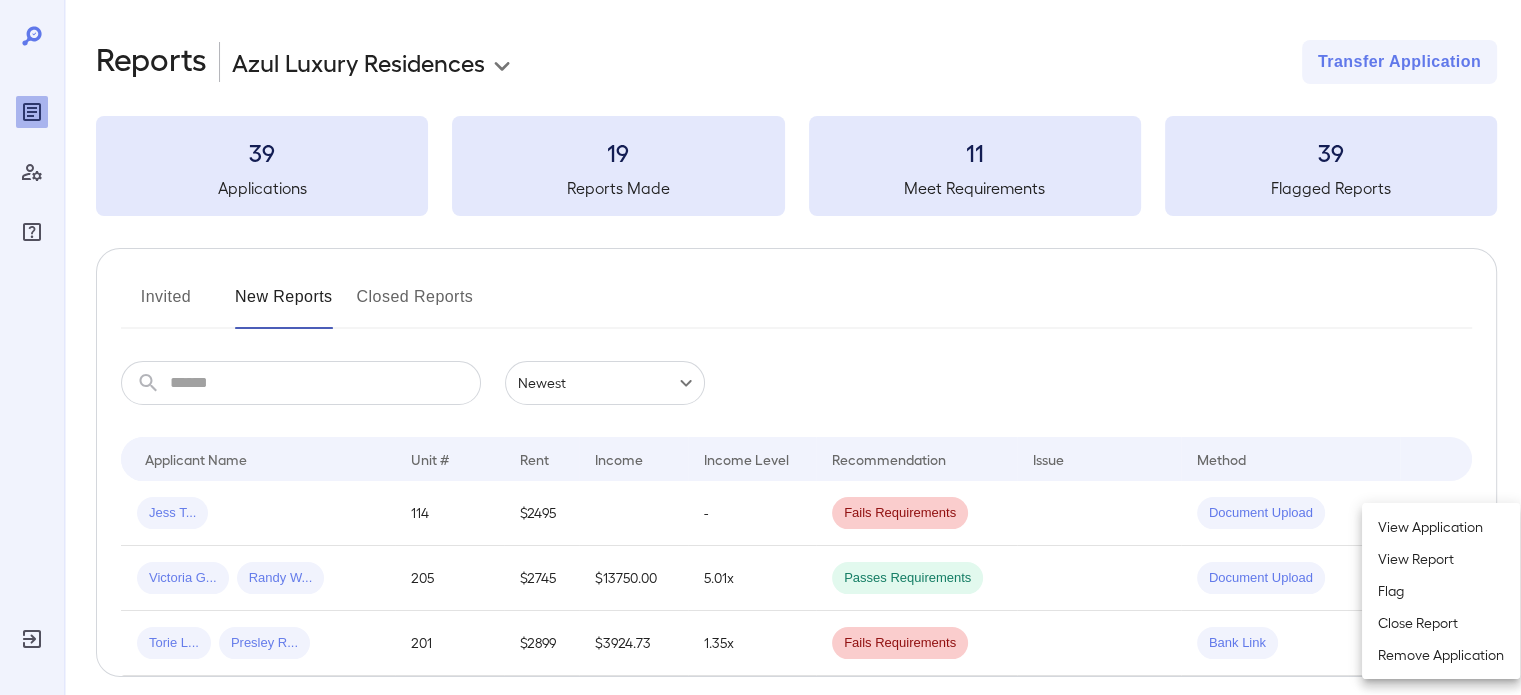 scroll, scrollTop: 48, scrollLeft: 0, axis: vertical 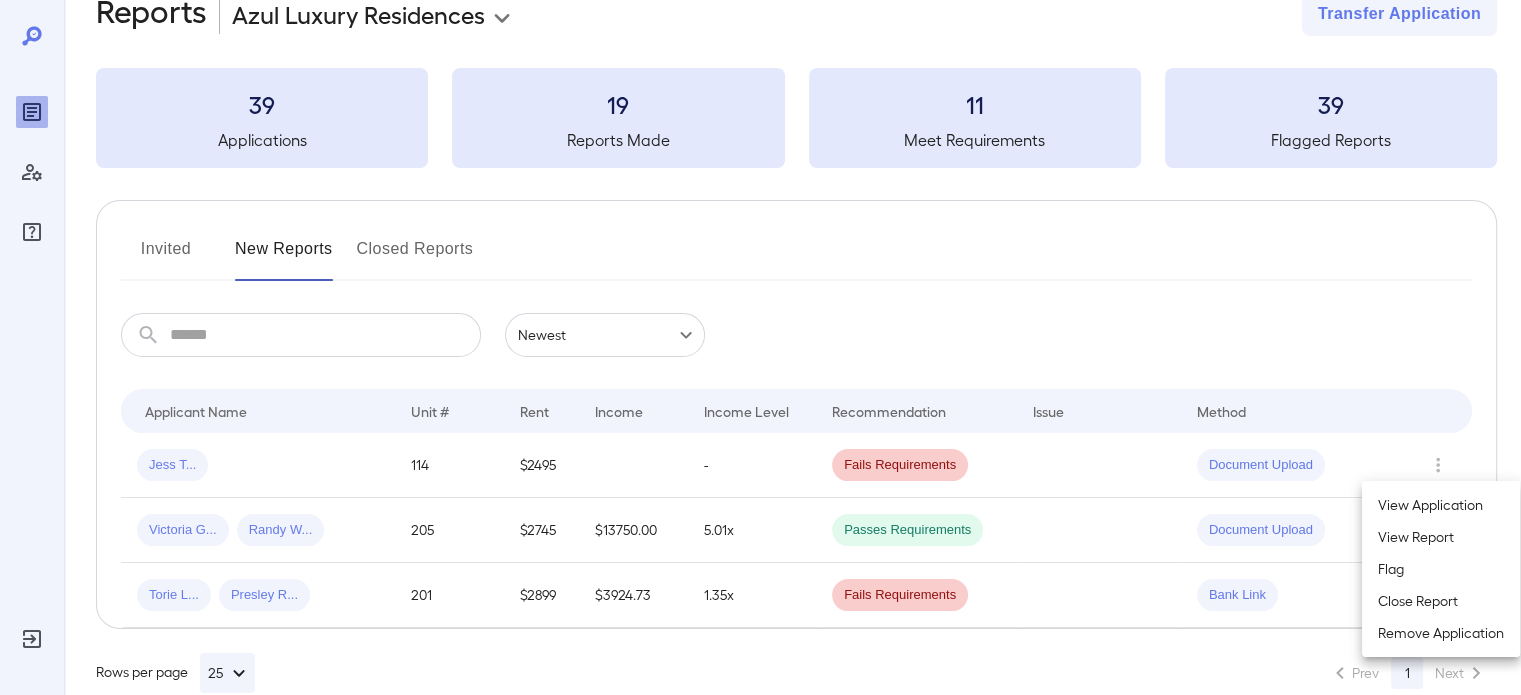click at bounding box center (760, 347) 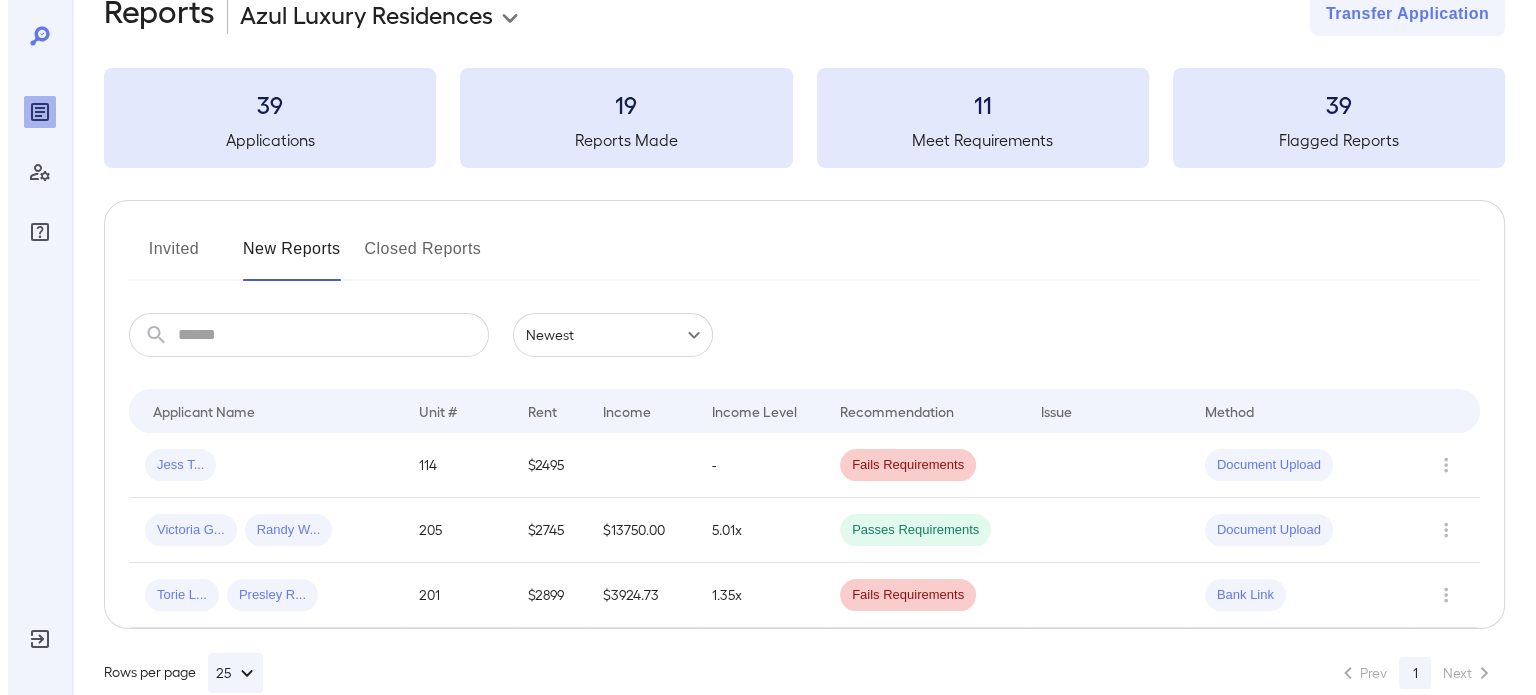 scroll, scrollTop: 0, scrollLeft: 0, axis: both 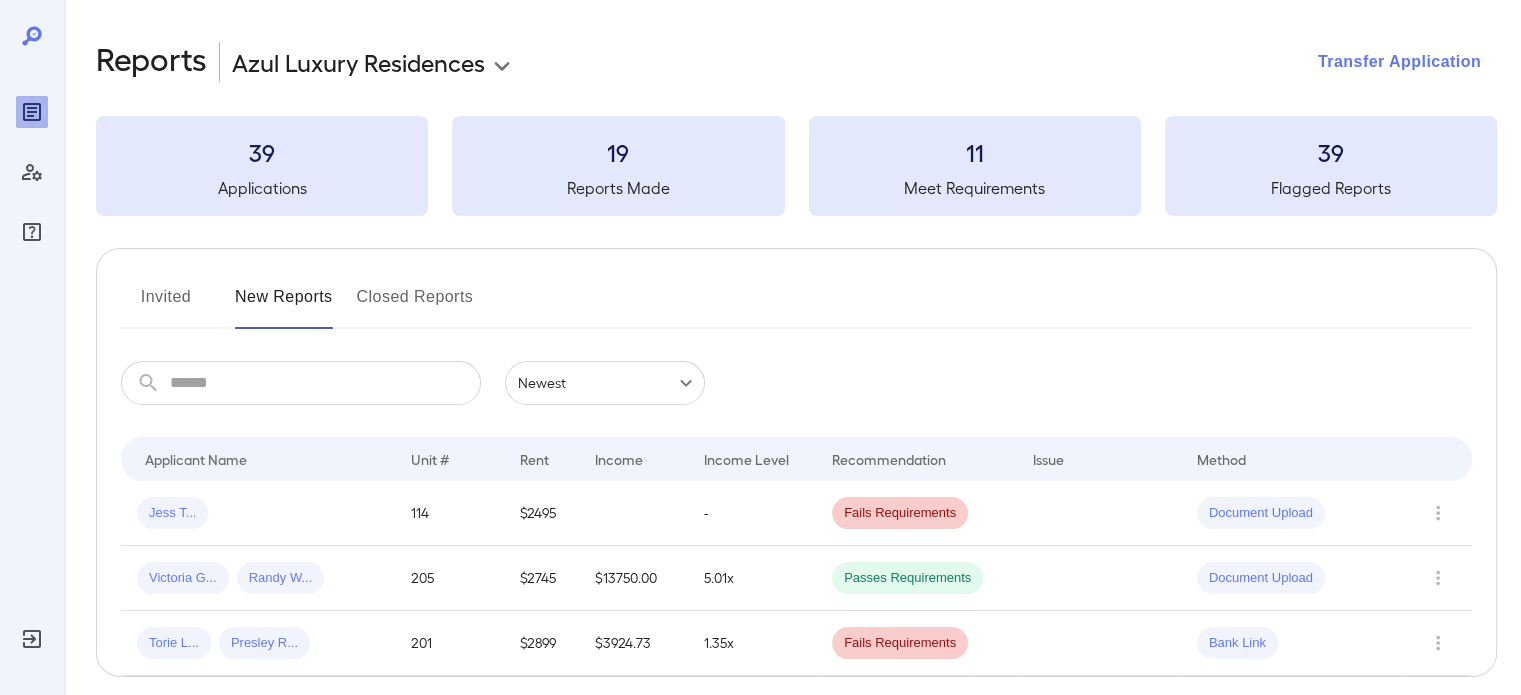 click on "Transfer Application" at bounding box center (1399, 62) 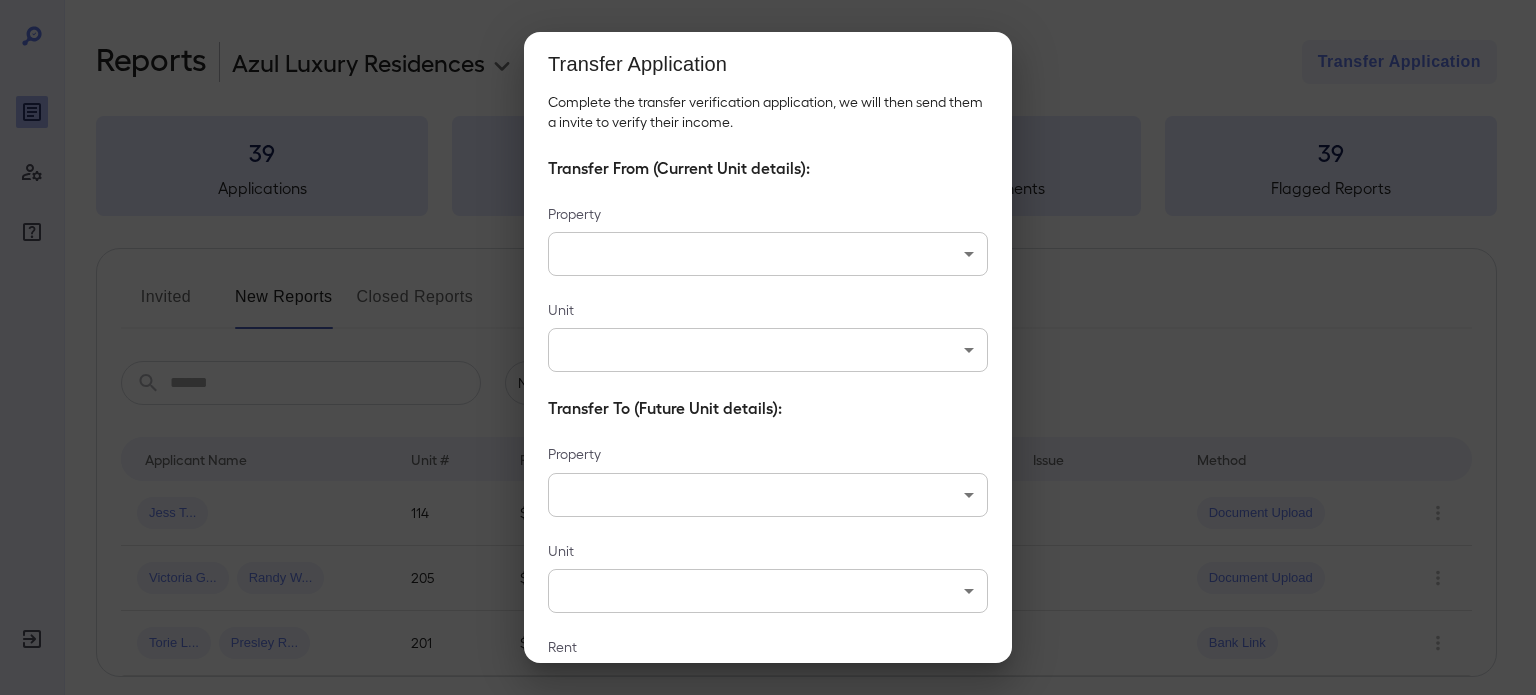 click on "**********" at bounding box center [768, 347] 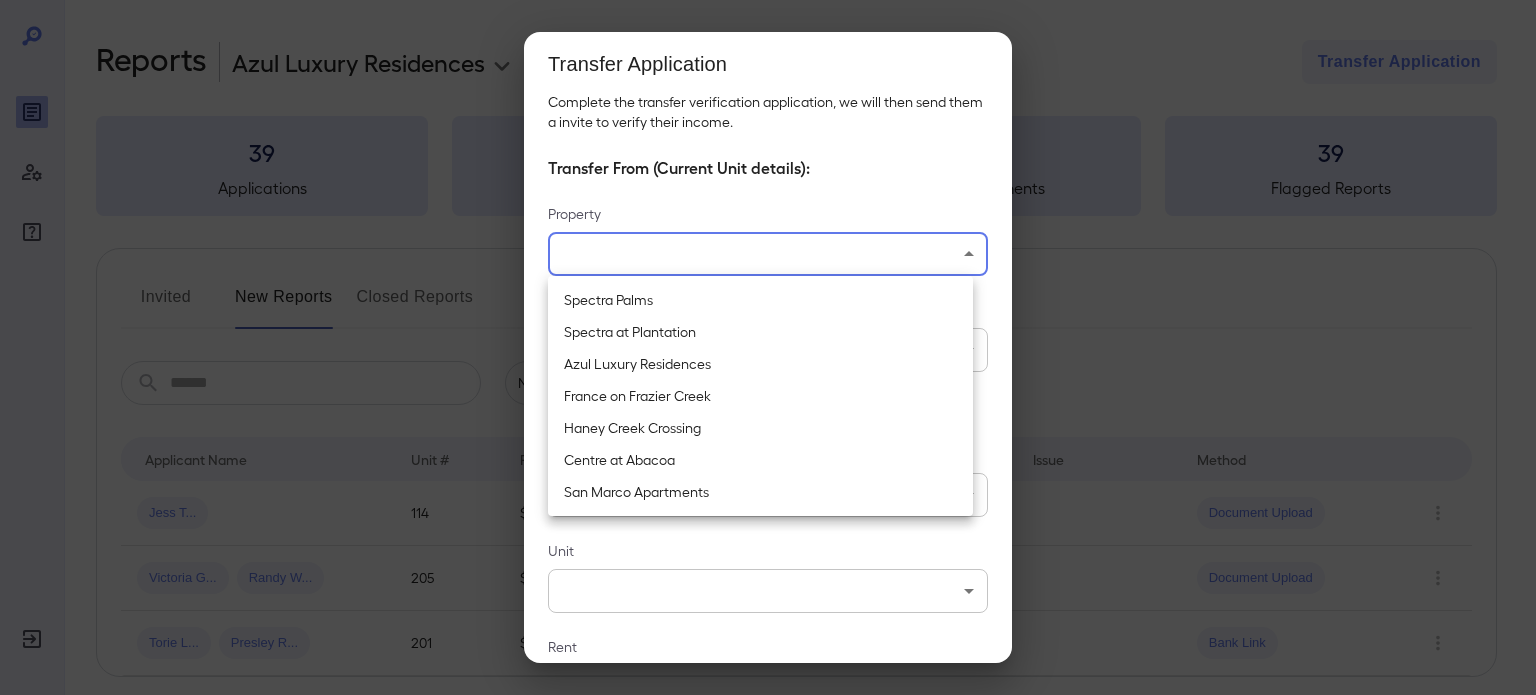 click on "Azul Luxury Residences" at bounding box center [760, 364] 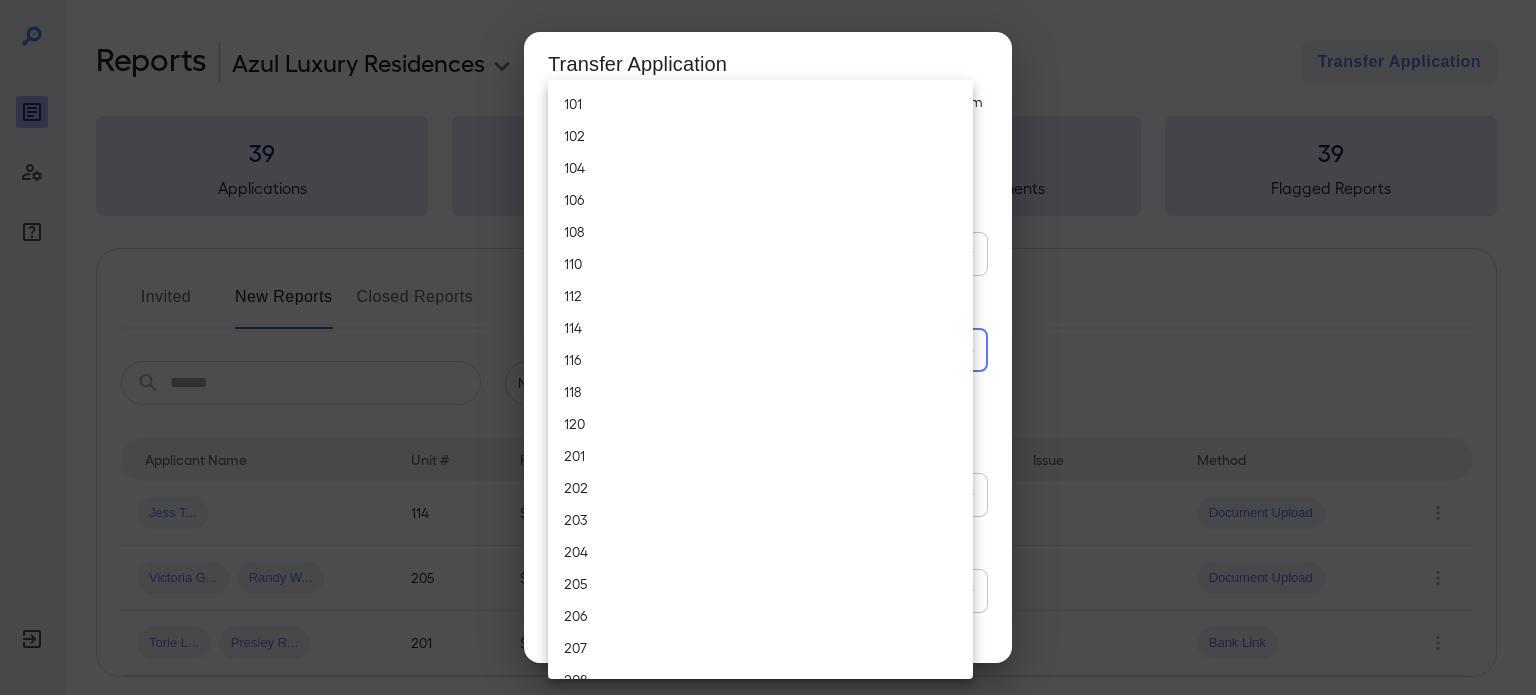 click on "**********" at bounding box center [768, 347] 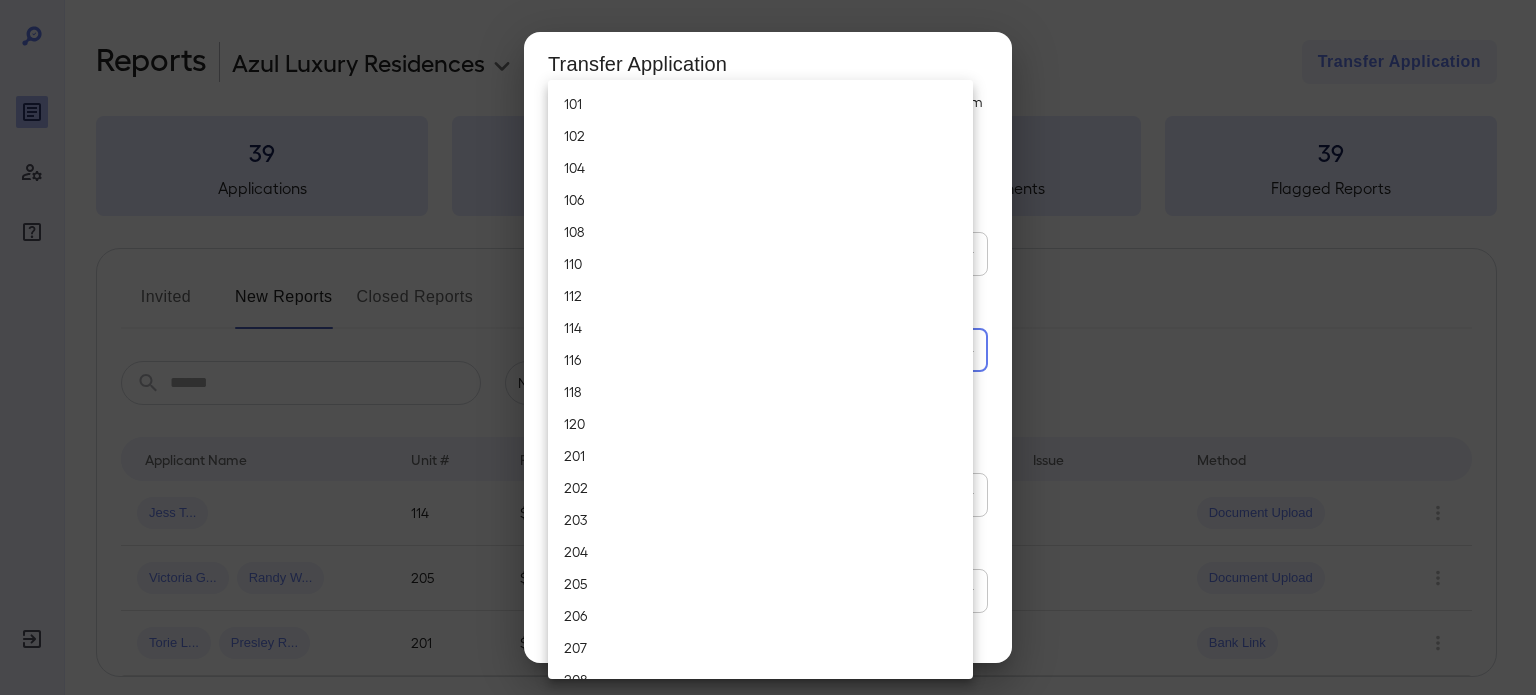 click on "114" at bounding box center [760, 328] 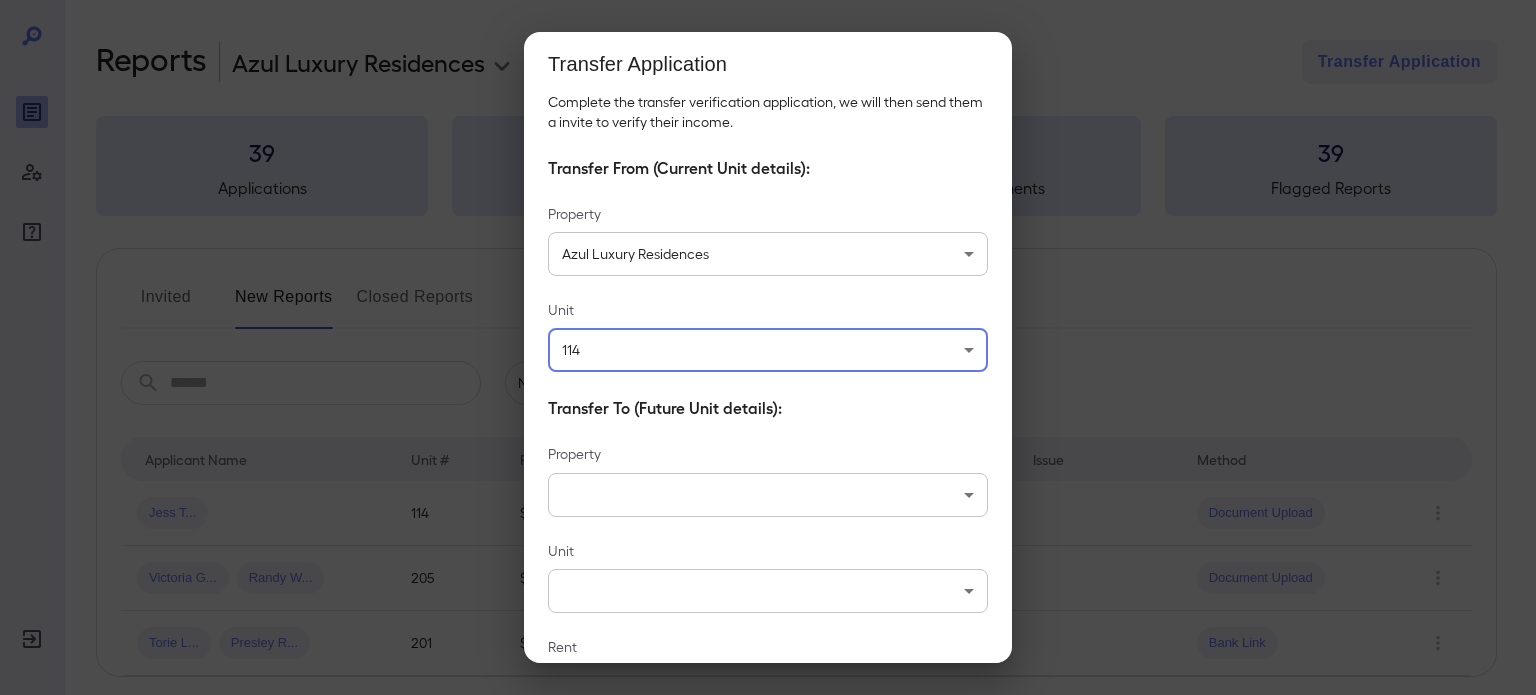 click on "**********" at bounding box center [768, 347] 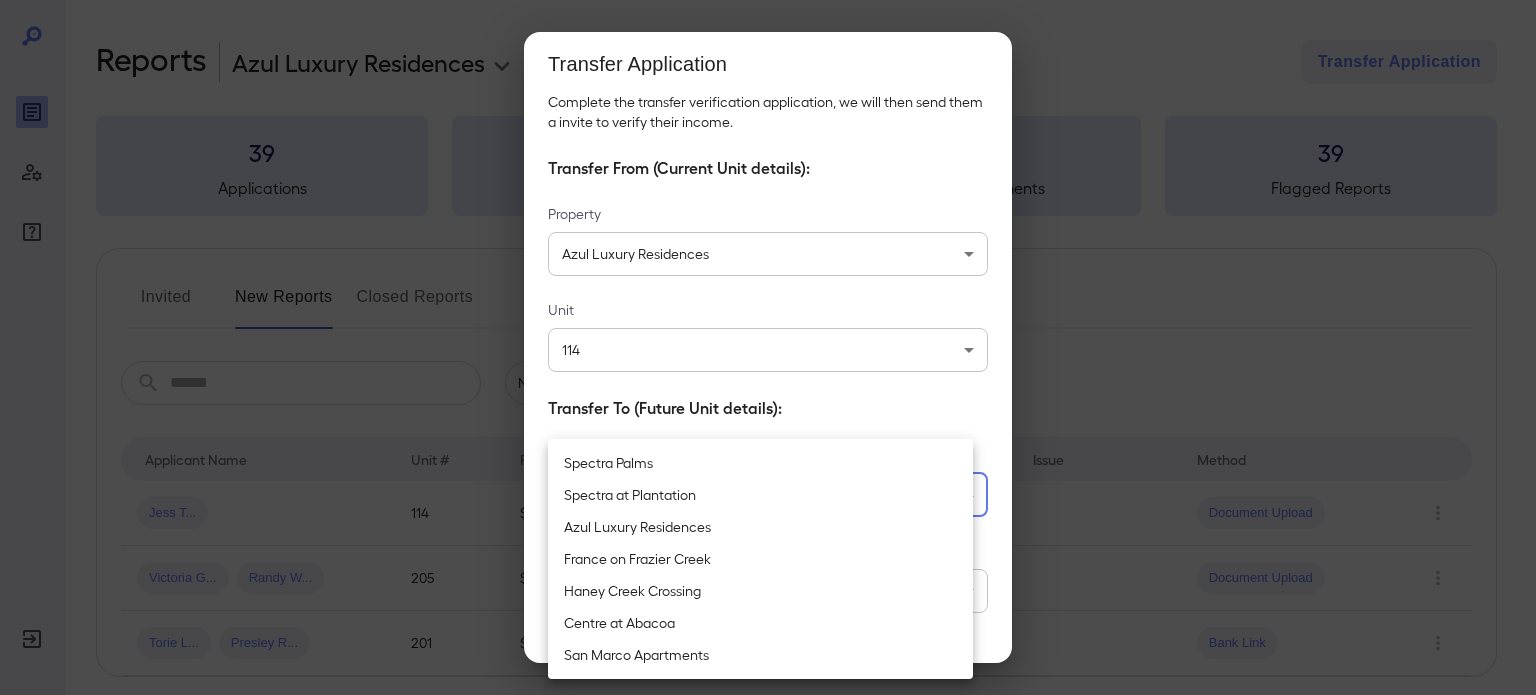 click on "Azul Luxury Residences" at bounding box center [760, 527] 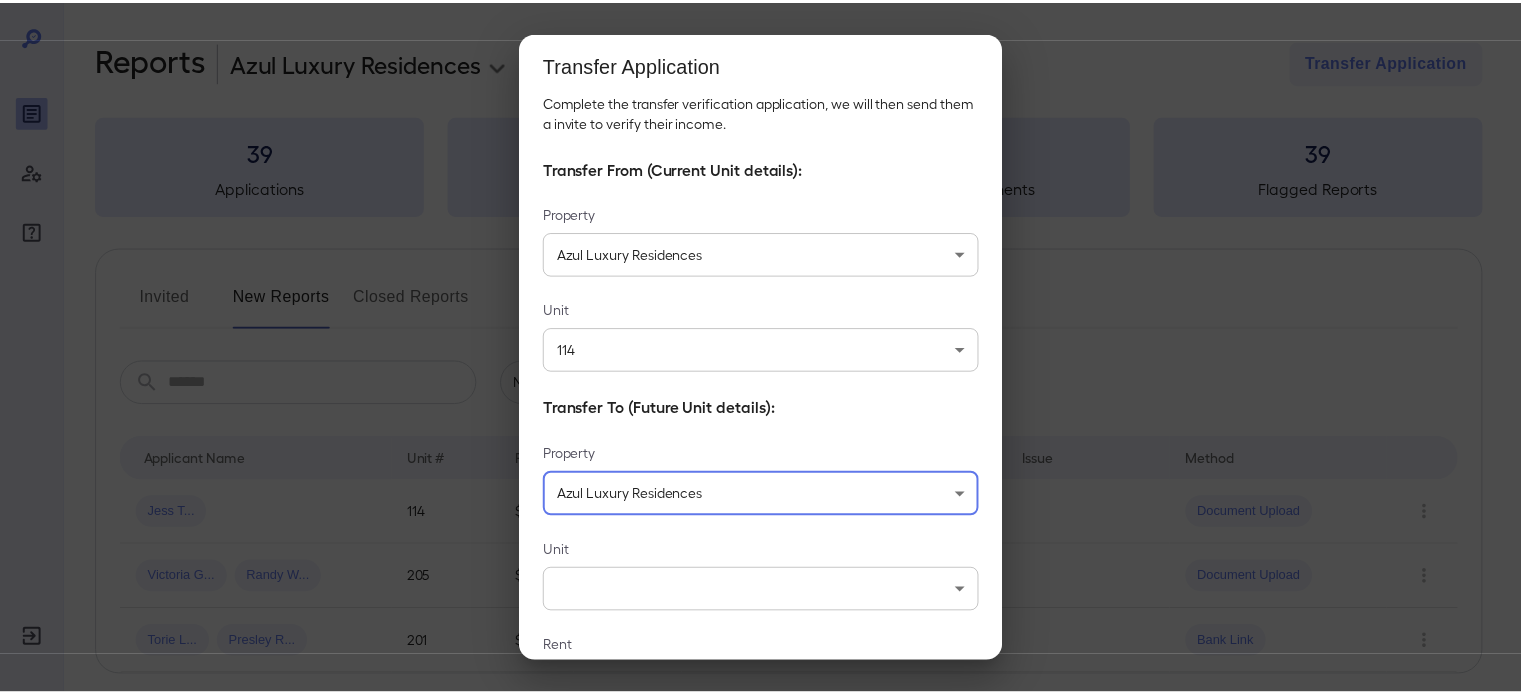 scroll, scrollTop: 147, scrollLeft: 0, axis: vertical 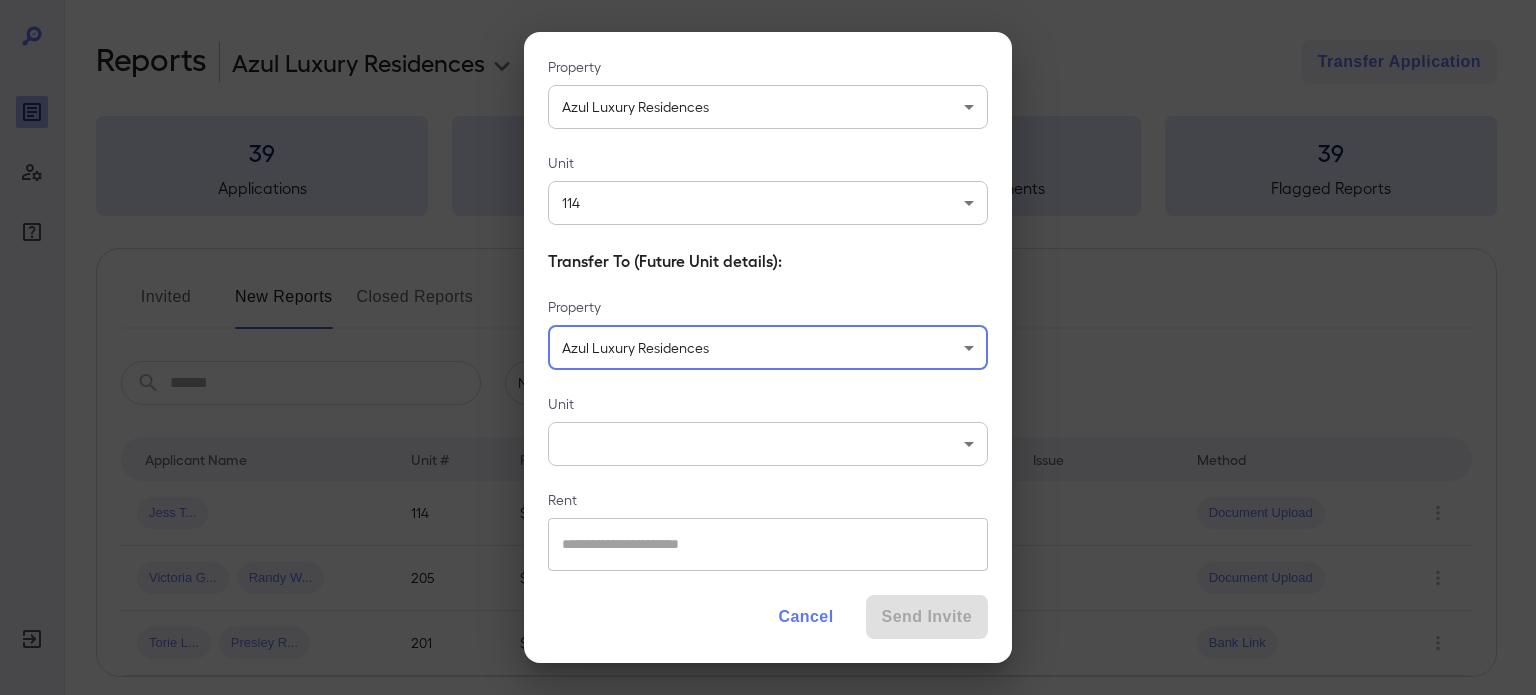 click on "**********" at bounding box center (768, 347) 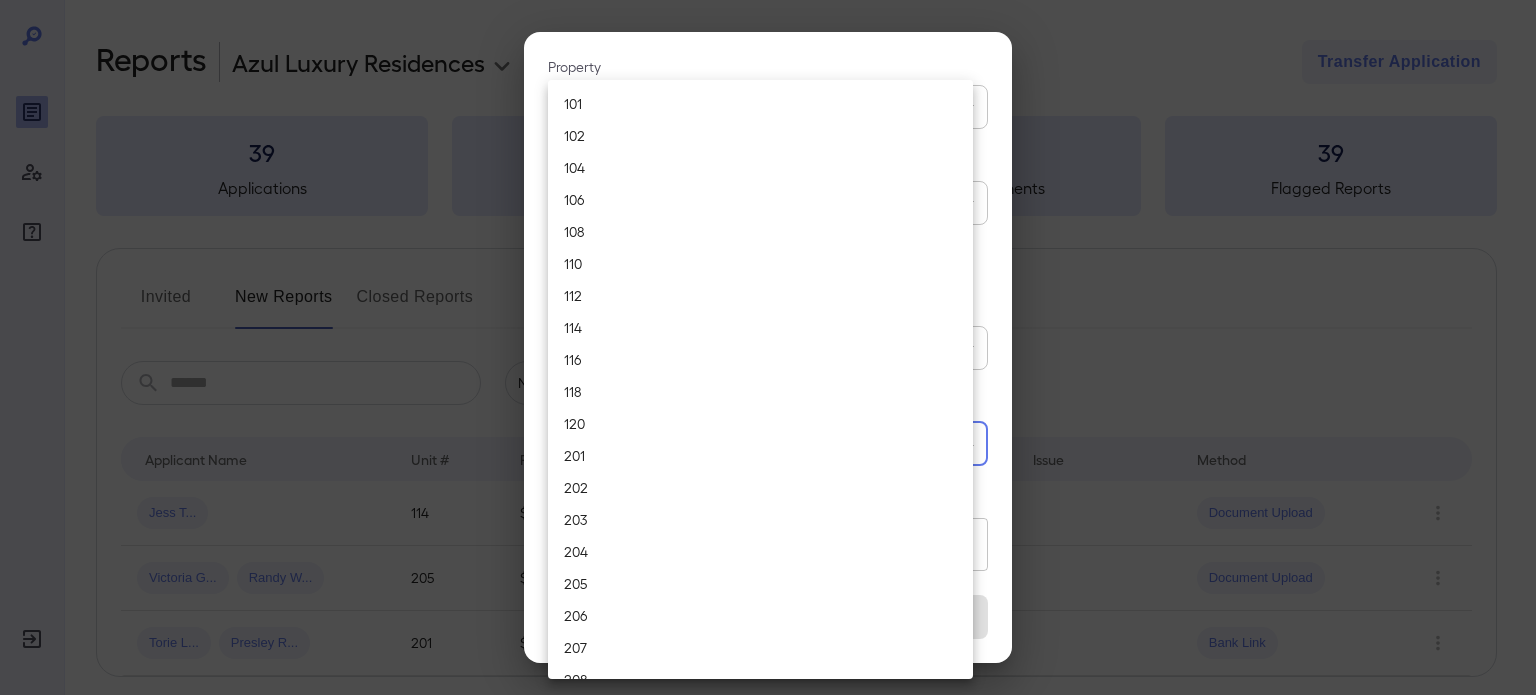 click on "114" at bounding box center (760, 328) 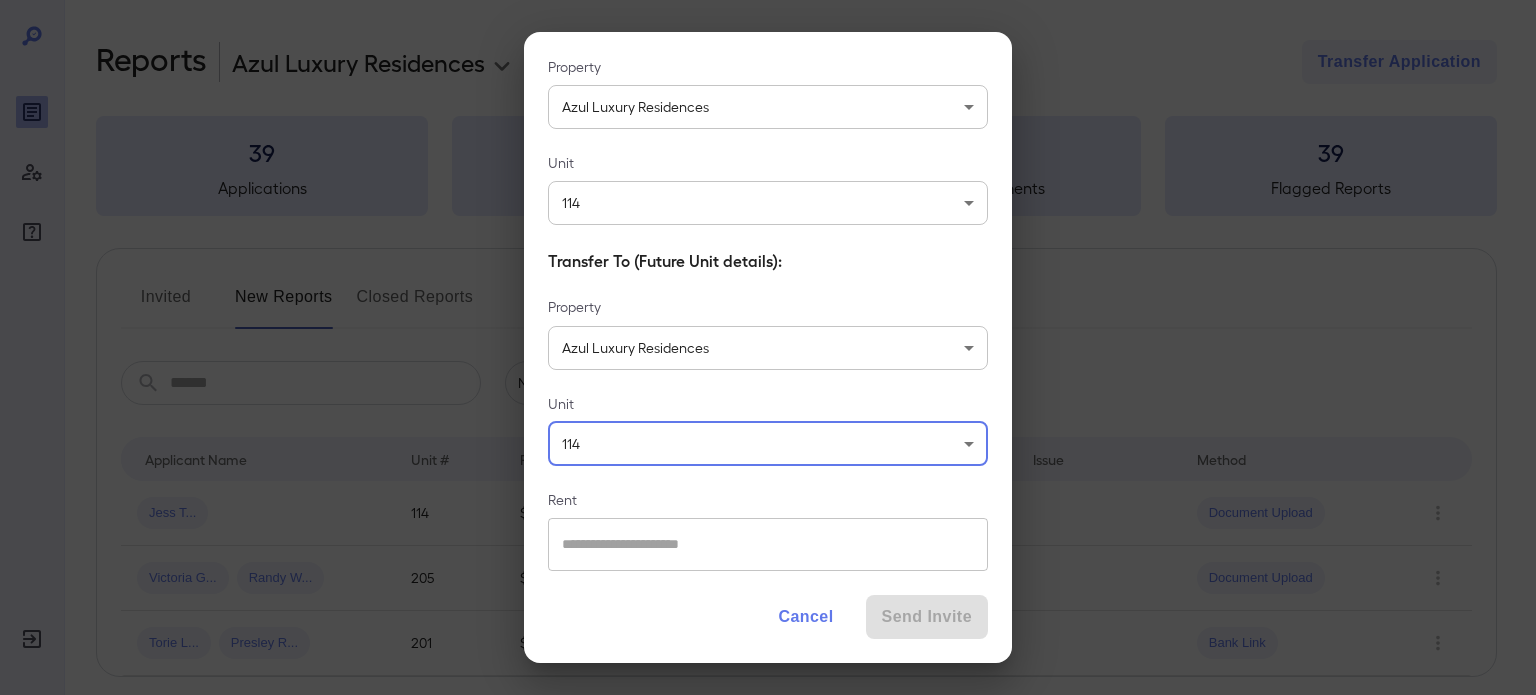 click at bounding box center [768, 544] 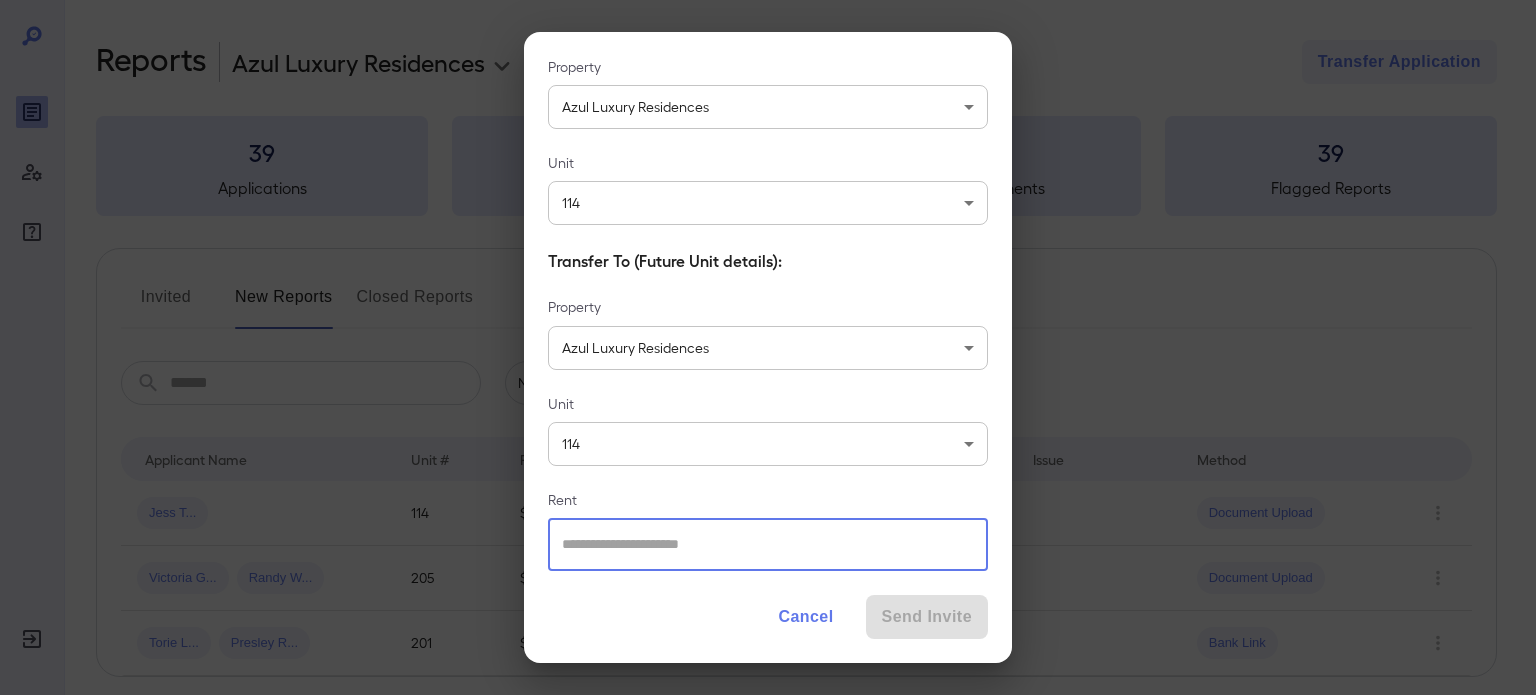 paste on "********" 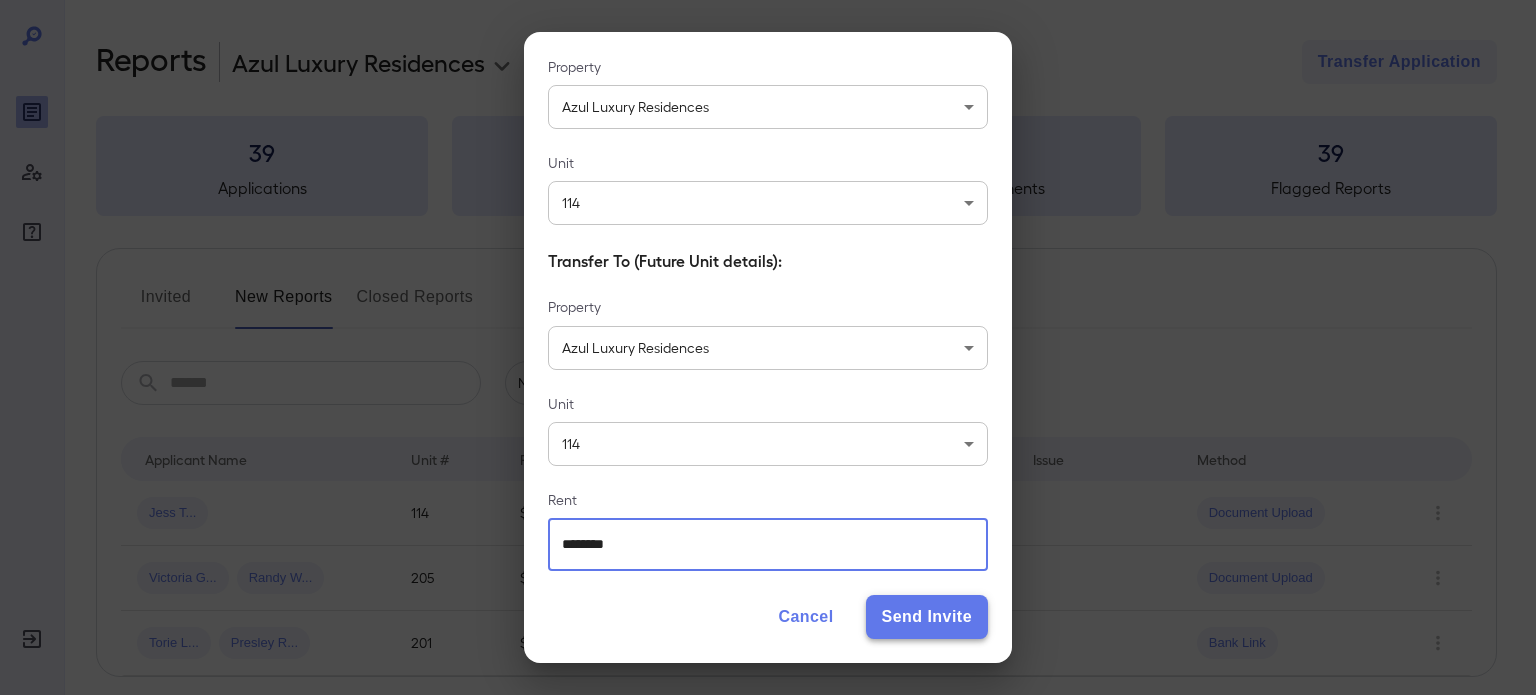type on "********" 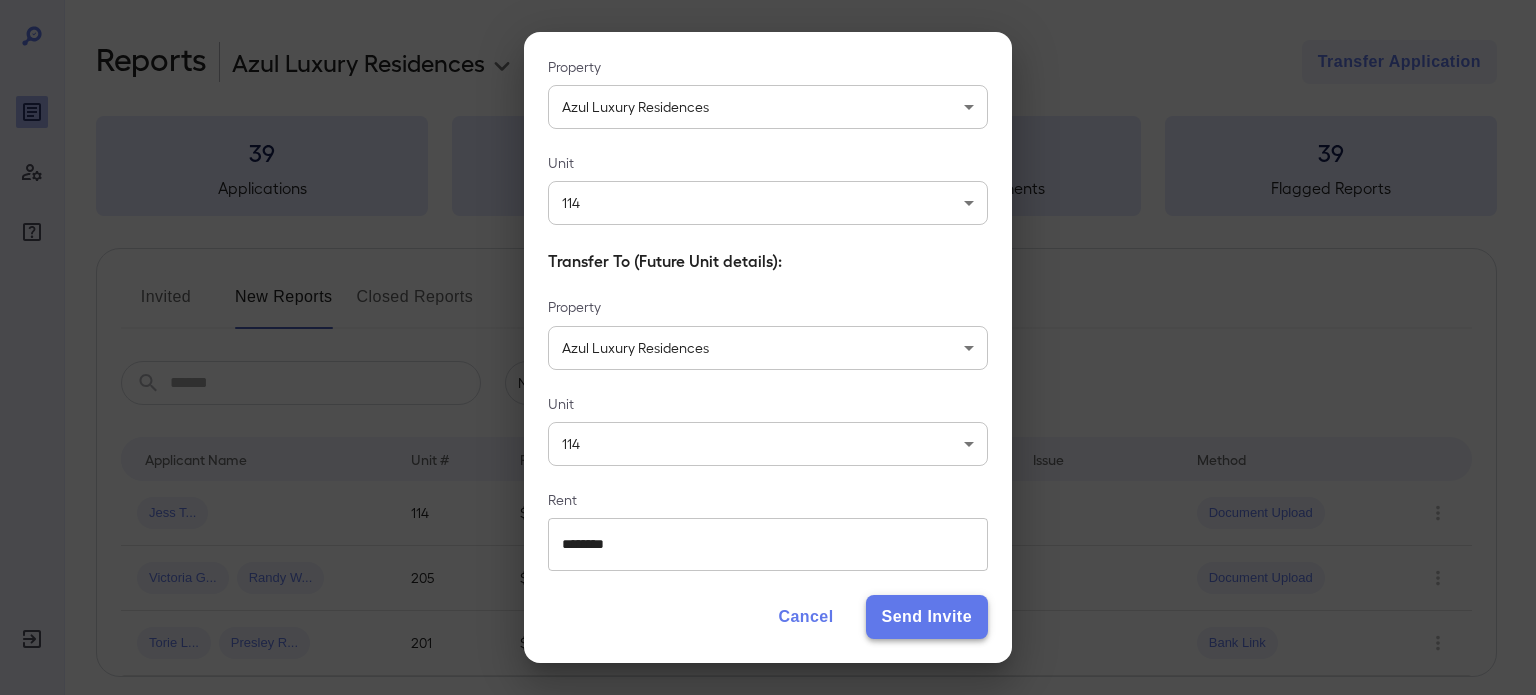click on "Send Invite" at bounding box center [927, 617] 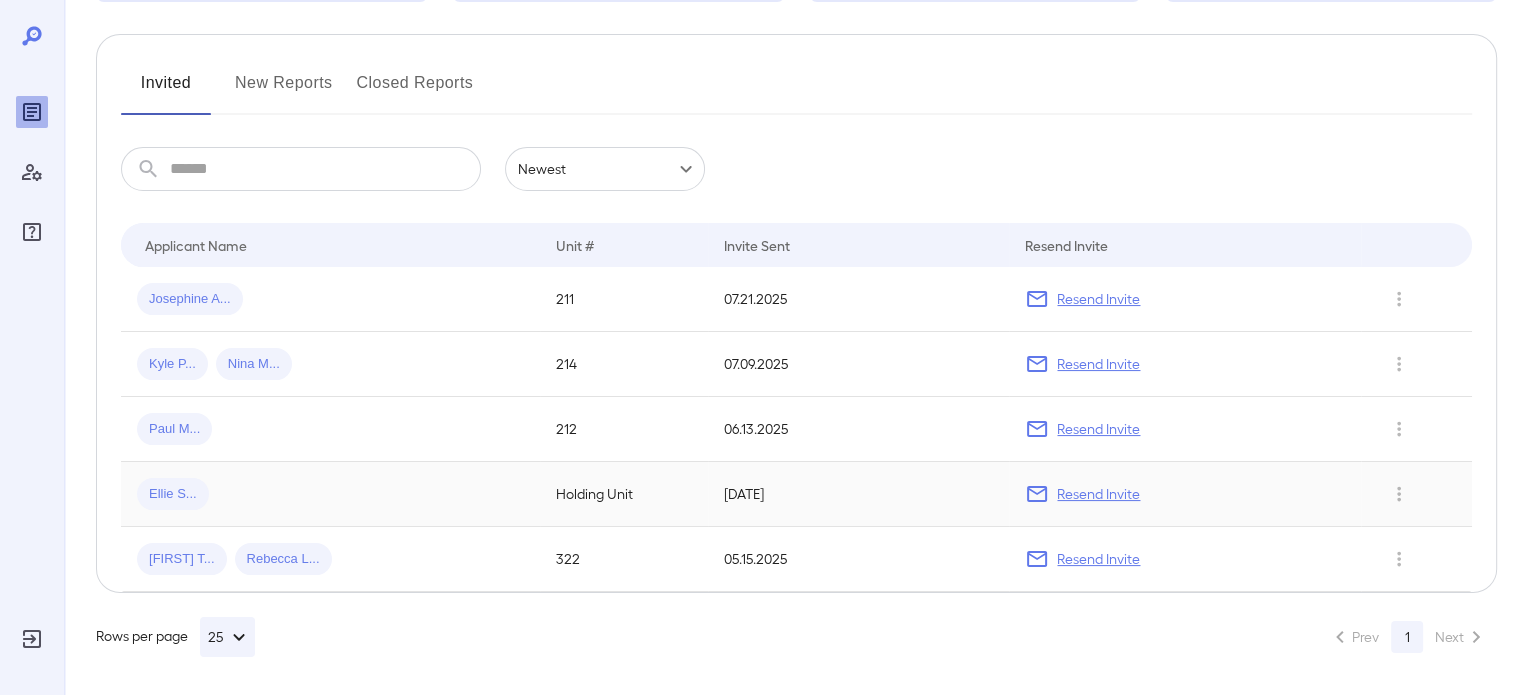 scroll, scrollTop: 0, scrollLeft: 0, axis: both 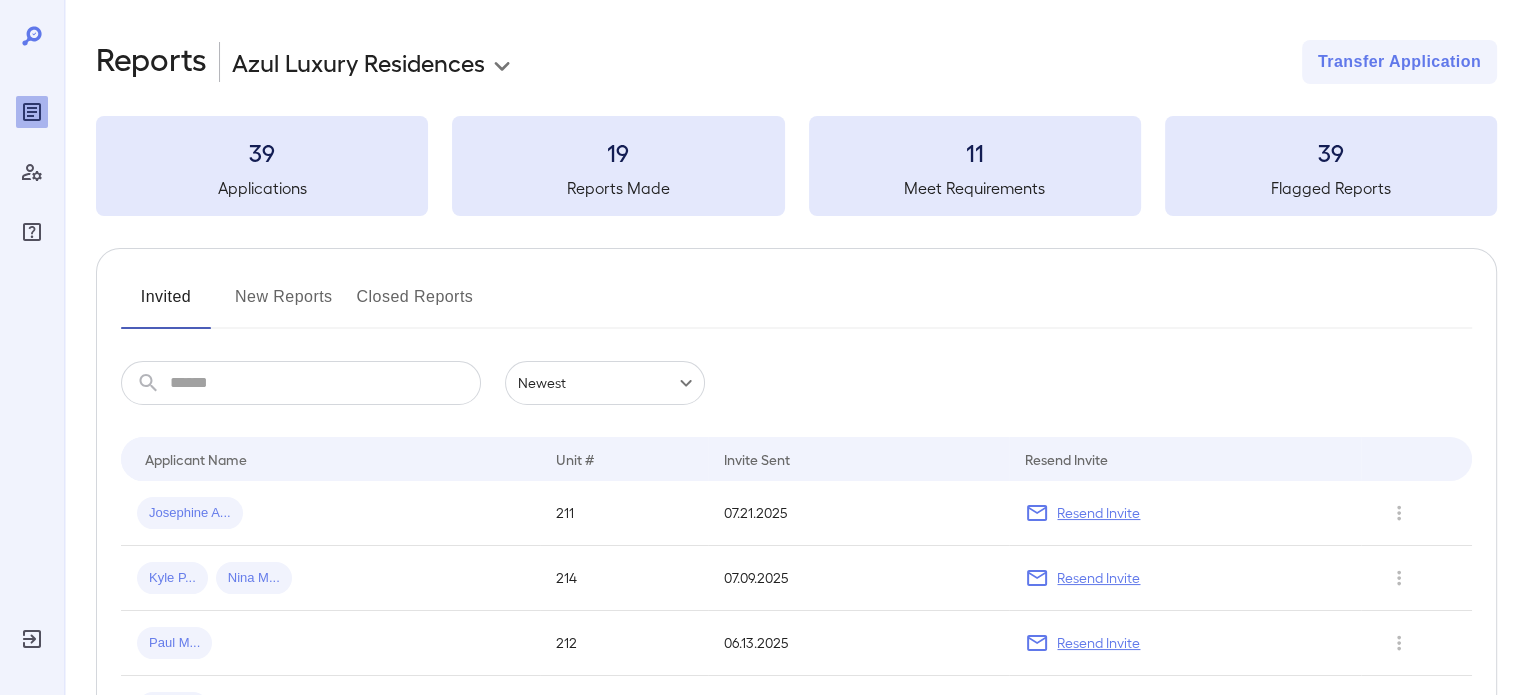click on "New Reports" at bounding box center [284, 305] 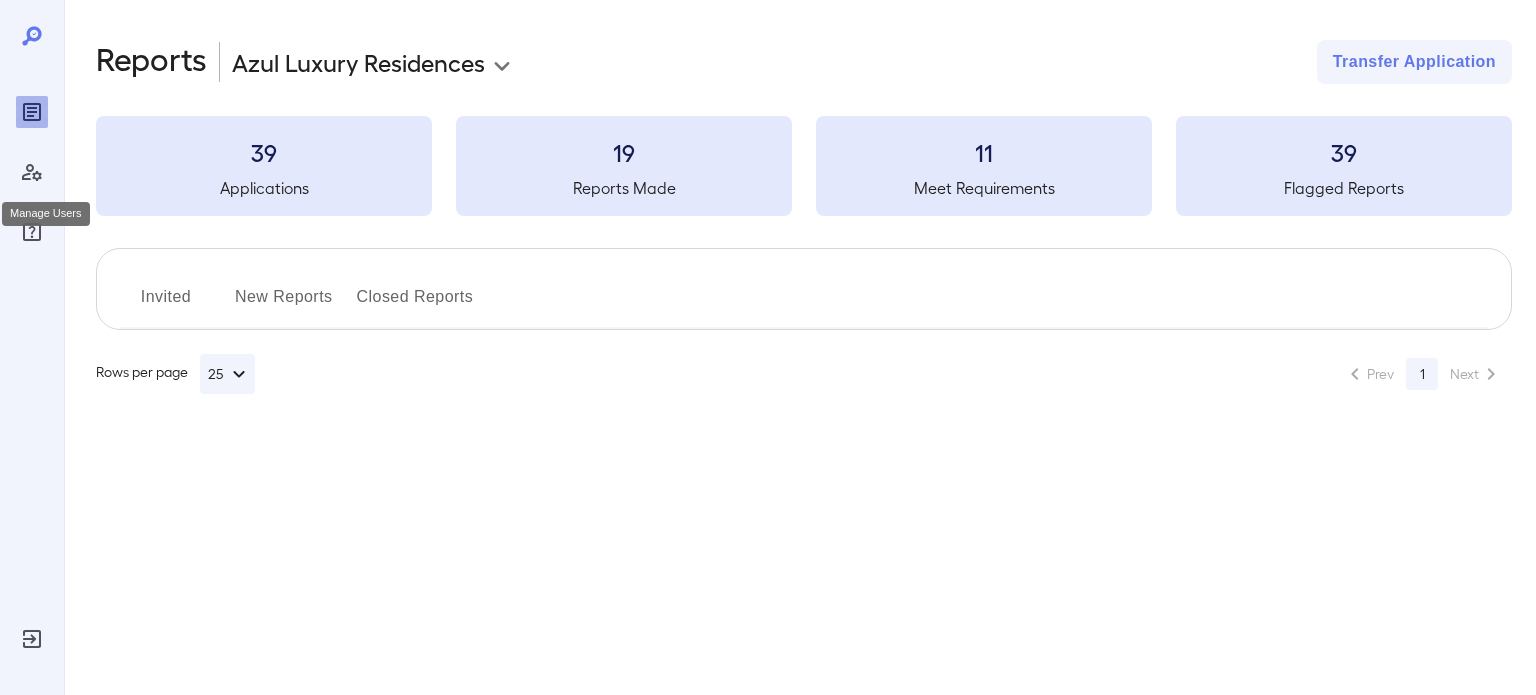 click 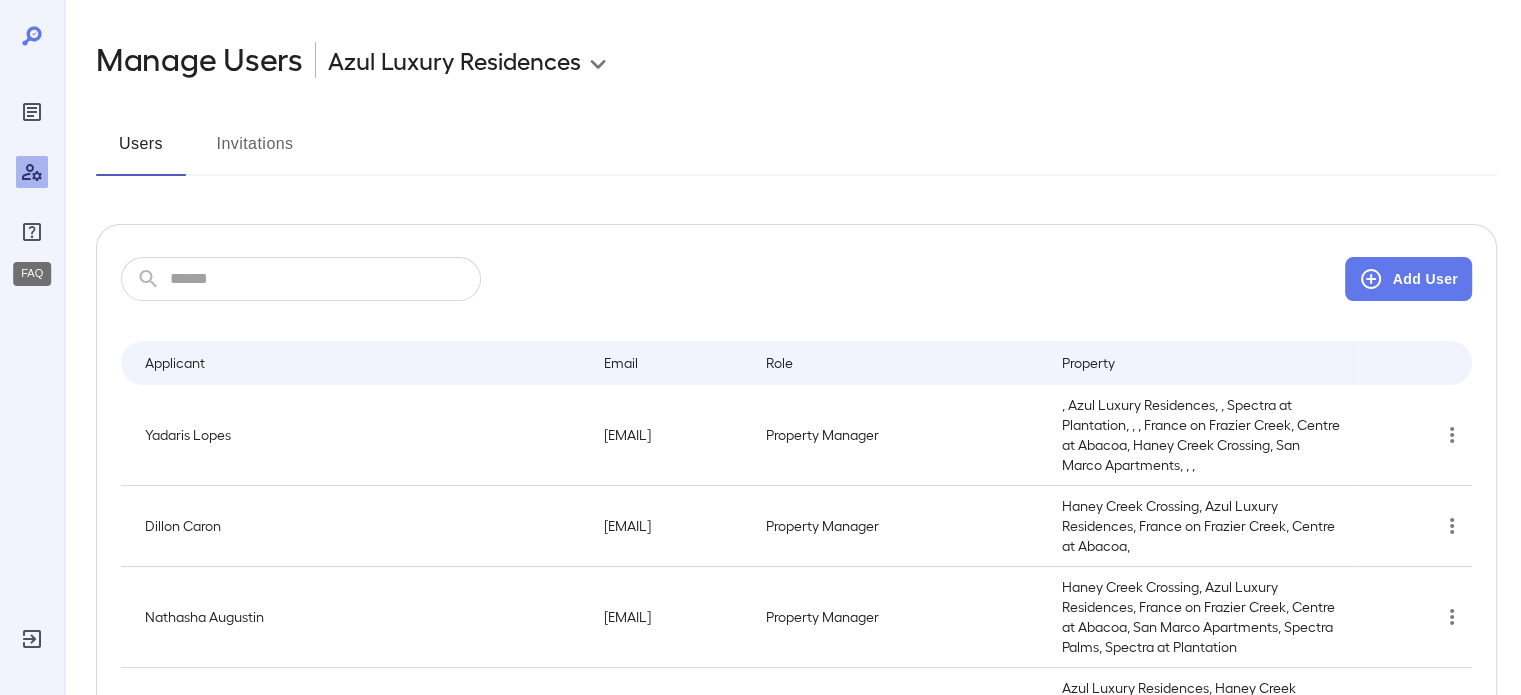 click 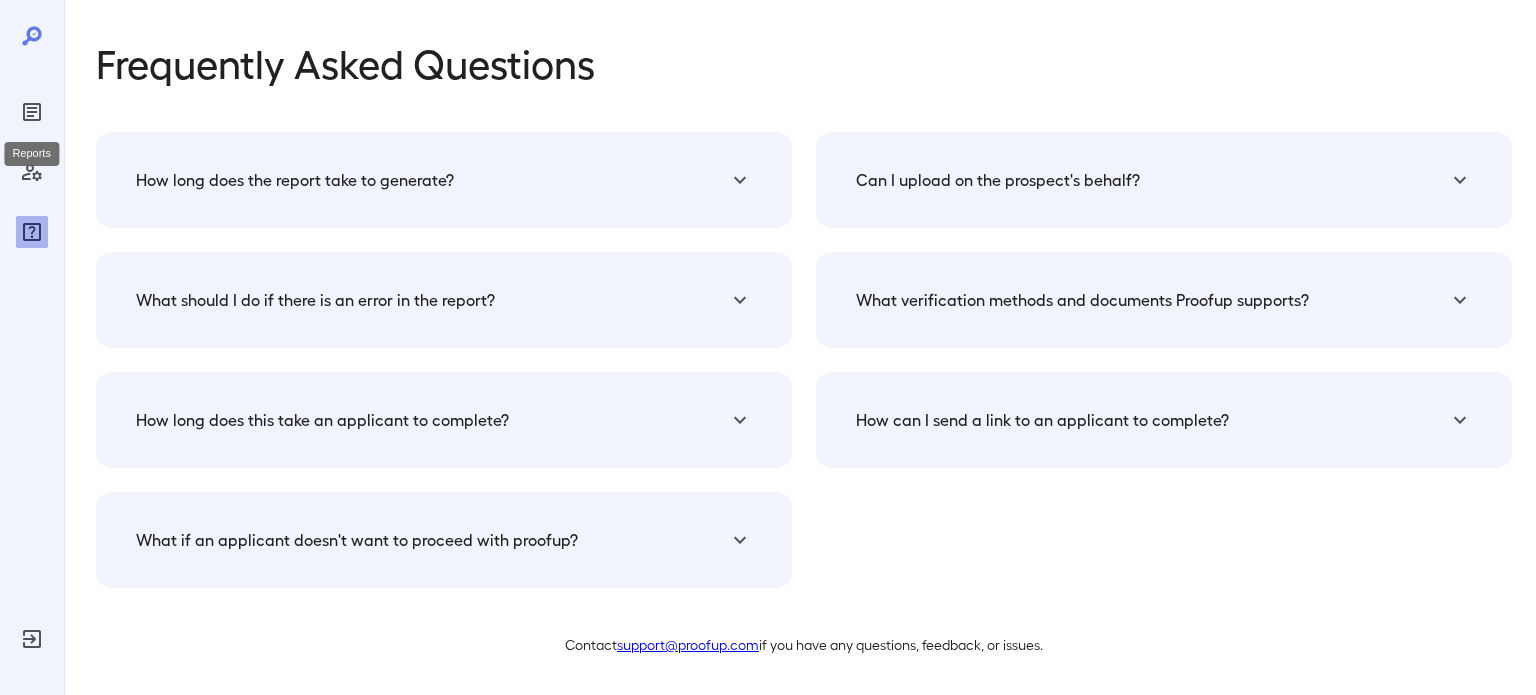 click 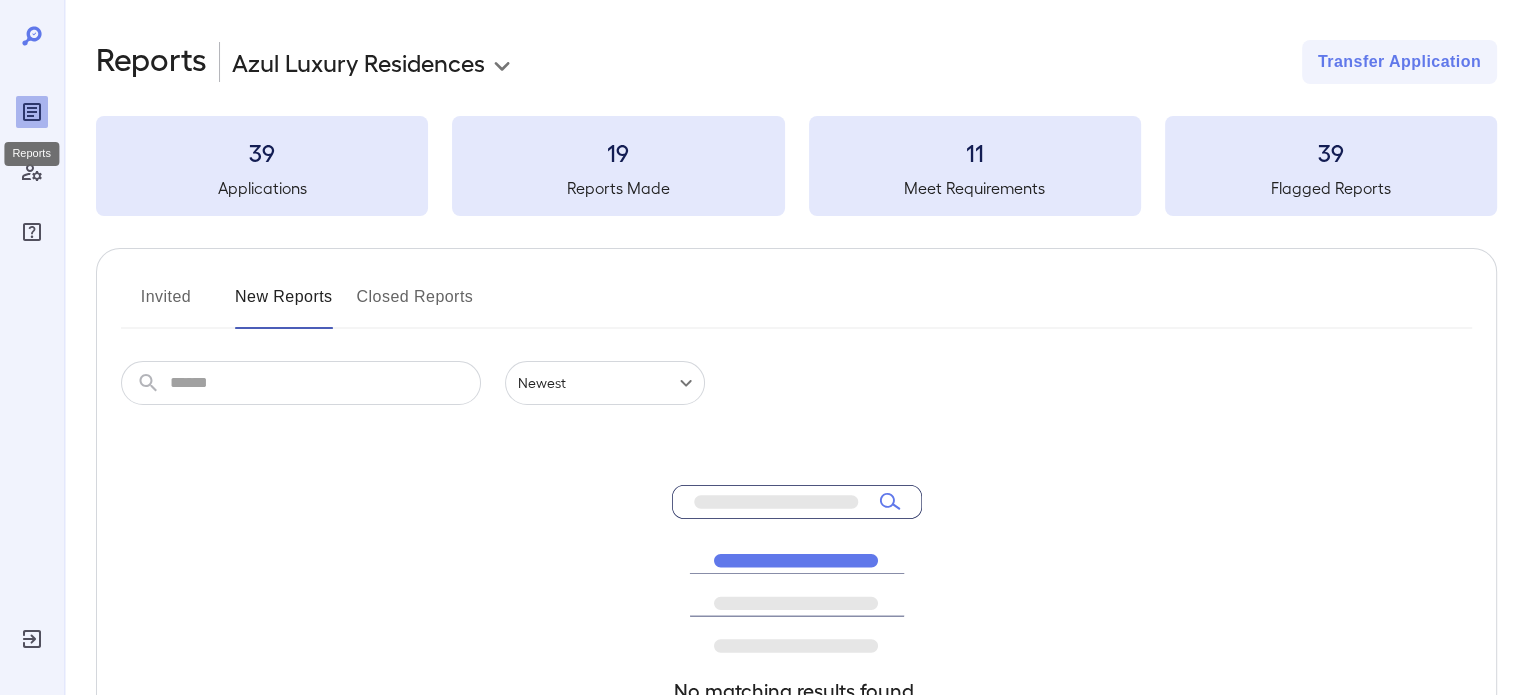 click 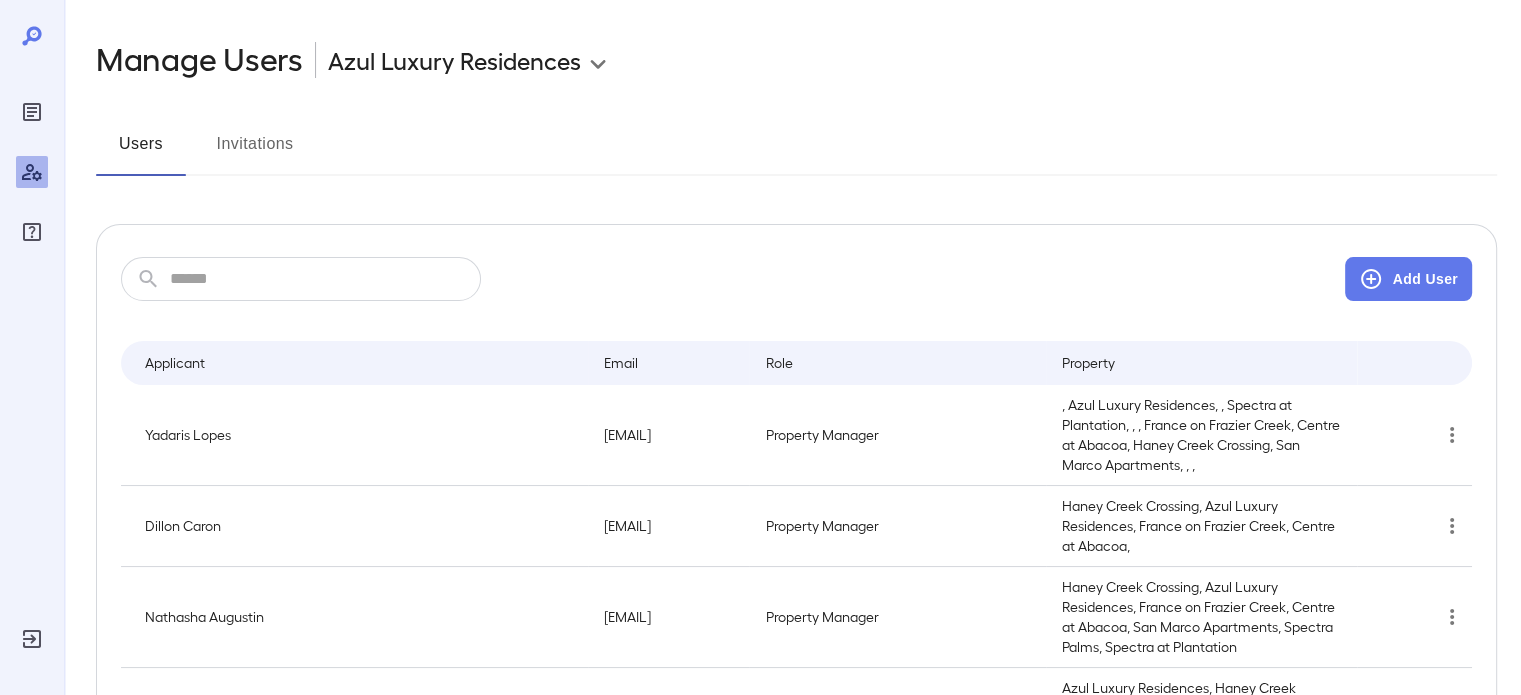 click at bounding box center (32, 112) 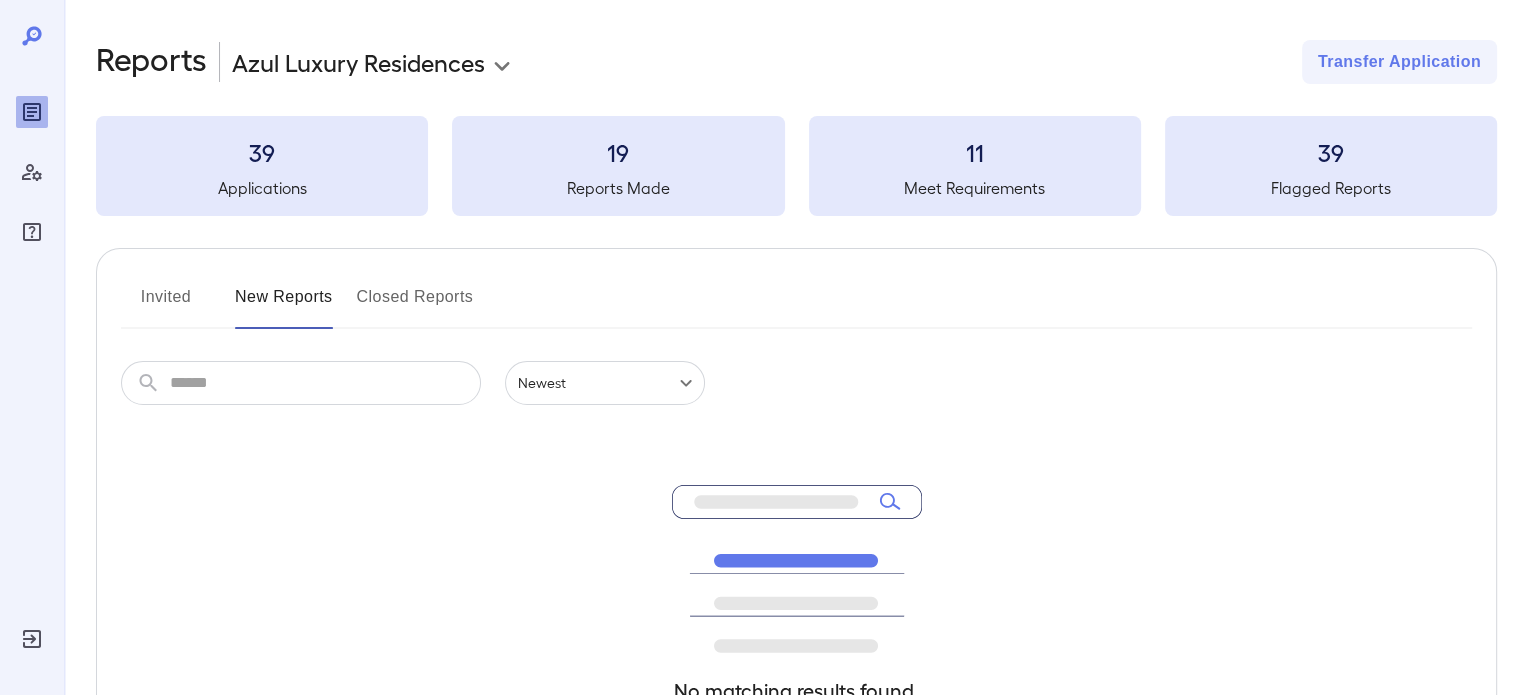 click 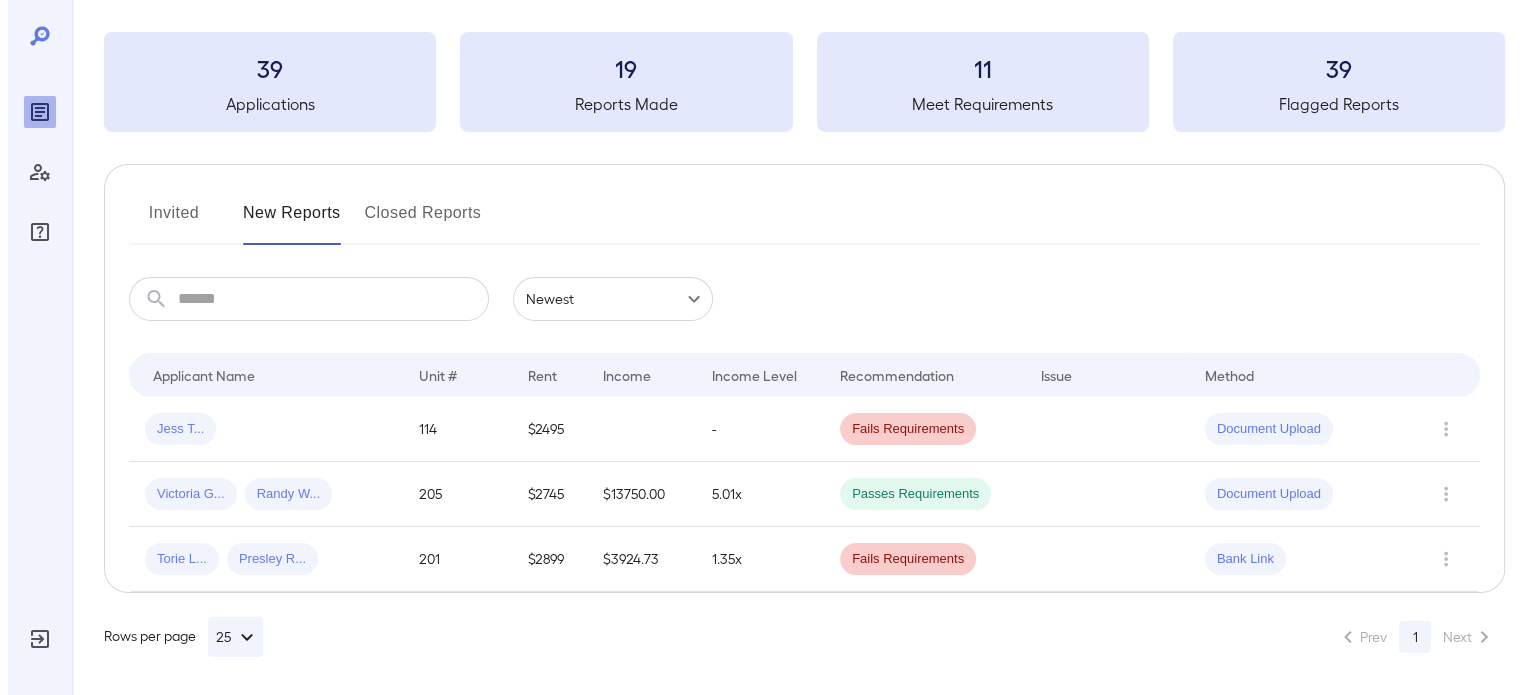 scroll, scrollTop: 0, scrollLeft: 0, axis: both 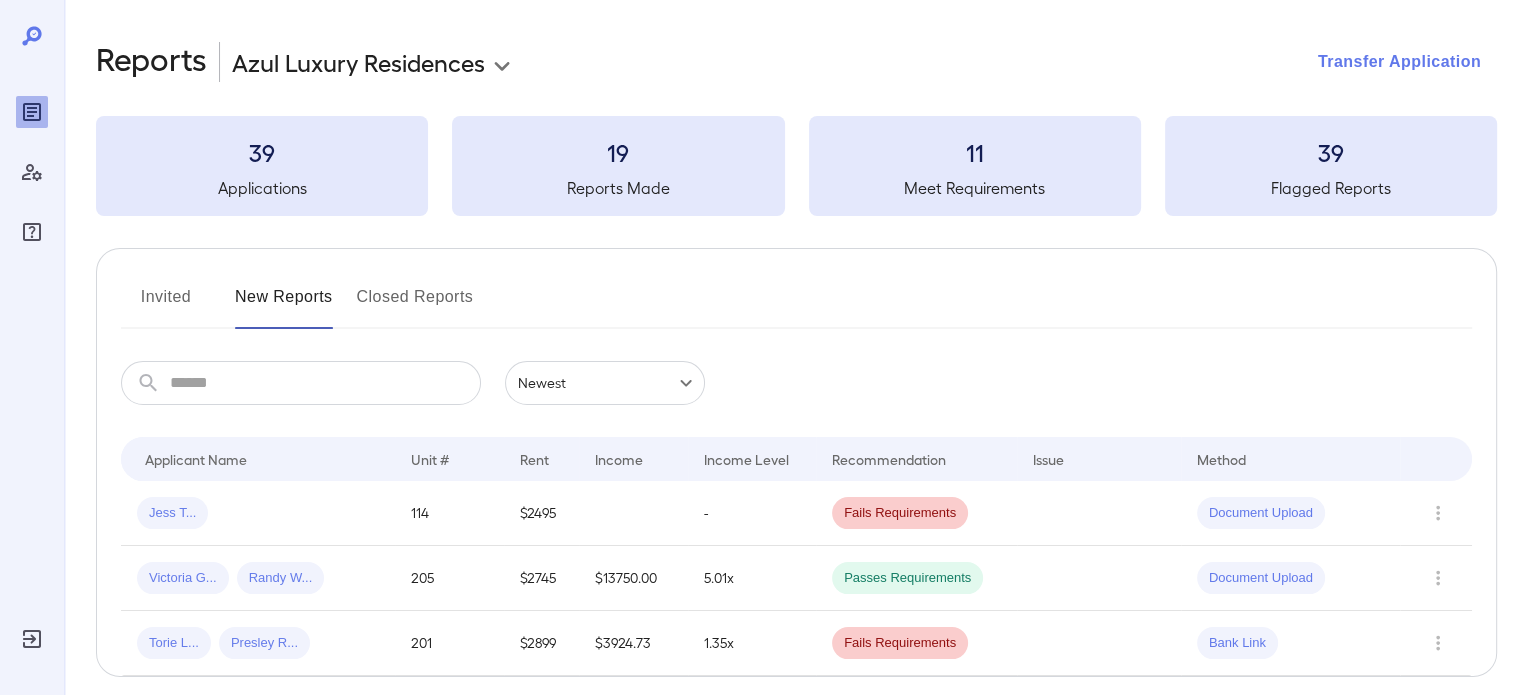 click on "Transfer Application" at bounding box center (1399, 62) 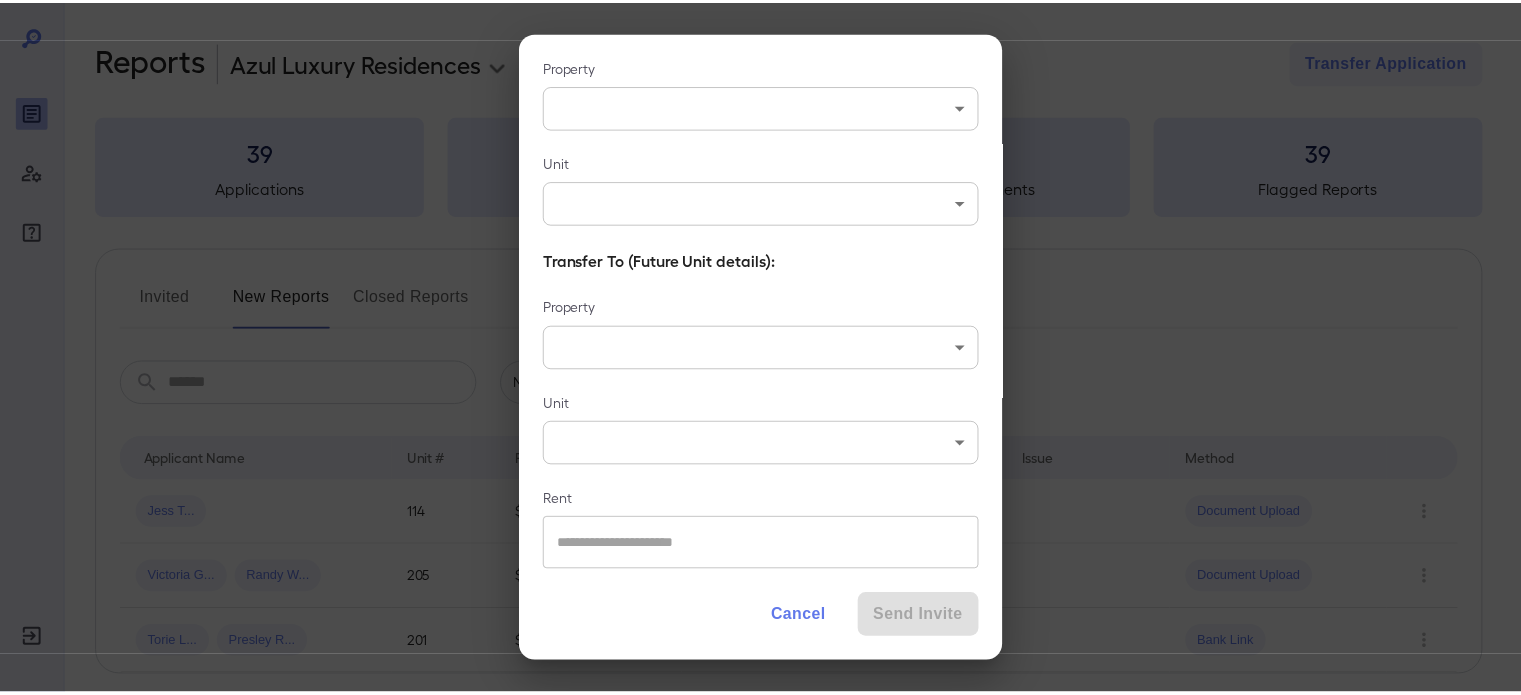 scroll, scrollTop: 0, scrollLeft: 0, axis: both 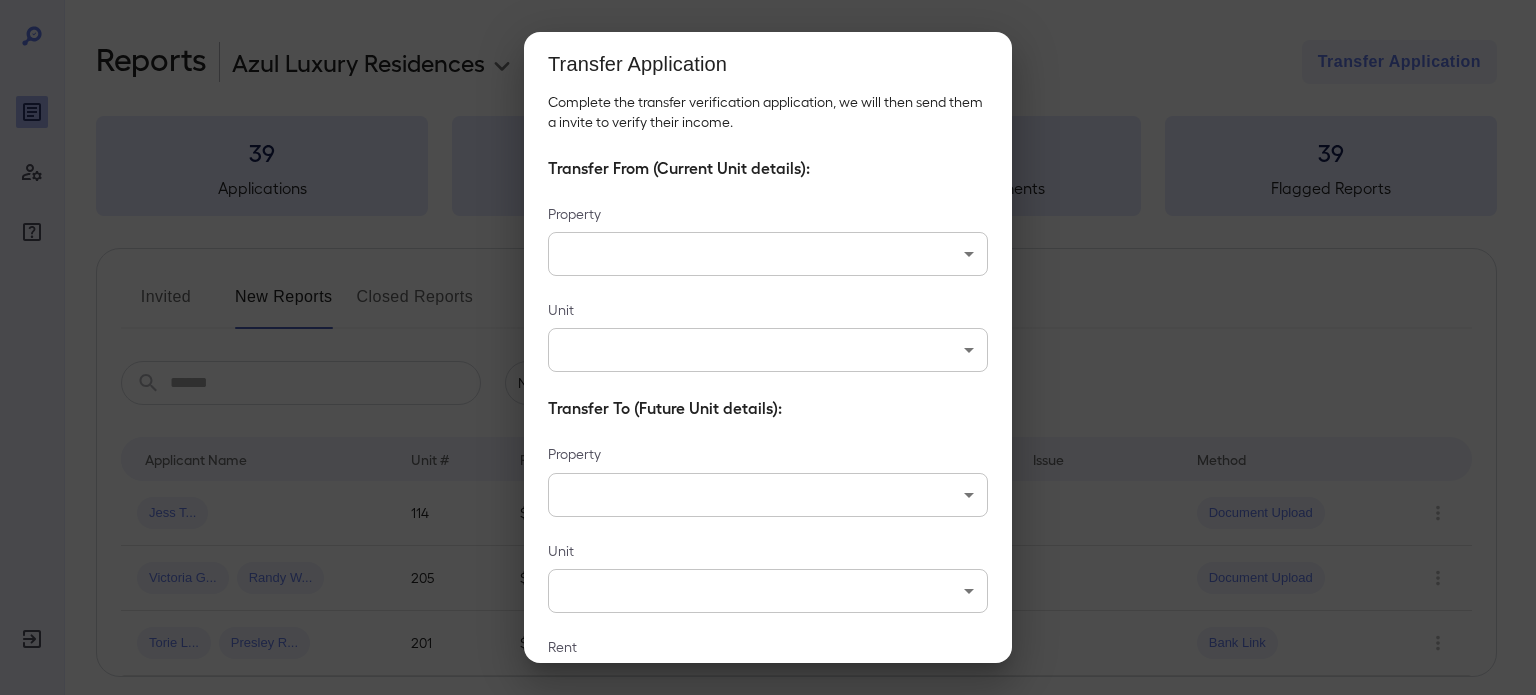 click on "Transfer Application Complete the transfer verification application, we will then send them a invite to verify their income. Transfer From (Current Unit details): Property ​ ​ Unit ​ ​ Transfer To (Future Unit details): Property ​ ​ Unit ​ ​ Rent ​ Cancel Send Invite" at bounding box center (768, 347) 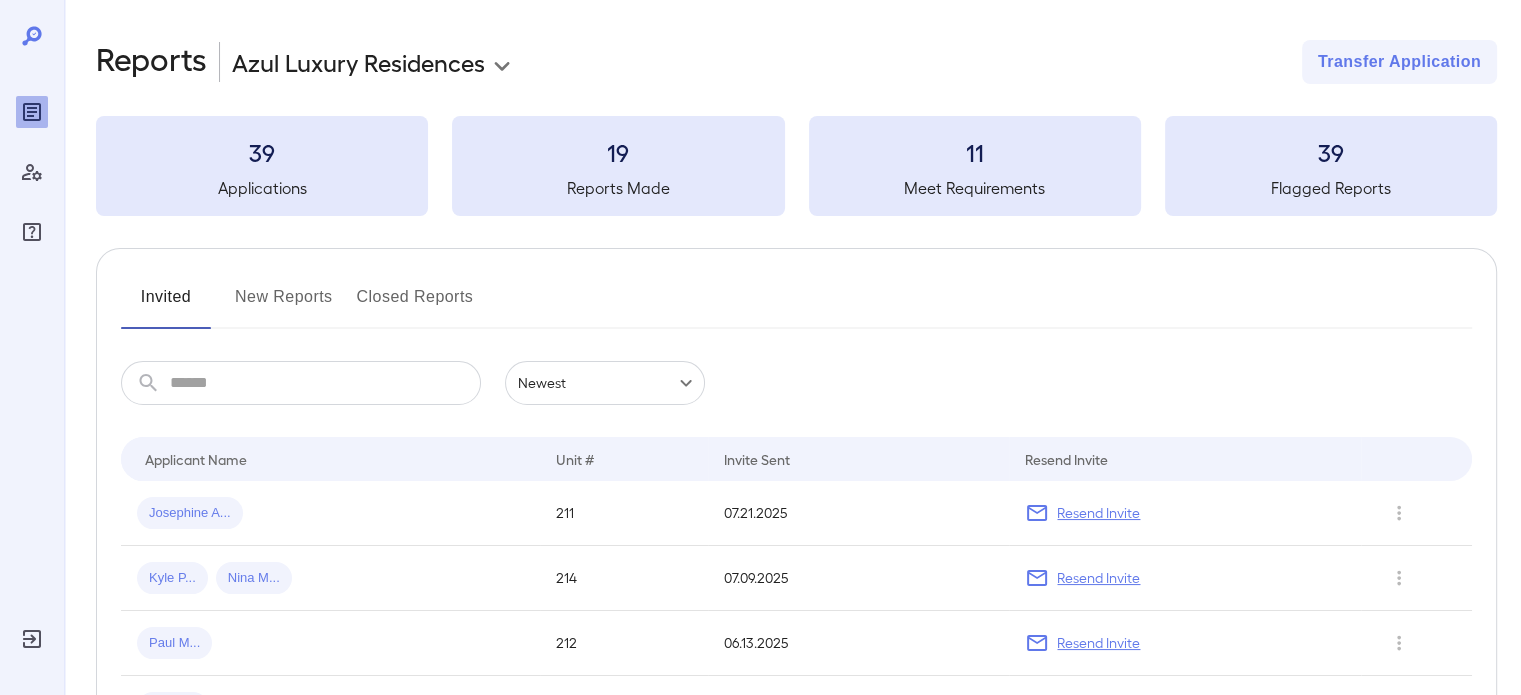 click on "New Reports" at bounding box center (284, 305) 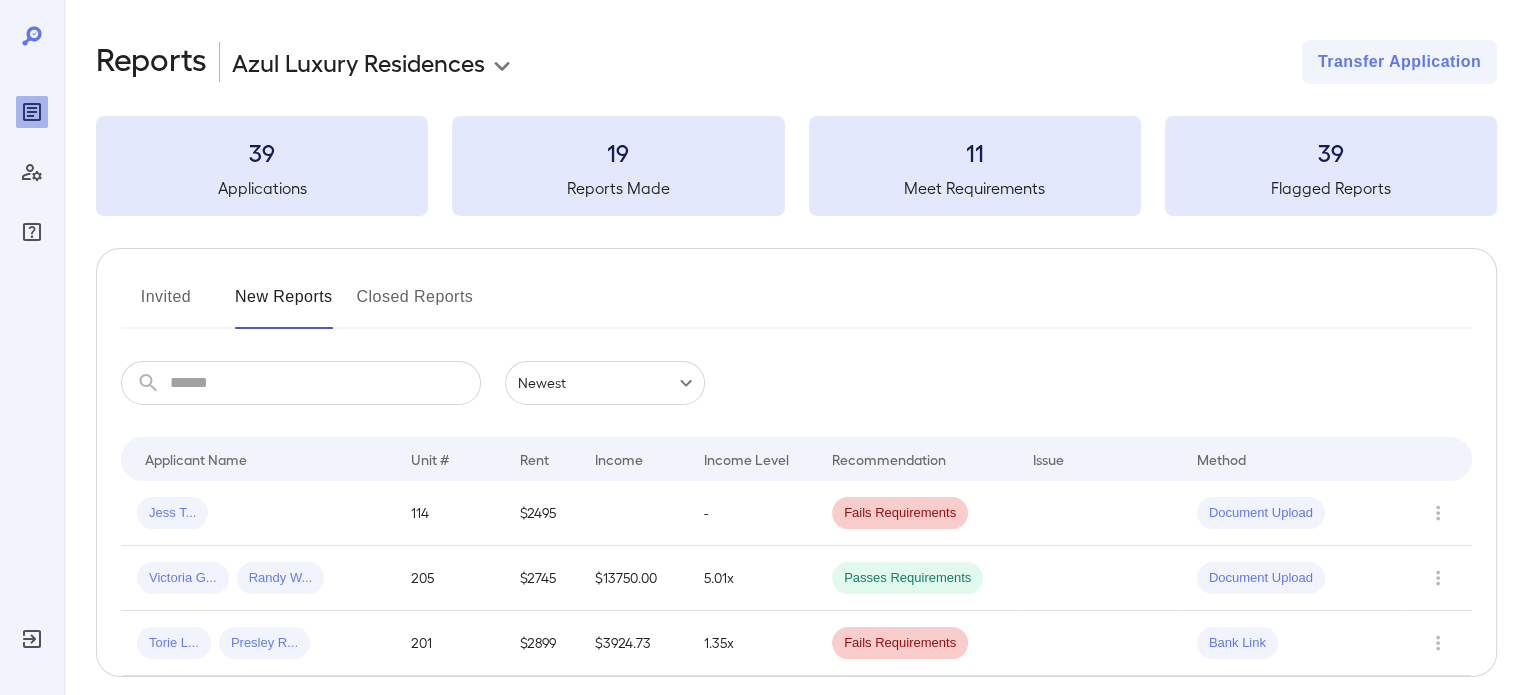 click on "Closed Reports" at bounding box center (415, 305) 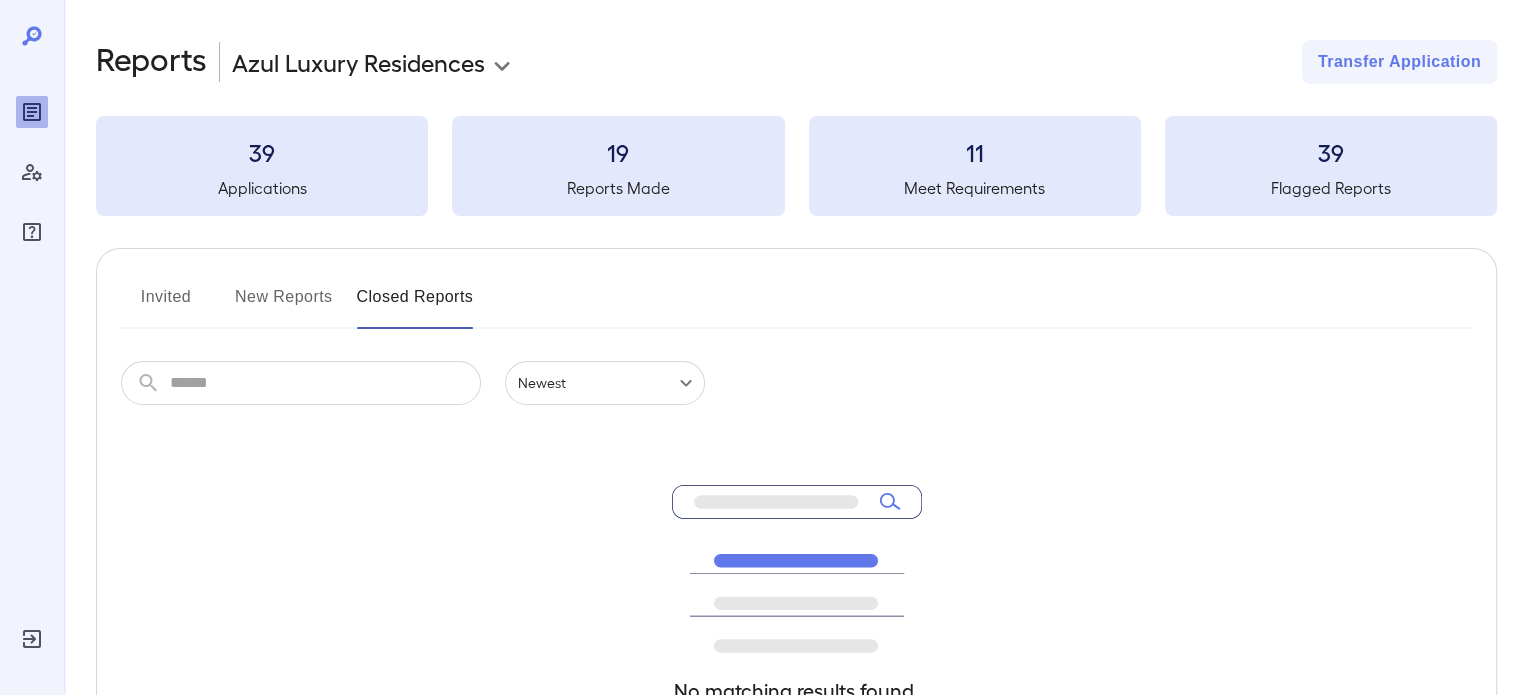 click on "New Reports" at bounding box center (284, 305) 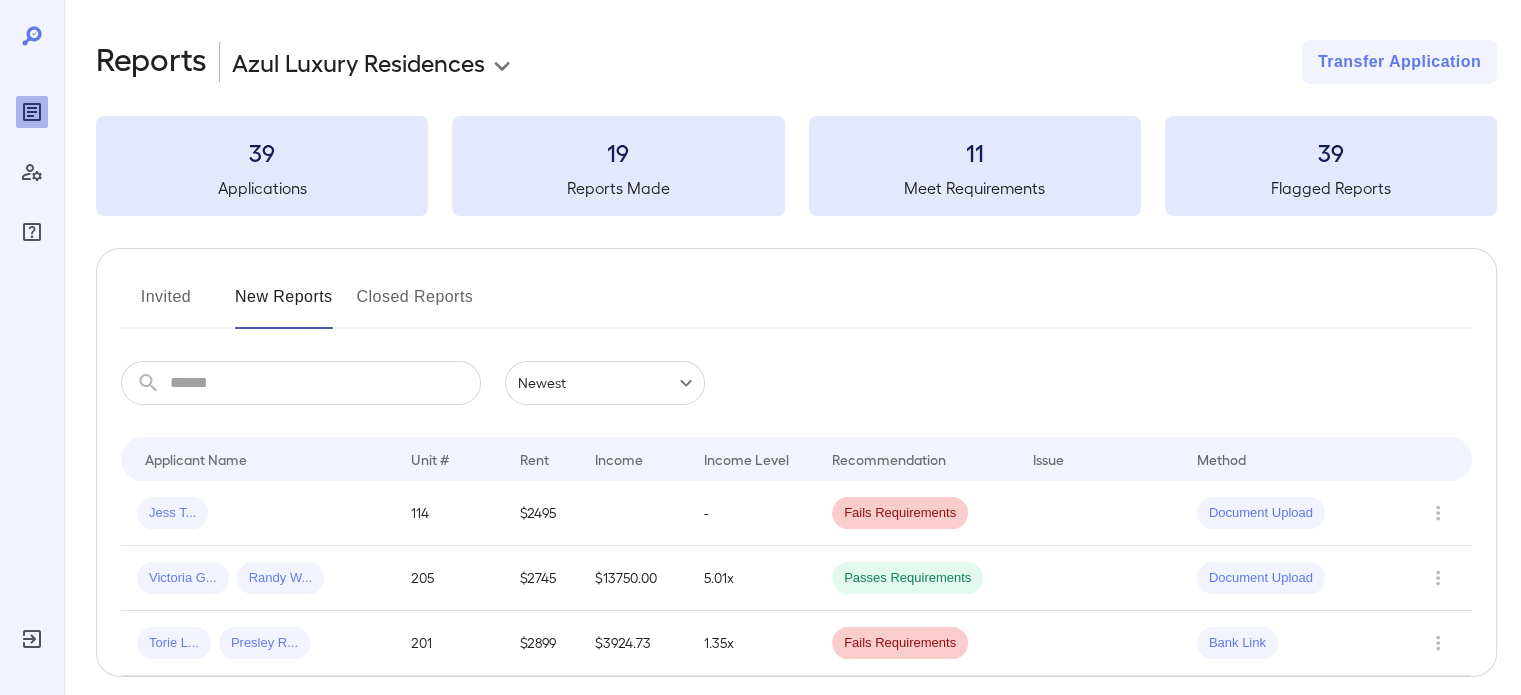 scroll, scrollTop: 84, scrollLeft: 0, axis: vertical 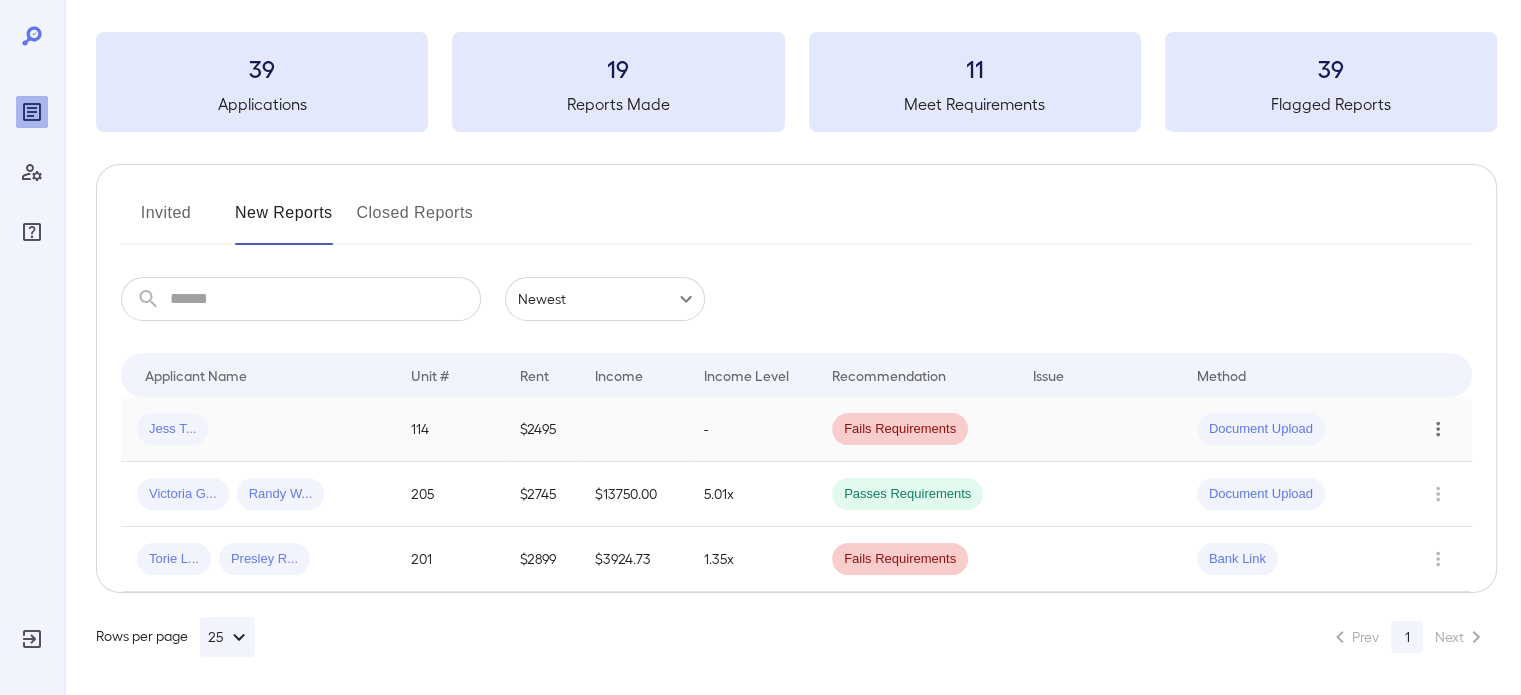 click 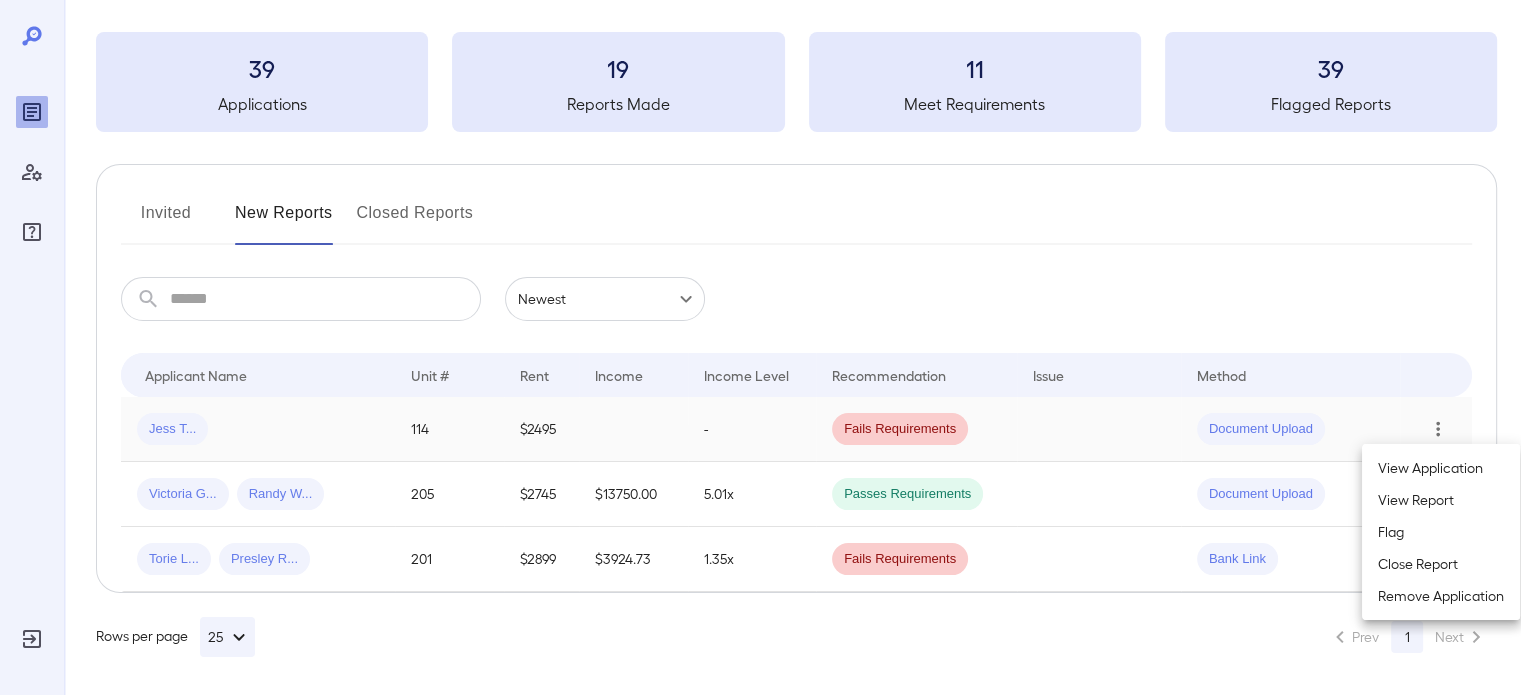 click on "Flag" at bounding box center (1441, 532) 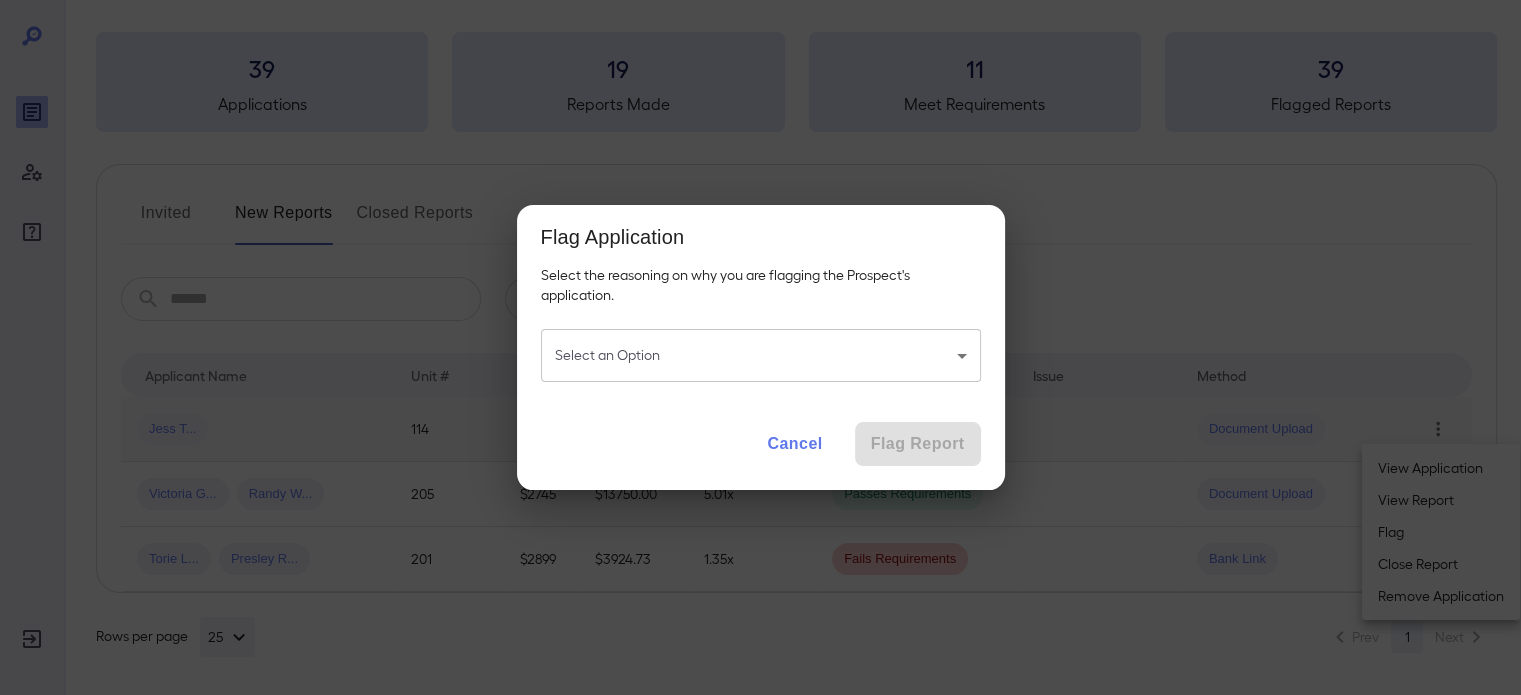 click on "**********" at bounding box center [760, 263] 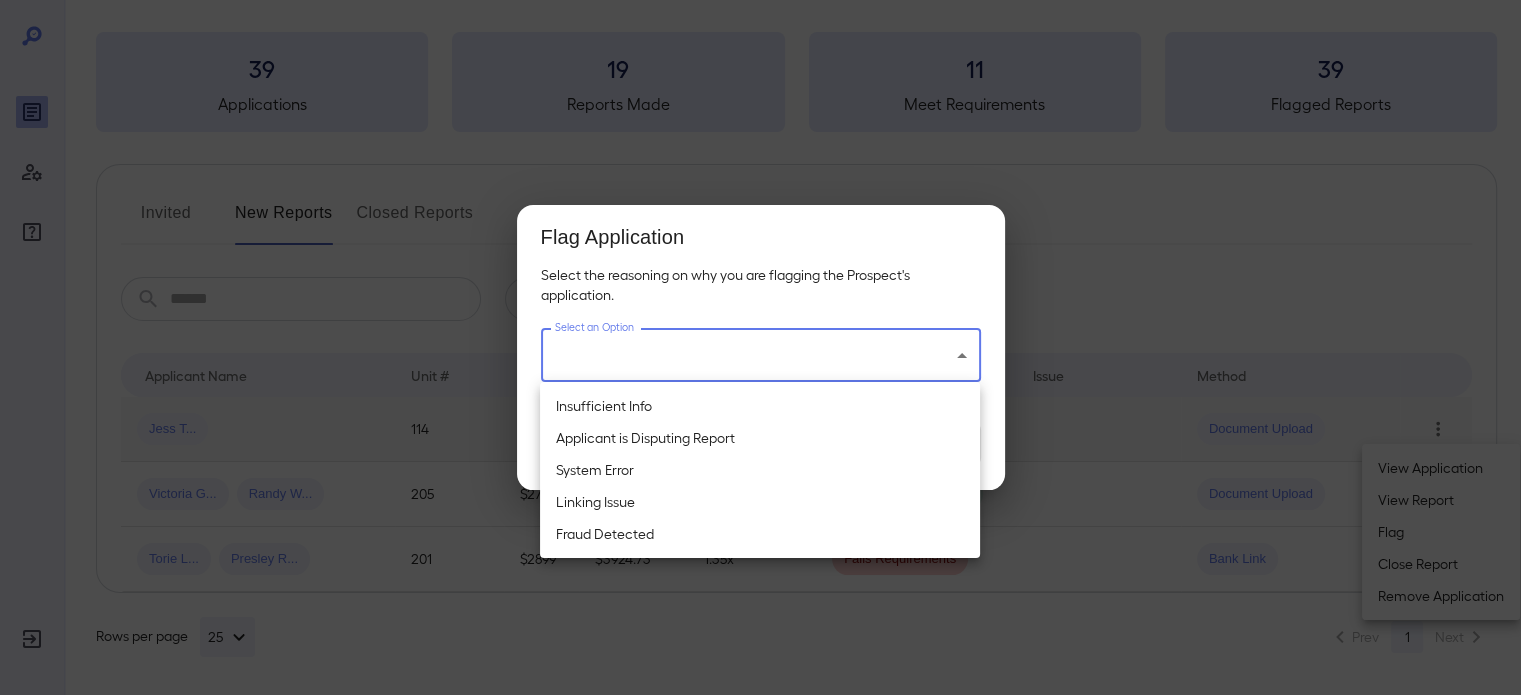 click on "System Error" at bounding box center [760, 470] 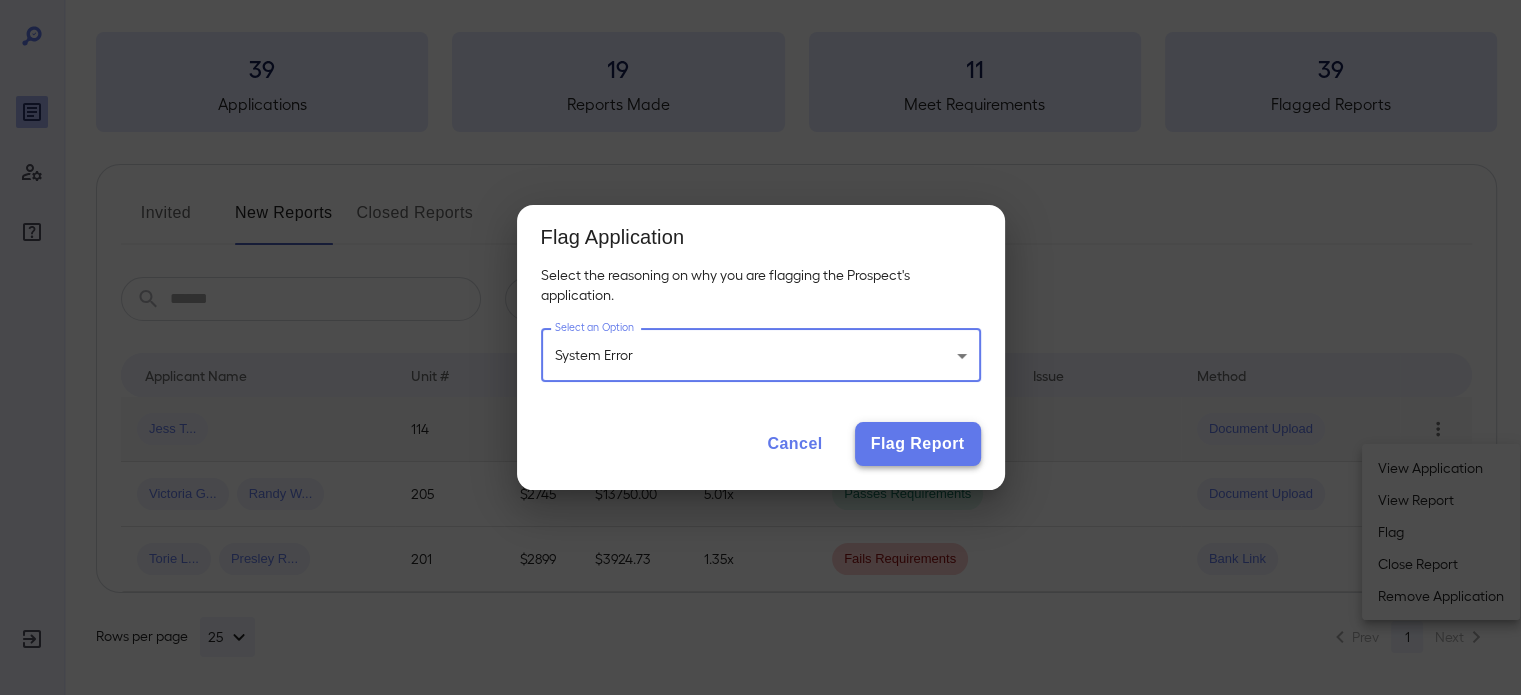 click on "Flag Report" at bounding box center (918, 444) 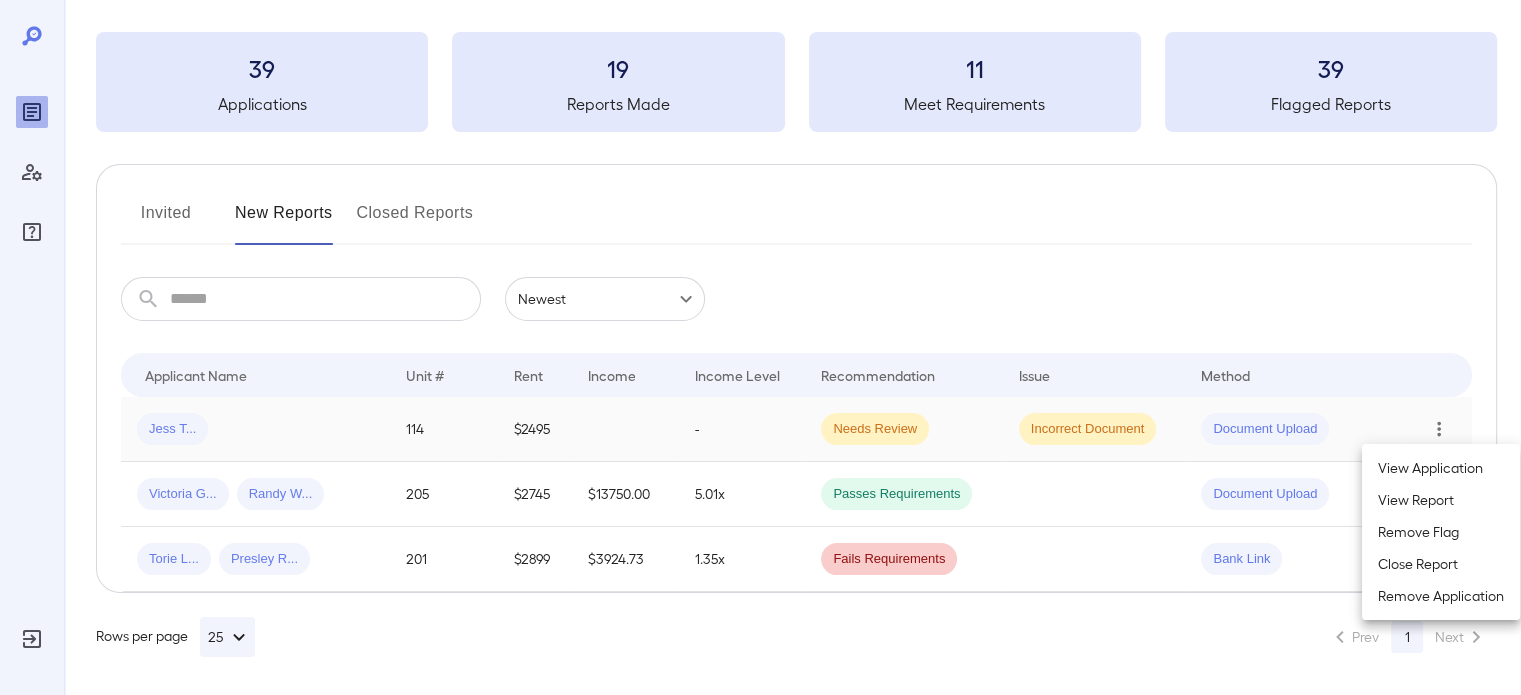 click on "Remove Flag" at bounding box center (1441, 532) 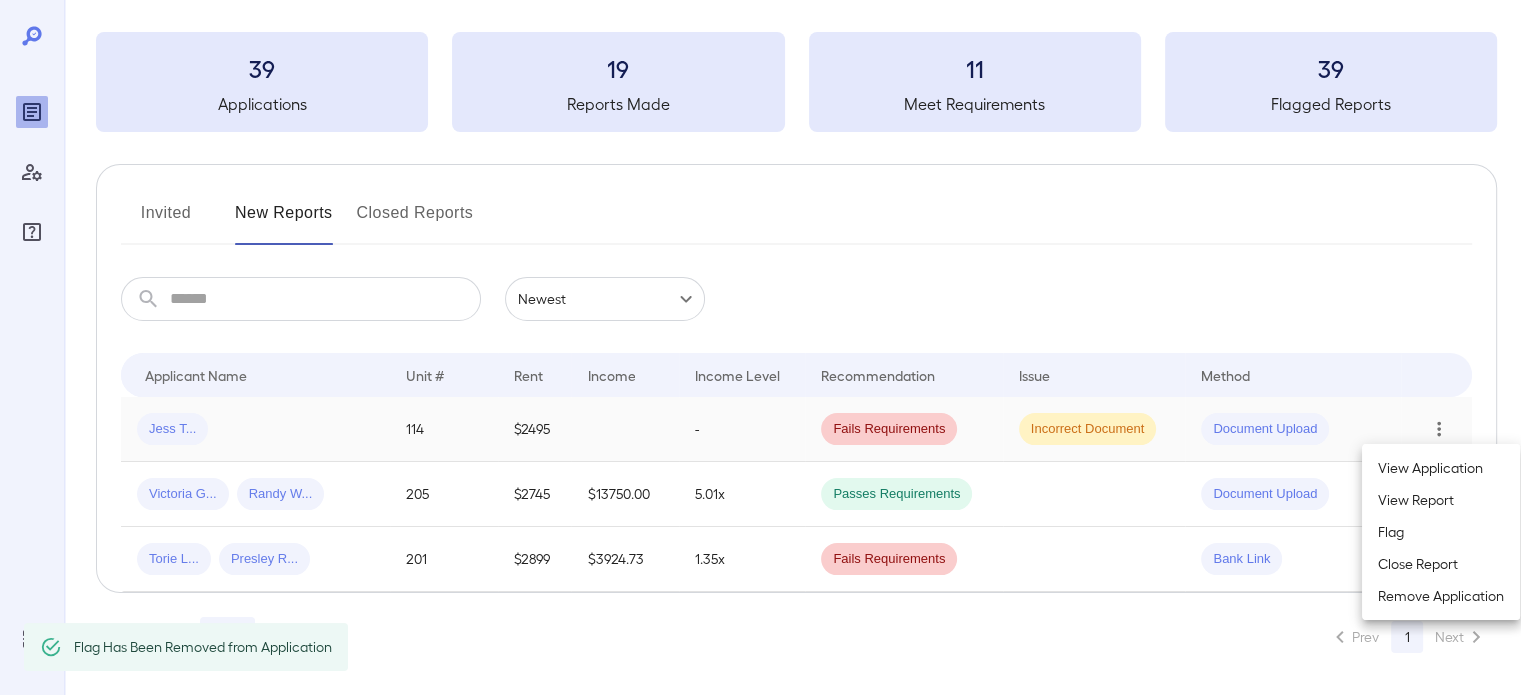 click at bounding box center (760, 347) 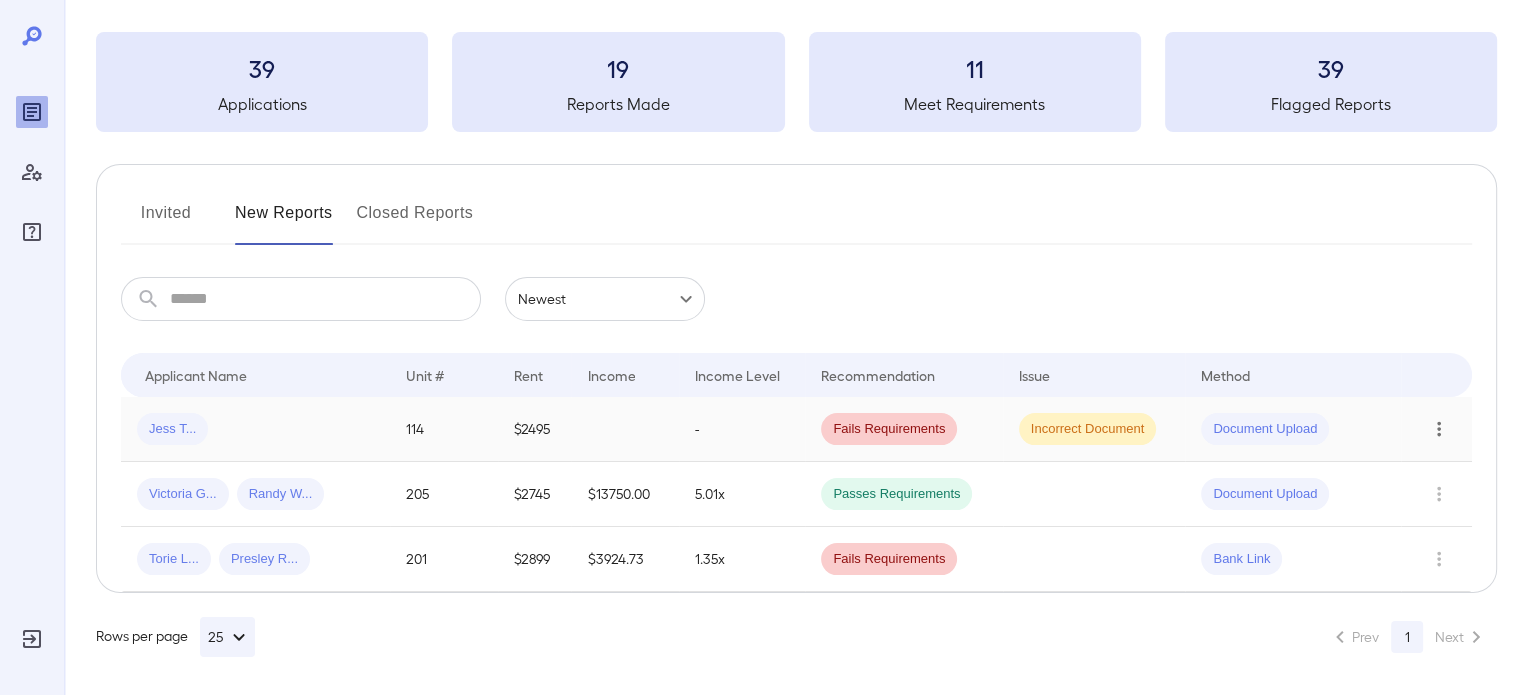 click 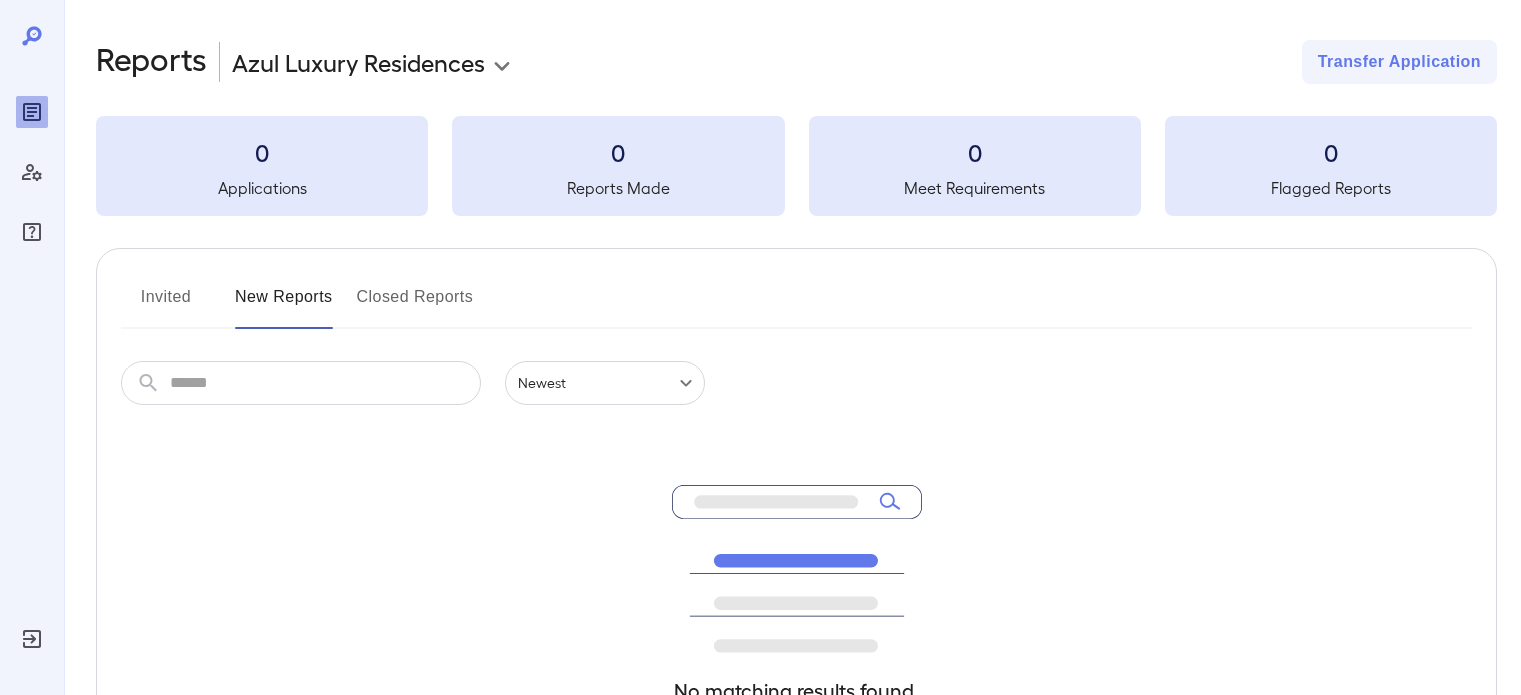 scroll, scrollTop: 84, scrollLeft: 0, axis: vertical 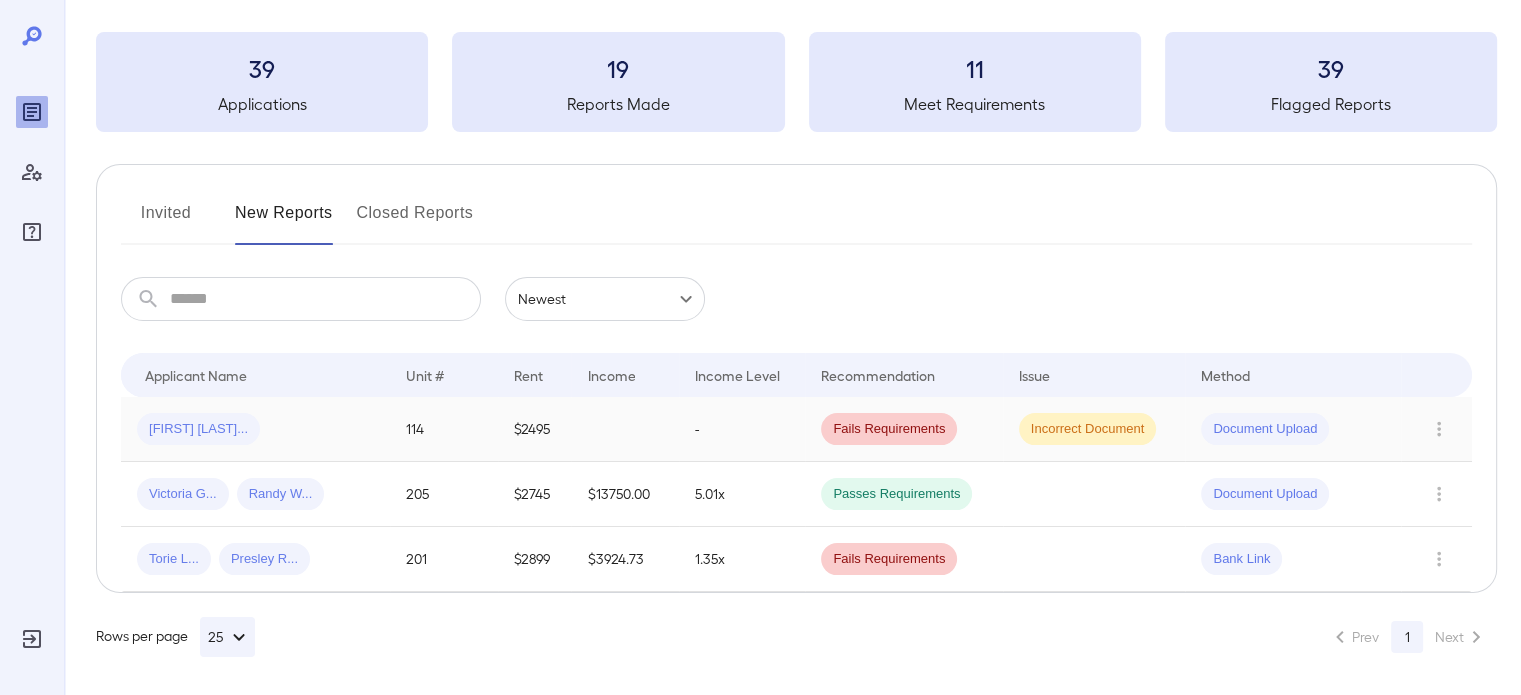 click on "Incorrect Document" at bounding box center [1094, 429] 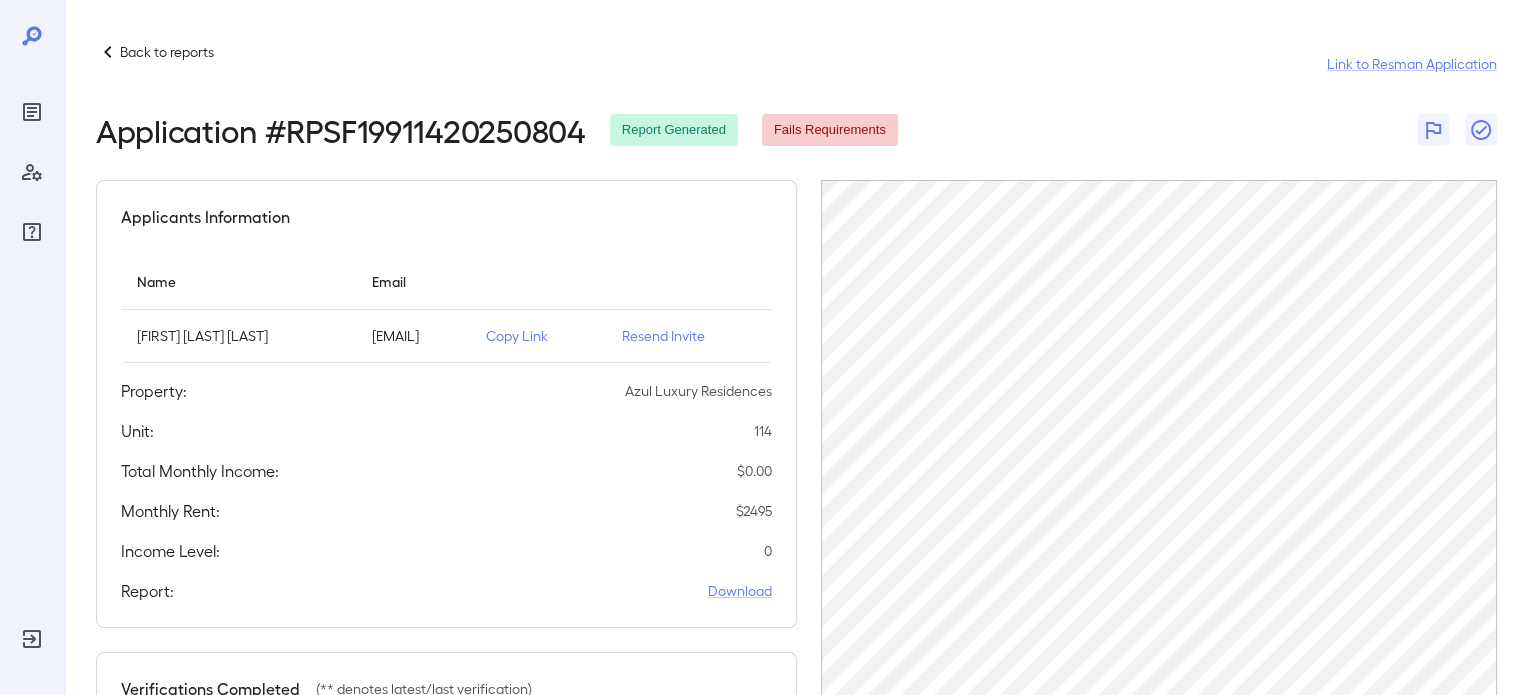 scroll, scrollTop: 0, scrollLeft: 40, axis: horizontal 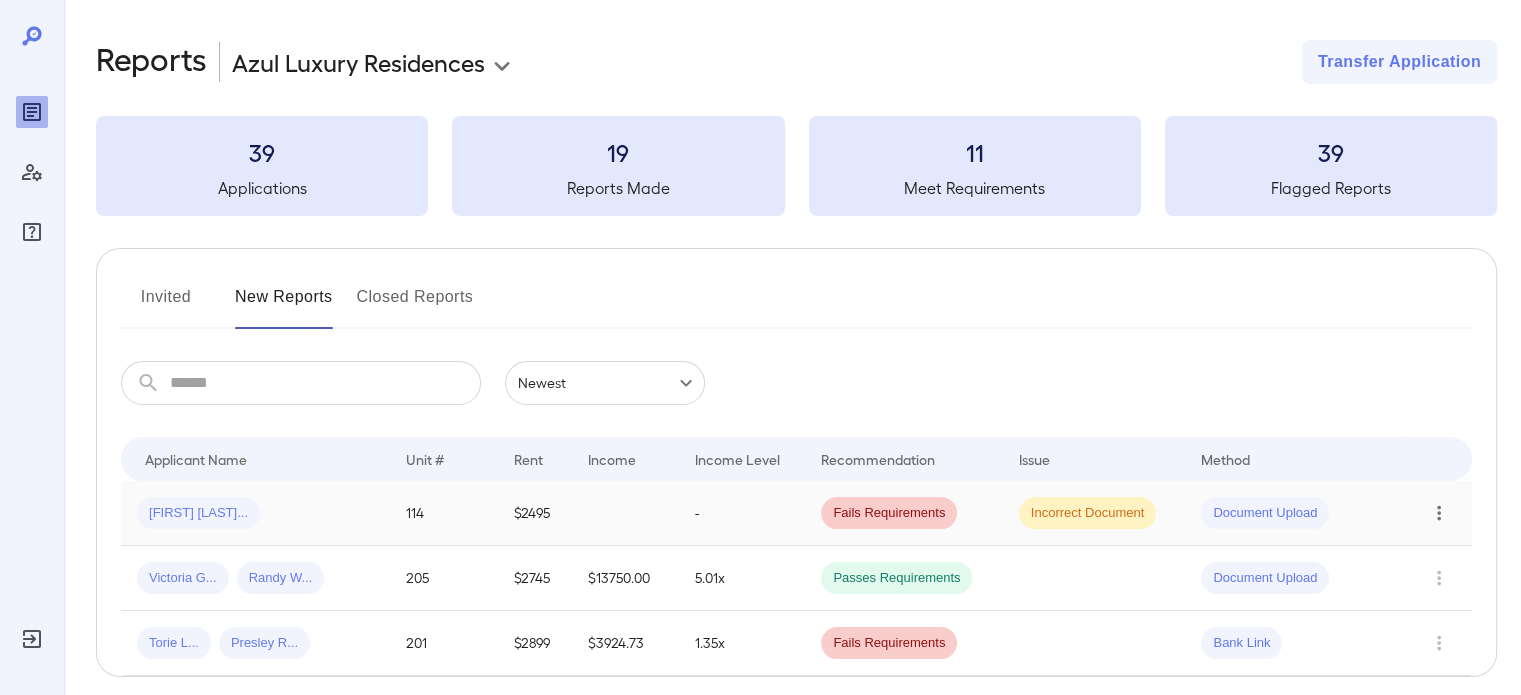 click at bounding box center (1439, 513) 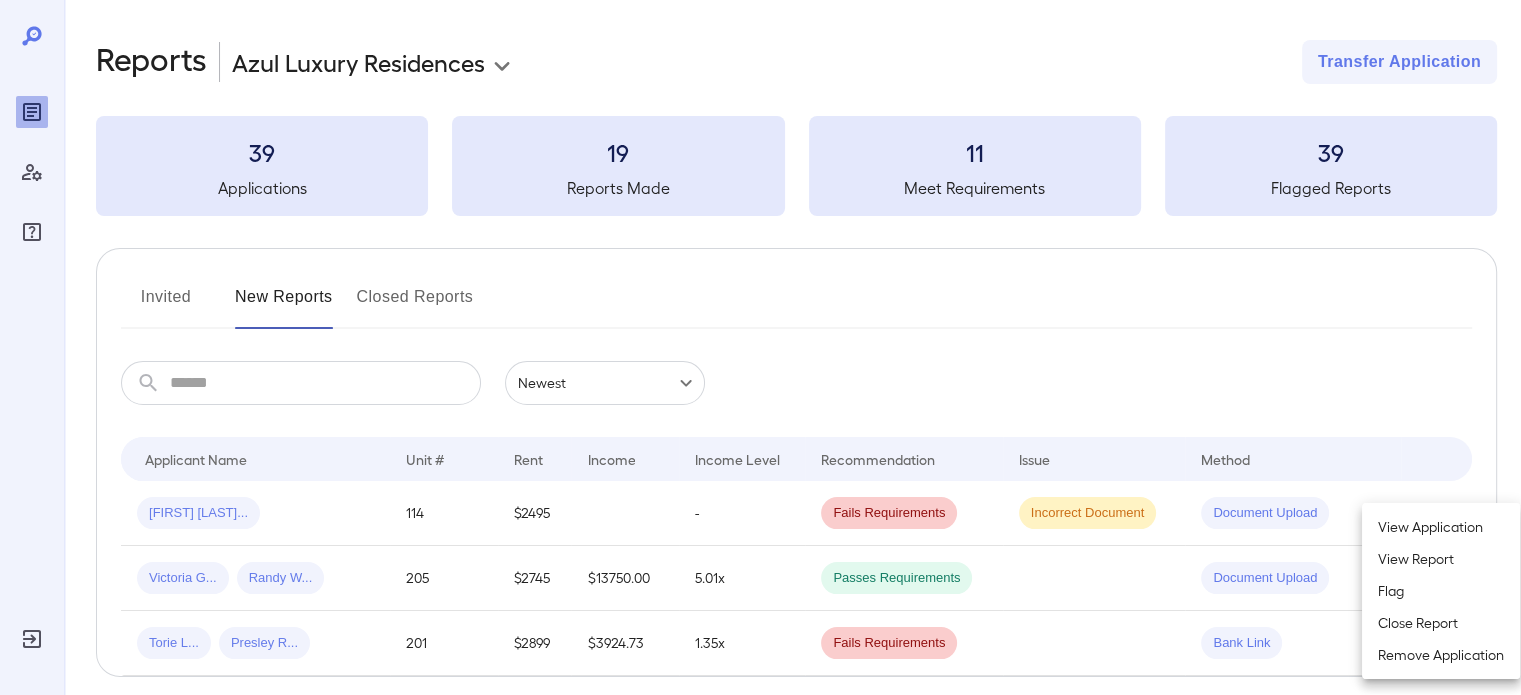 click on "Flag" at bounding box center [1441, 591] 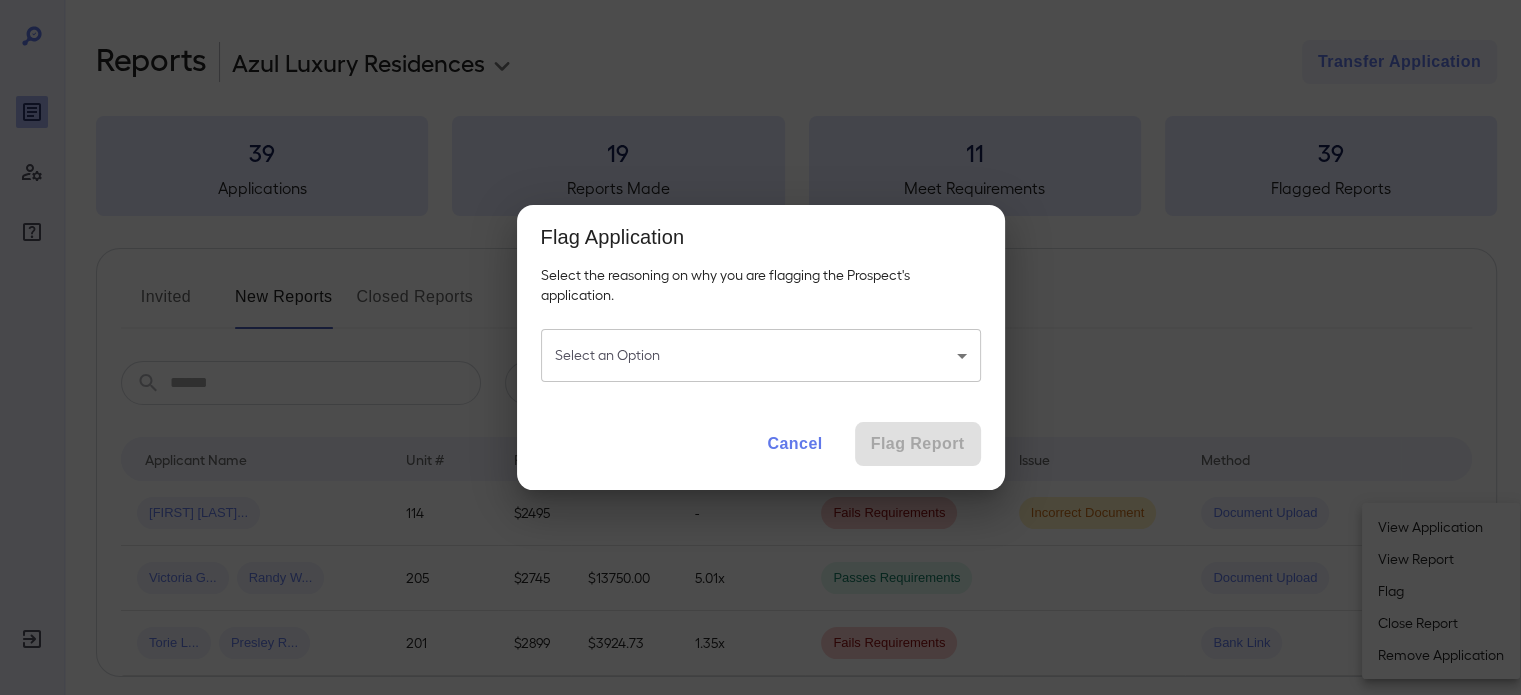 click on "**********" at bounding box center (760, 347) 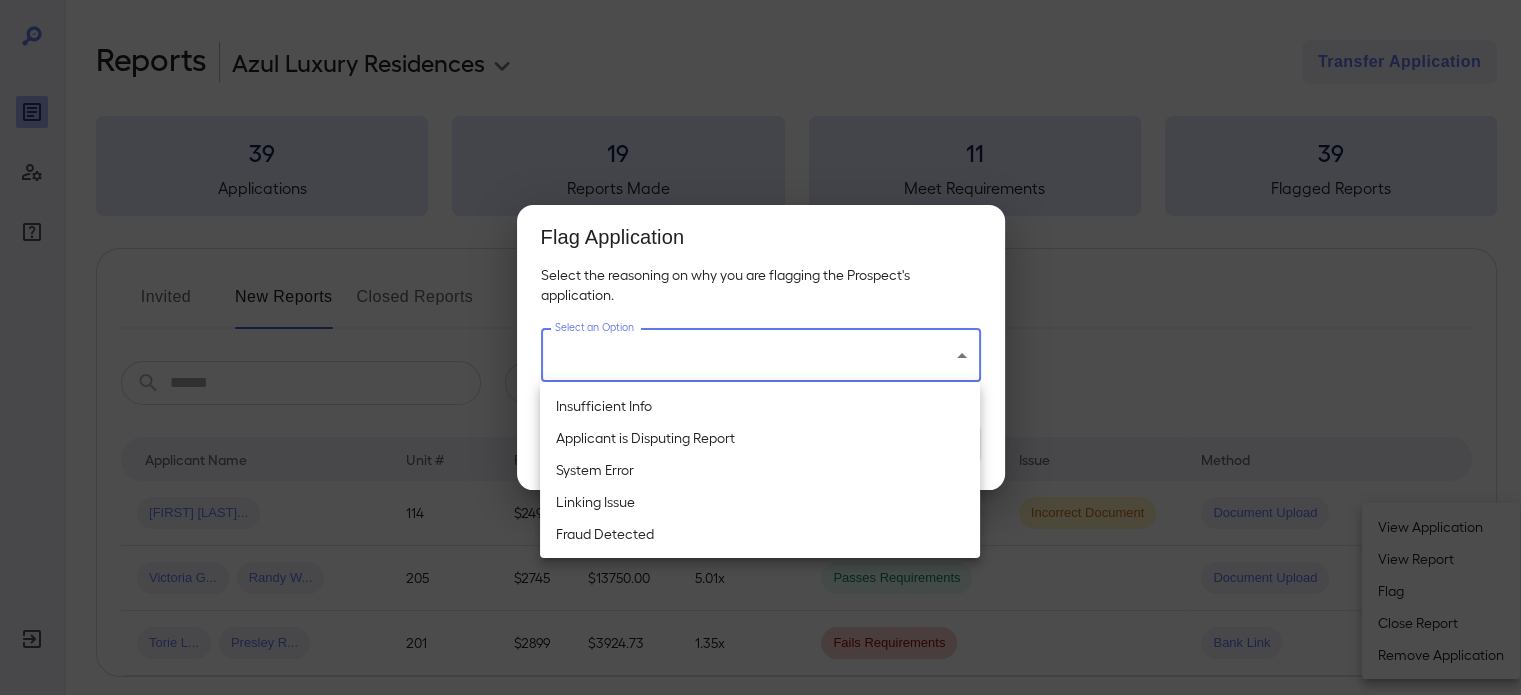 click at bounding box center [760, 347] 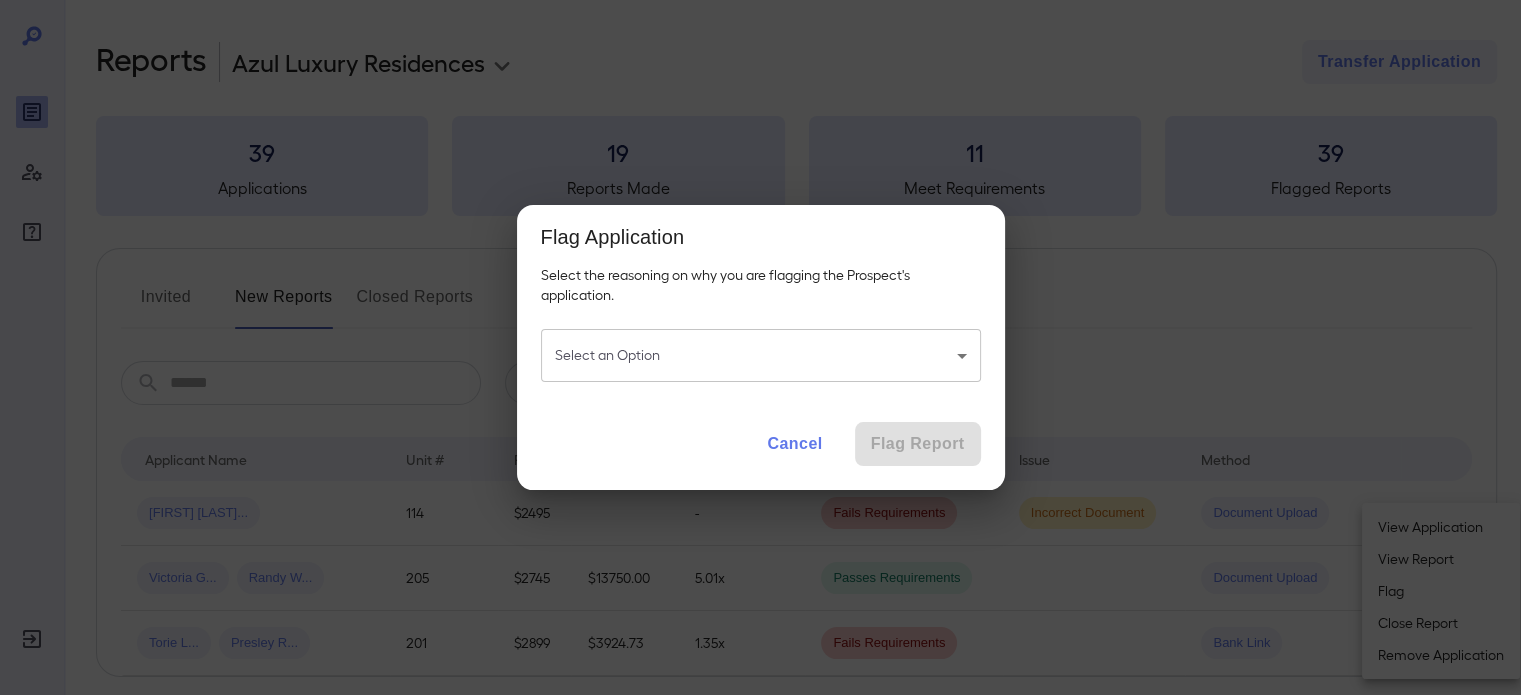 click on "Cancel" at bounding box center [794, 444] 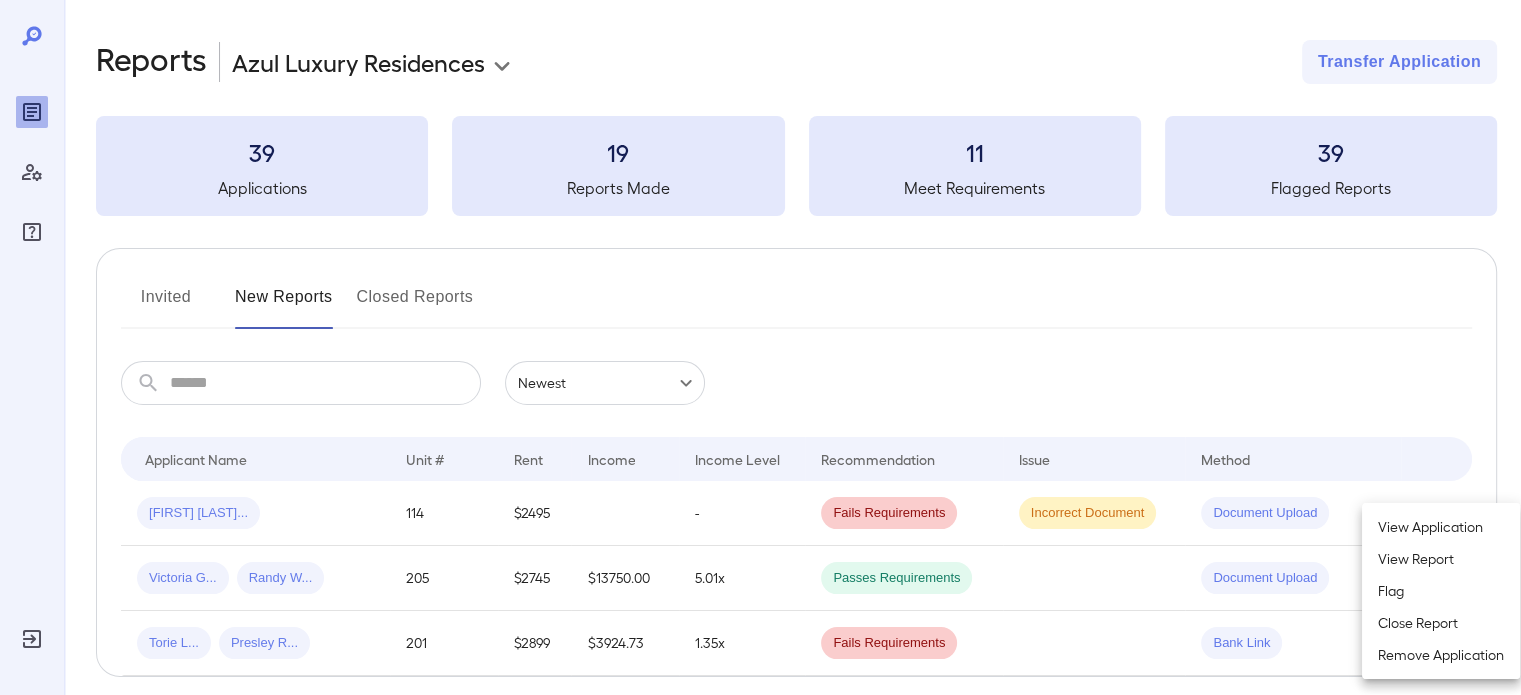 click at bounding box center [760, 347] 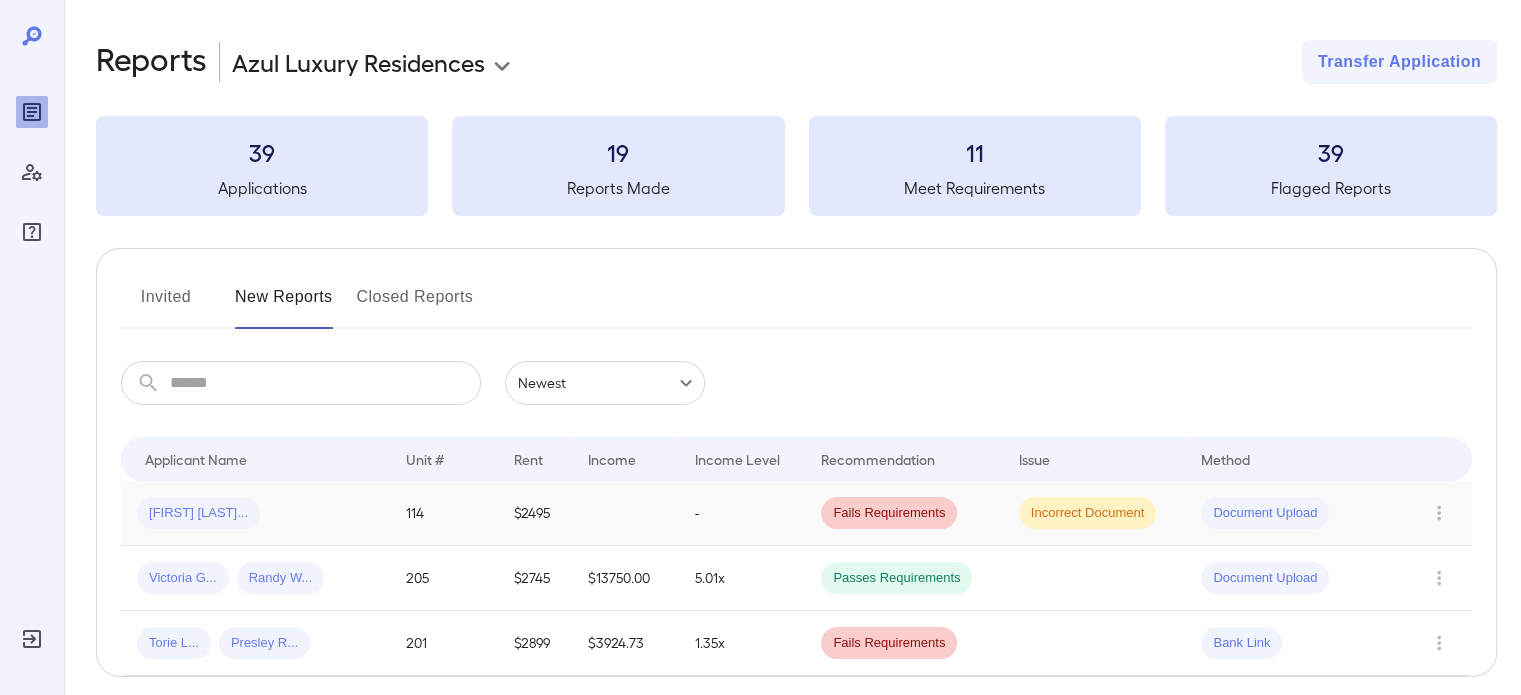 click on "$2495" at bounding box center (534, 513) 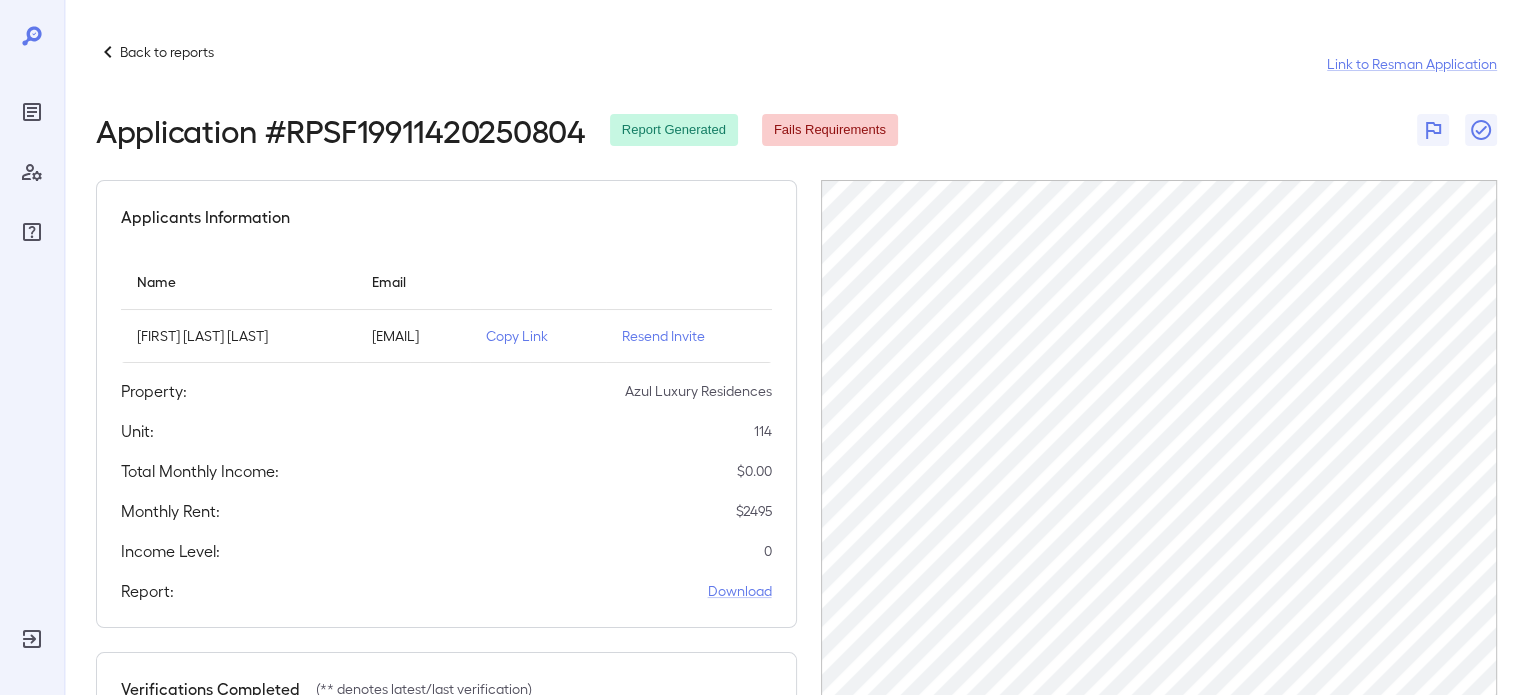 scroll, scrollTop: 0, scrollLeft: 40, axis: horizontal 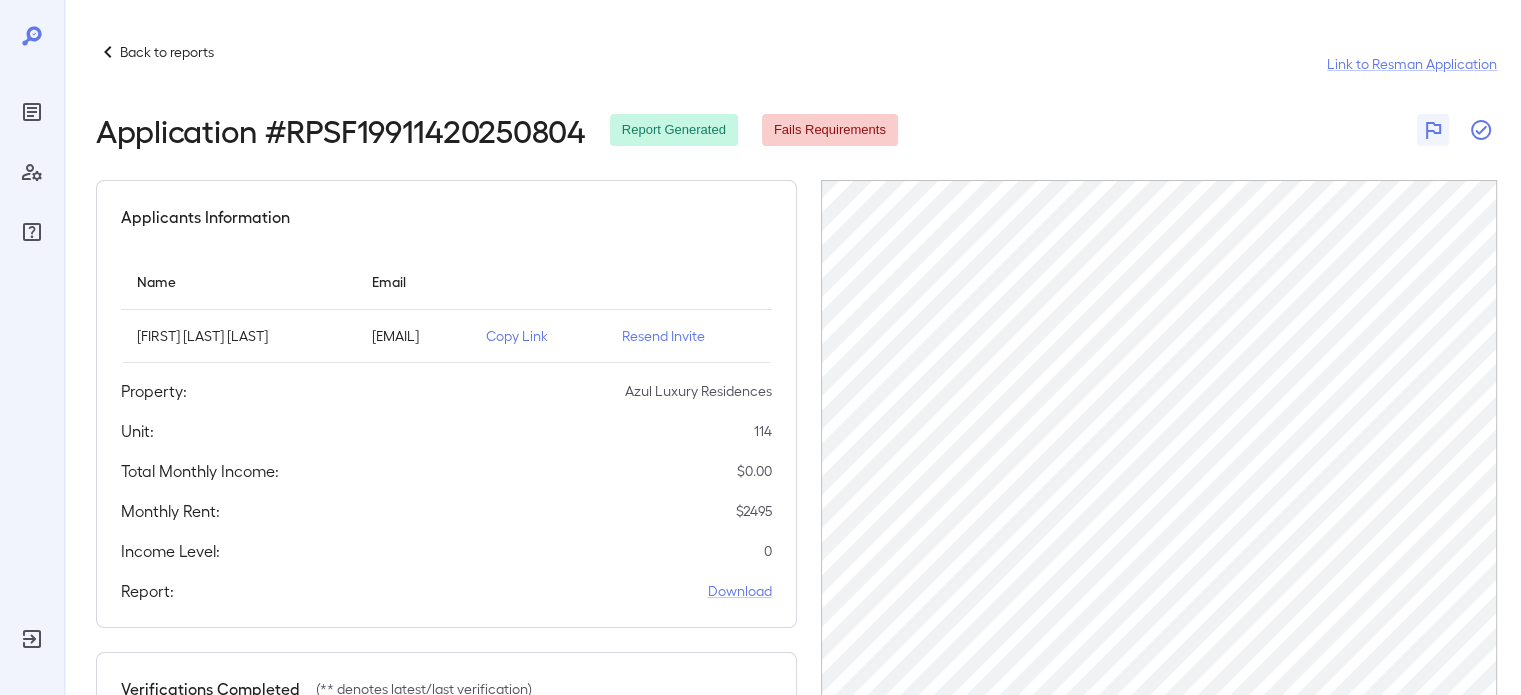 click 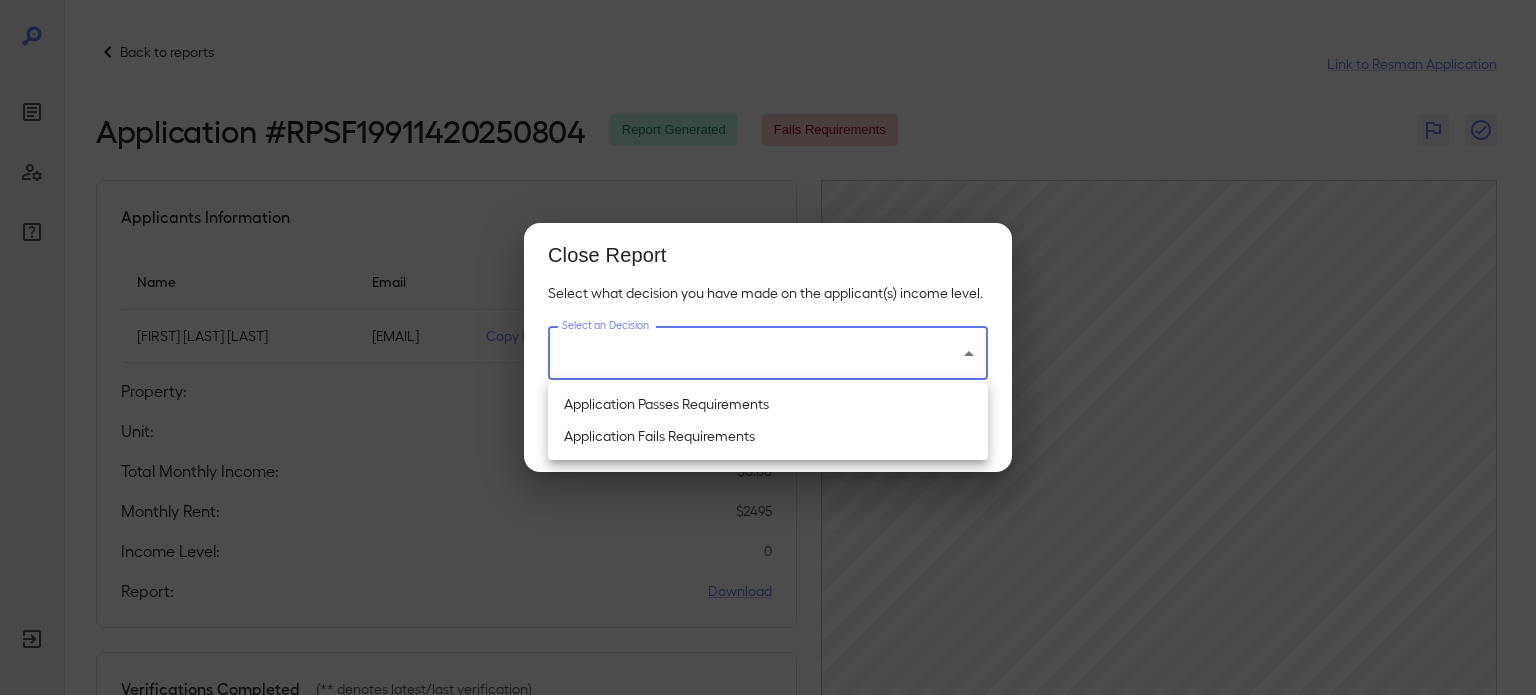 click on "Back to reports Link to Resman Application Application # RPSF19911420250804 Report Generated Fails Requirements Applicants Information Name Email Jess Taylor Crawford jessetaylor2713@example.com Copy Link Resend Invite Property:   Azul Luxury Residences Unit:   114 Total Monthly Income:   $ 0.00 Monthly Rent:   $ 2495 Income Level:   0 Report:   Download Verifications Completed (** denotes latest/last verification) Attempt 1 Attempt 2 Attempt 3 Attempt 4 Attempt 5 Attempt 6** Applicant Name Jess Taylor Crawford Method Used Document Upload Verification Date 08/04/2025 Documents Uploaded 4 Invalid Docs Count 0 Scanned Docs Count 0 Close Report Select what decision you have made on the applicant(s) income level. Select an Decision ​ Select an Decision Cancel Save ​ Close Application Passes Requirements Application Fails Requirements" at bounding box center [768, 347] 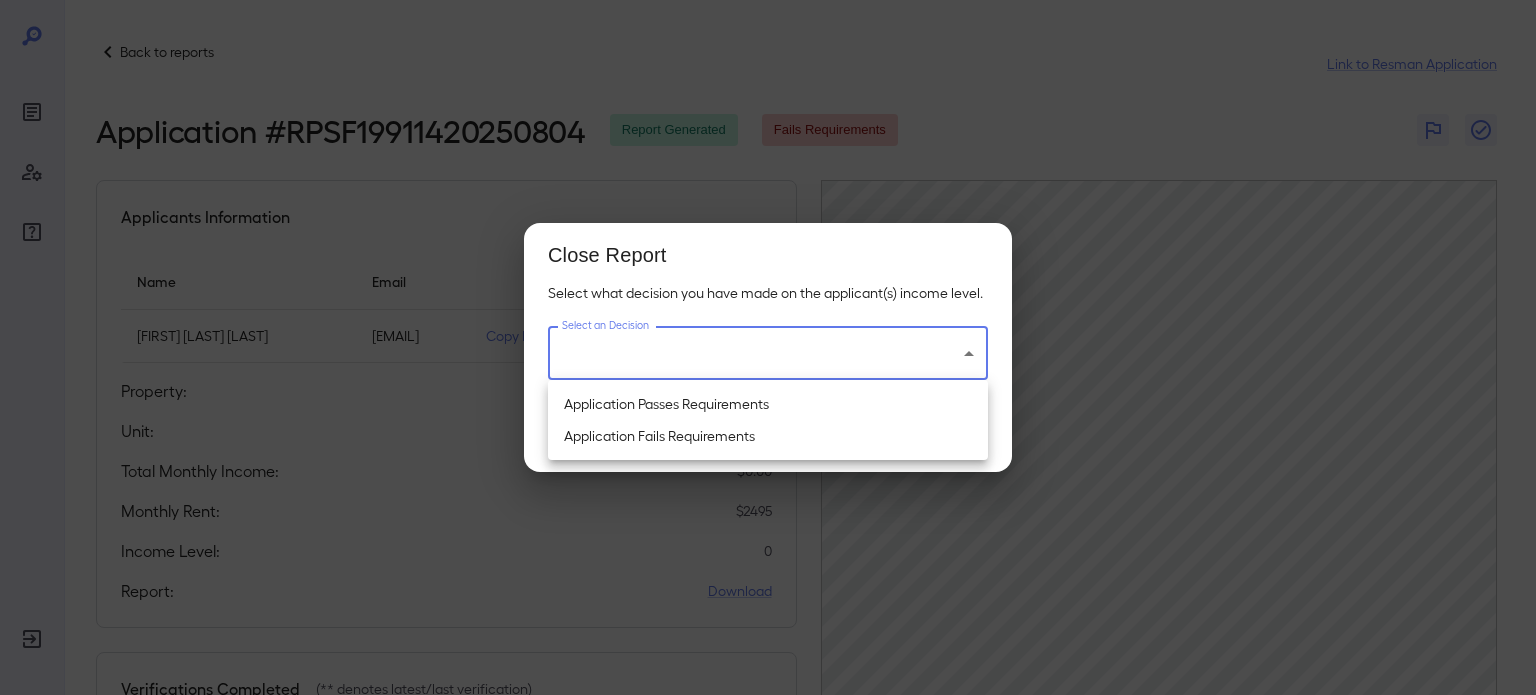 click on "Application Passes Requirements" at bounding box center (768, 404) 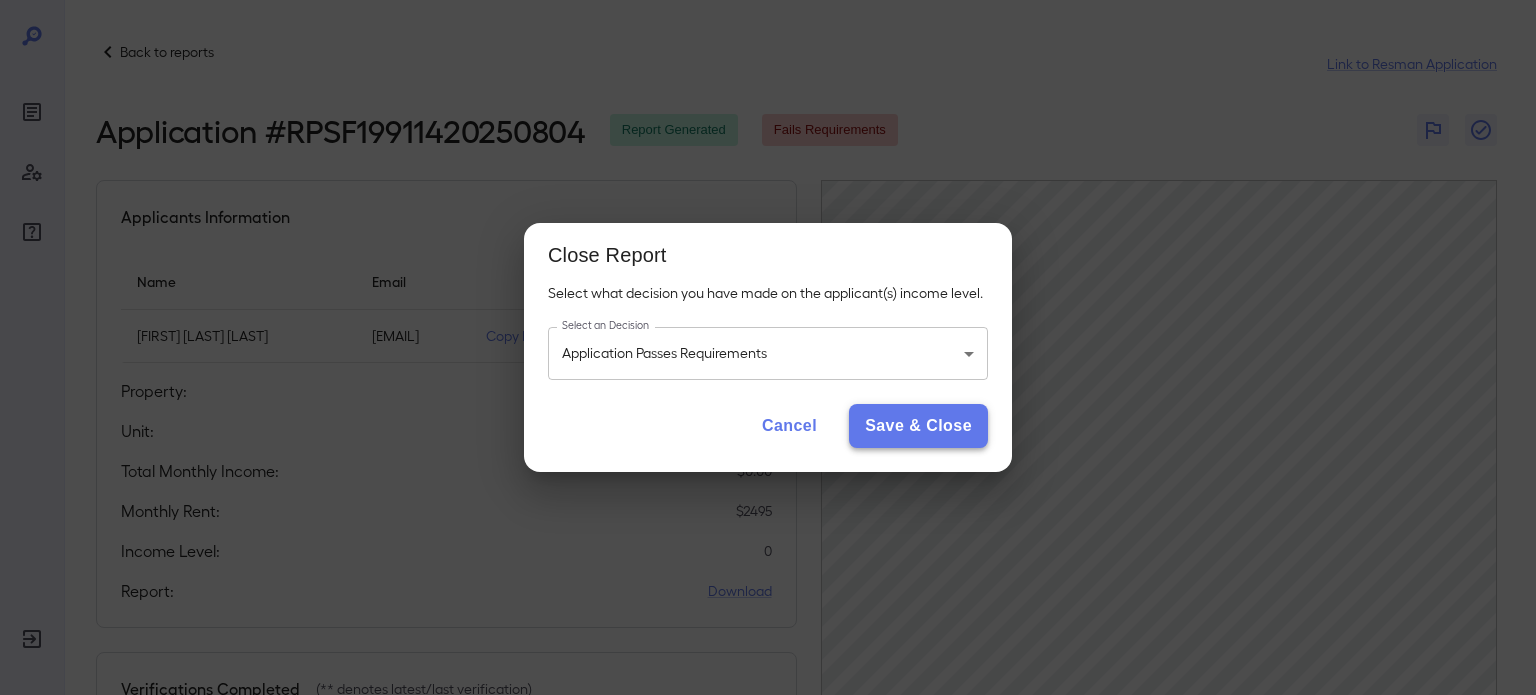 click on "Save & Close" at bounding box center [918, 426] 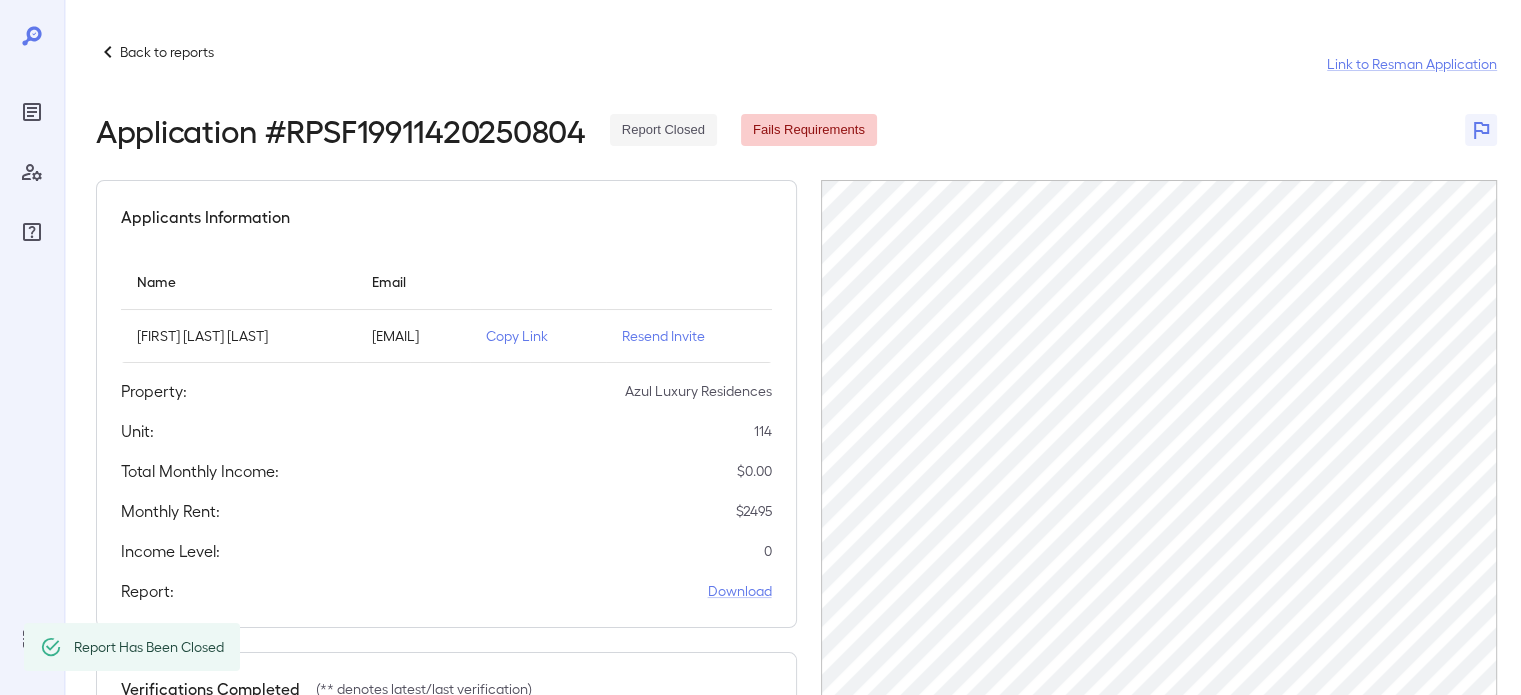 click 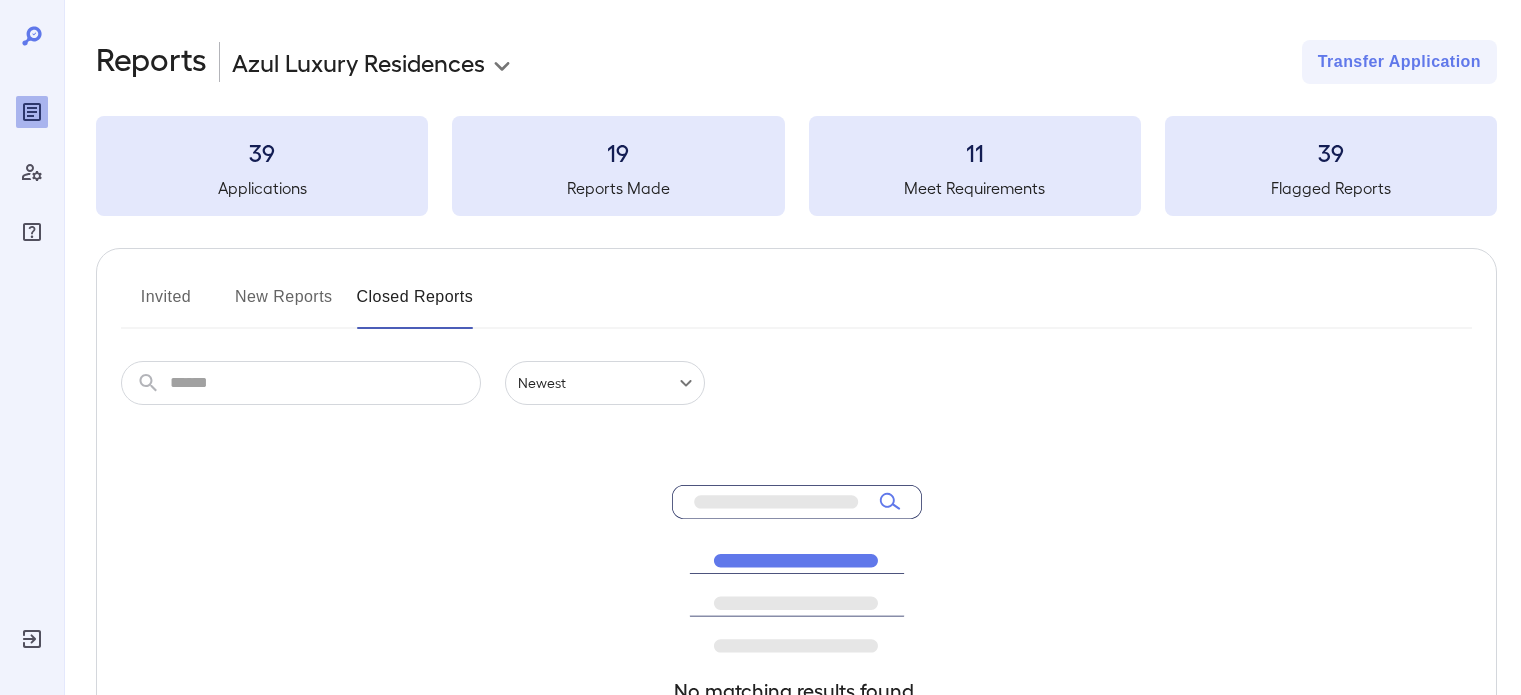 scroll, scrollTop: 0, scrollLeft: 0, axis: both 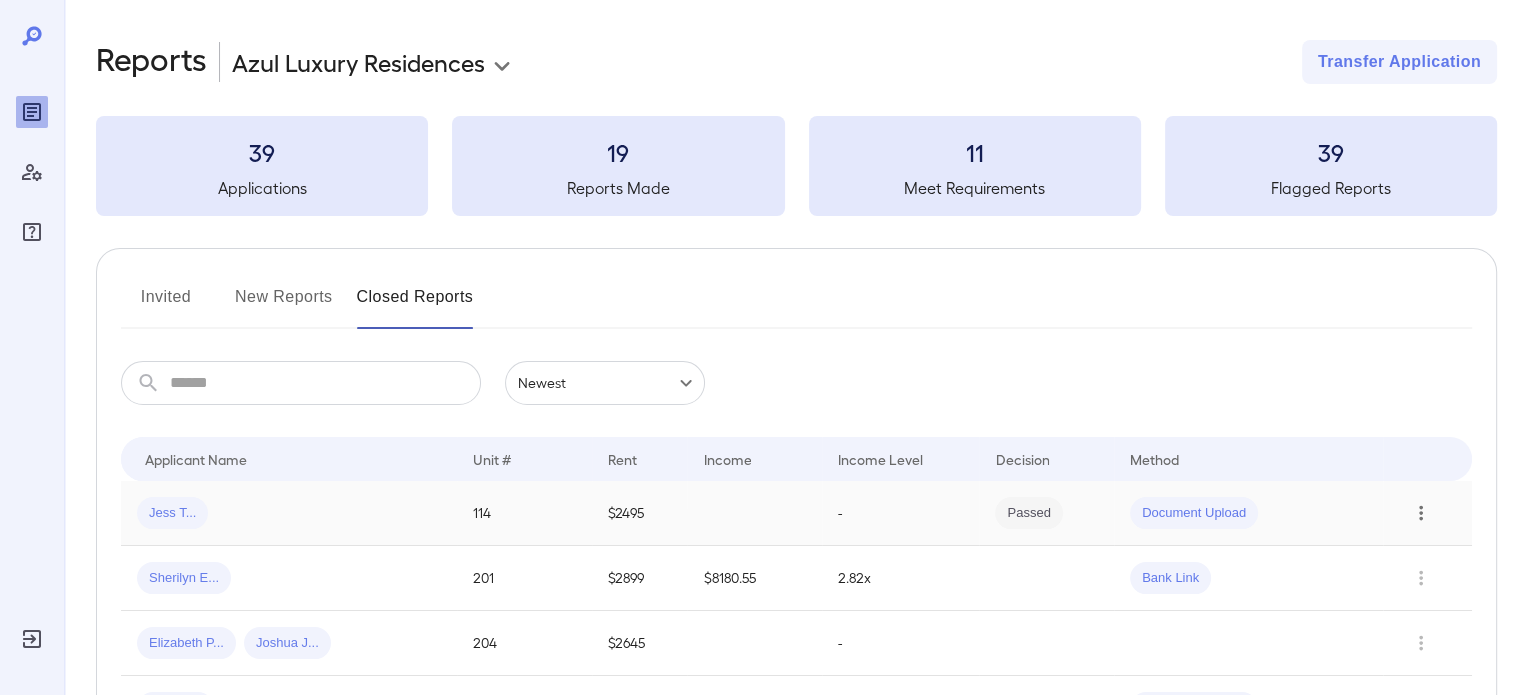 click 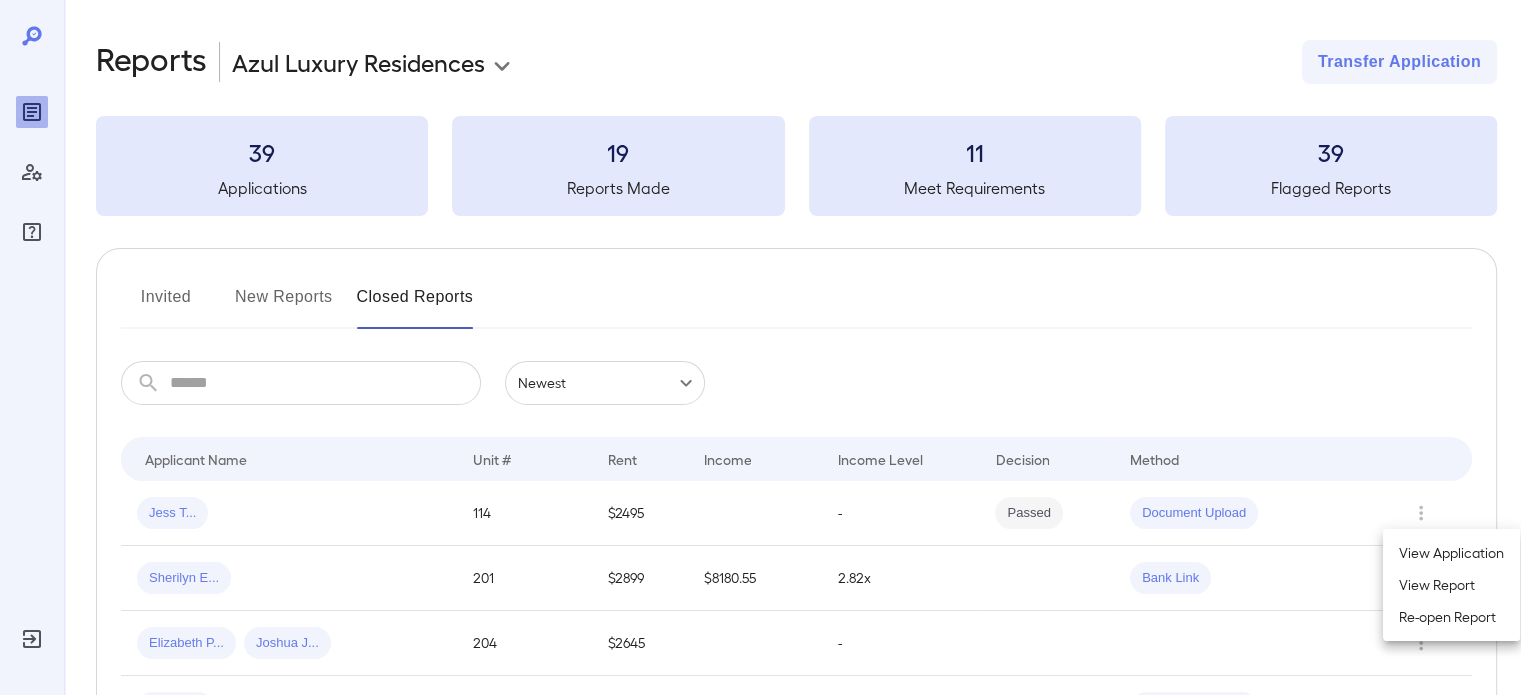 click on "Re-open Report" at bounding box center (1451, 617) 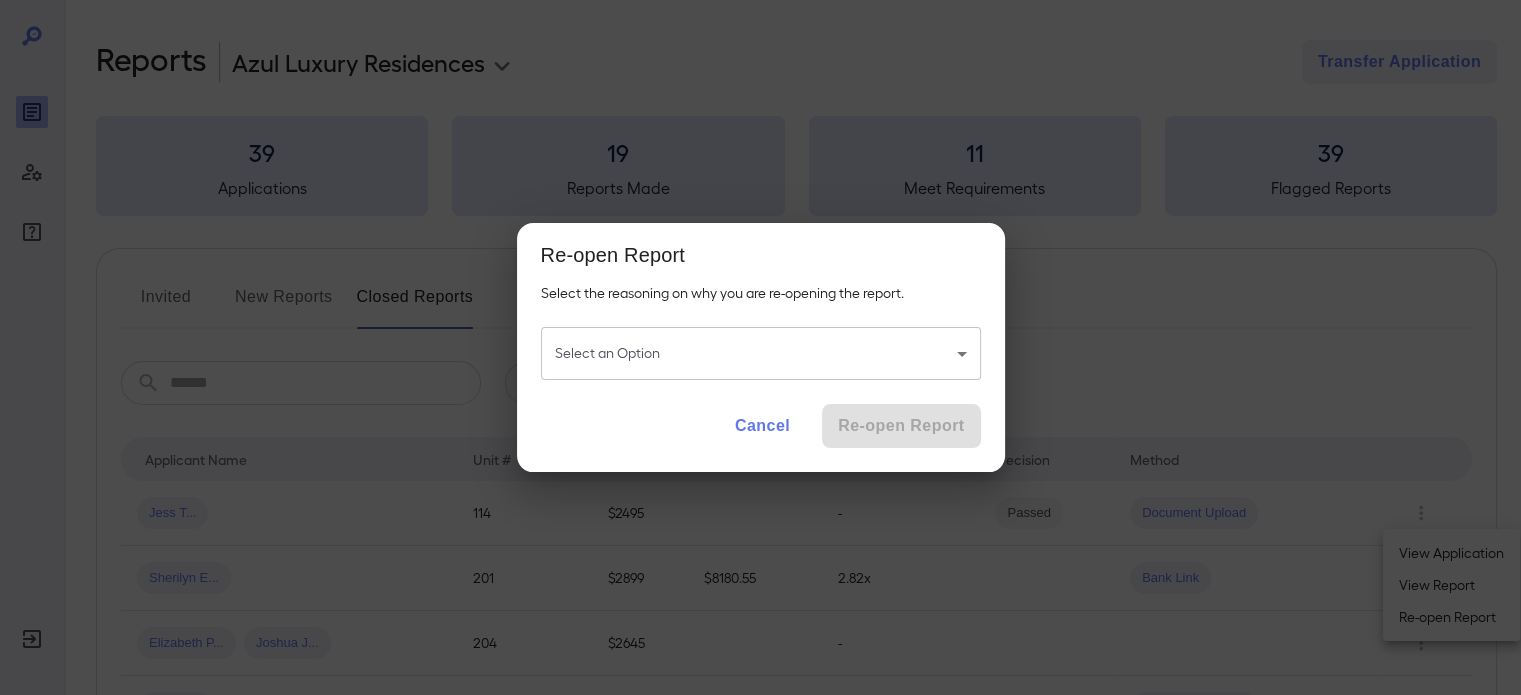 click on "**********" at bounding box center (760, 347) 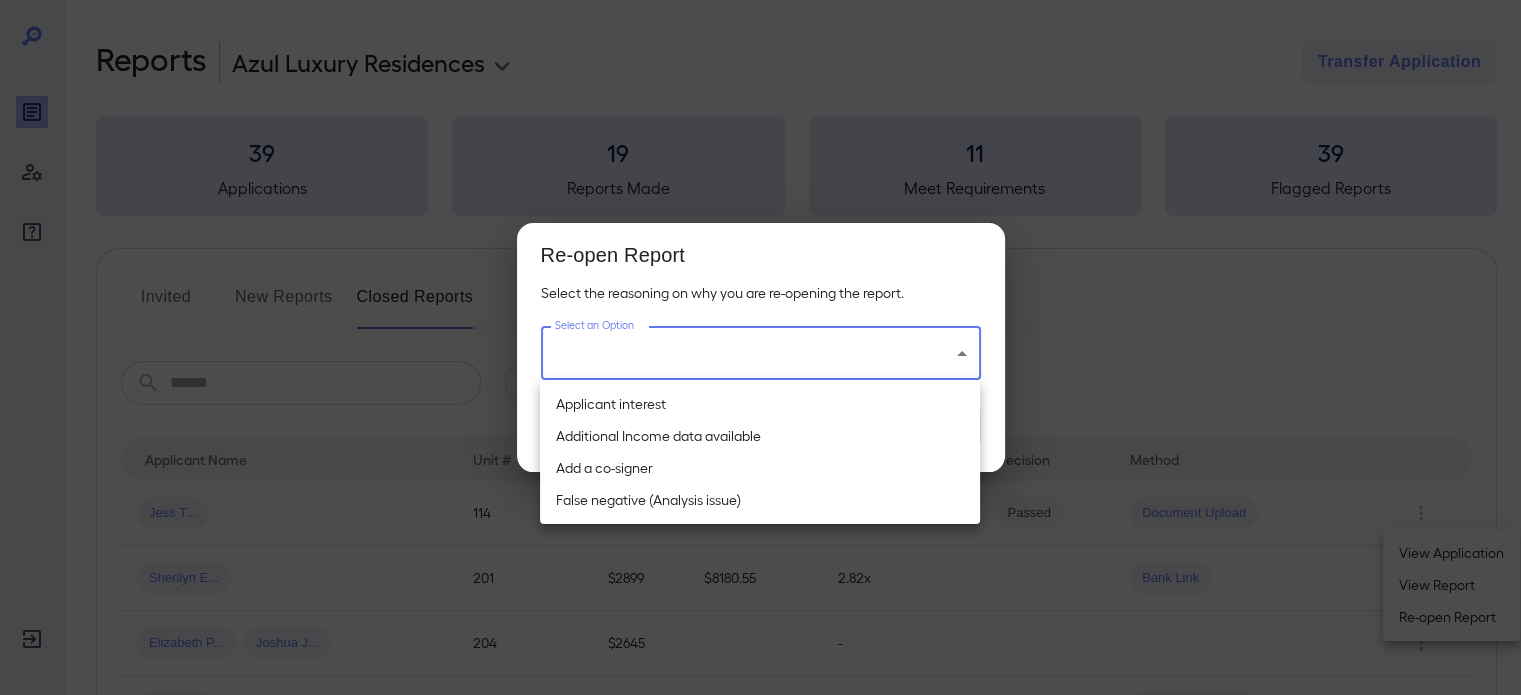 click on "Applicant interest" at bounding box center [760, 404] 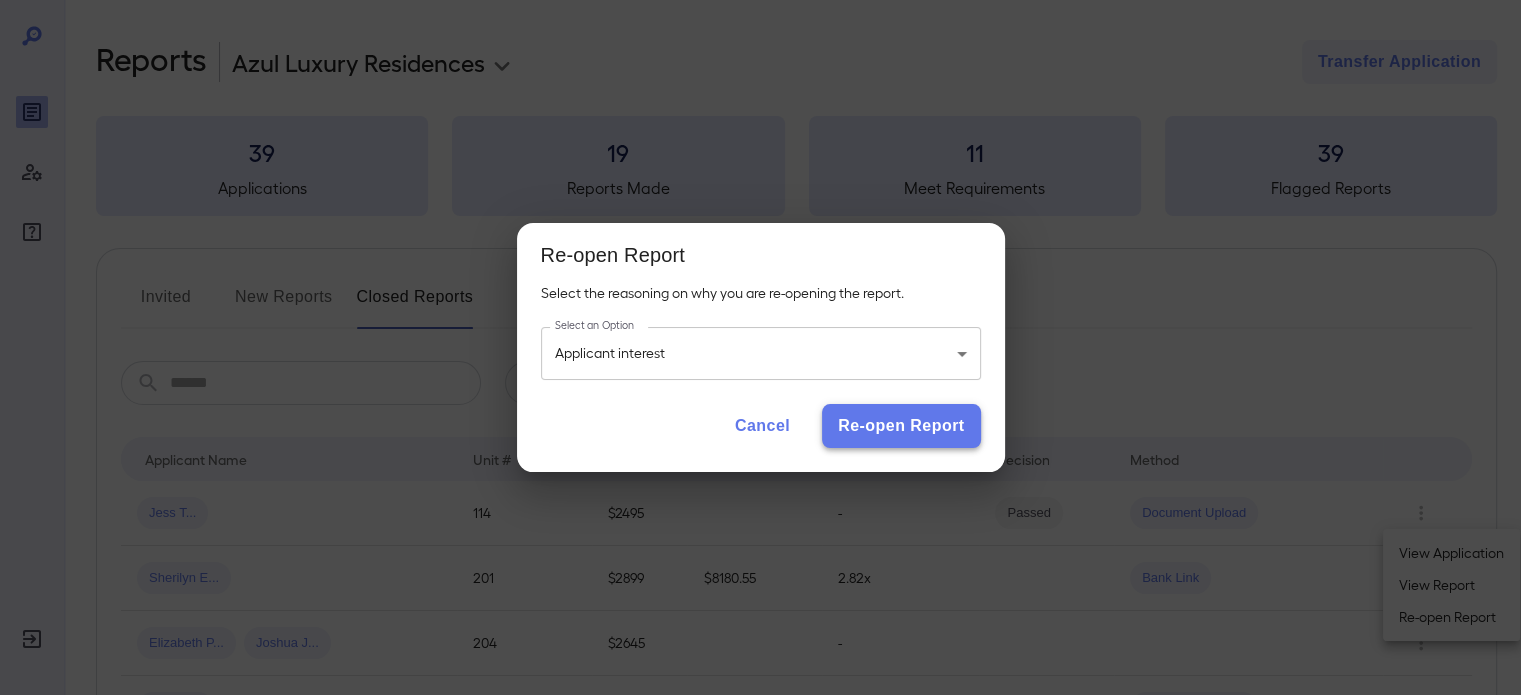 click on "Re-open Report" at bounding box center [901, 426] 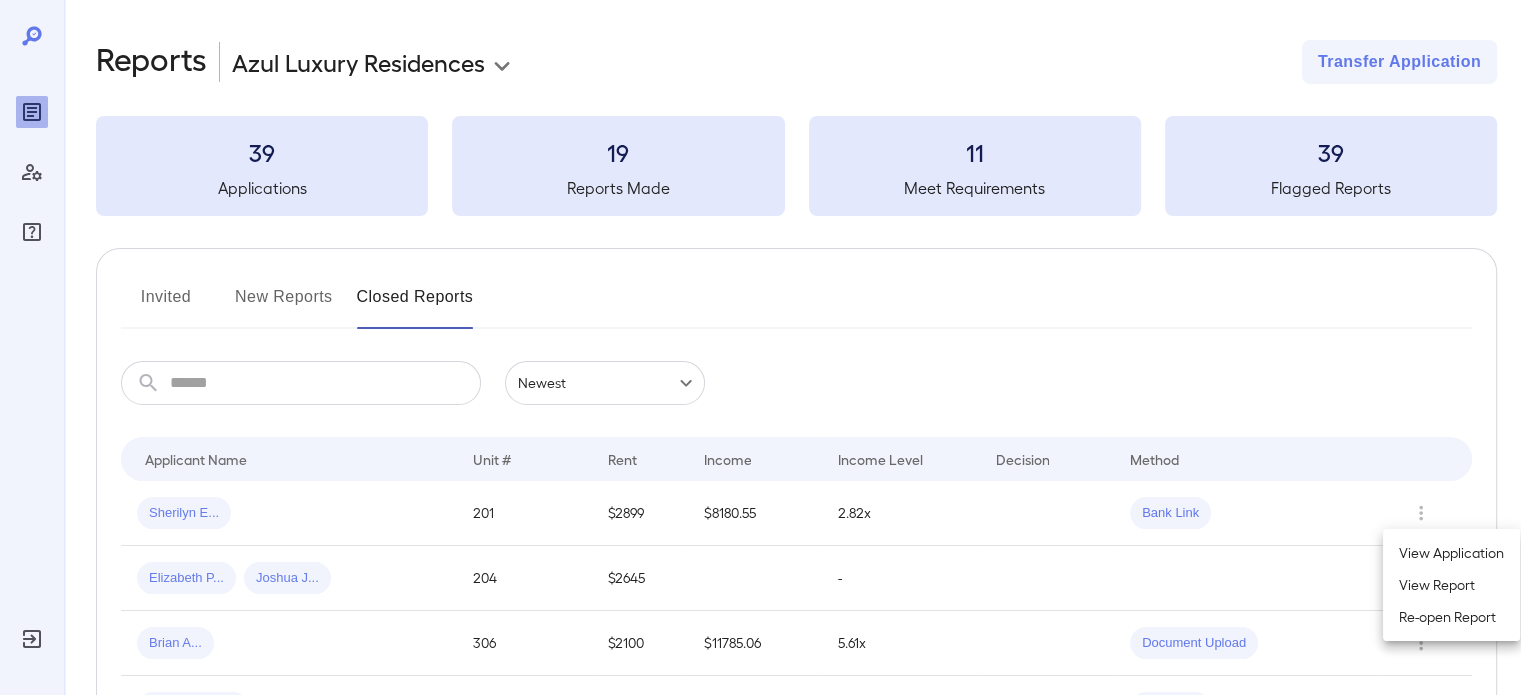 click at bounding box center (760, 347) 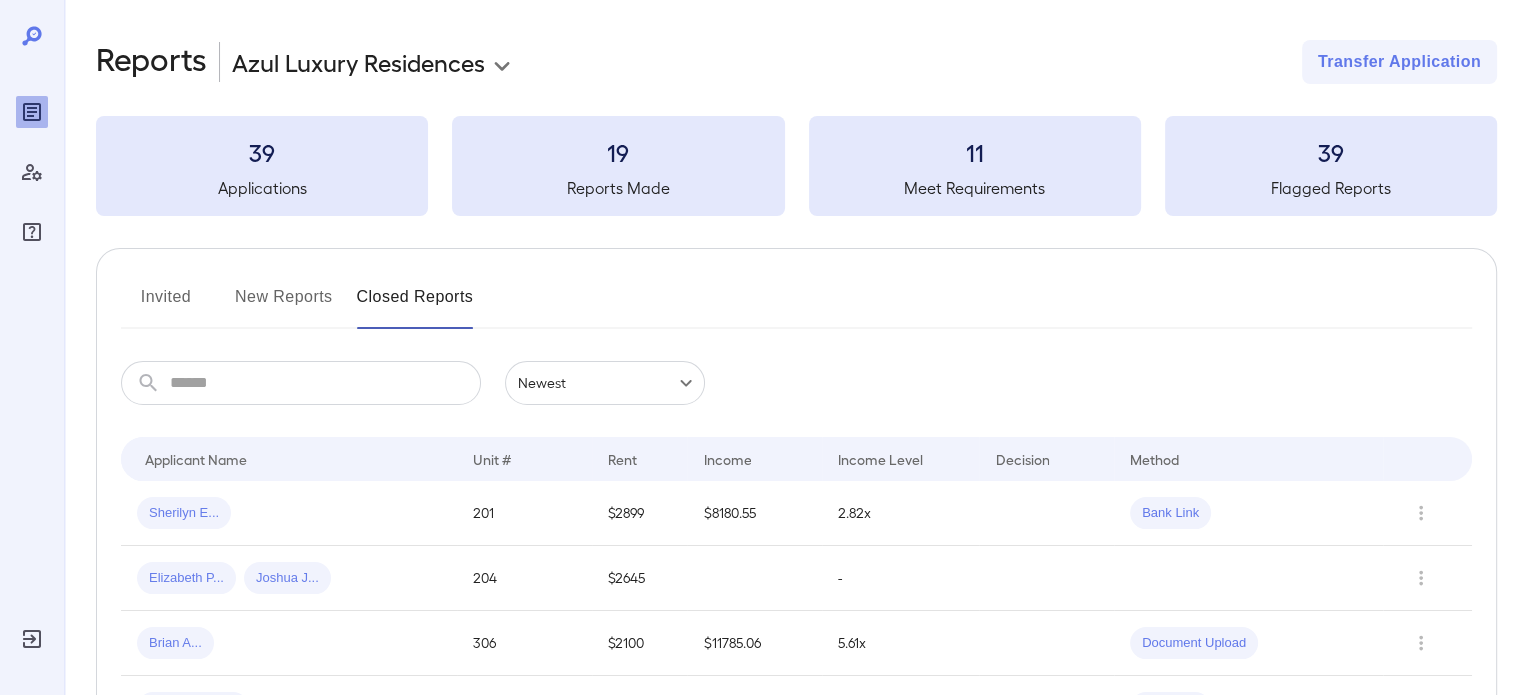 click on "New Reports" at bounding box center [284, 305] 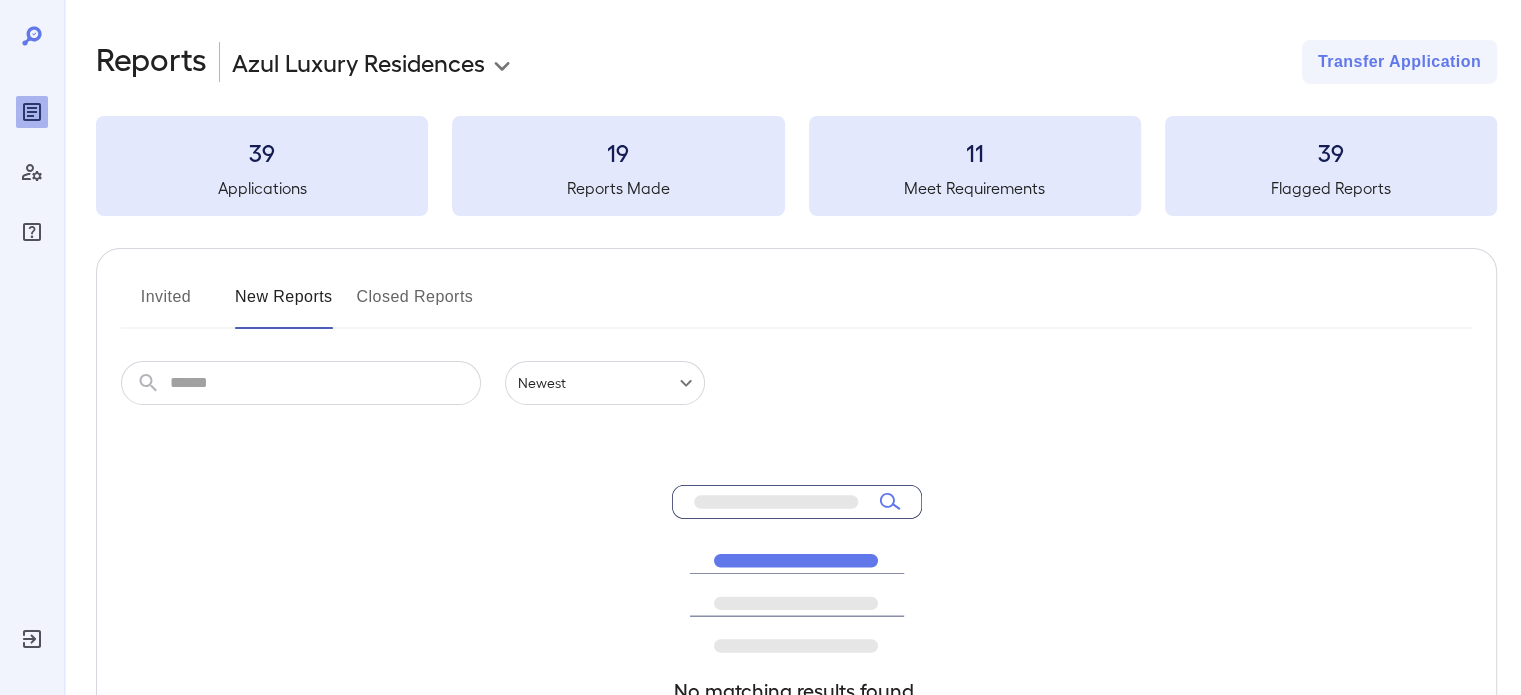 click on "Closed Reports" at bounding box center [415, 305] 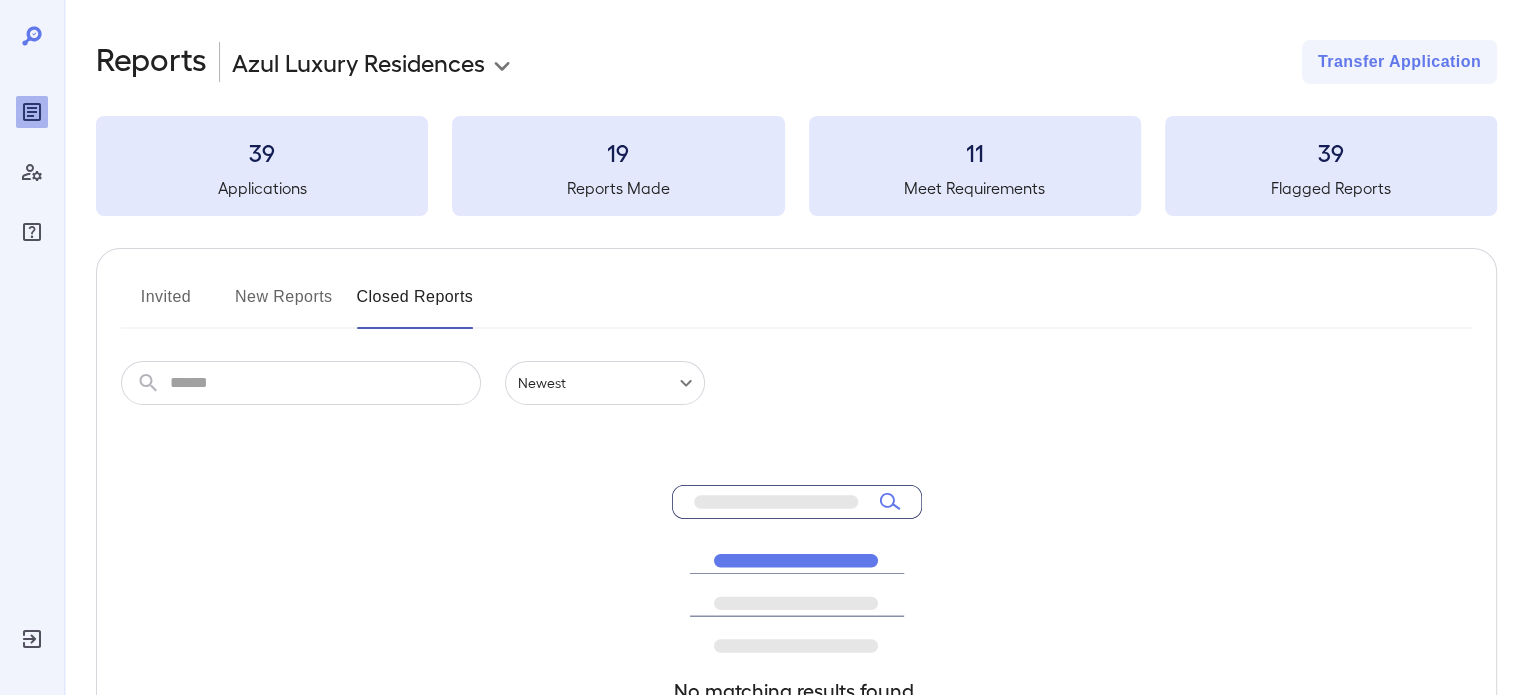 click on "New Reports" at bounding box center (284, 305) 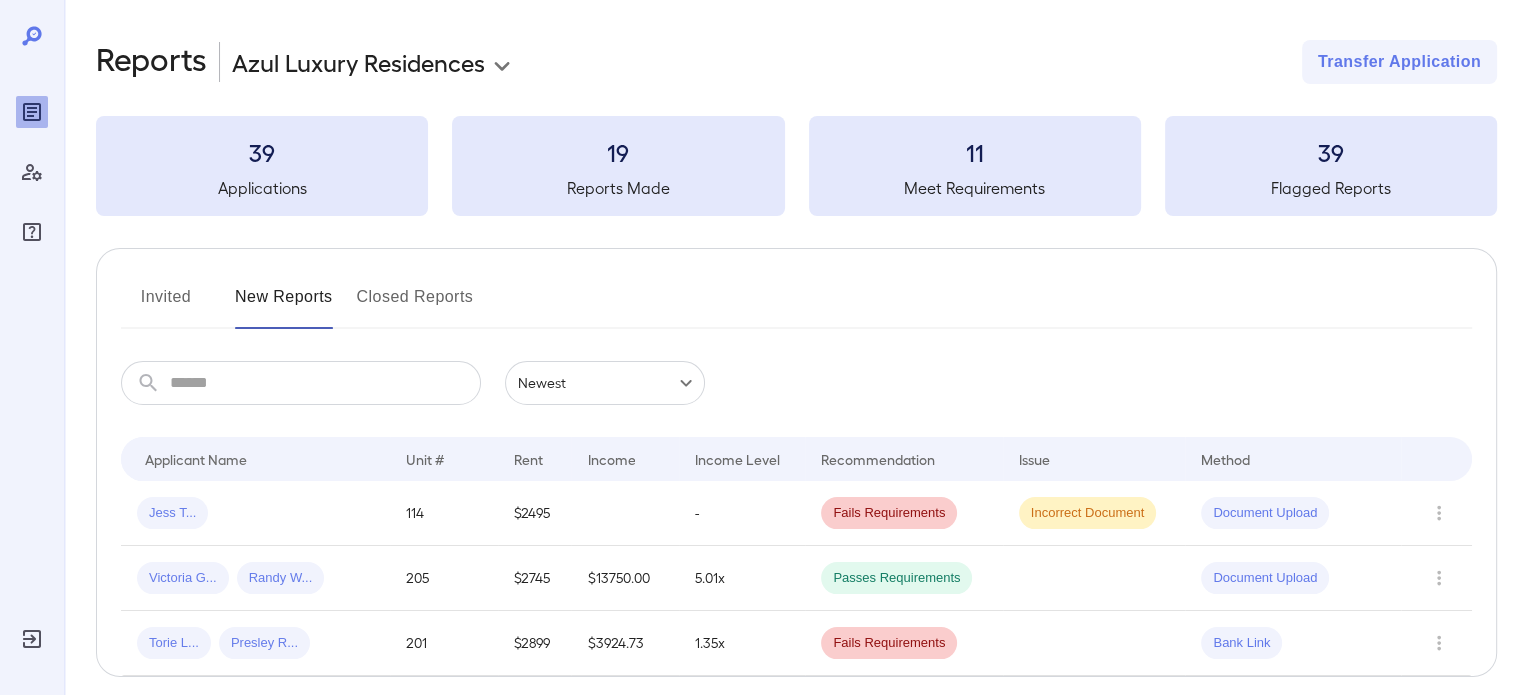 click at bounding box center [325, 383] 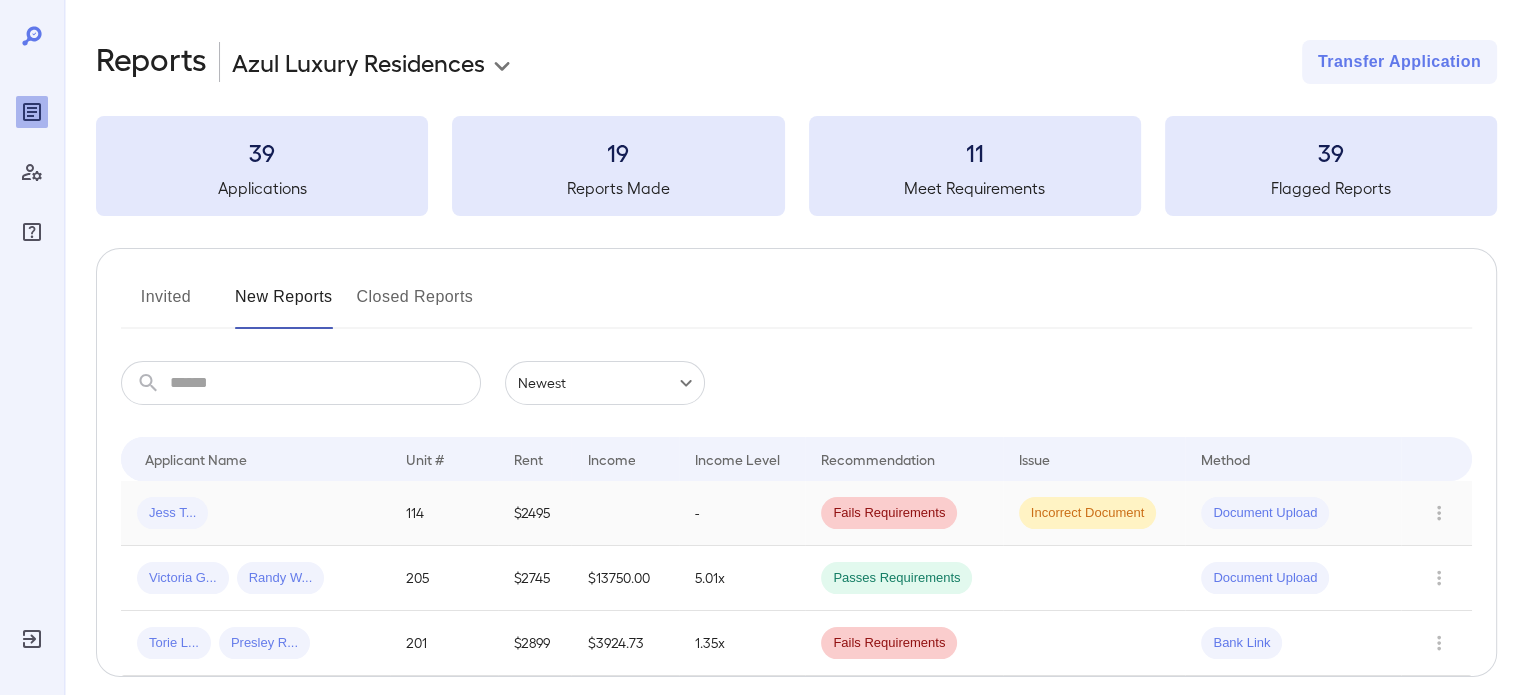 click on "Jess T..." at bounding box center (255, 513) 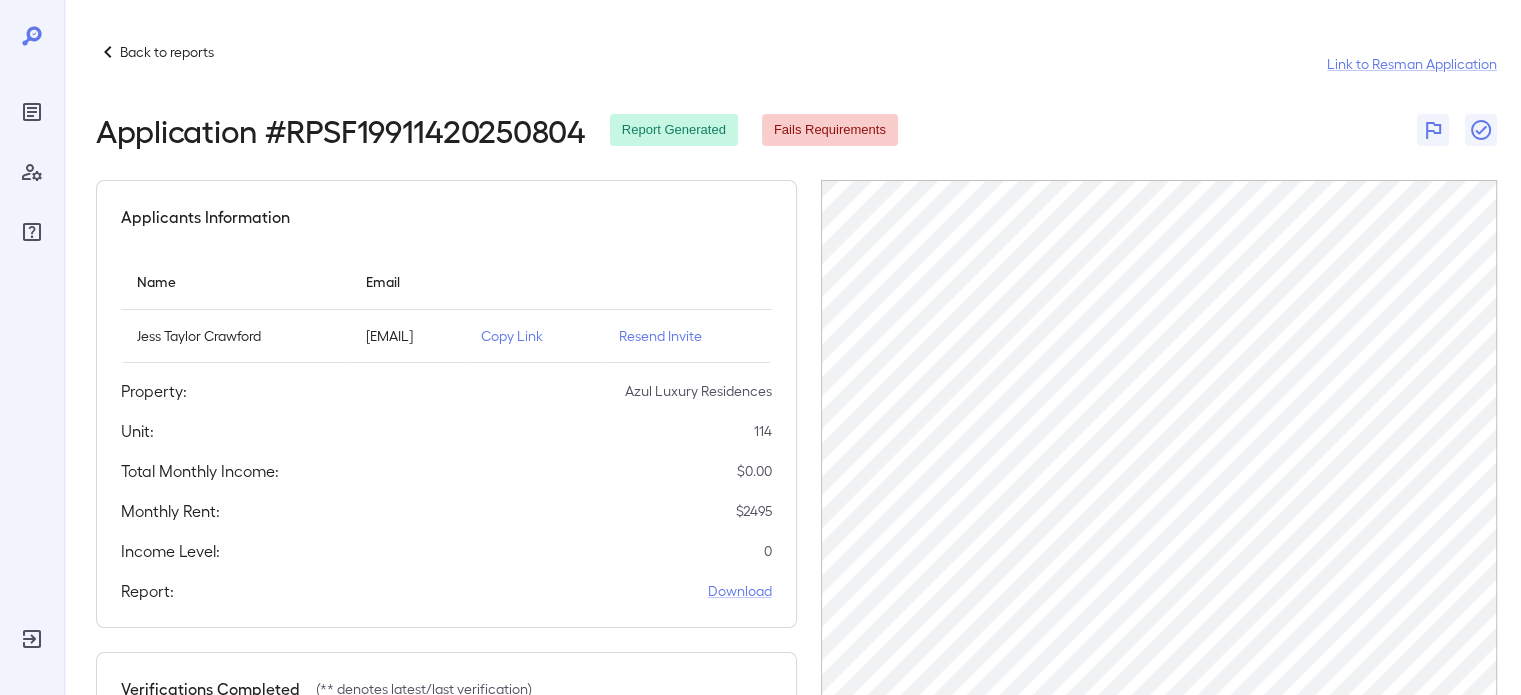 scroll, scrollTop: 0, scrollLeft: 40, axis: horizontal 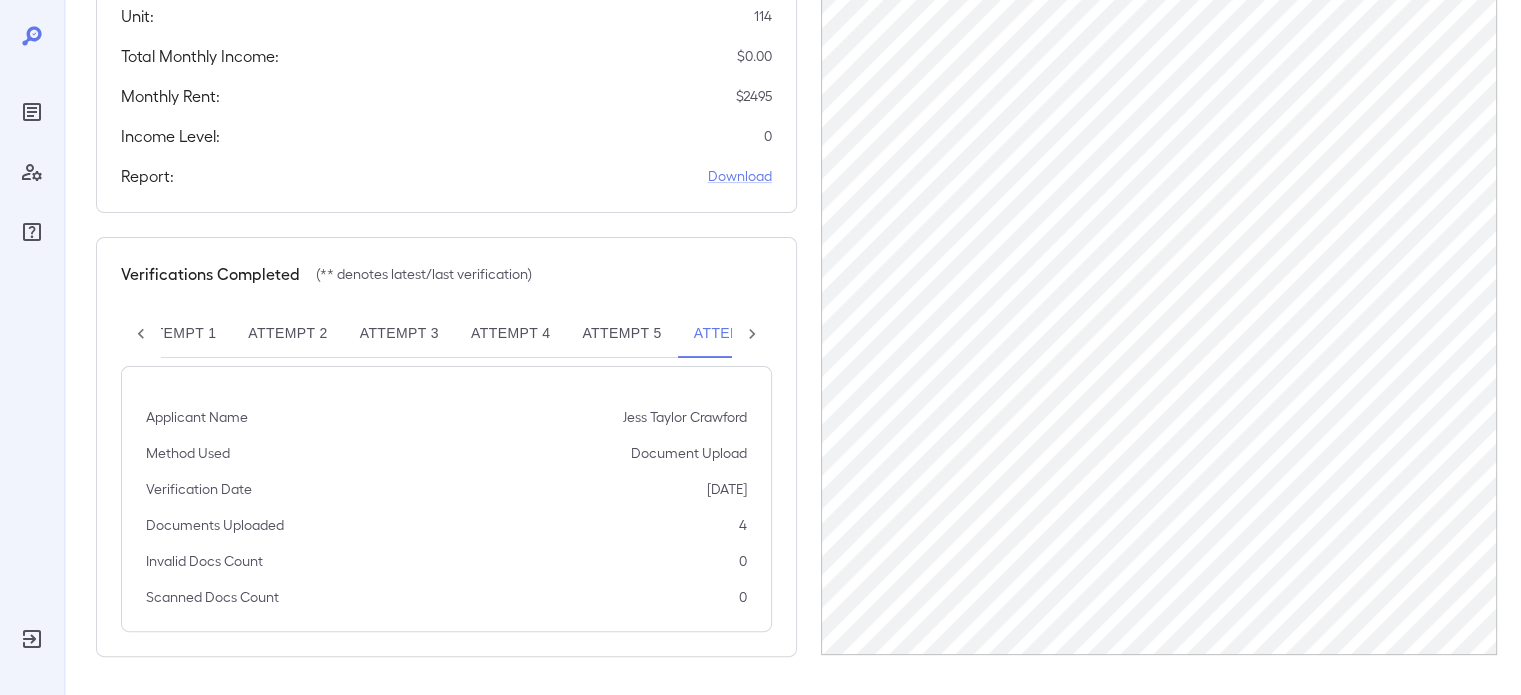 click 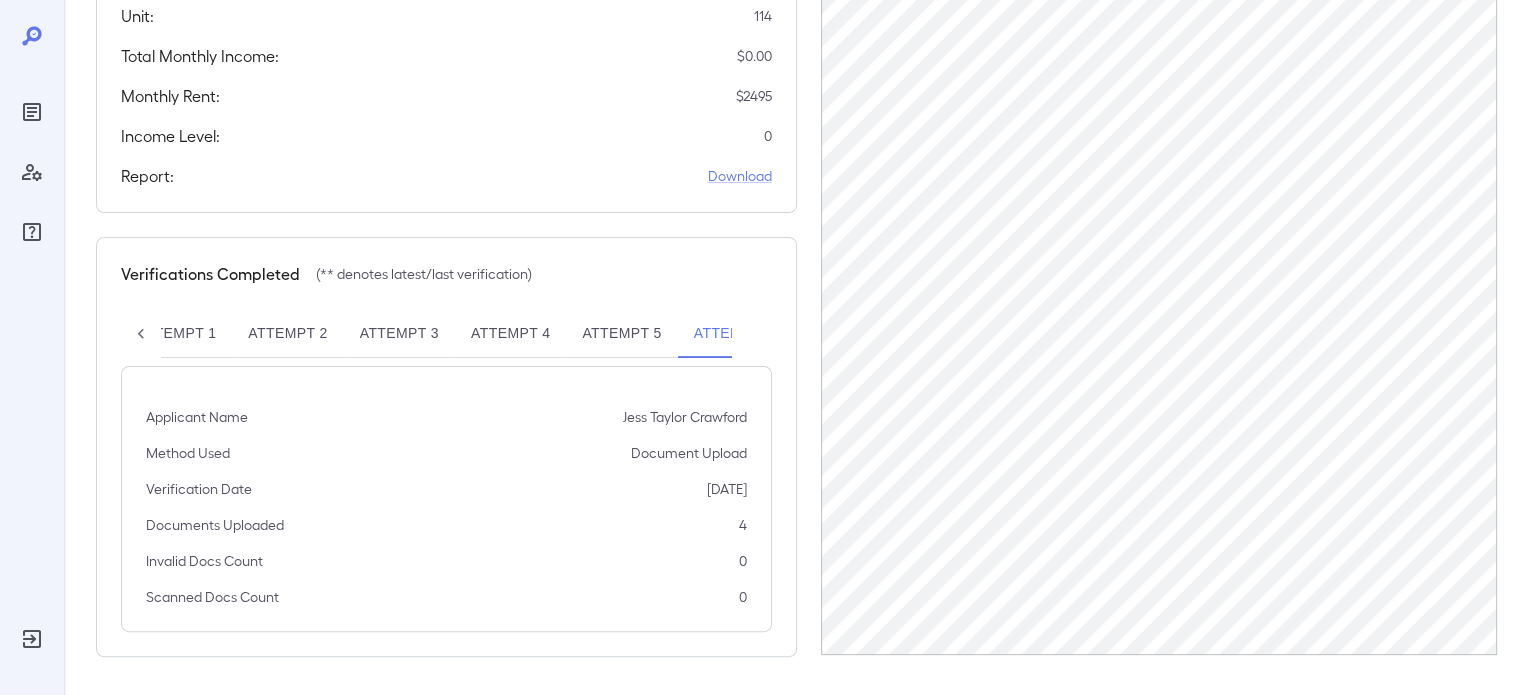 scroll, scrollTop: 0, scrollLeft: 108, axis: horizontal 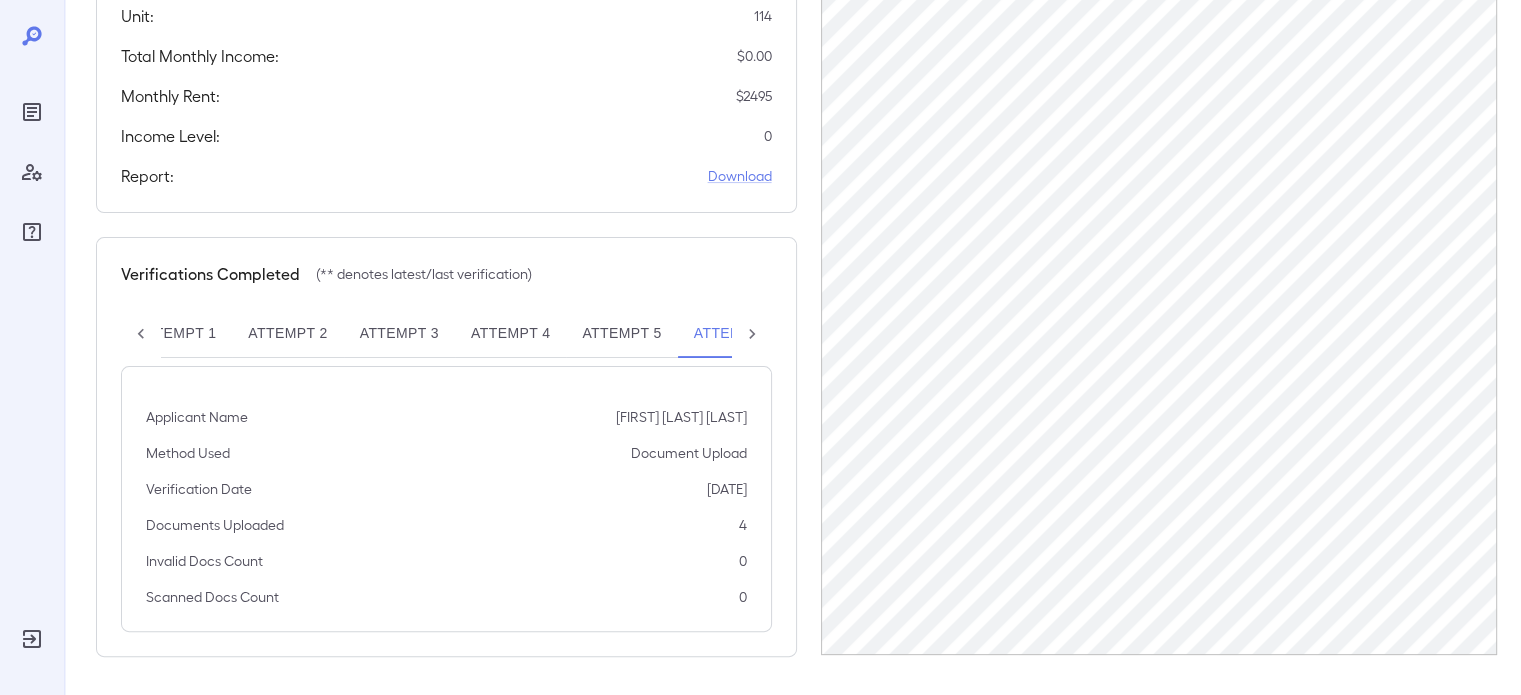 click 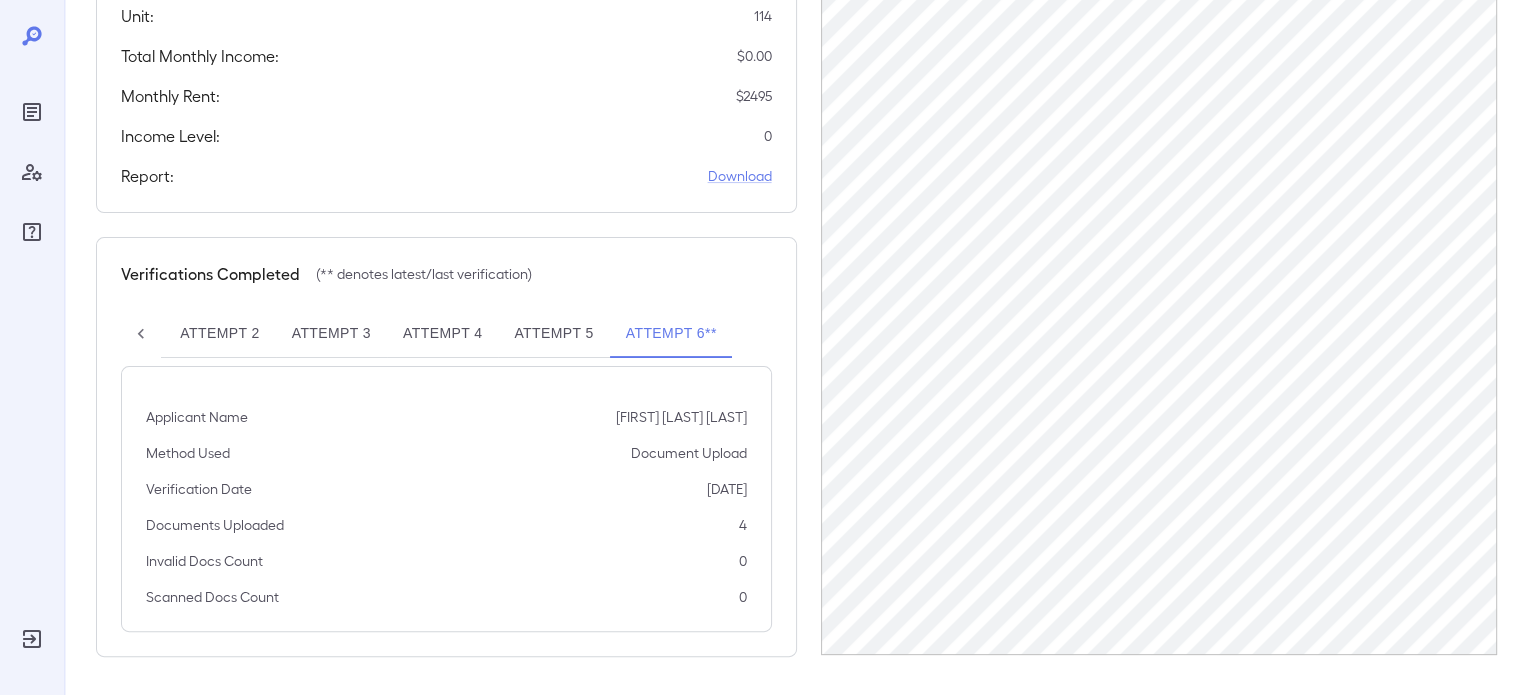 click on "Attempt 1 Attempt 2 Attempt 3 Attempt 4 Attempt 5 Attempt 6**" at bounding box center [446, 334] 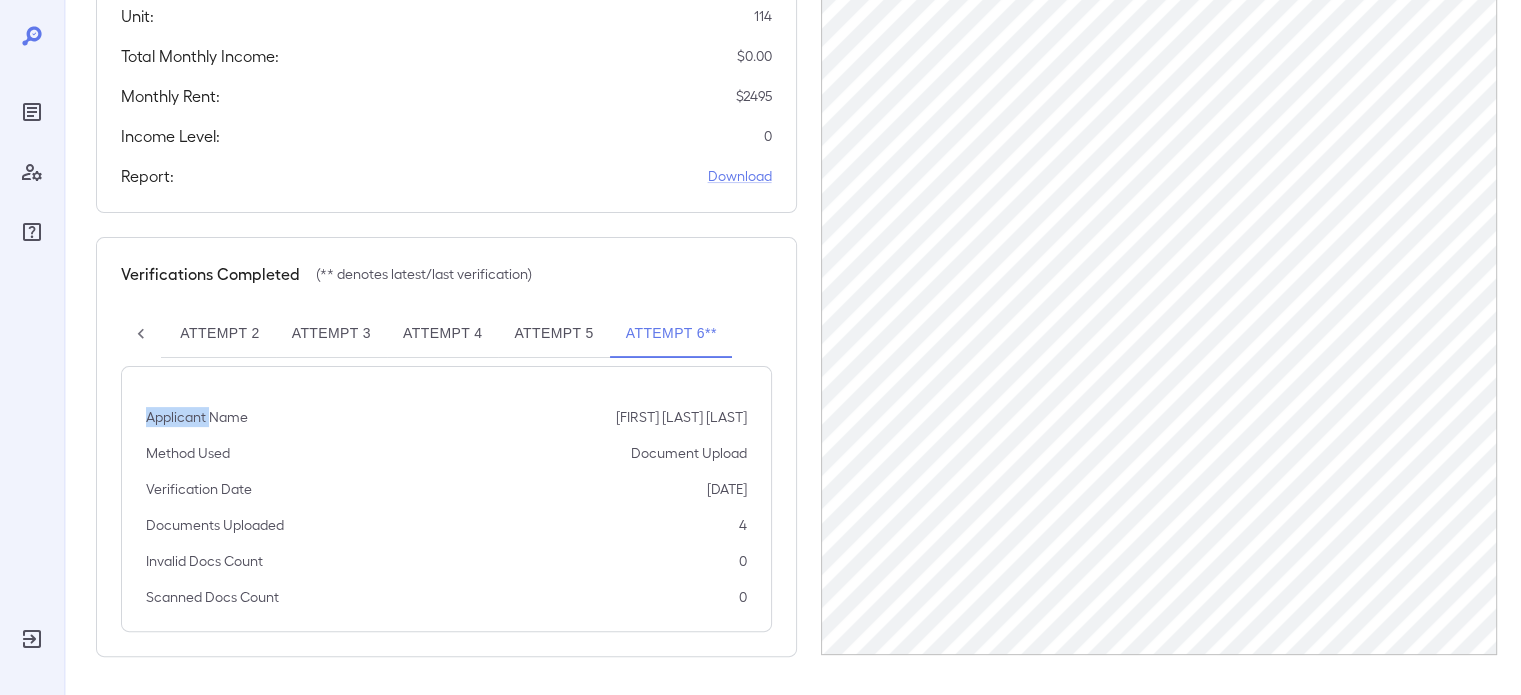 click on "Attempt 1 Attempt 2 Attempt 3 Attempt 4 Attempt 5 Attempt 6**" at bounding box center [446, 334] 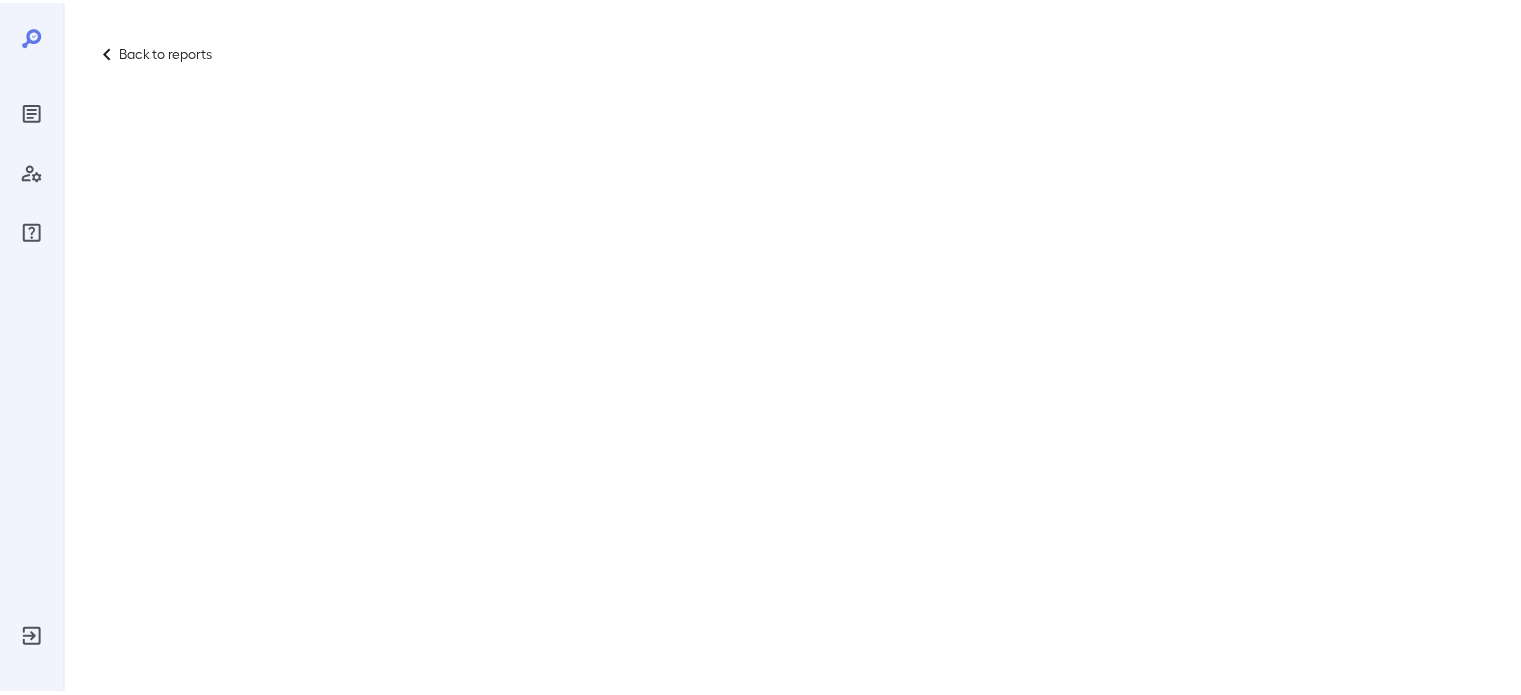 scroll, scrollTop: 0, scrollLeft: 0, axis: both 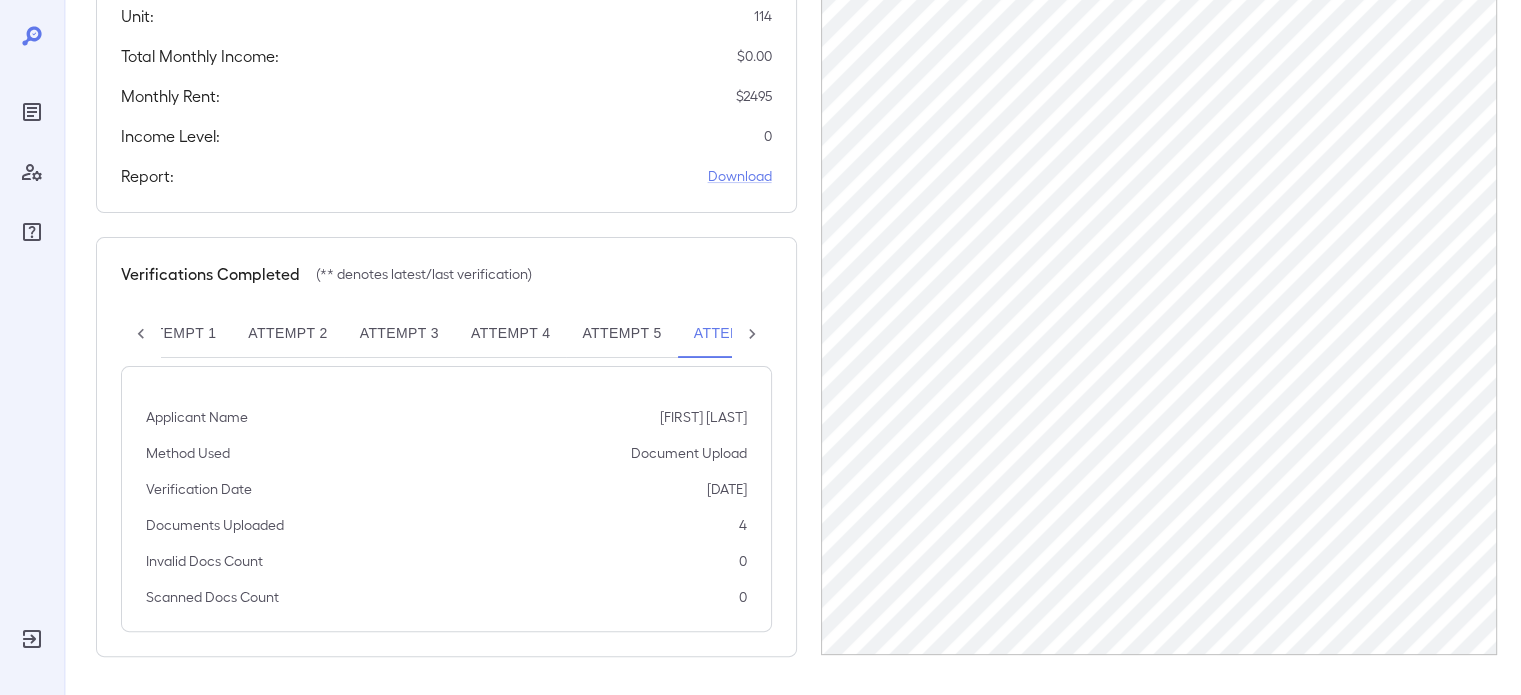 click on "Attempt 5" at bounding box center (621, 334) 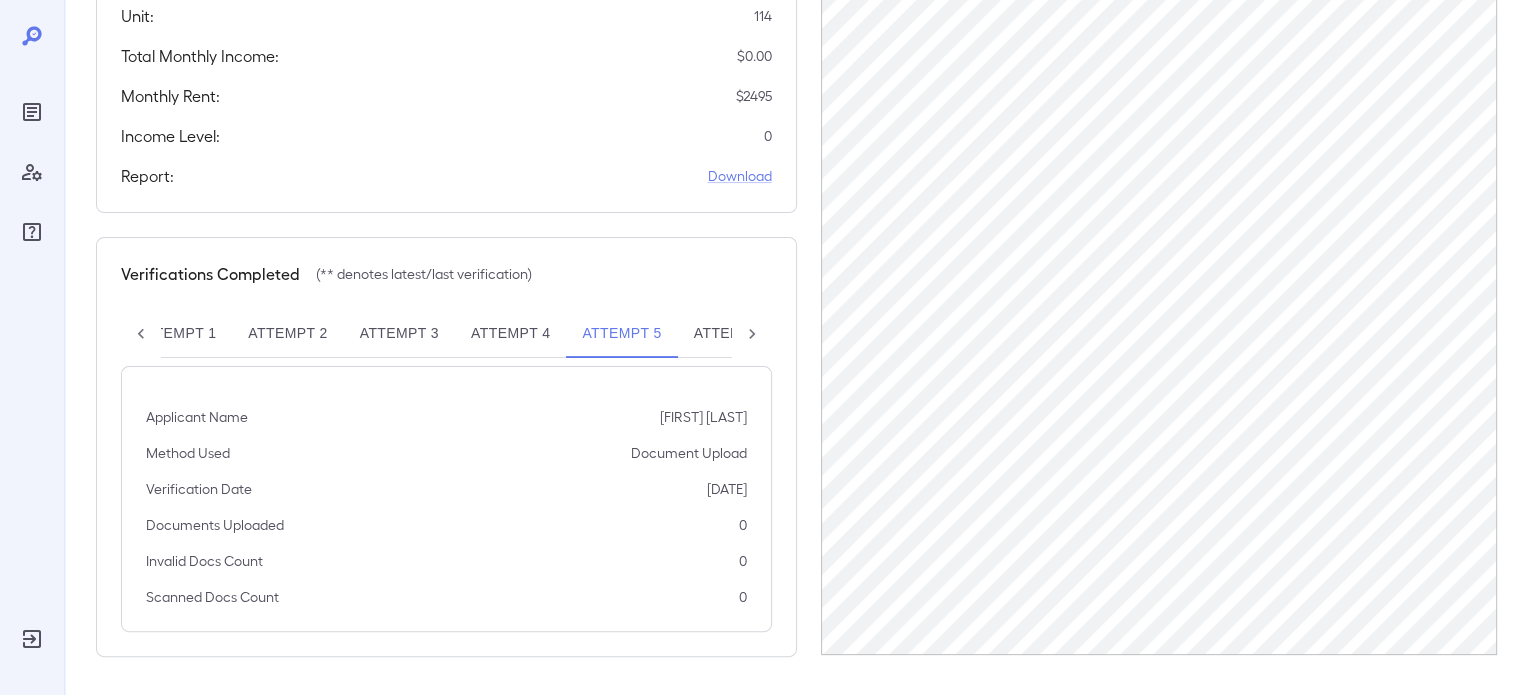 click at bounding box center (752, 334) 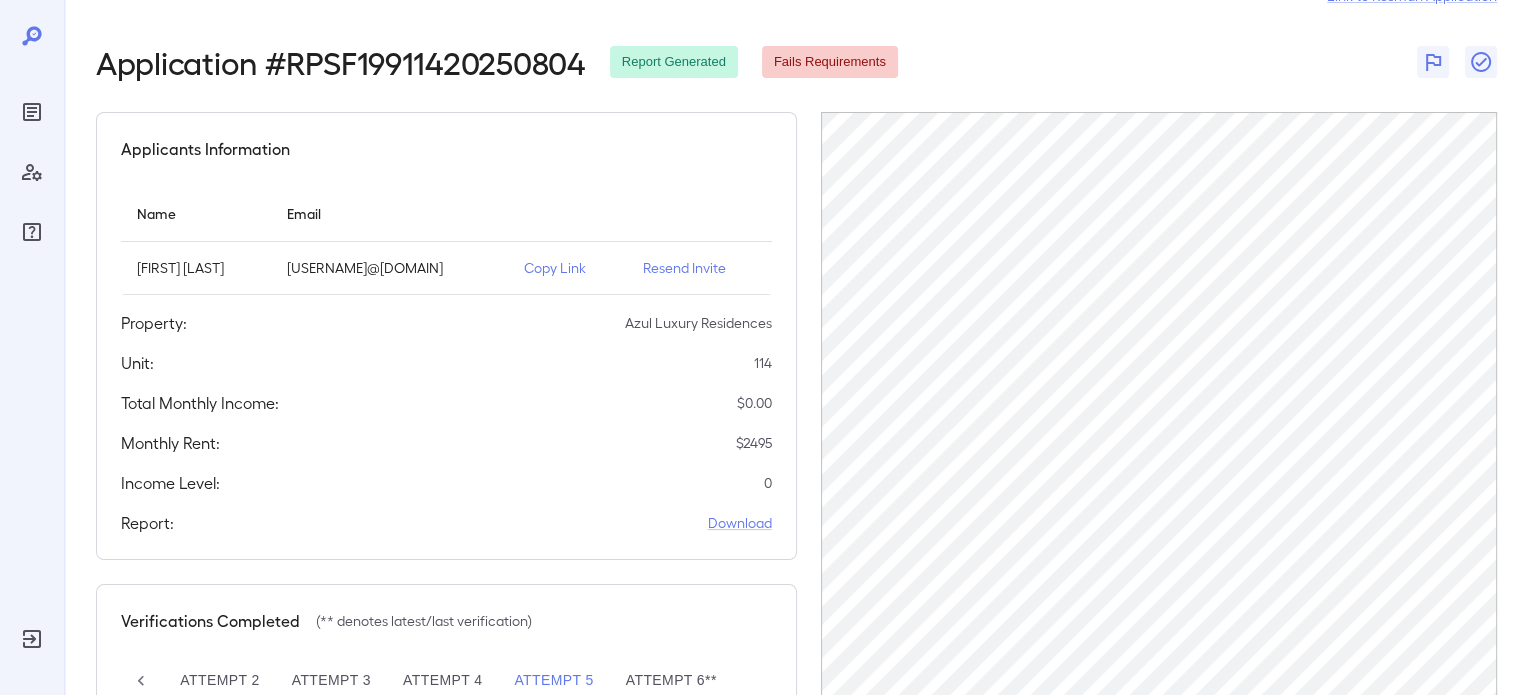 scroll, scrollTop: 0, scrollLeft: 0, axis: both 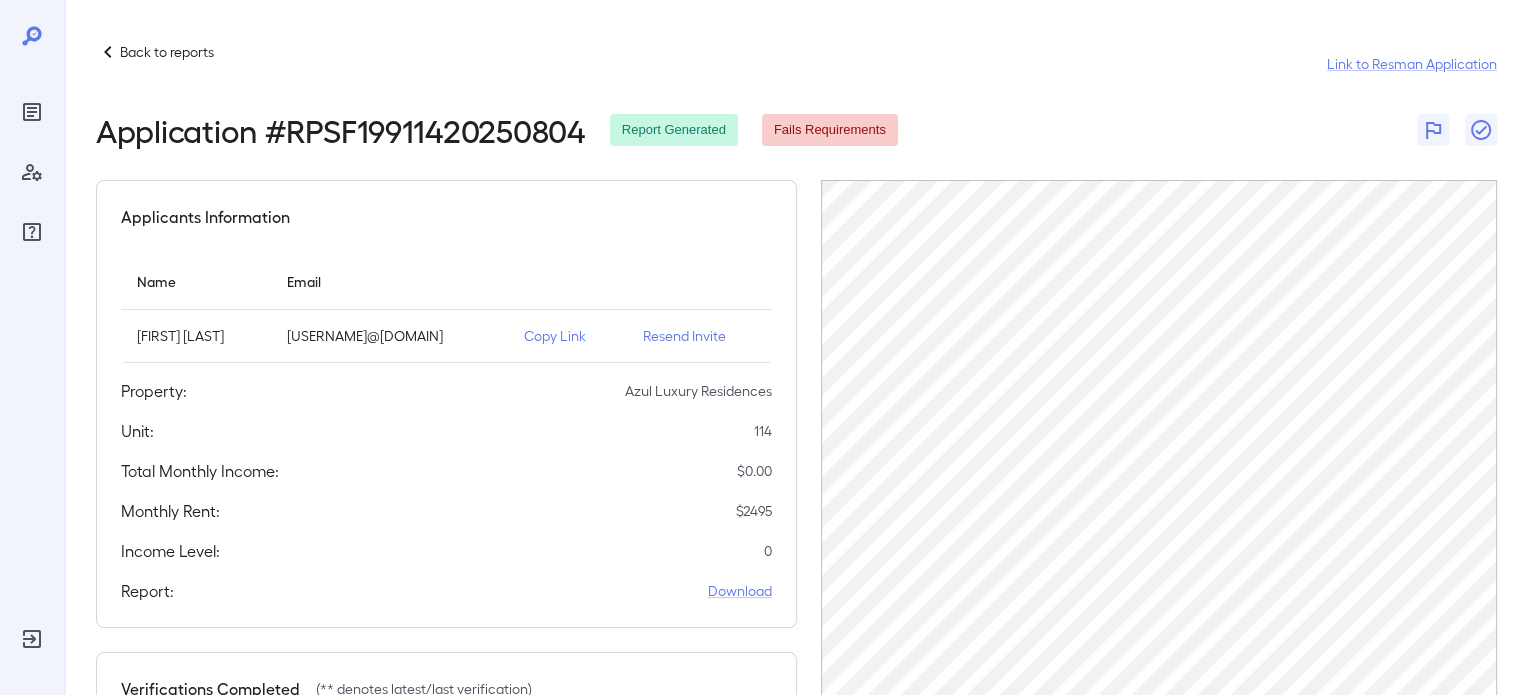 click on "Back to reports" at bounding box center (155, 52) 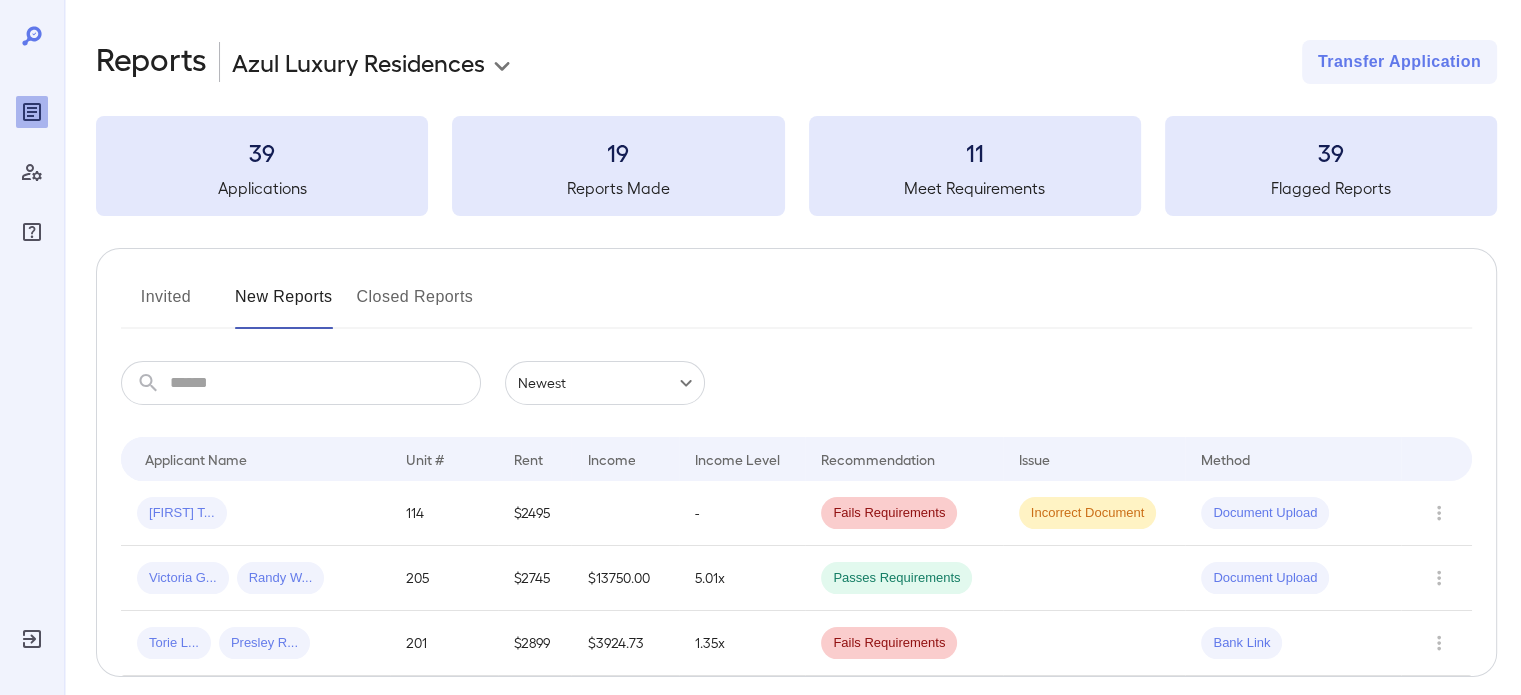scroll, scrollTop: 84, scrollLeft: 0, axis: vertical 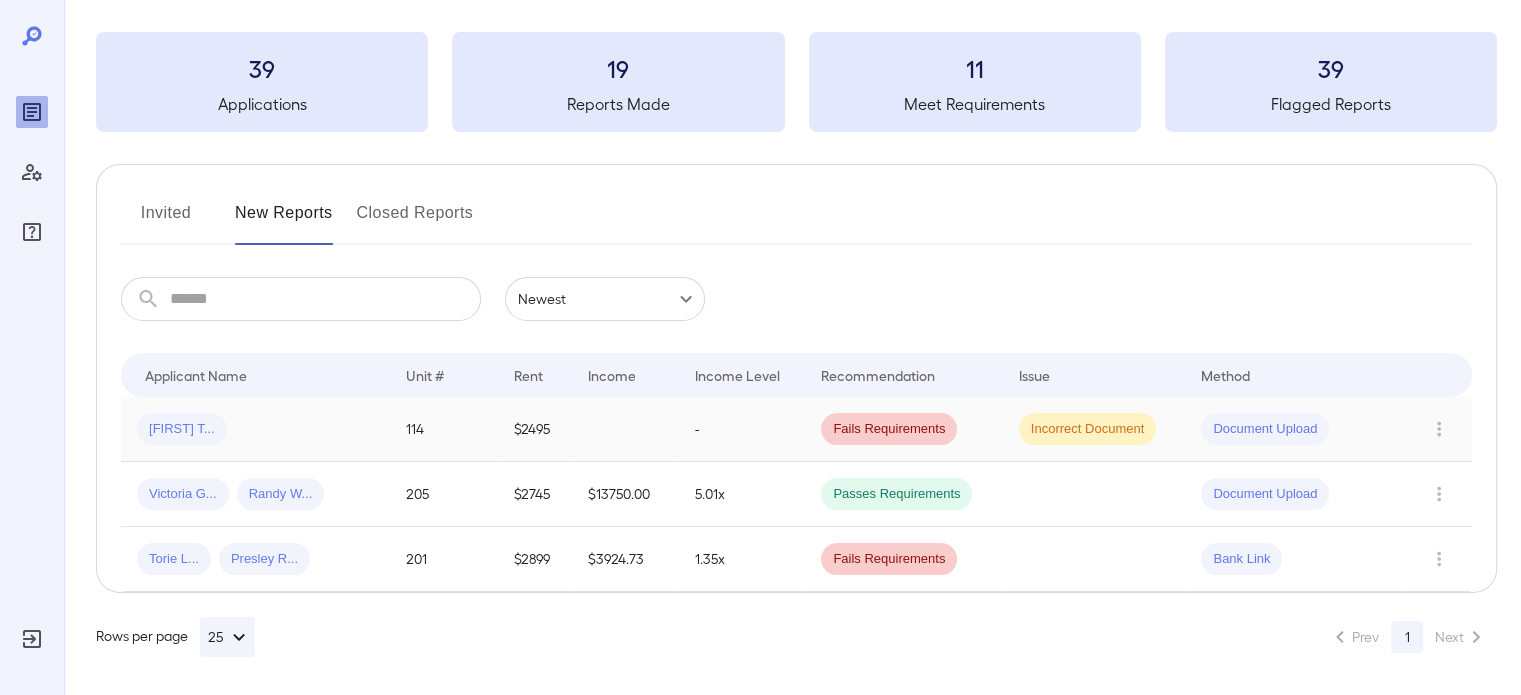 click at bounding box center (625, 429) 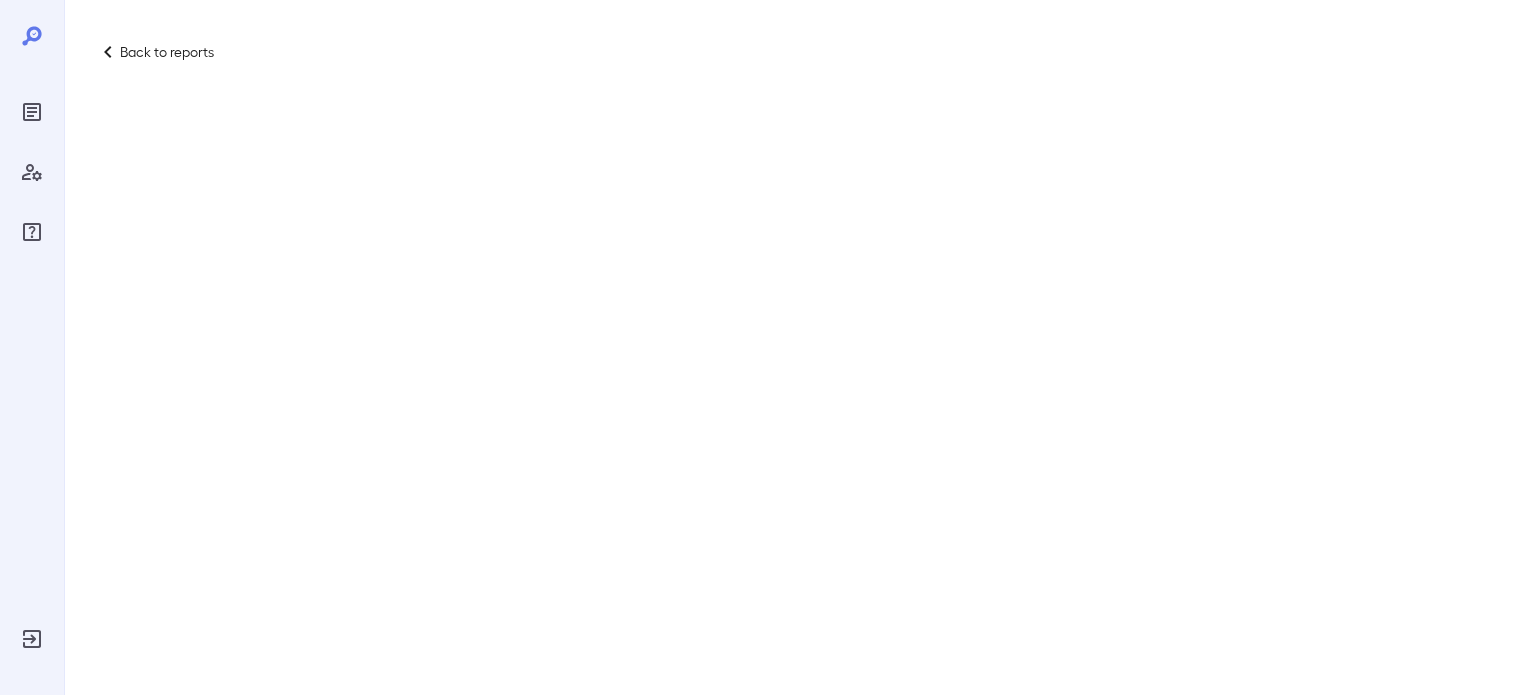 scroll, scrollTop: 0, scrollLeft: 0, axis: both 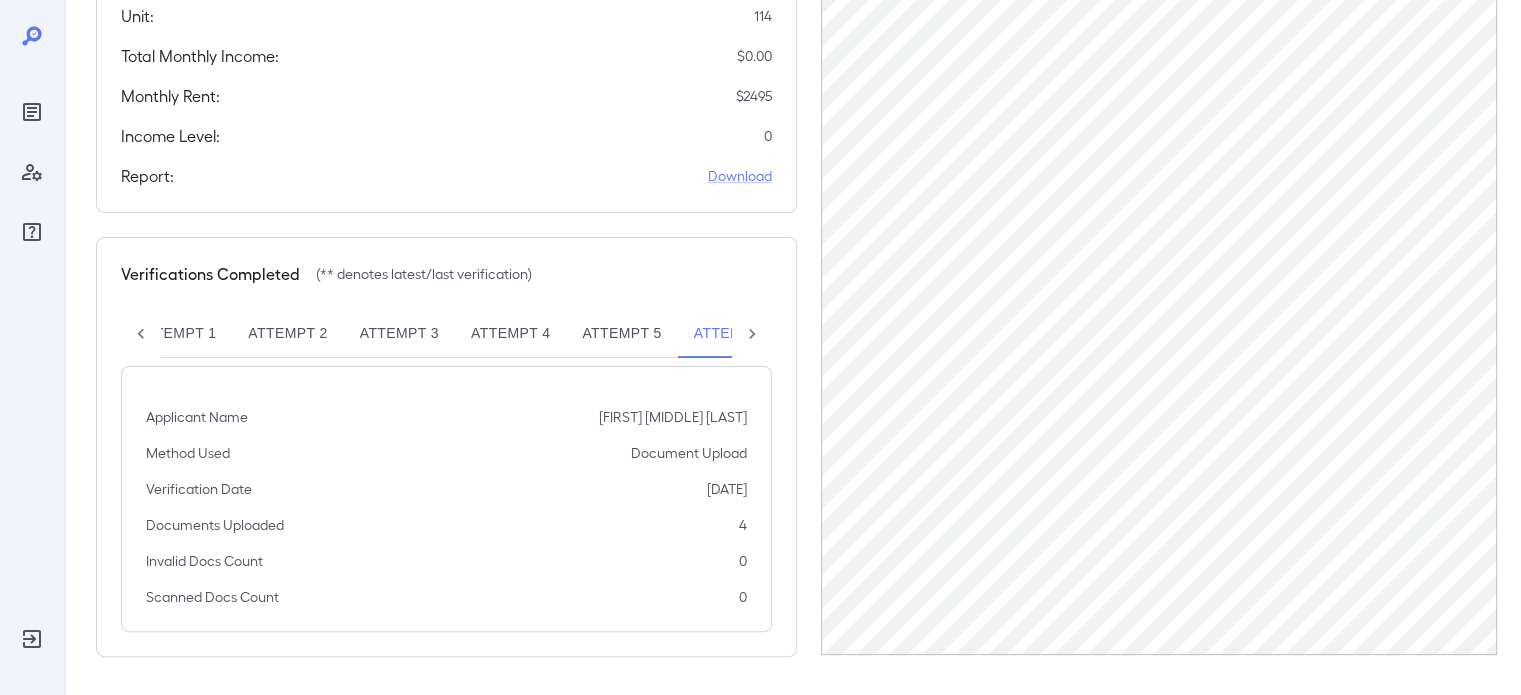 click on "Attempt 6**" at bounding box center (739, 334) 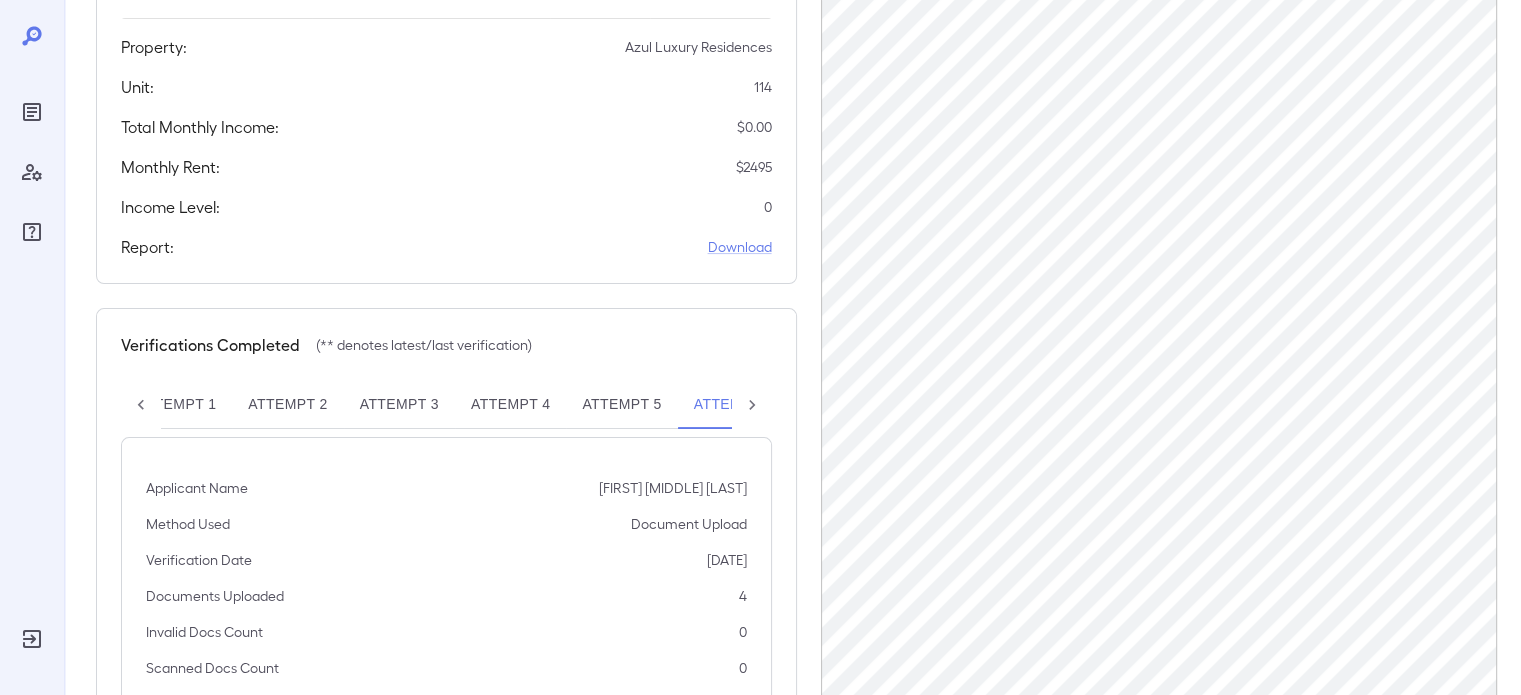 scroll, scrollTop: 375, scrollLeft: 0, axis: vertical 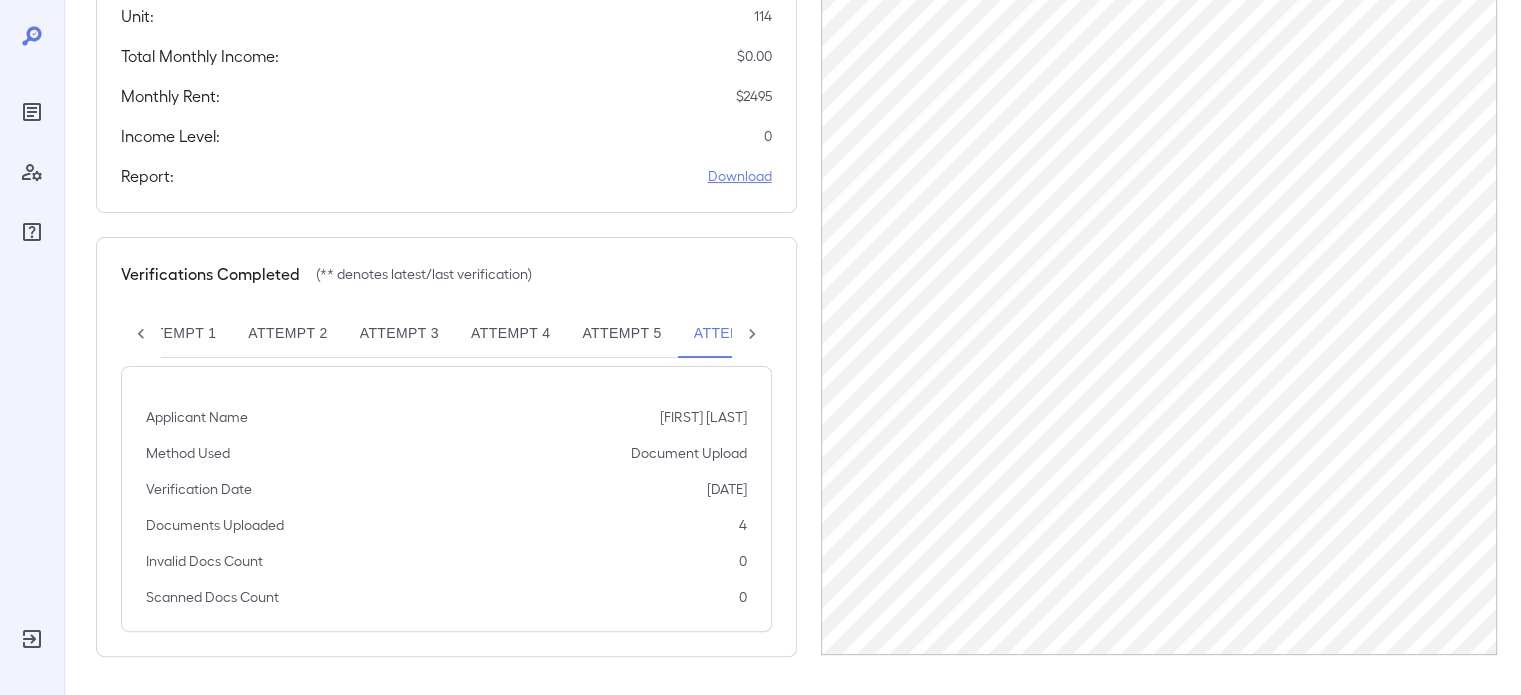 click on "Download" at bounding box center [740, 176] 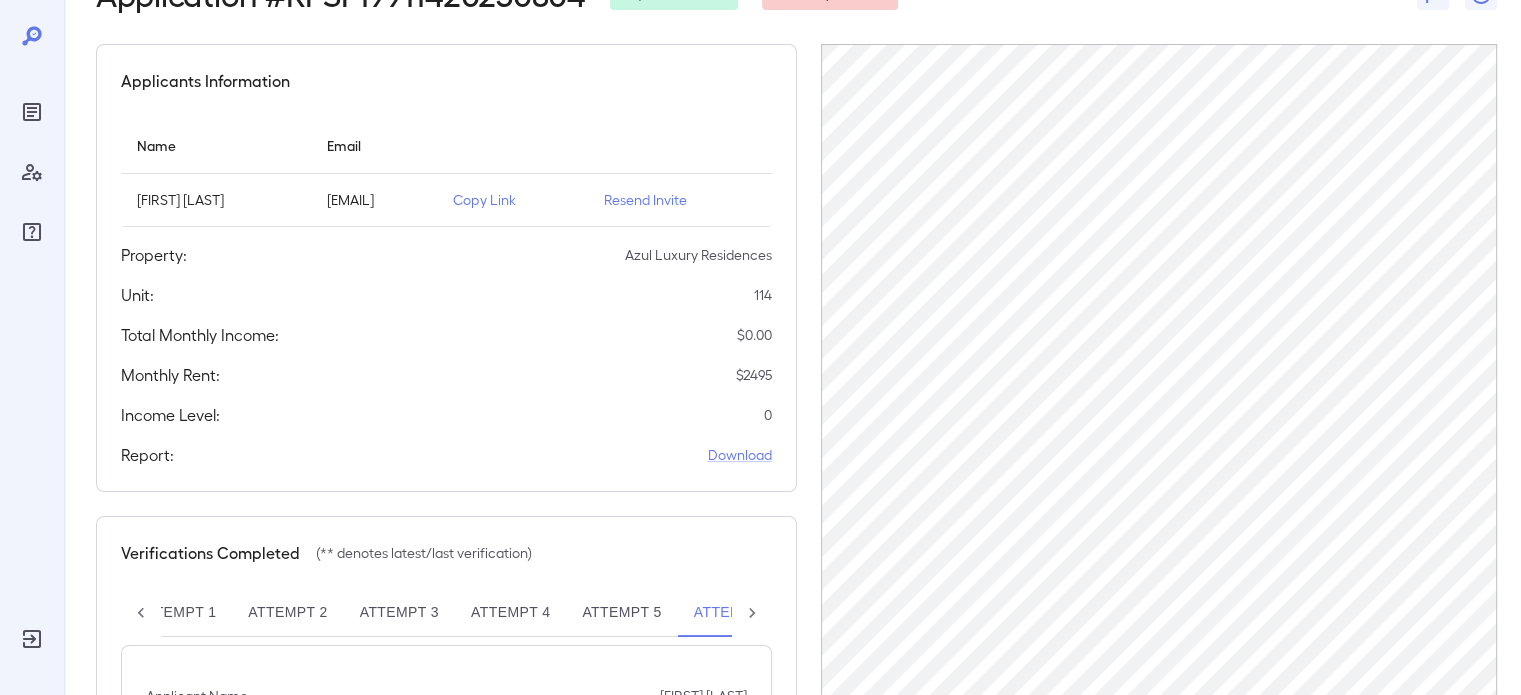 scroll, scrollTop: 415, scrollLeft: 0, axis: vertical 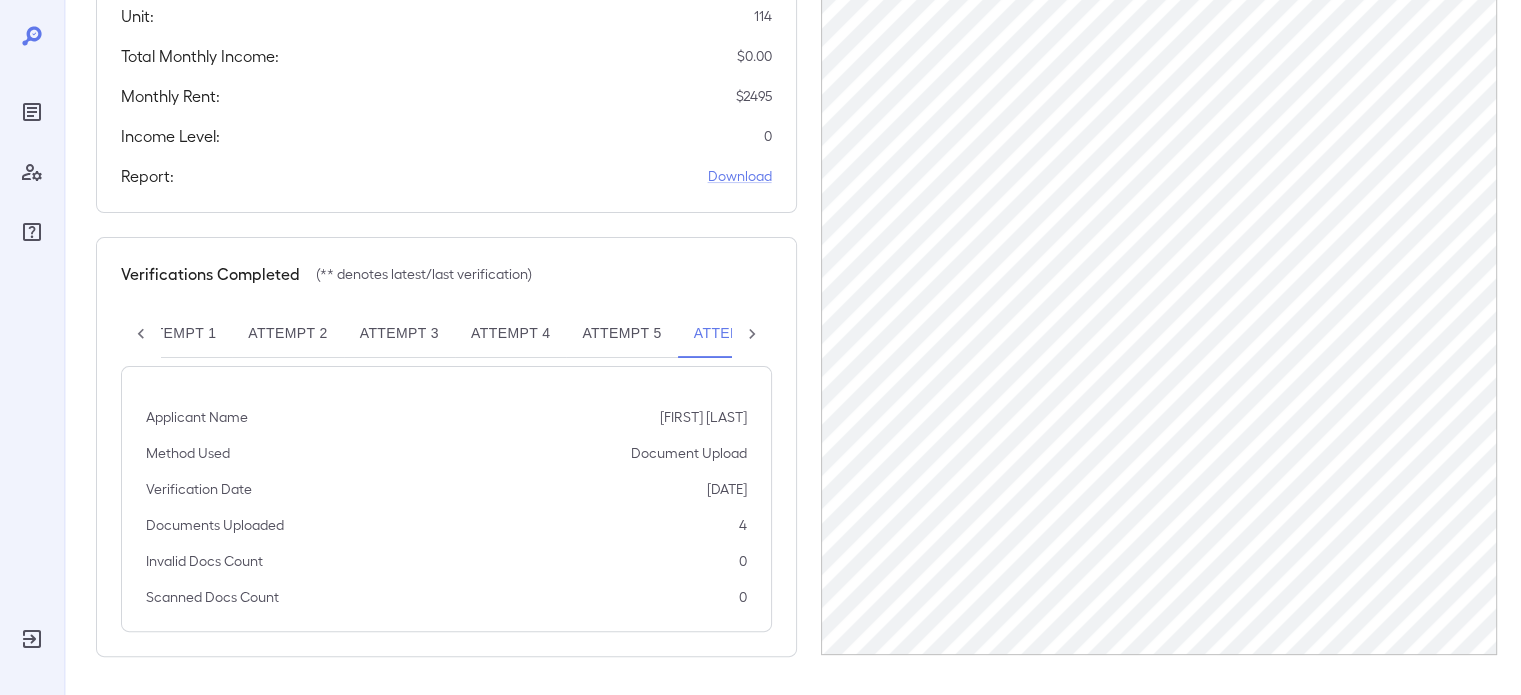 click on "Attempt 4" at bounding box center [510, 334] 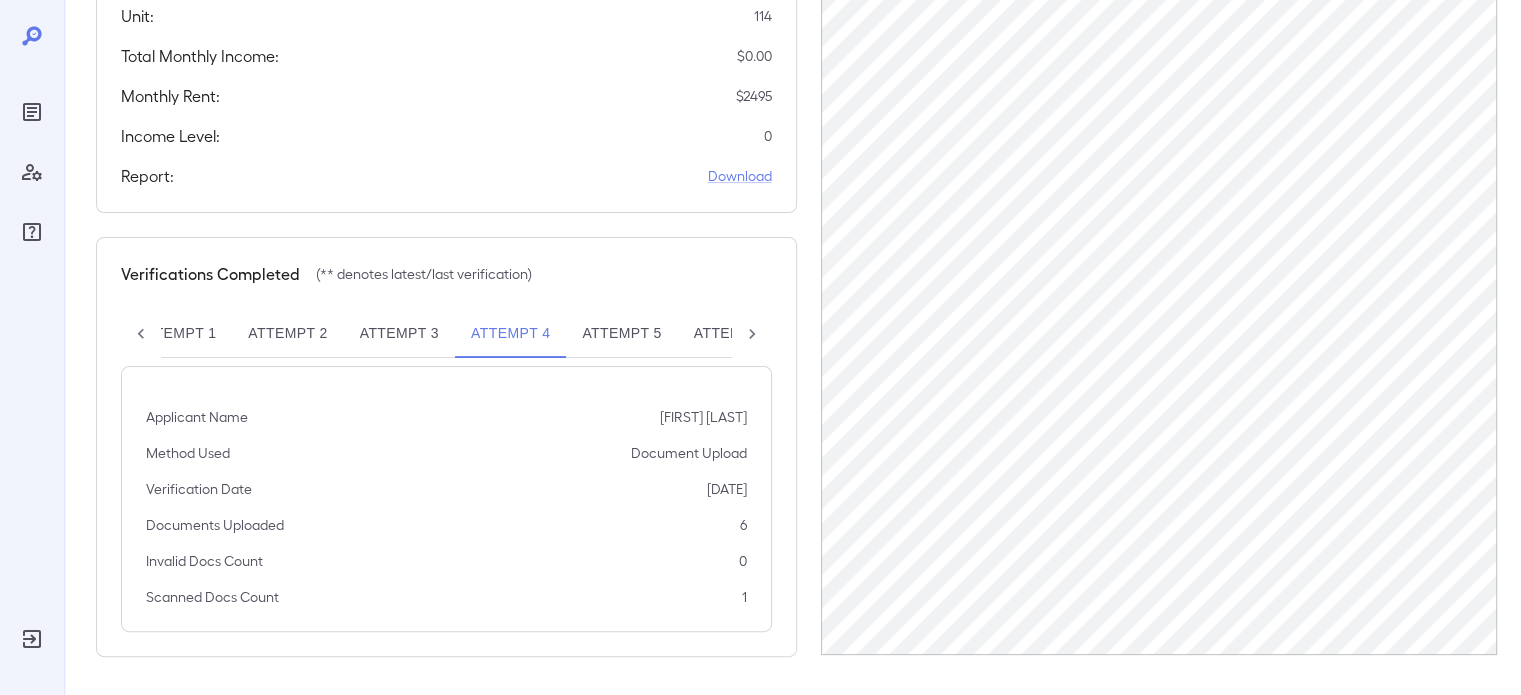 click on "Attempt 4" at bounding box center [510, 334] 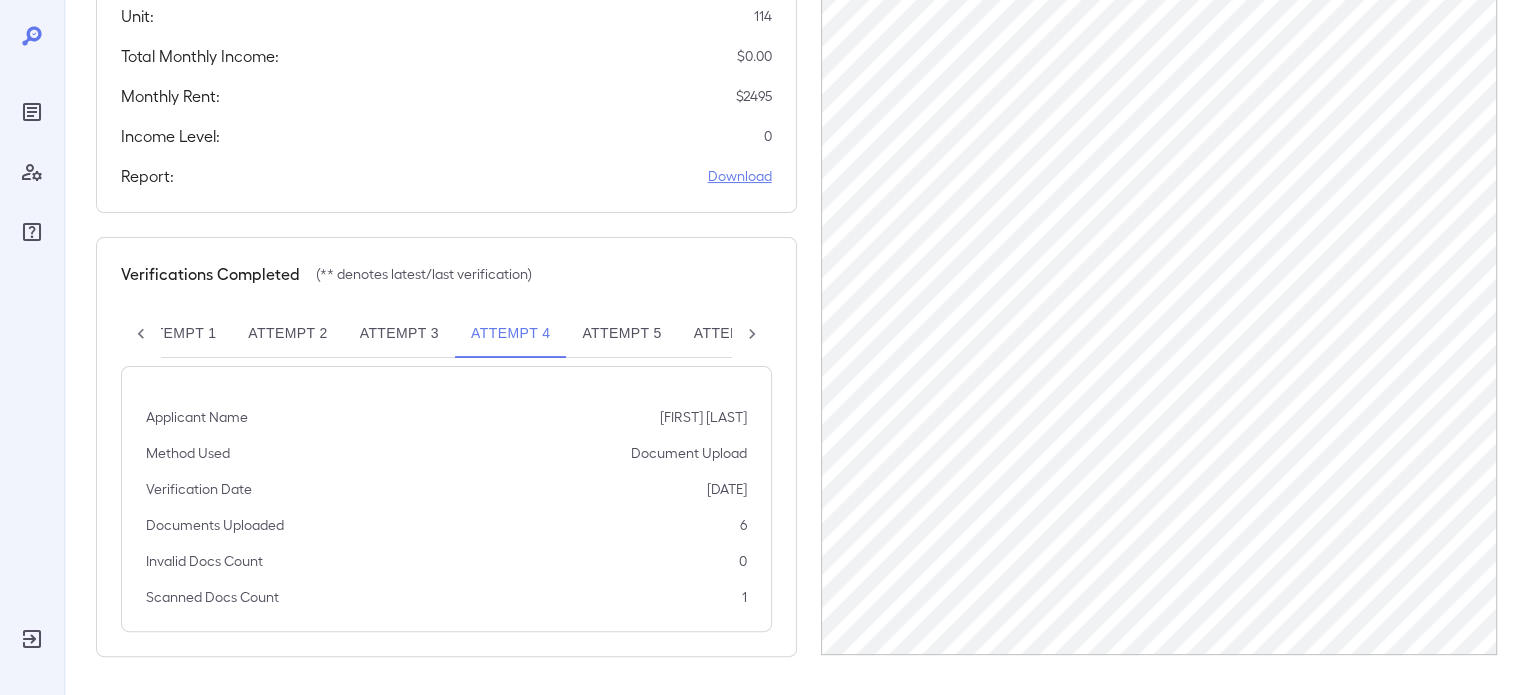 click on "Download" at bounding box center [740, 176] 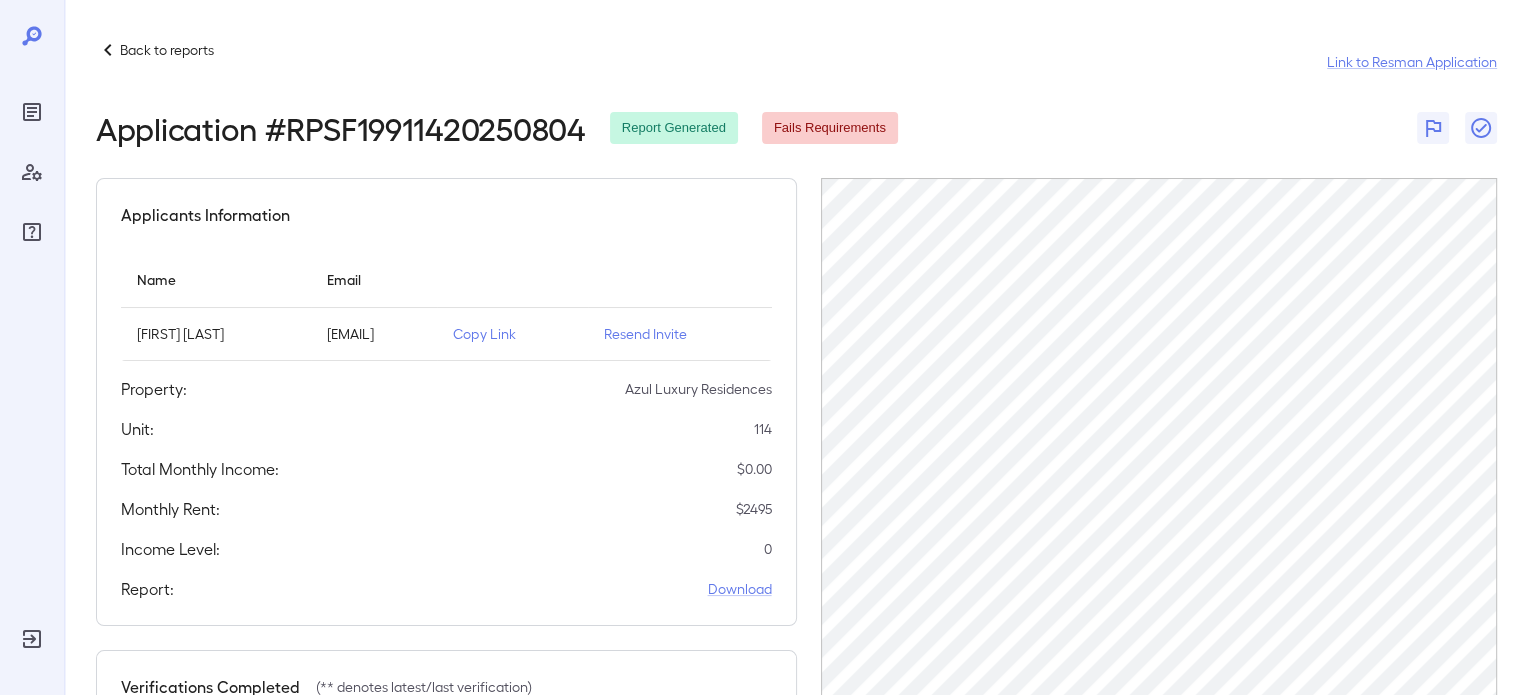 scroll, scrollTop: 0, scrollLeft: 0, axis: both 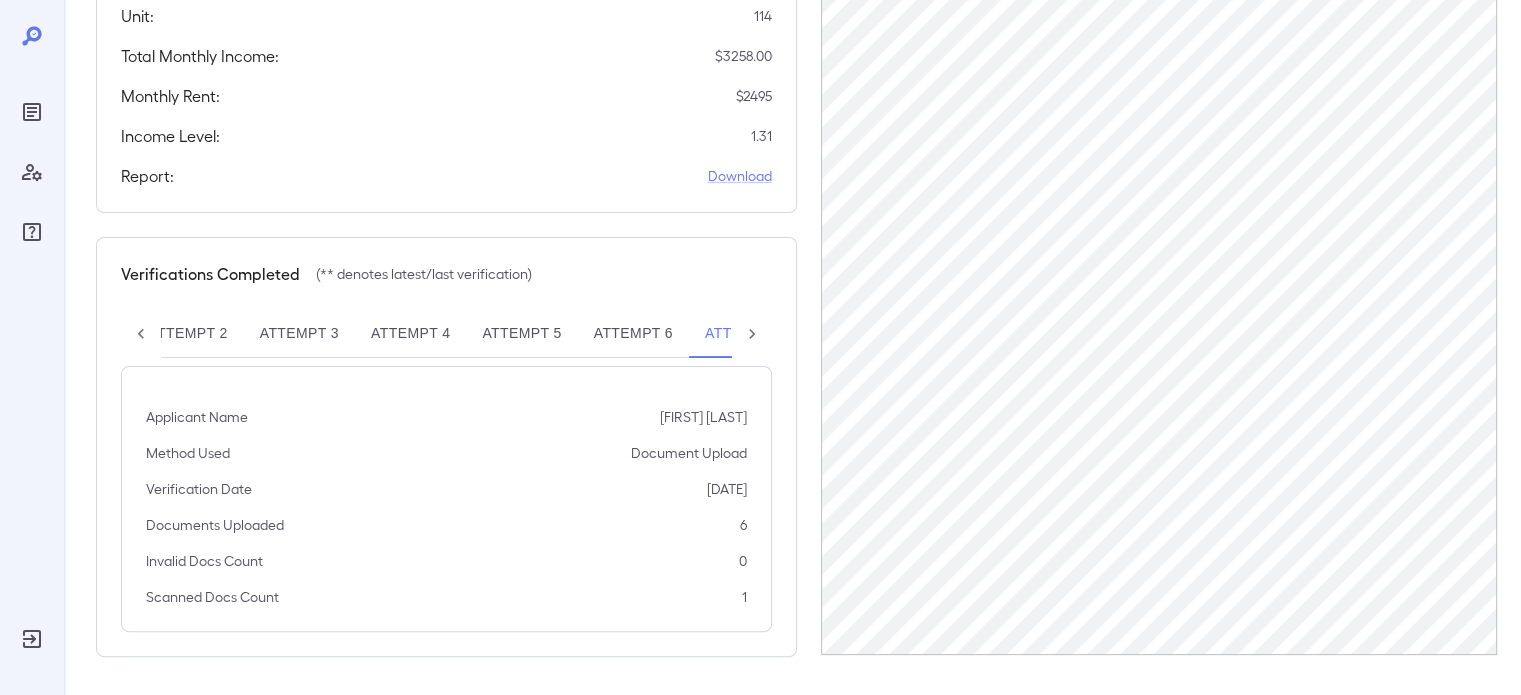 click on "Attempt 5" at bounding box center (521, 334) 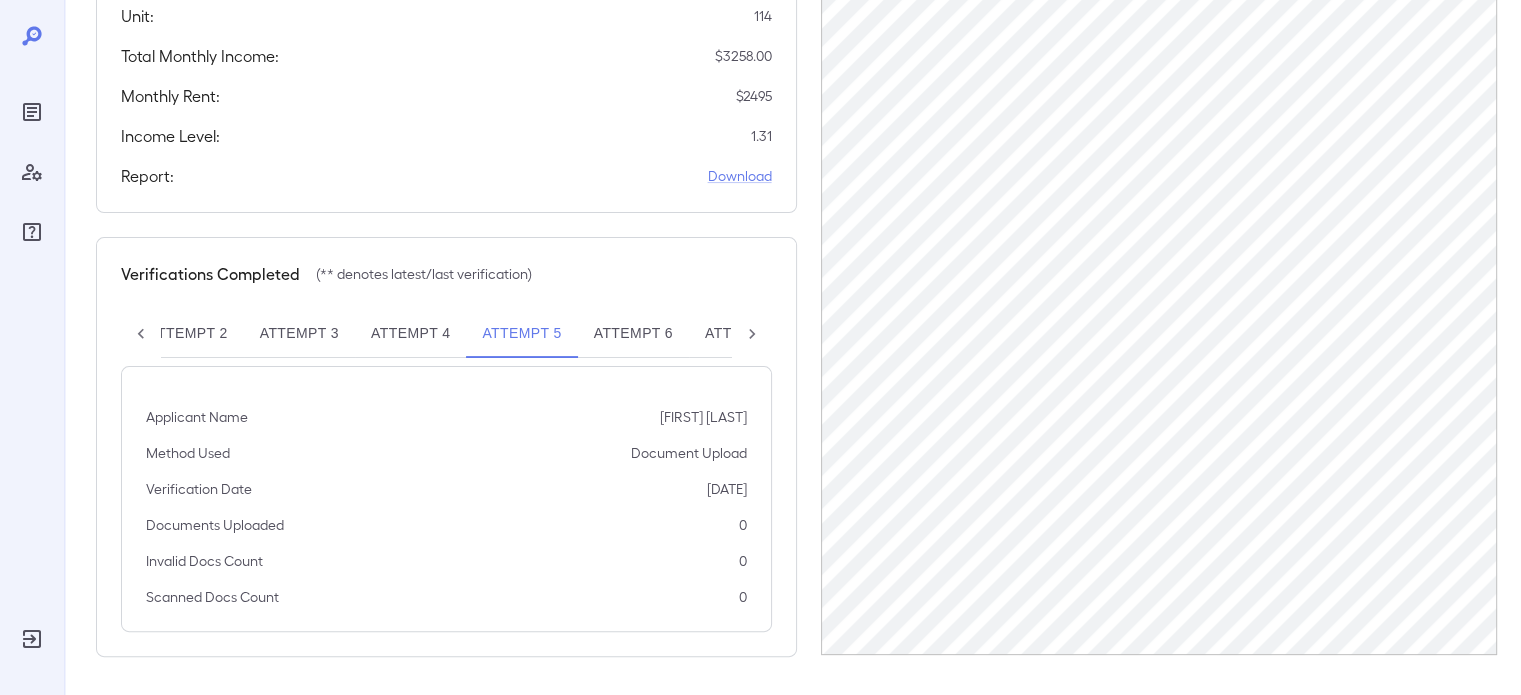 click on "Attempt 6" at bounding box center (633, 334) 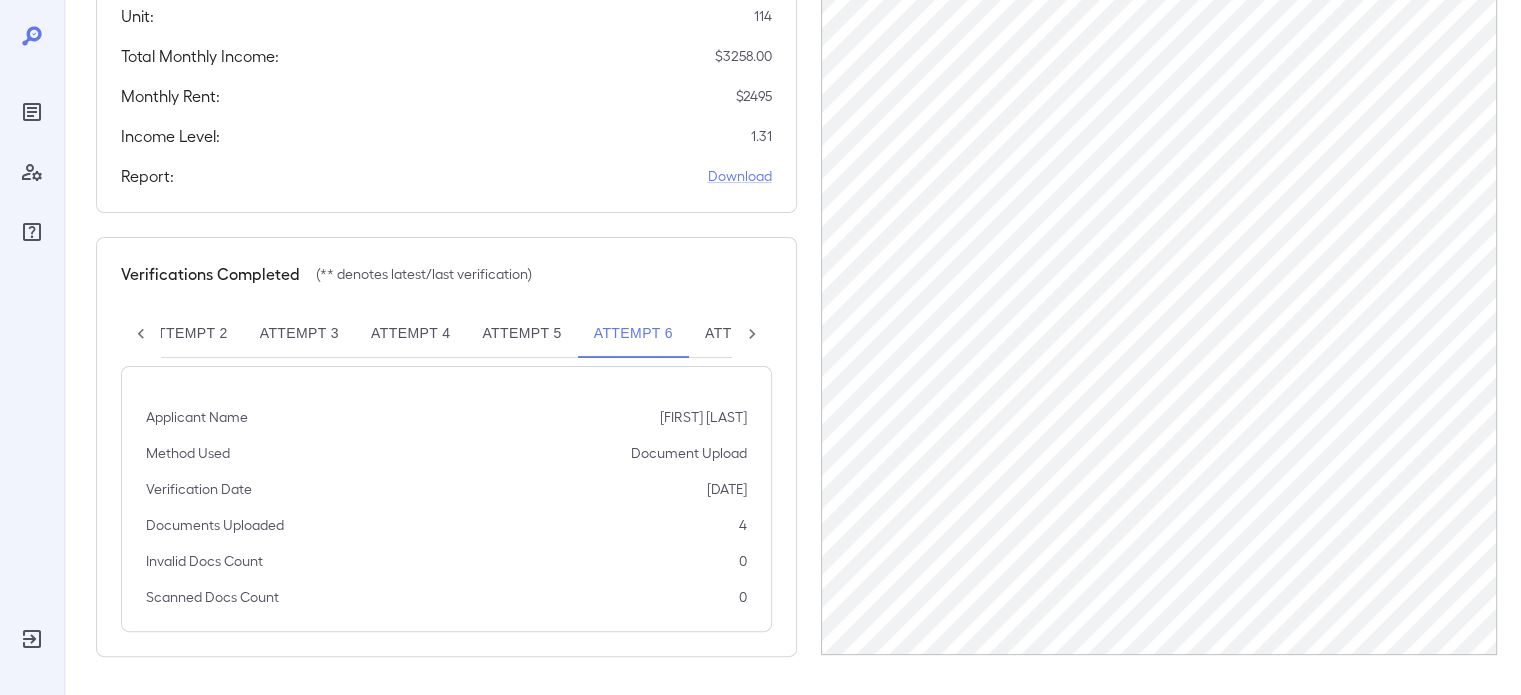 click on "Attempt 4" at bounding box center [410, 334] 